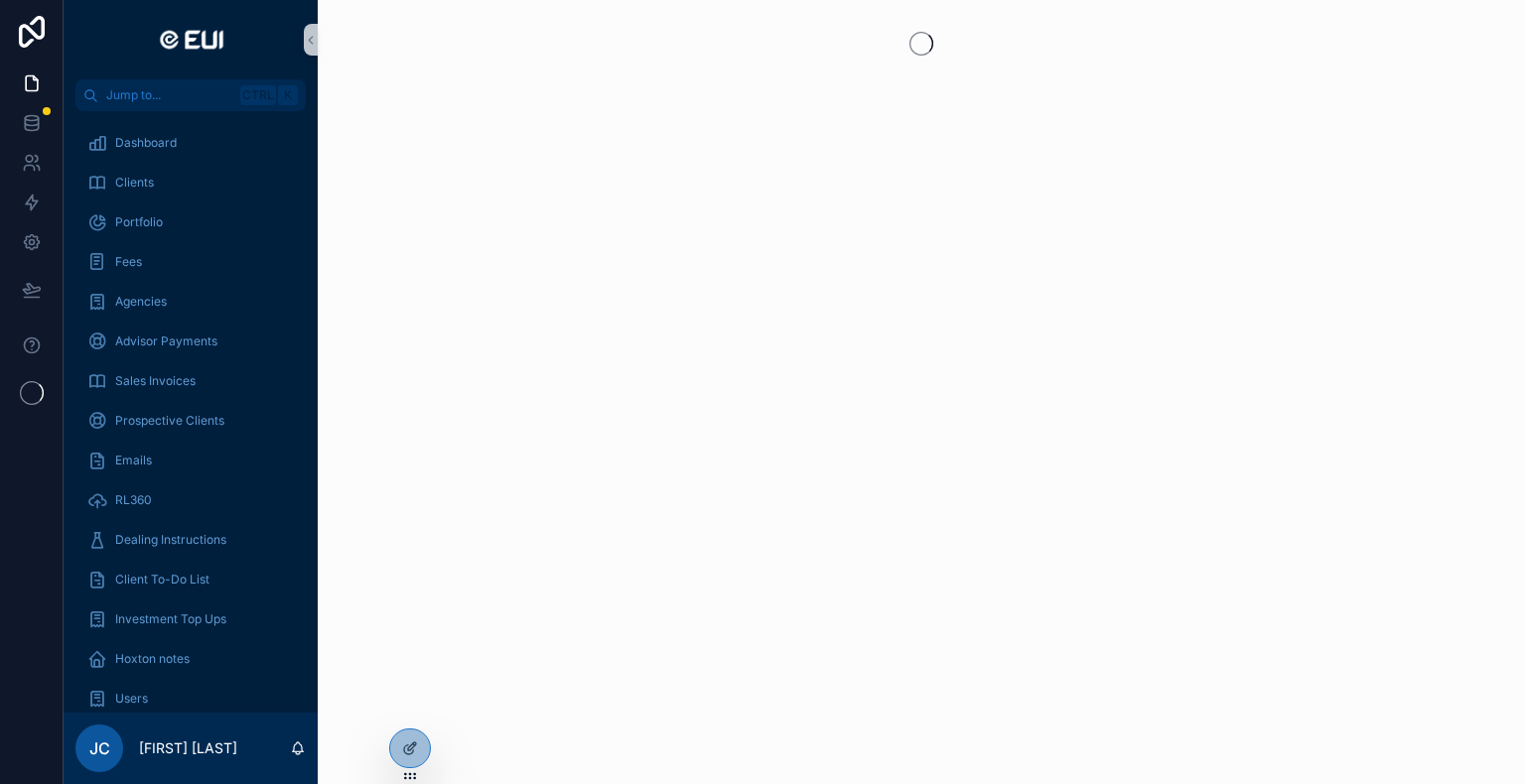 scroll, scrollTop: 0, scrollLeft: 0, axis: both 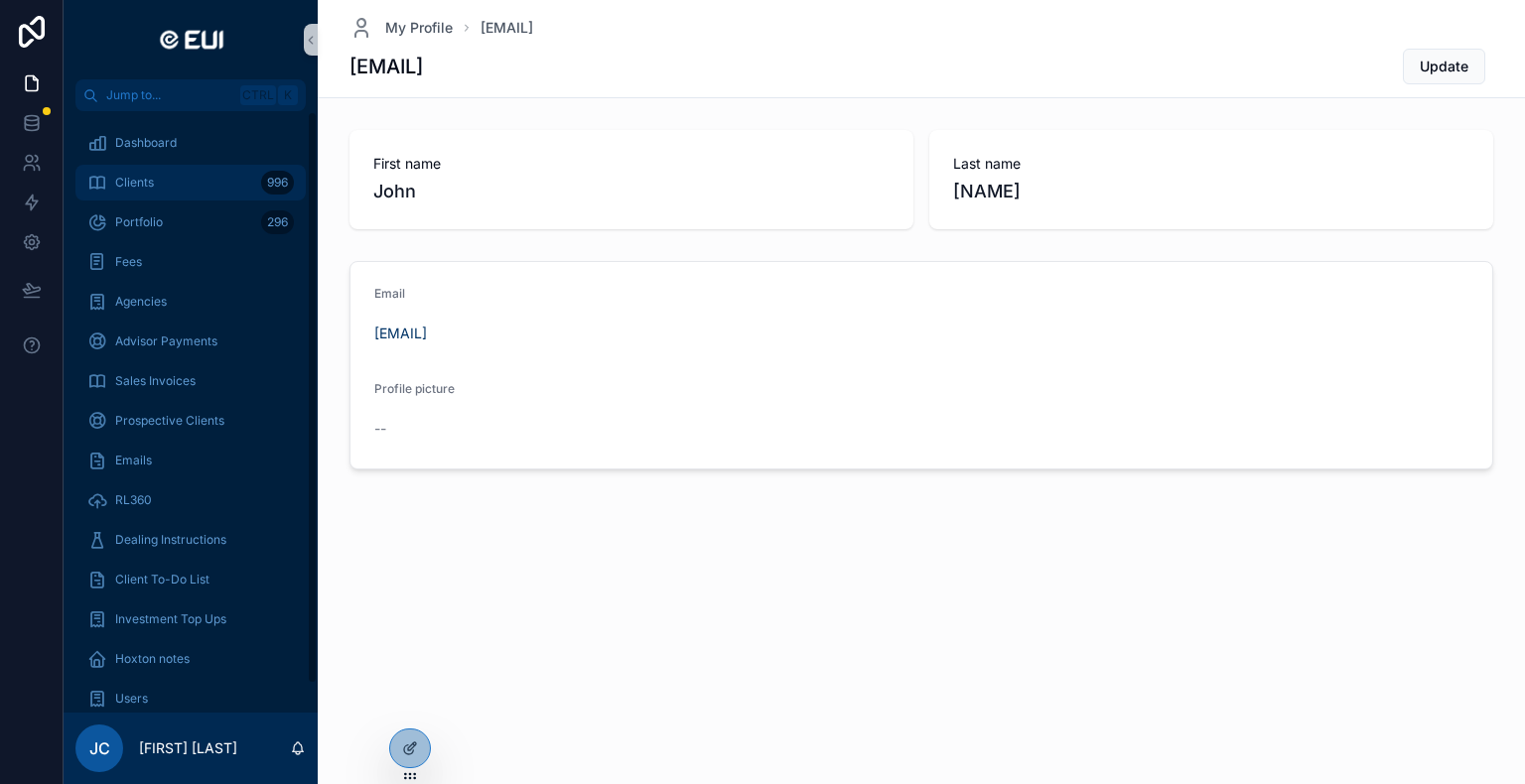 drag, startPoint x: 150, startPoint y: 175, endPoint x: 317, endPoint y: 174, distance: 167.00299 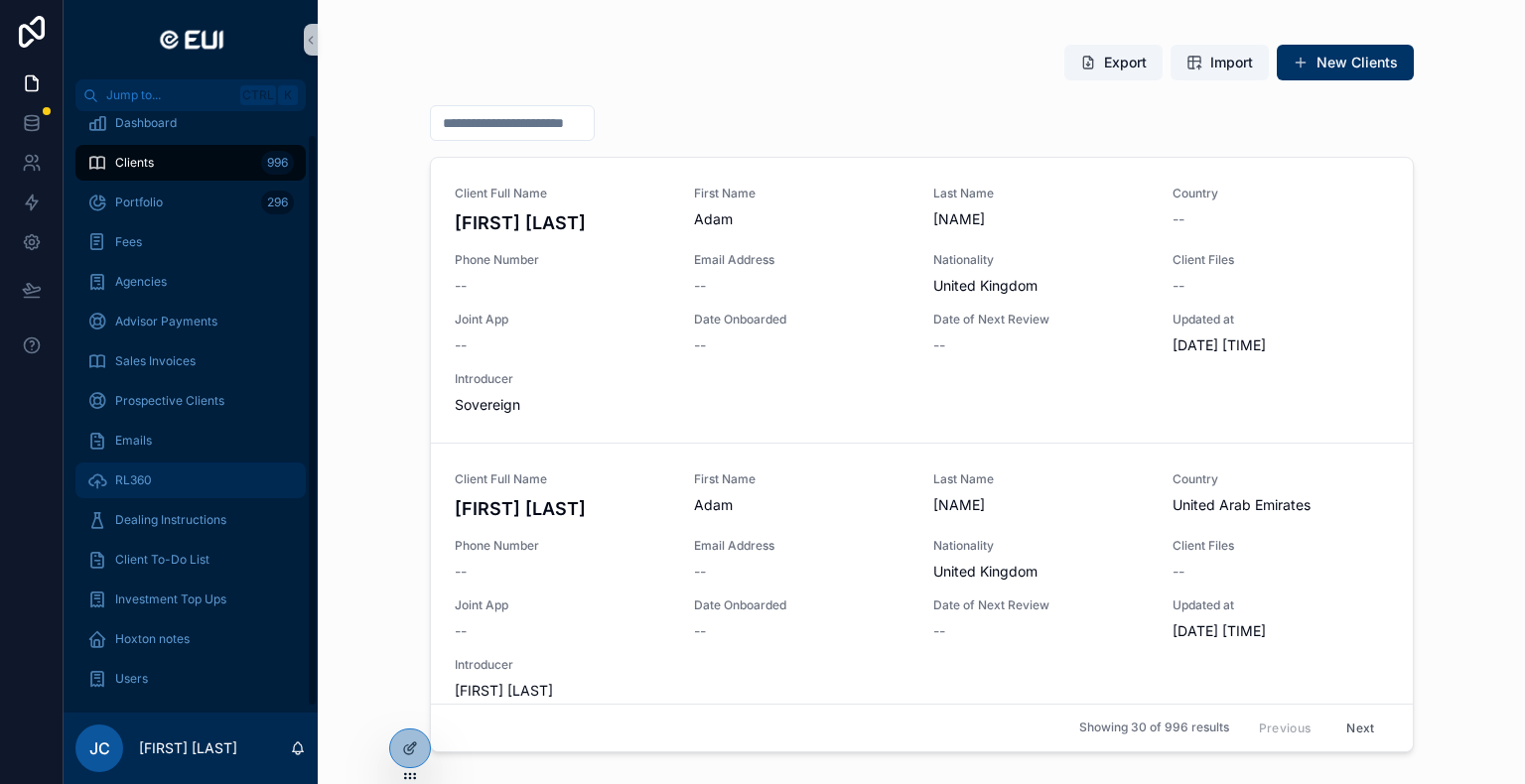 scroll, scrollTop: 29, scrollLeft: 0, axis: vertical 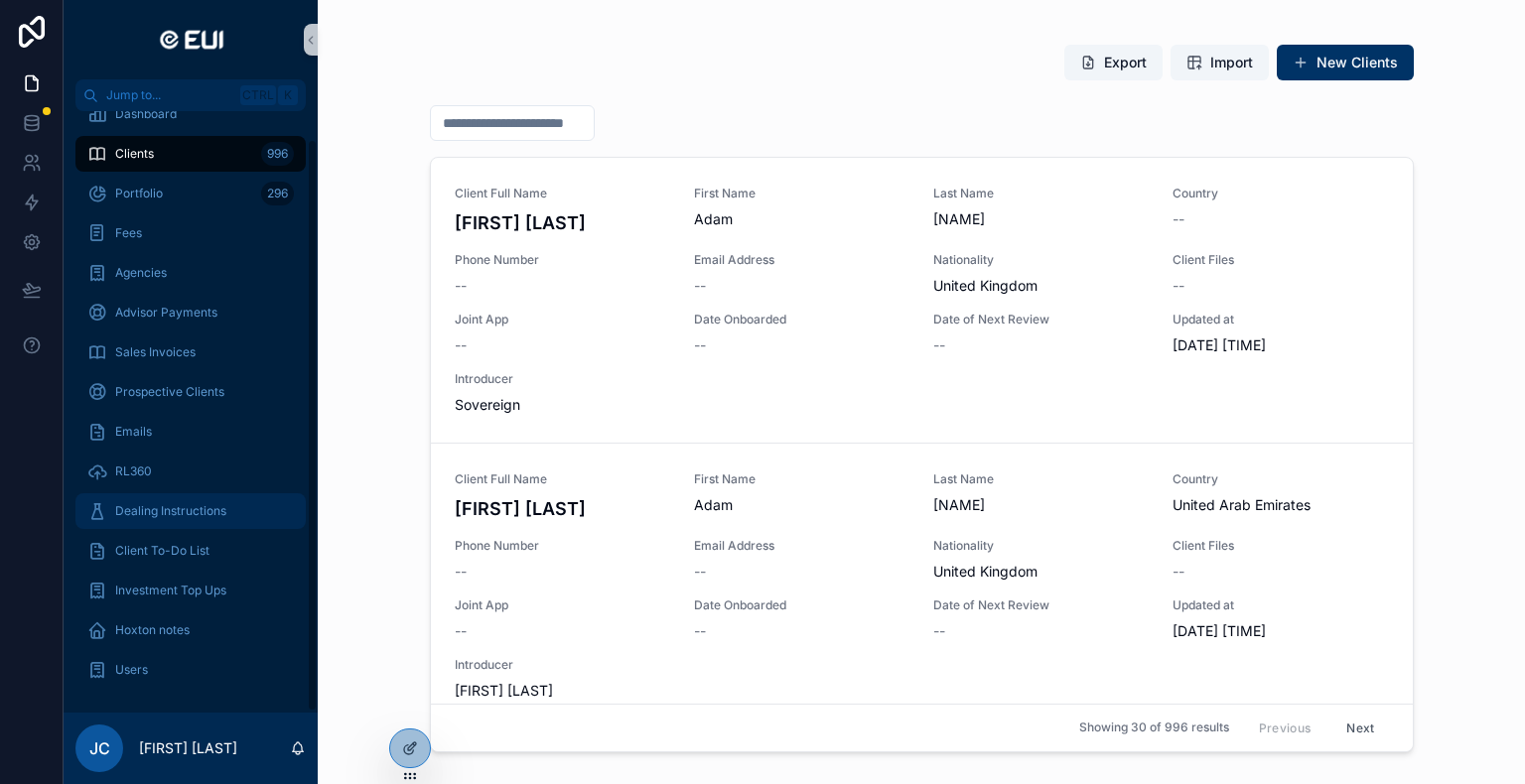 click on "Dealing Instructions" at bounding box center [171, 511] 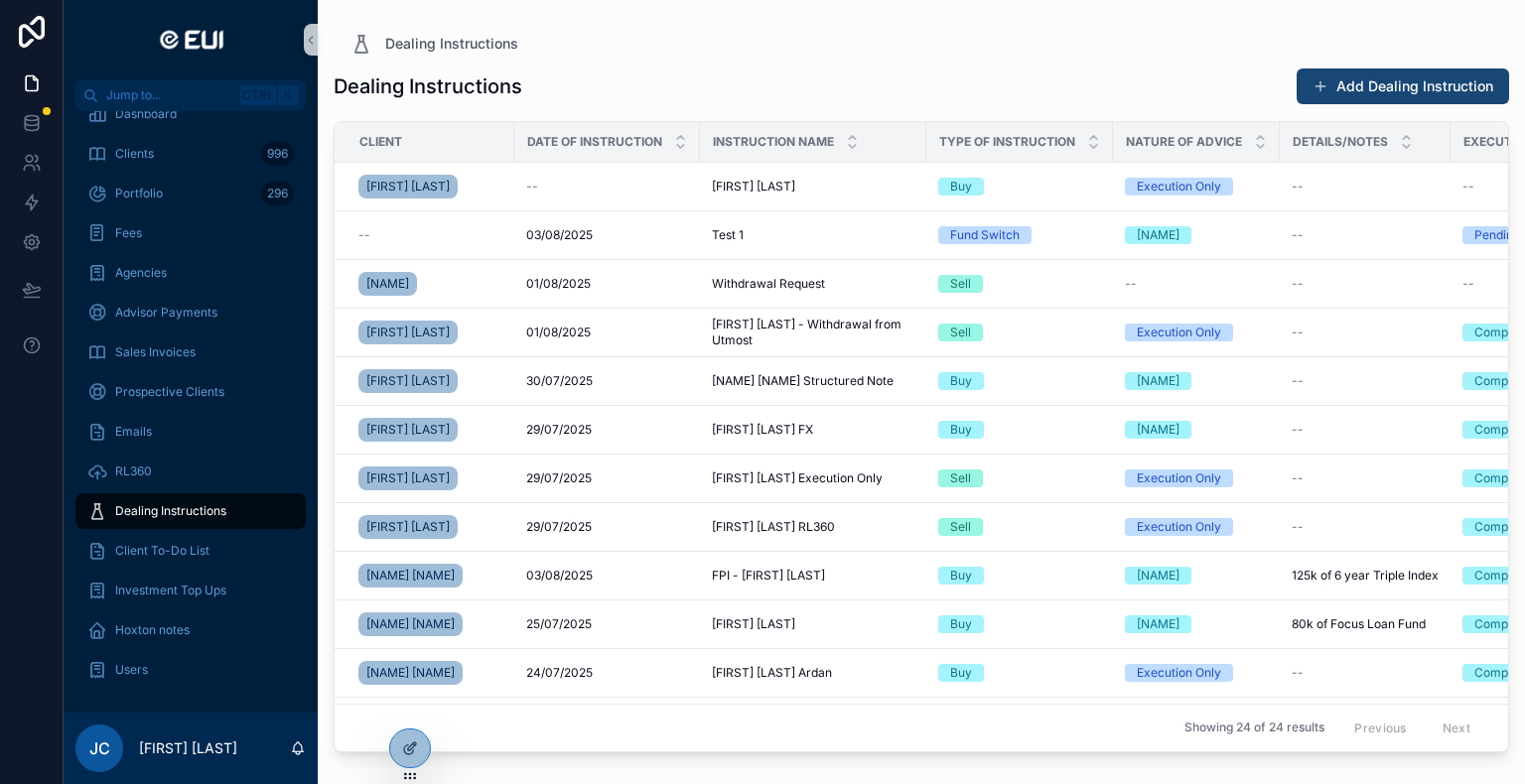 click on "Add Dealing Instruction" at bounding box center (1403, 86) 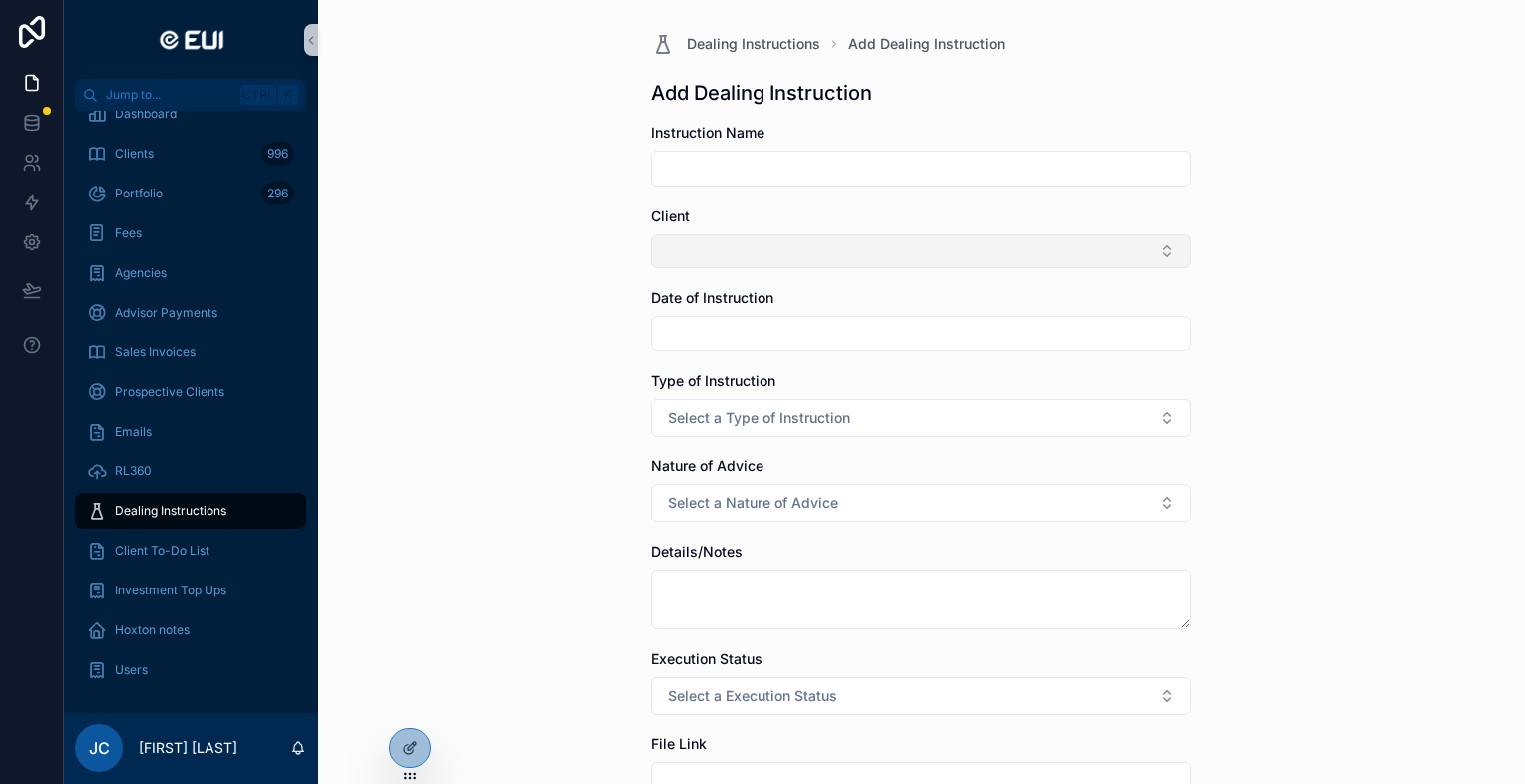 click at bounding box center (921, 251) 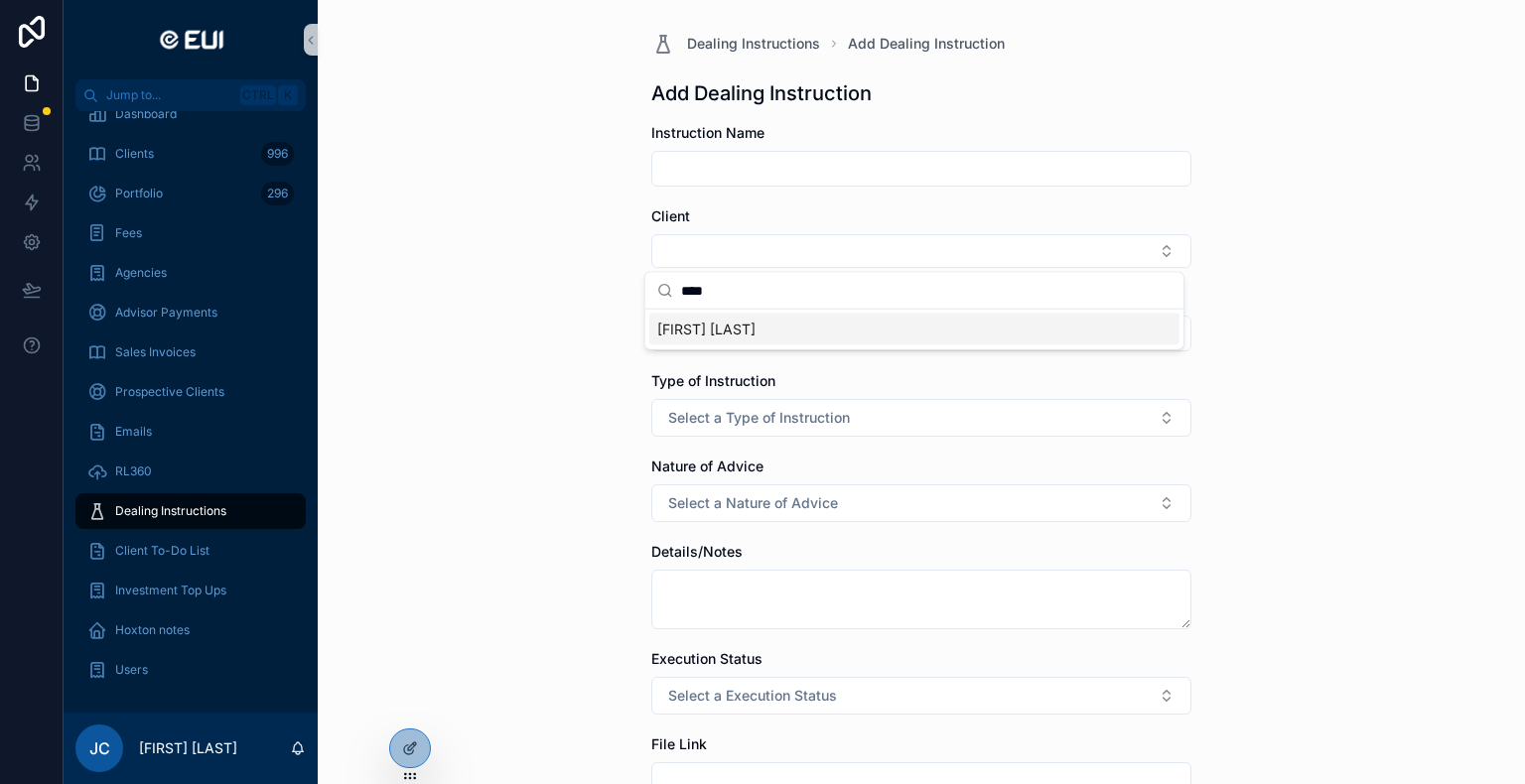type on "****" 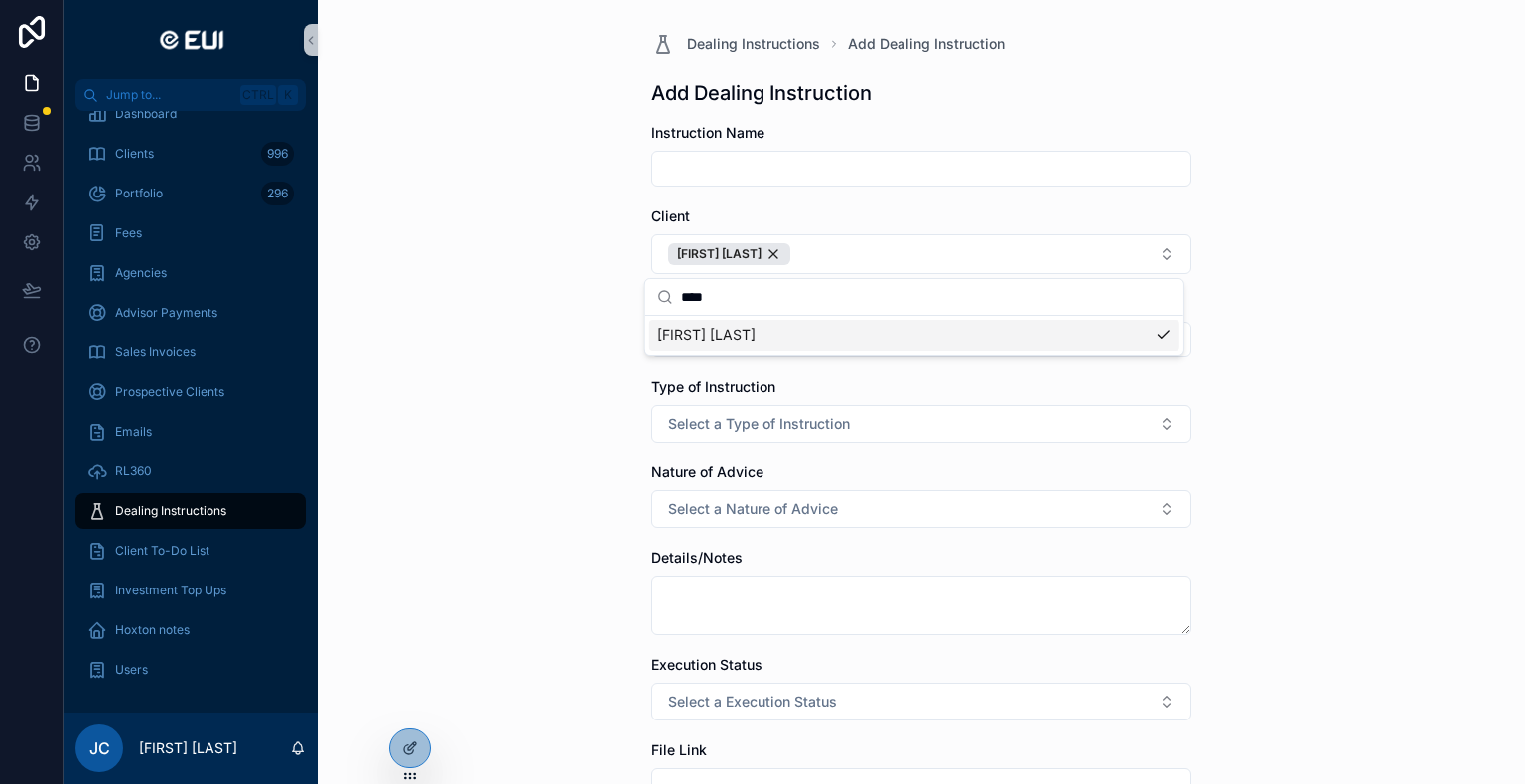 click at bounding box center [921, 169] 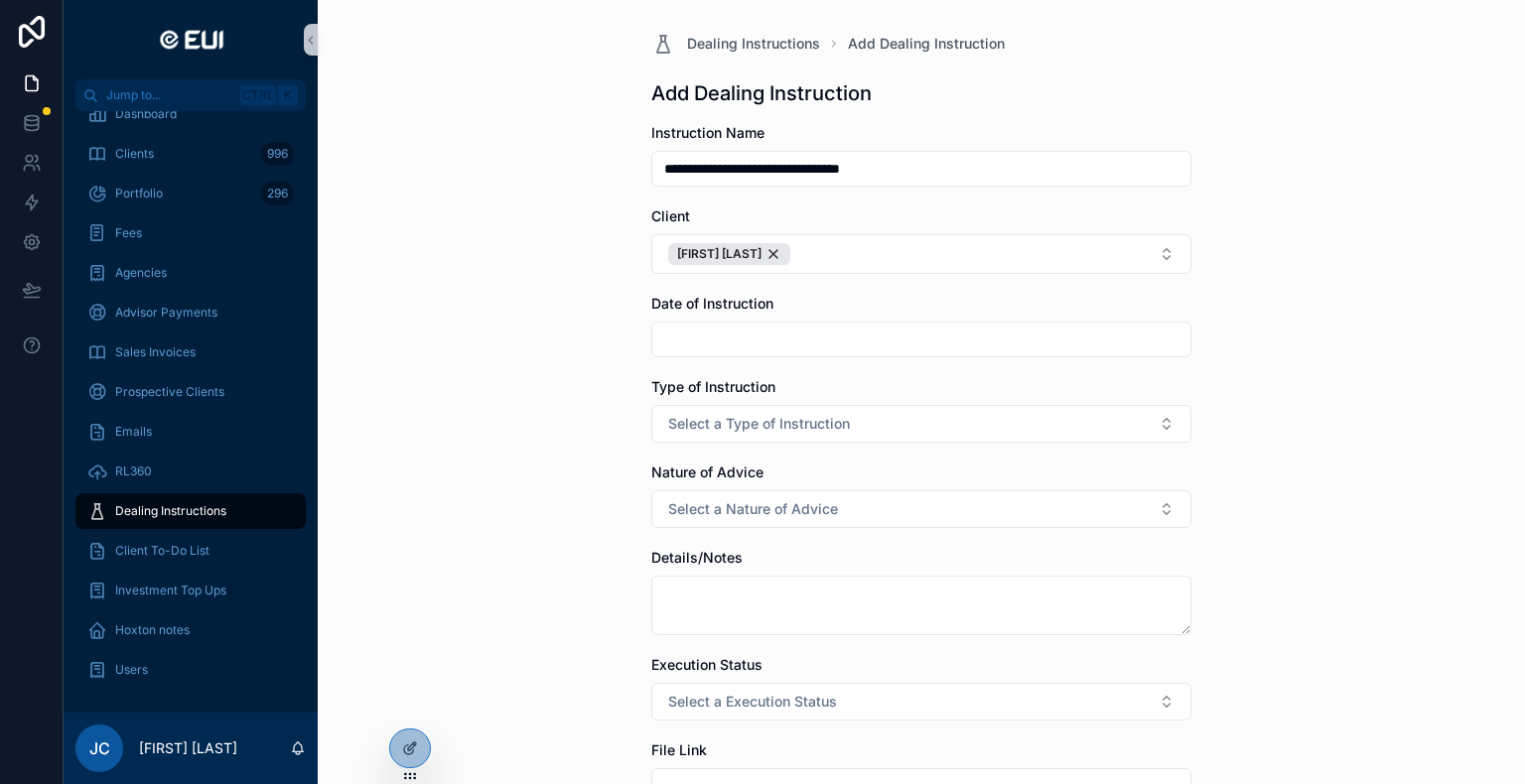 type on "**********" 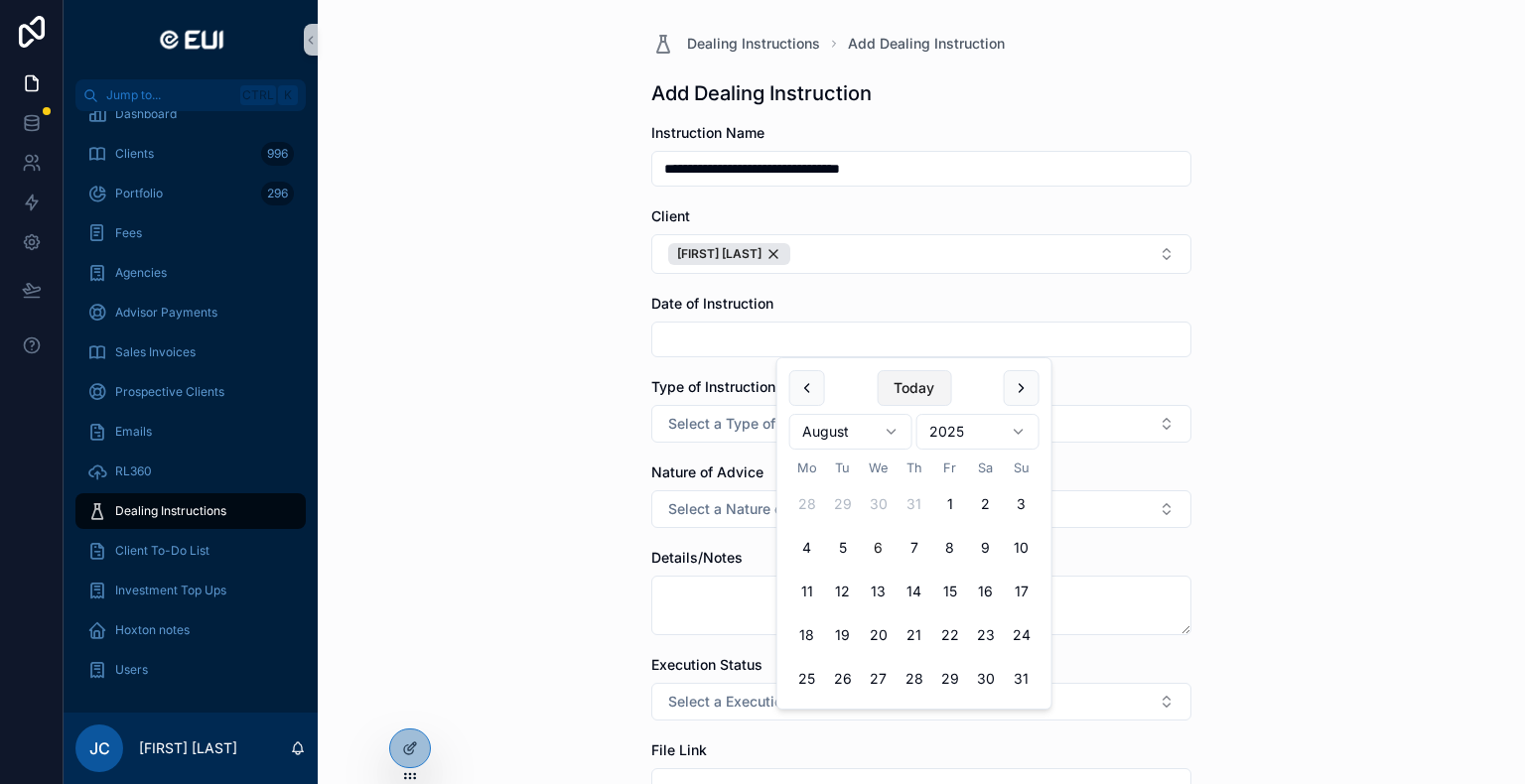 click on "Today" at bounding box center (913, 388) 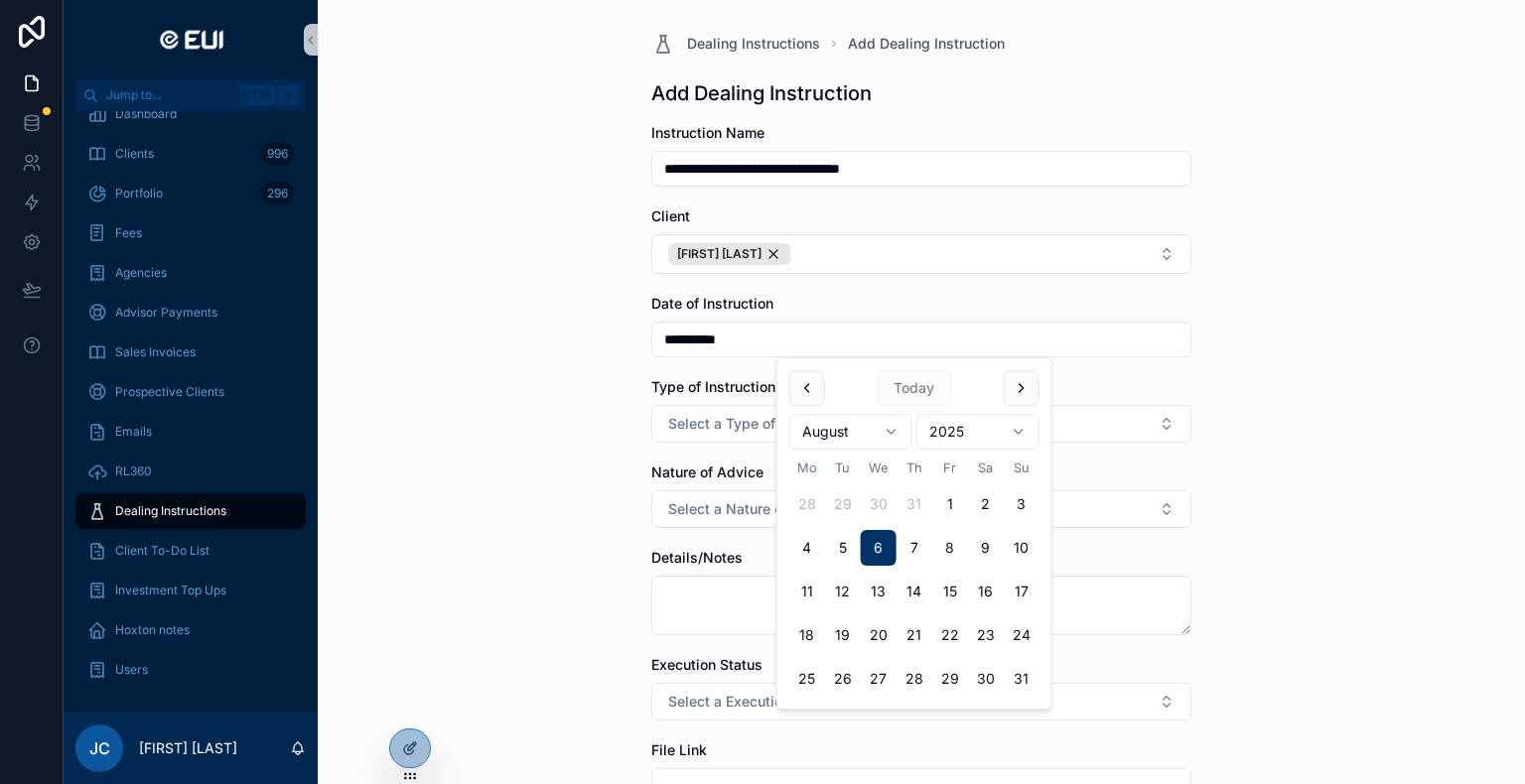 type on "**********" 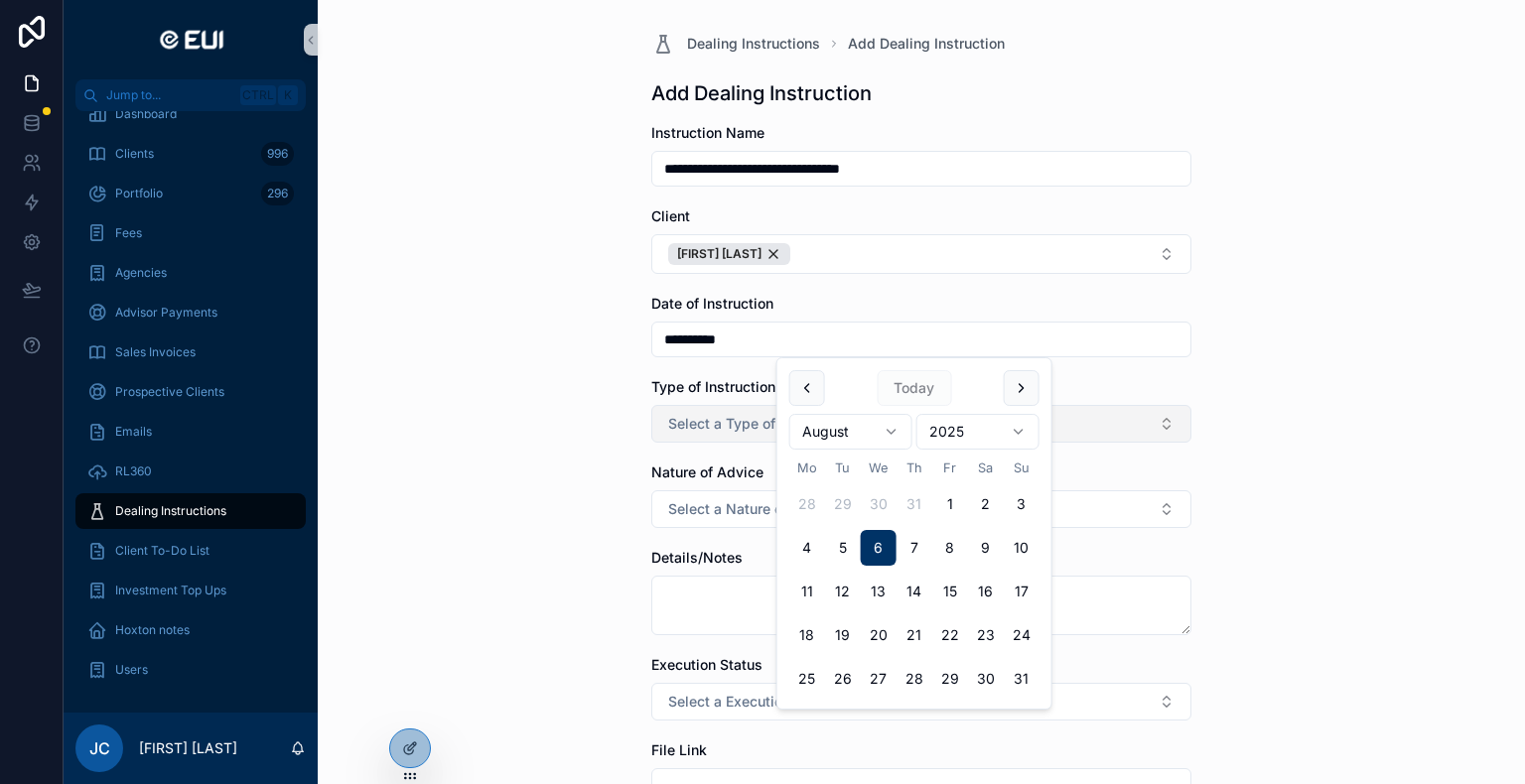 click on "Select a Type of Instruction" at bounding box center [759, 424] 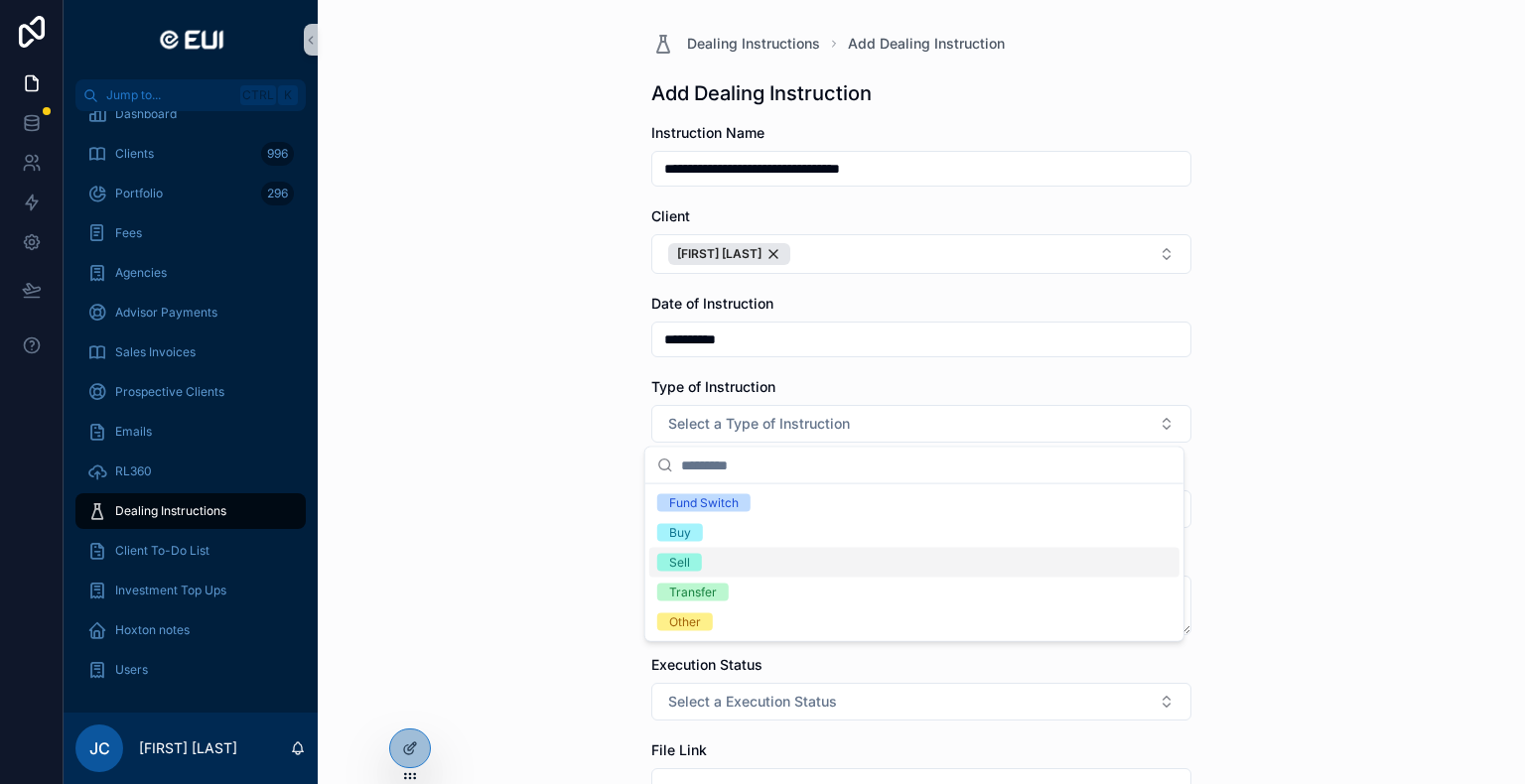click on "Sell" at bounding box center (679, 563) 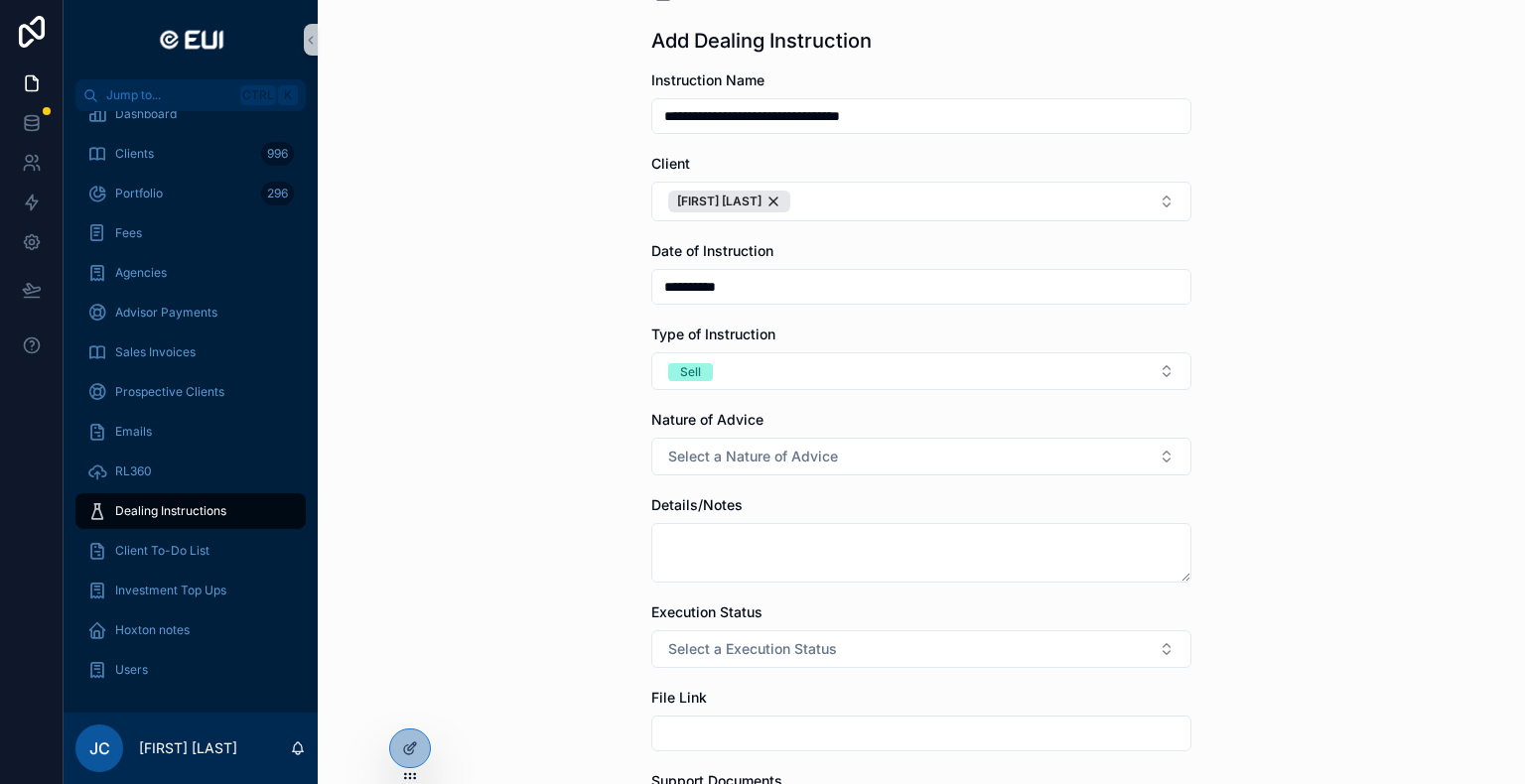 scroll, scrollTop: 99, scrollLeft: 0, axis: vertical 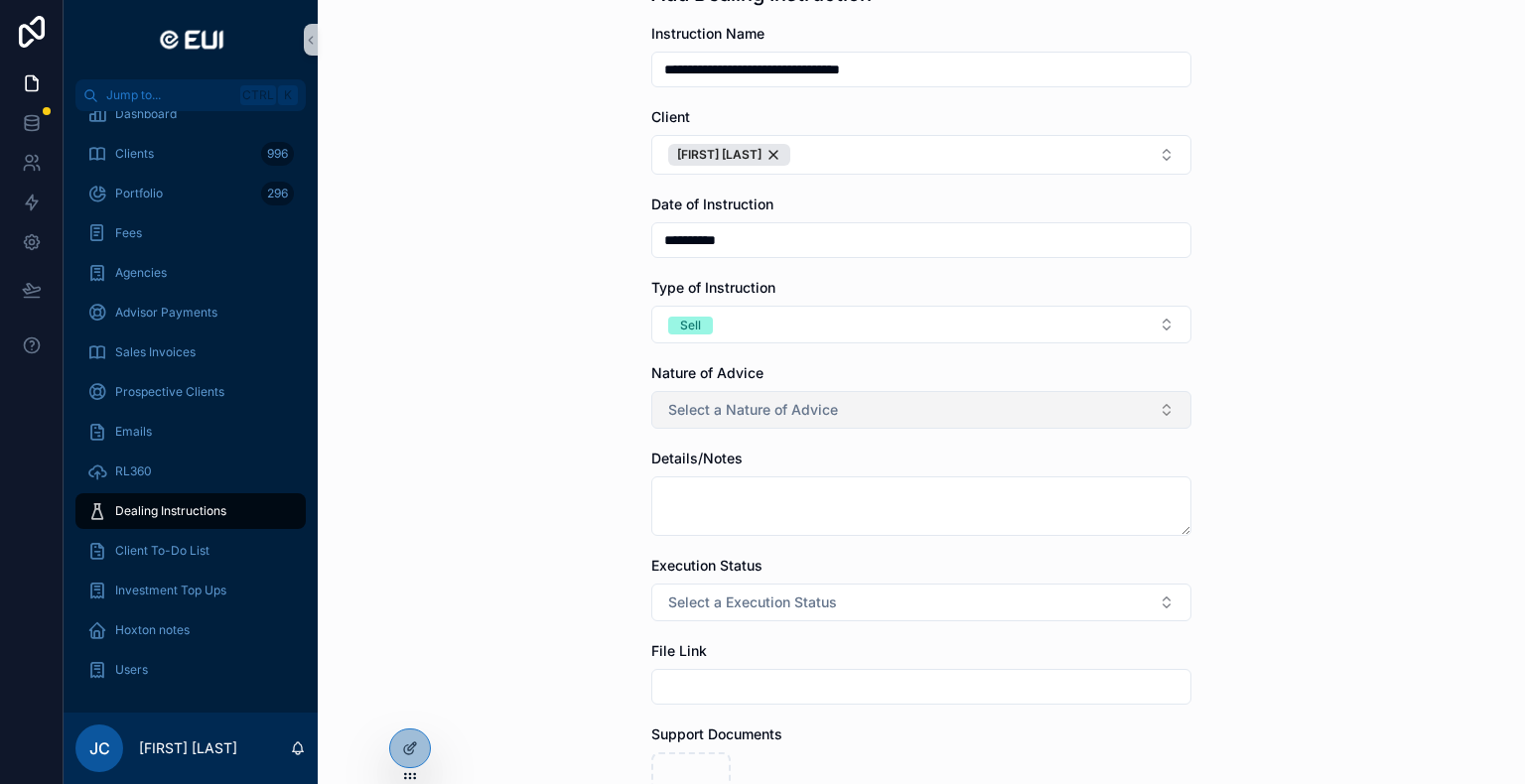 click on "Select a Nature of Advice" at bounding box center (753, 410) 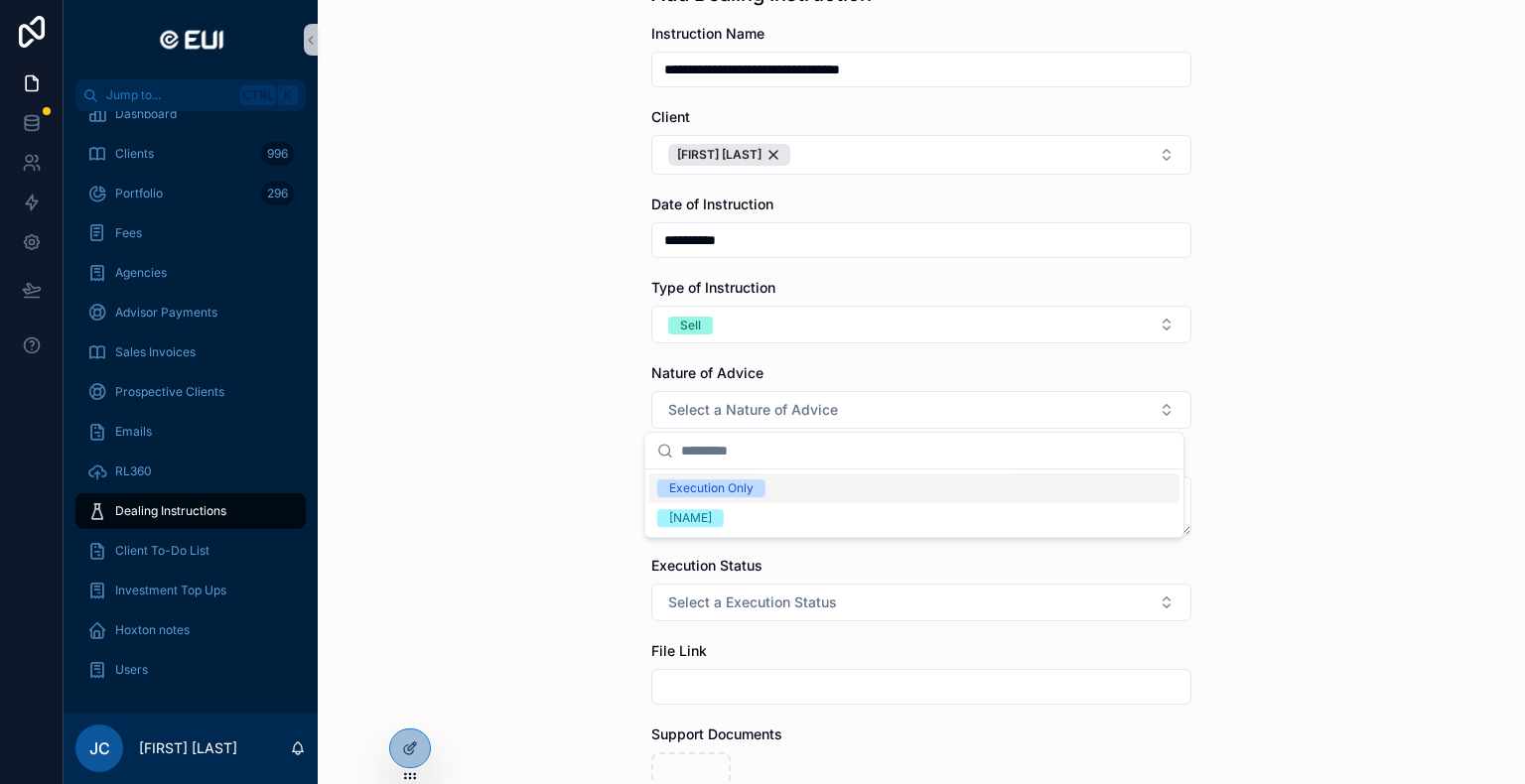click on "Execution Only" at bounding box center [711, 488] 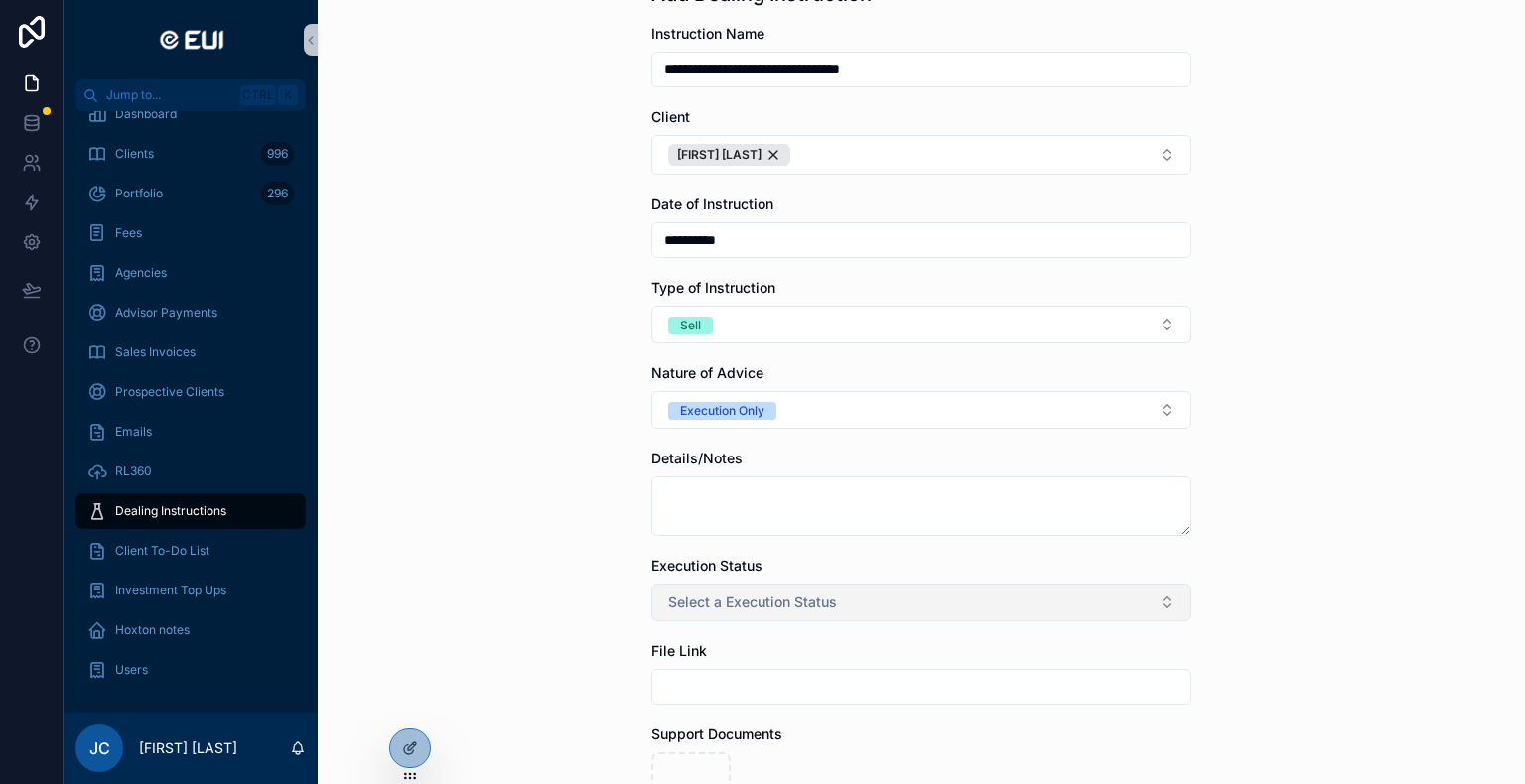 click on "Select a Execution Status" at bounding box center [753, 602] 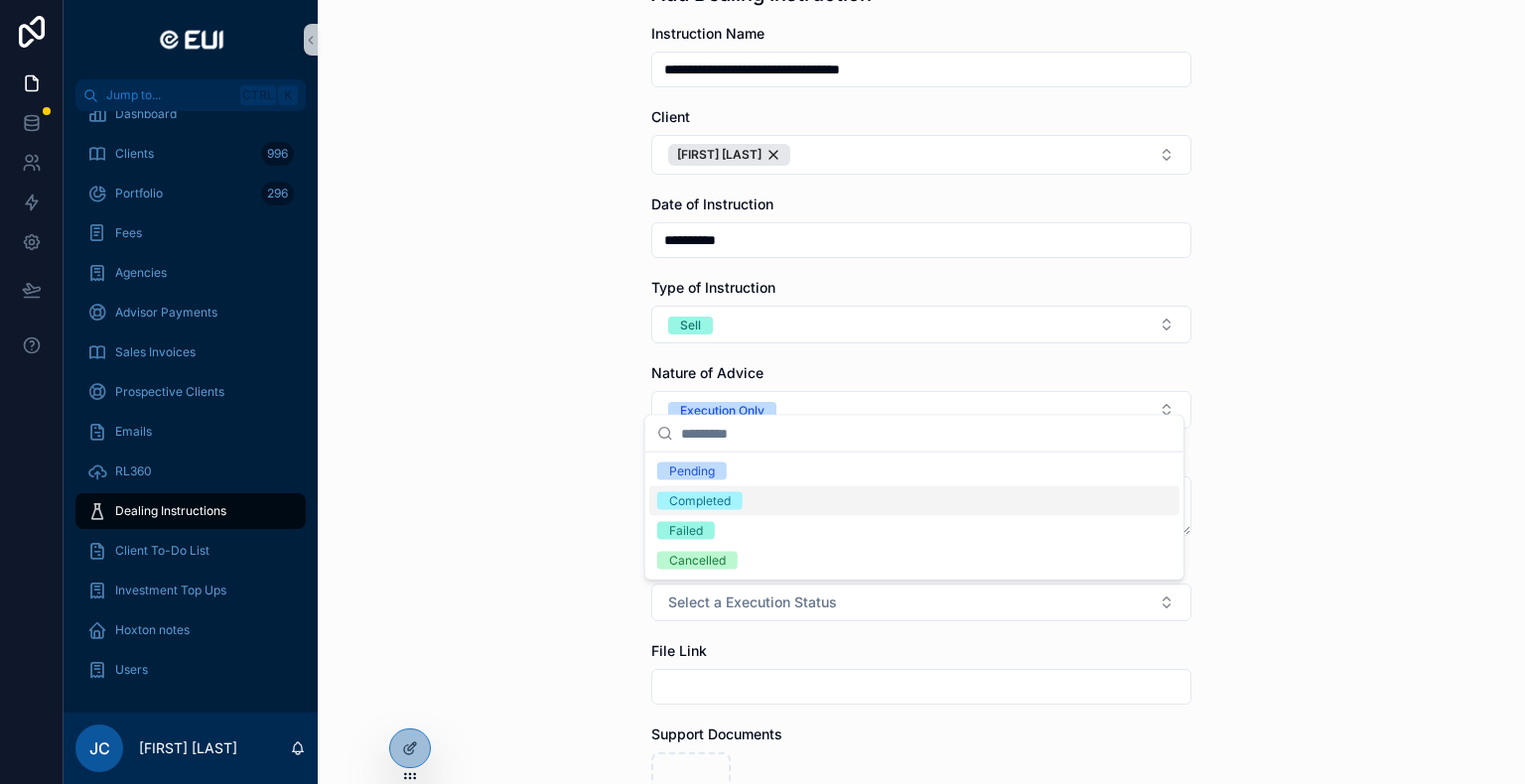 click on "Completed" at bounding box center [700, 501] 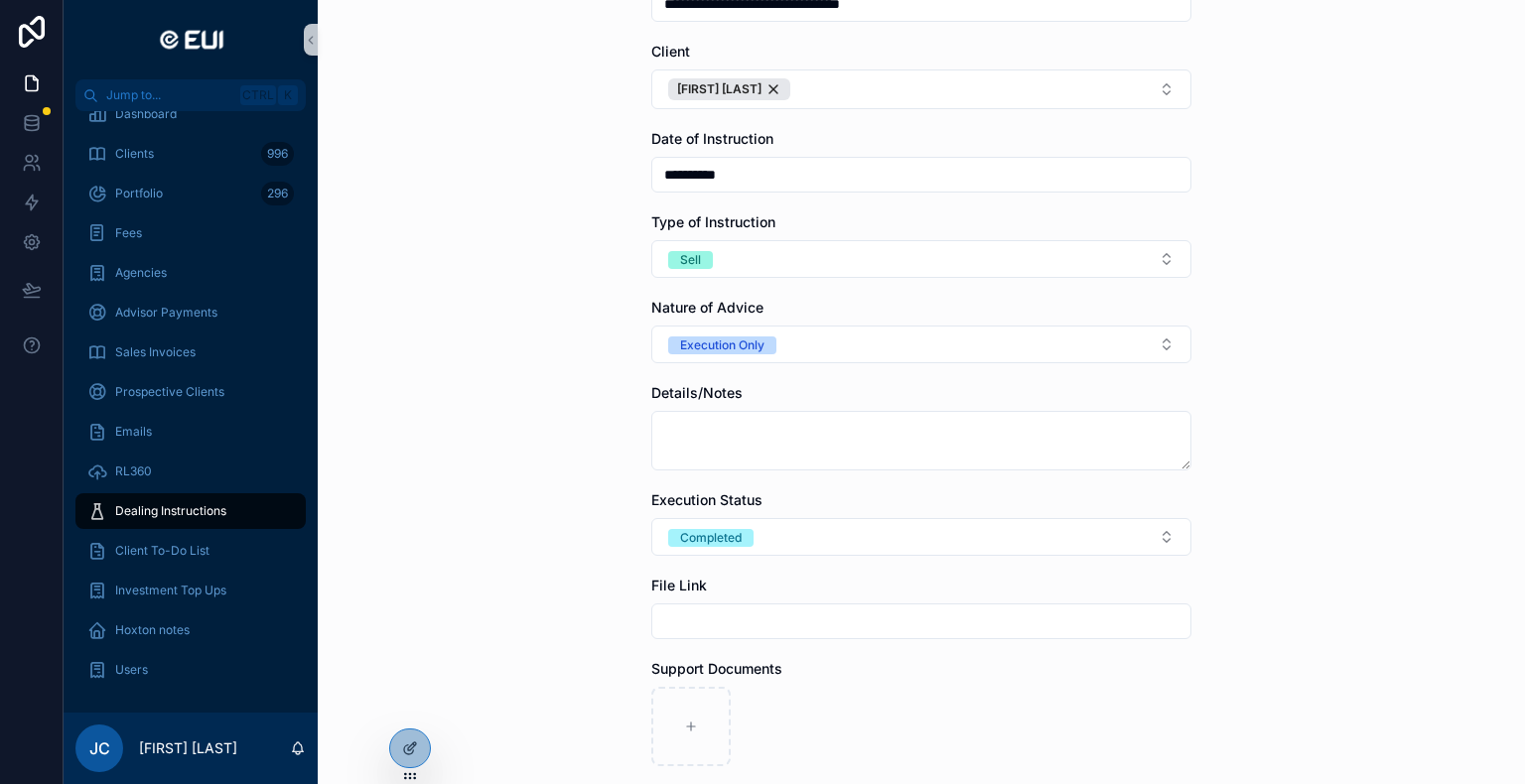 scroll, scrollTop: 198, scrollLeft: 0, axis: vertical 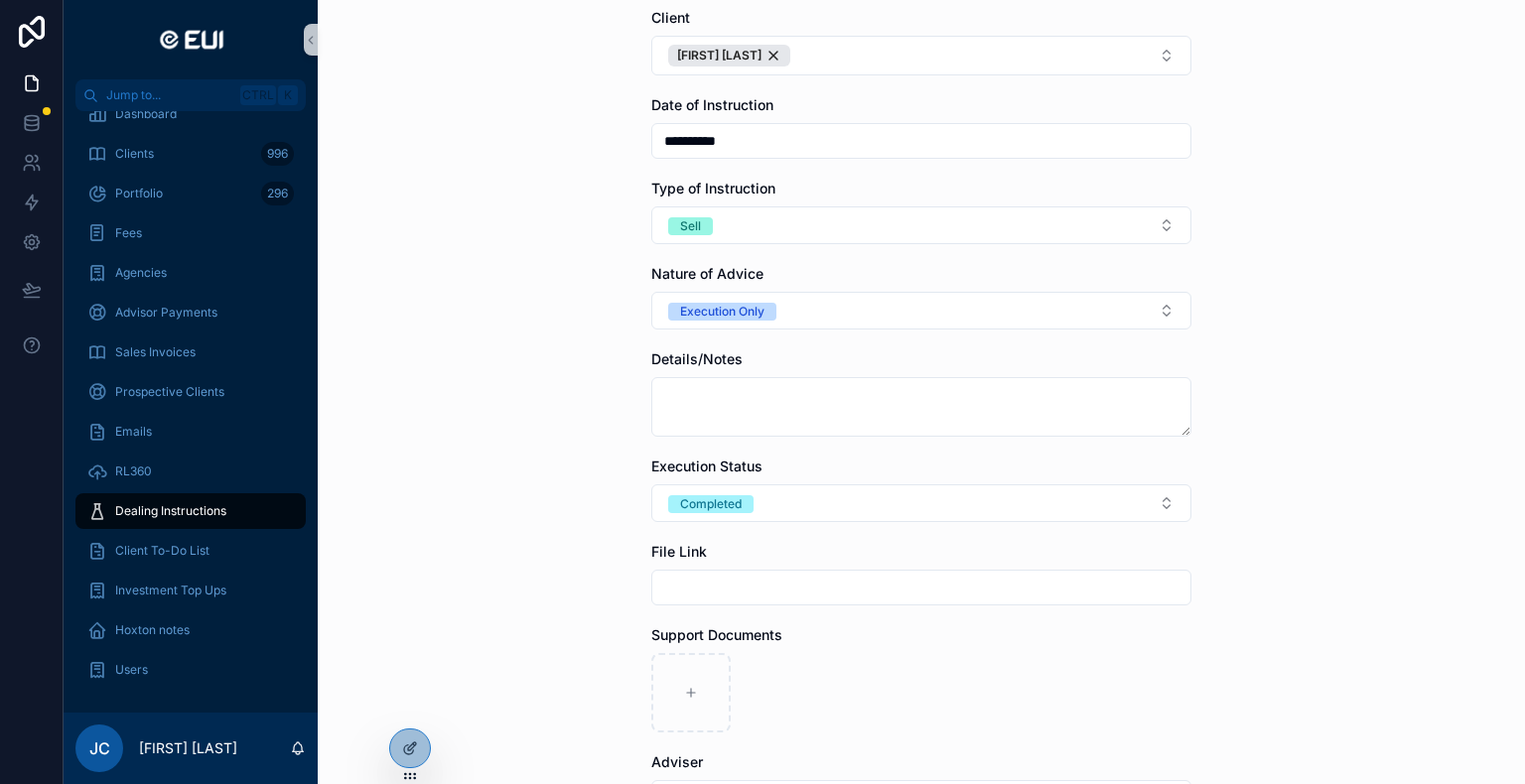 click on "File Link" at bounding box center [921, 574] 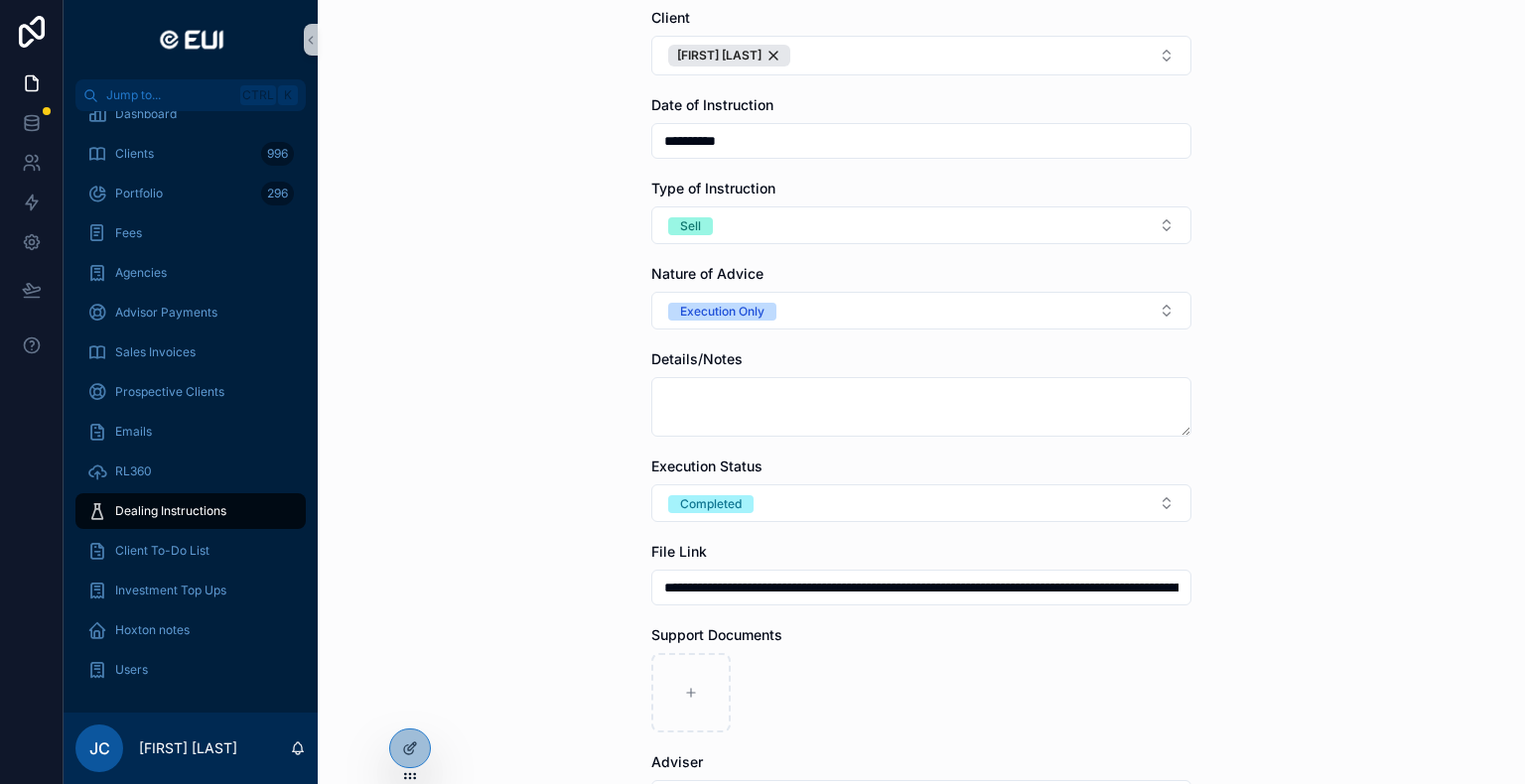 scroll, scrollTop: 0, scrollLeft: 1667, axis: horizontal 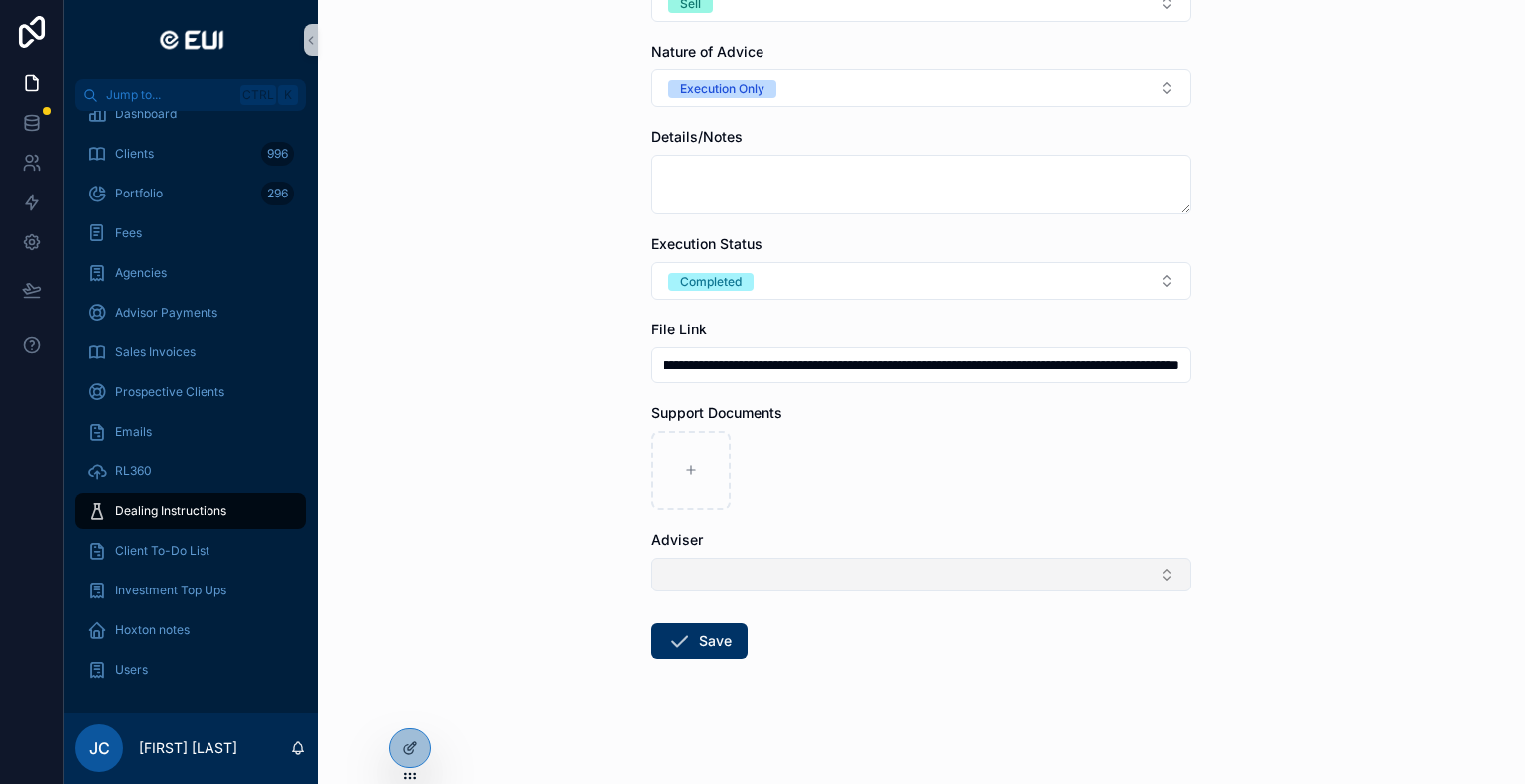 type on "**********" 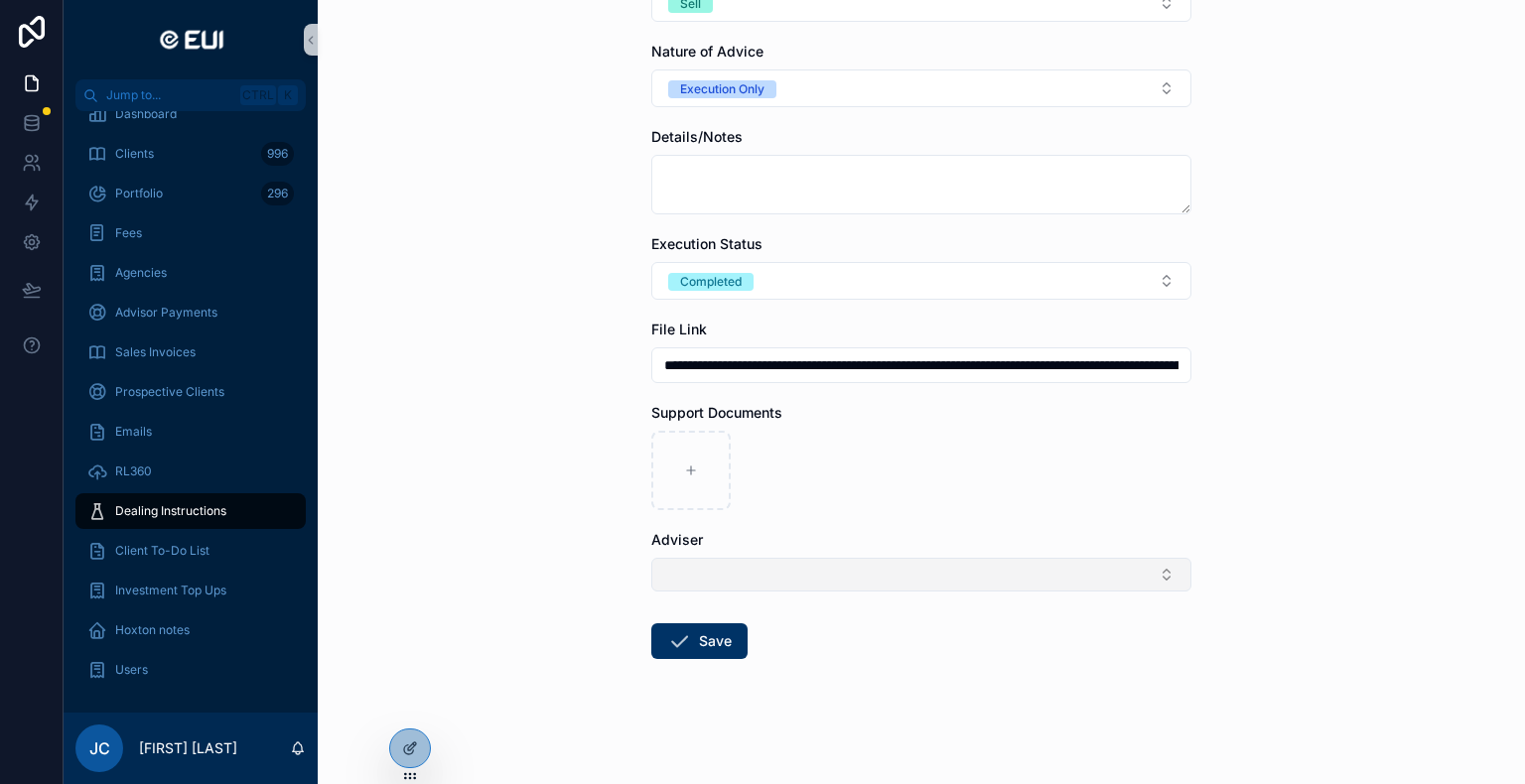 click at bounding box center (921, 575) 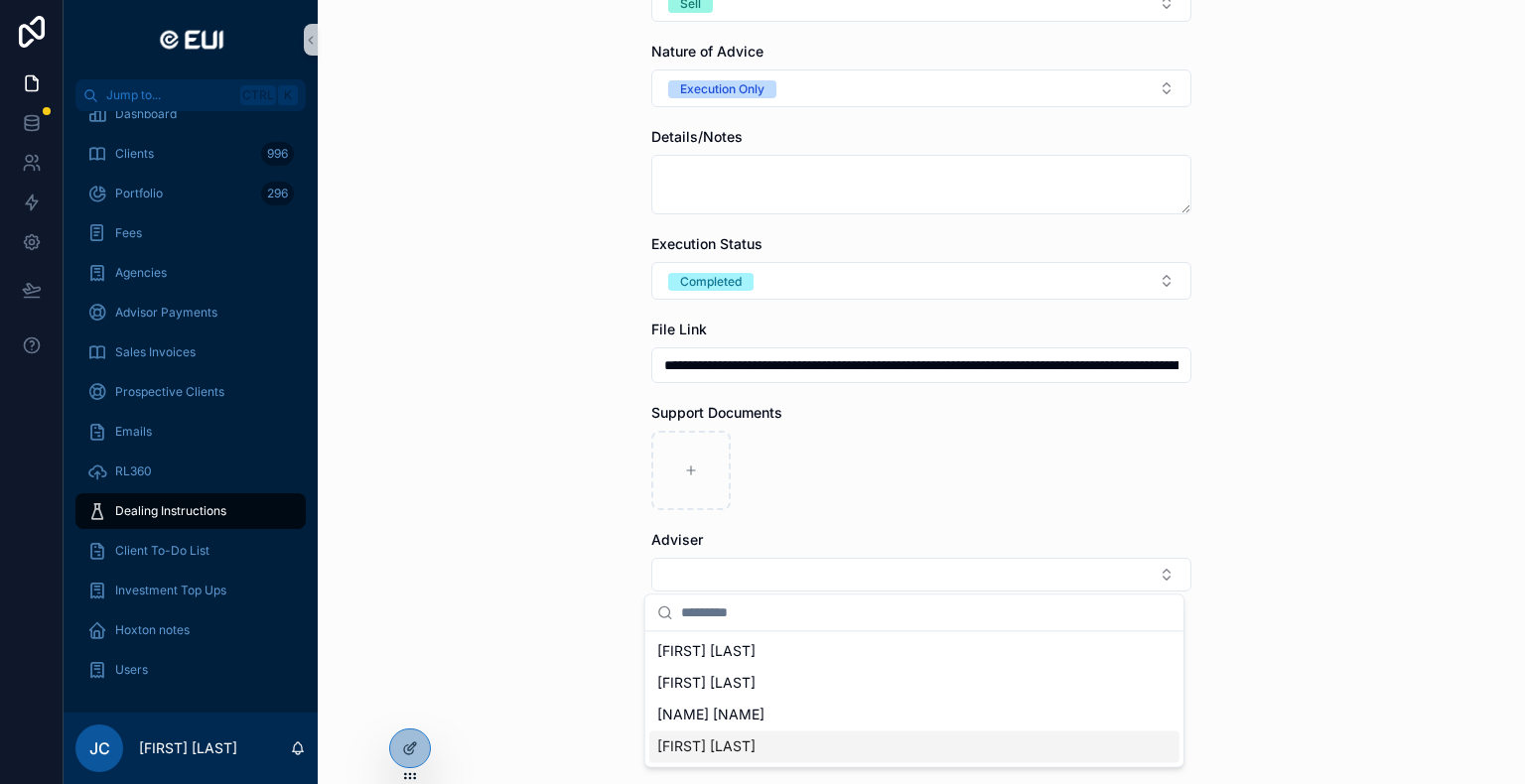 click on "[FIRST] [LAST]" at bounding box center (914, 746) 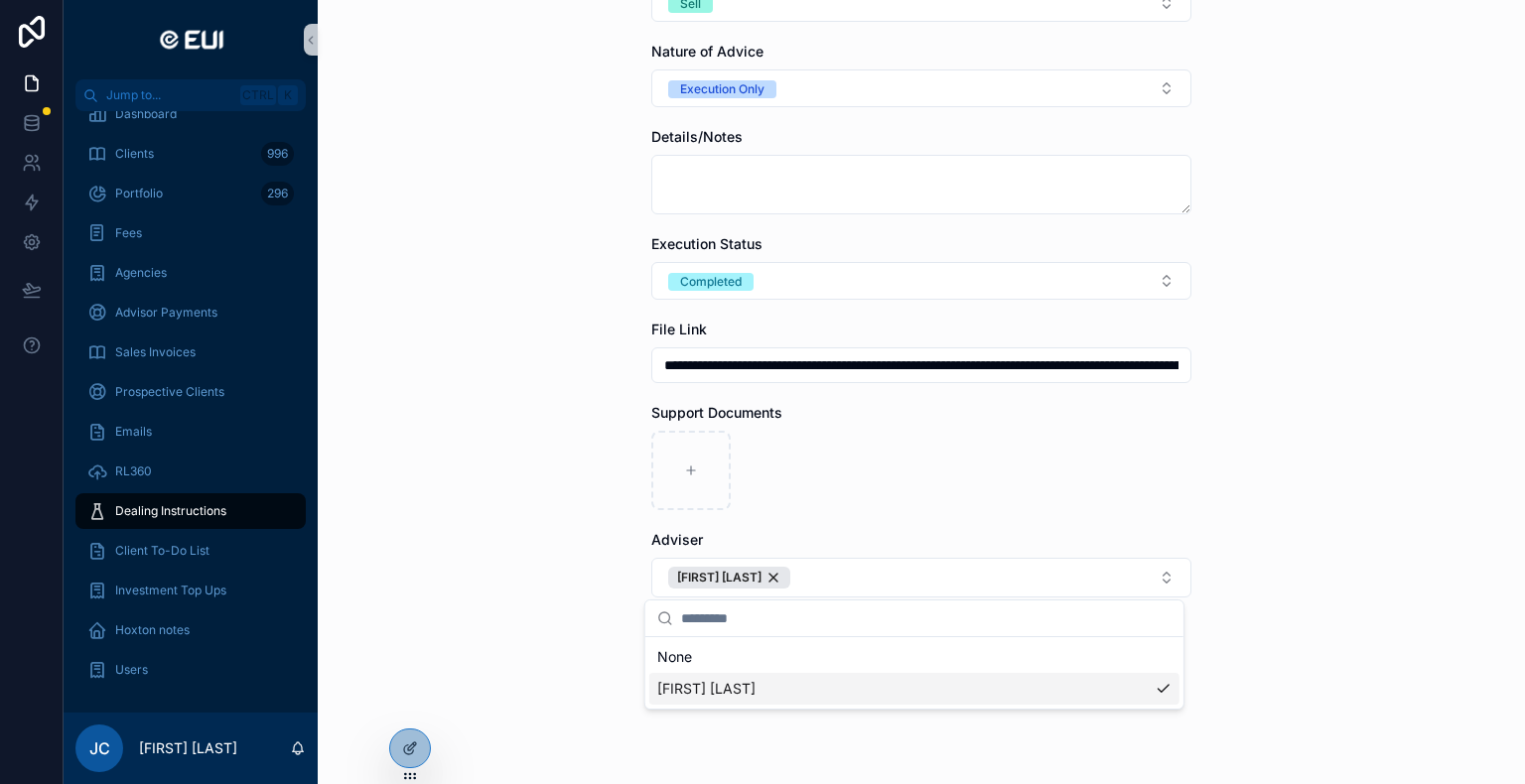 click on "**********" at bounding box center [794, 392] 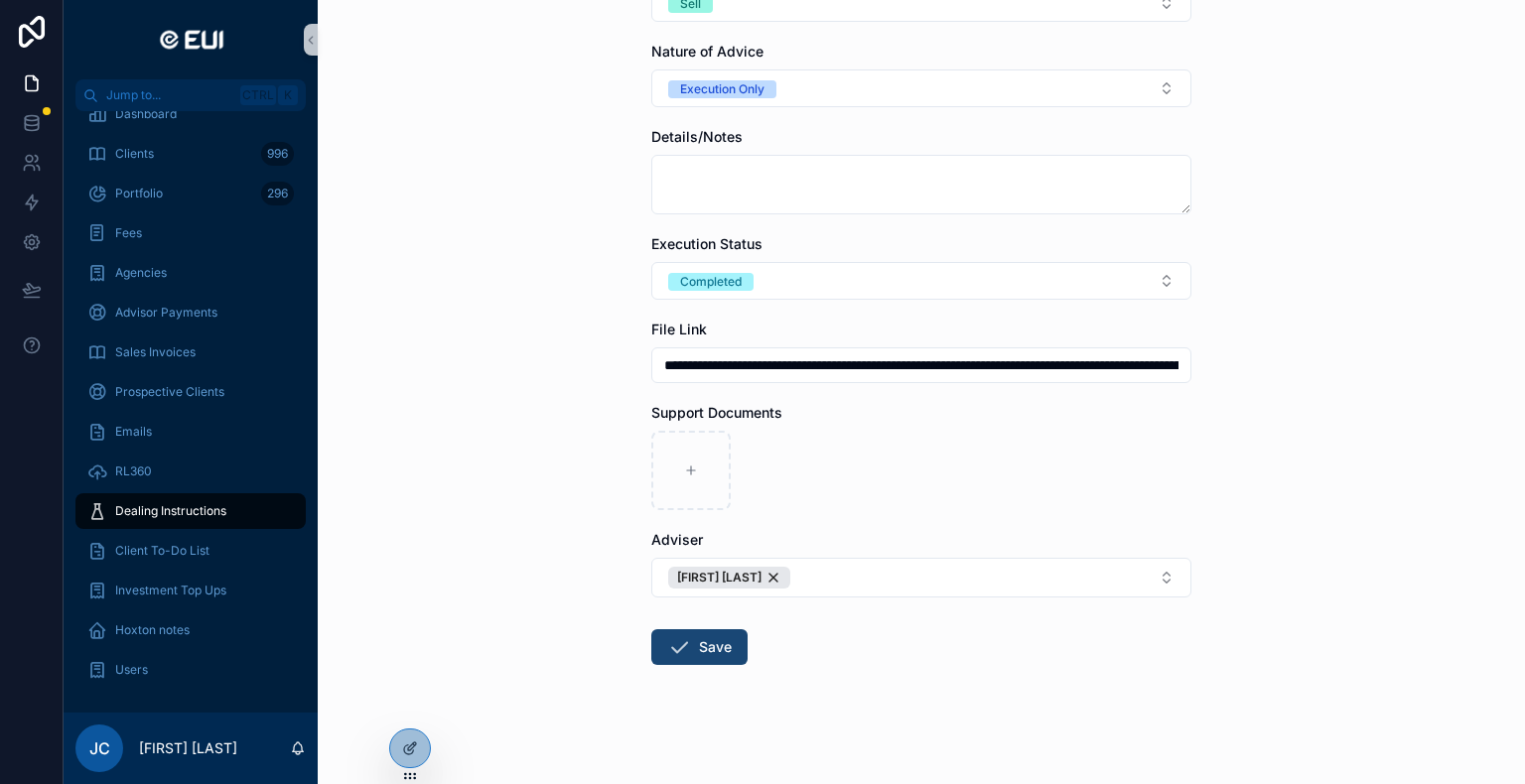 click on "Save" at bounding box center (699, 647) 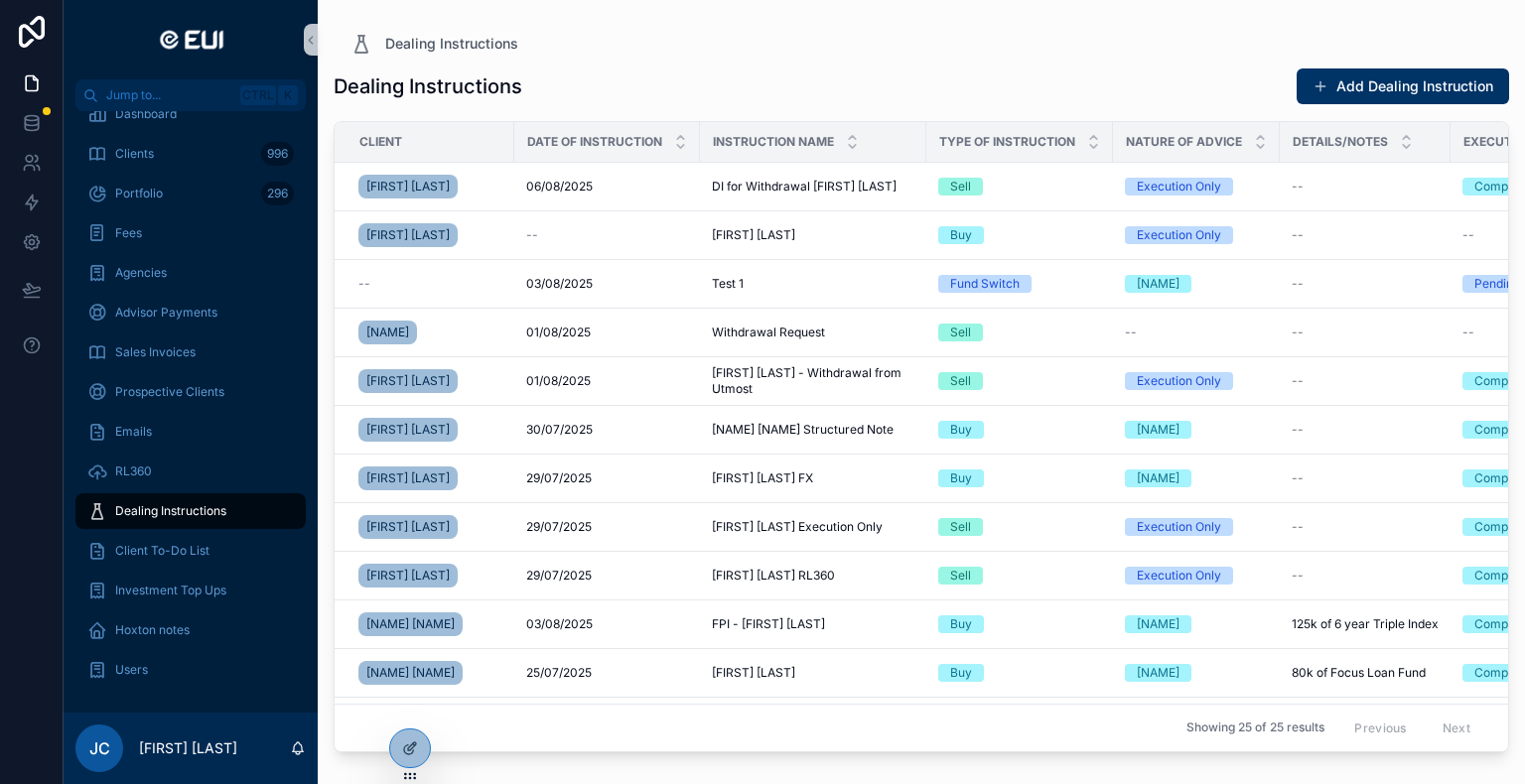 scroll, scrollTop: 0, scrollLeft: 0, axis: both 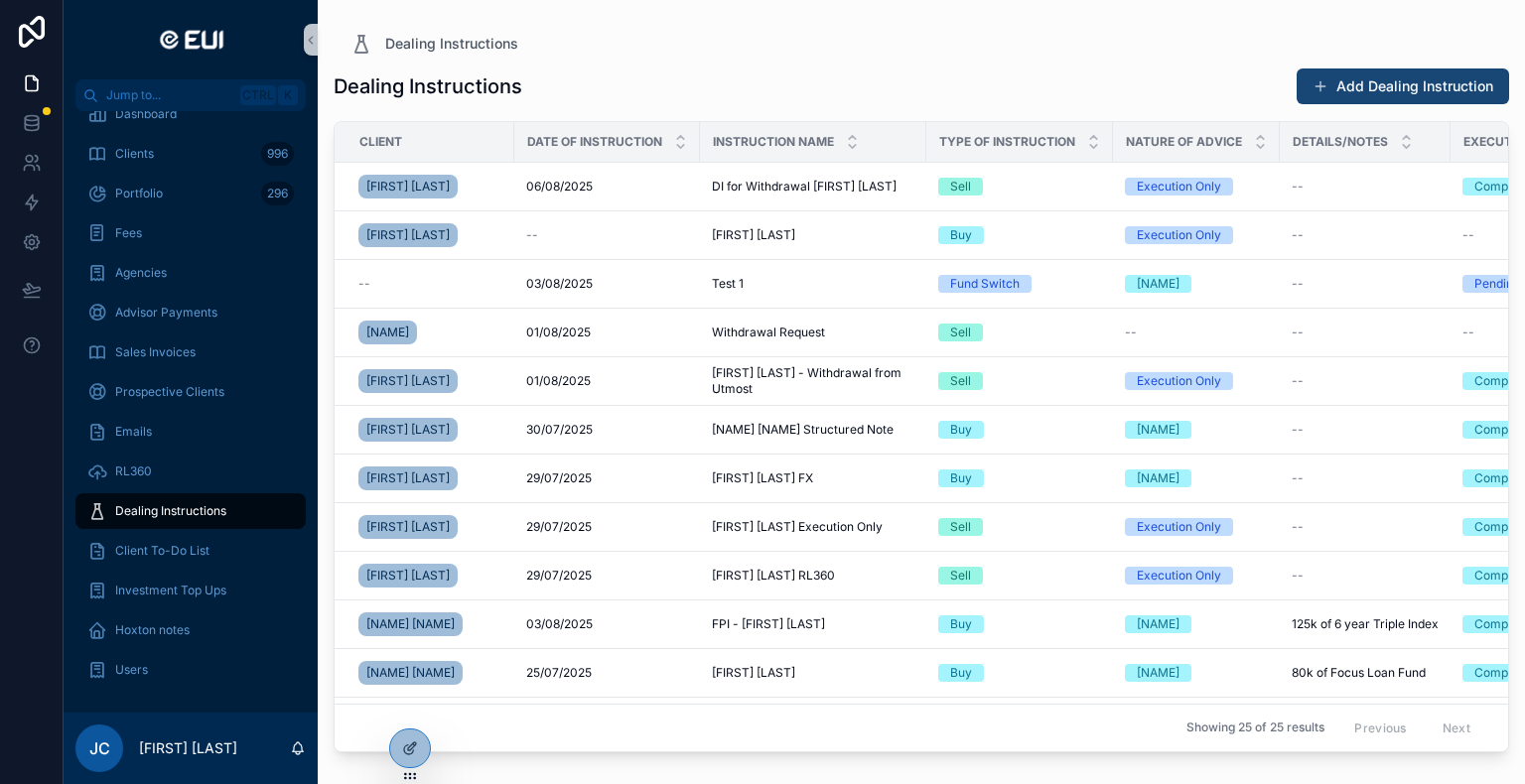 click on "Add Dealing Instruction" at bounding box center (1403, 86) 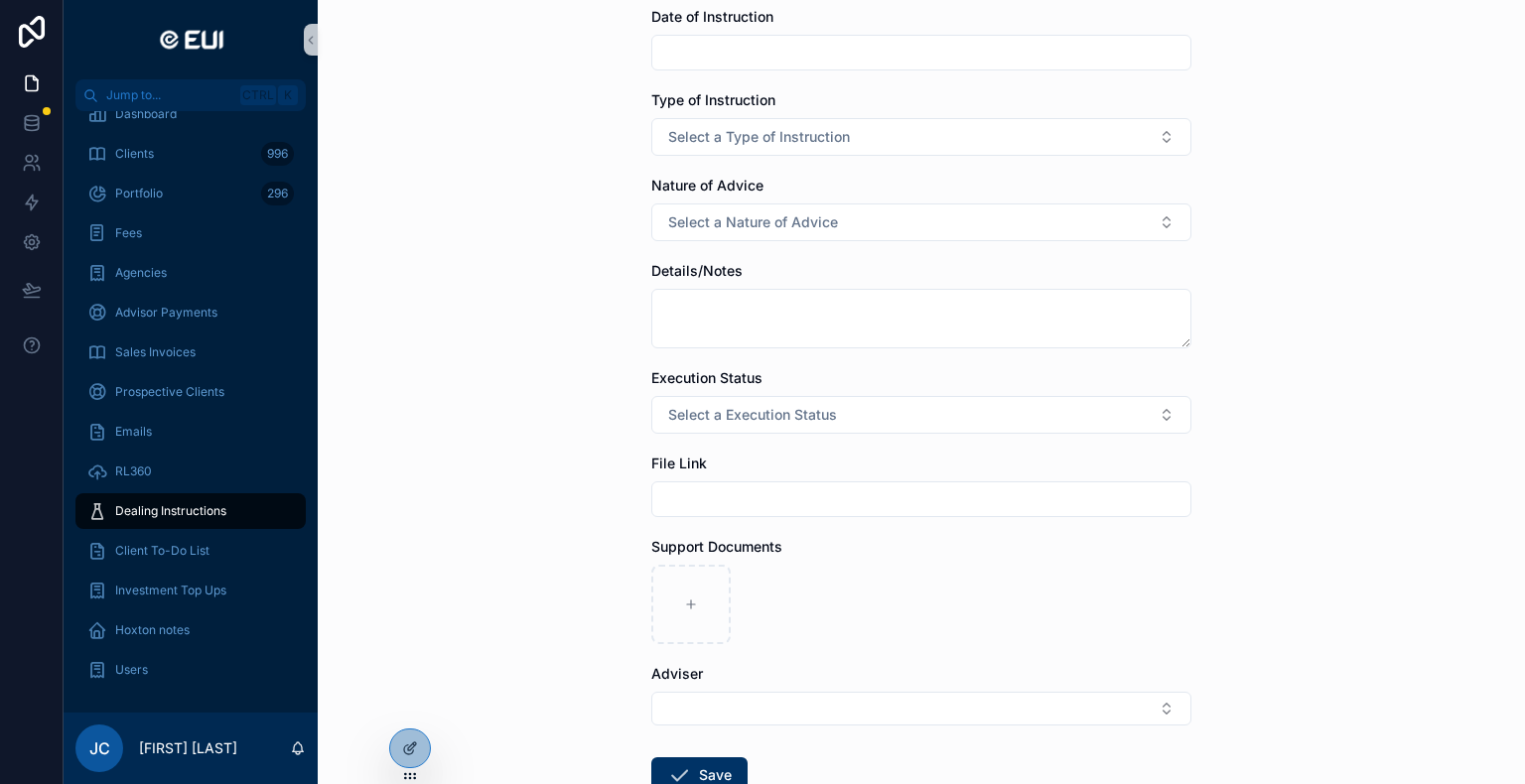 scroll, scrollTop: 397, scrollLeft: 0, axis: vertical 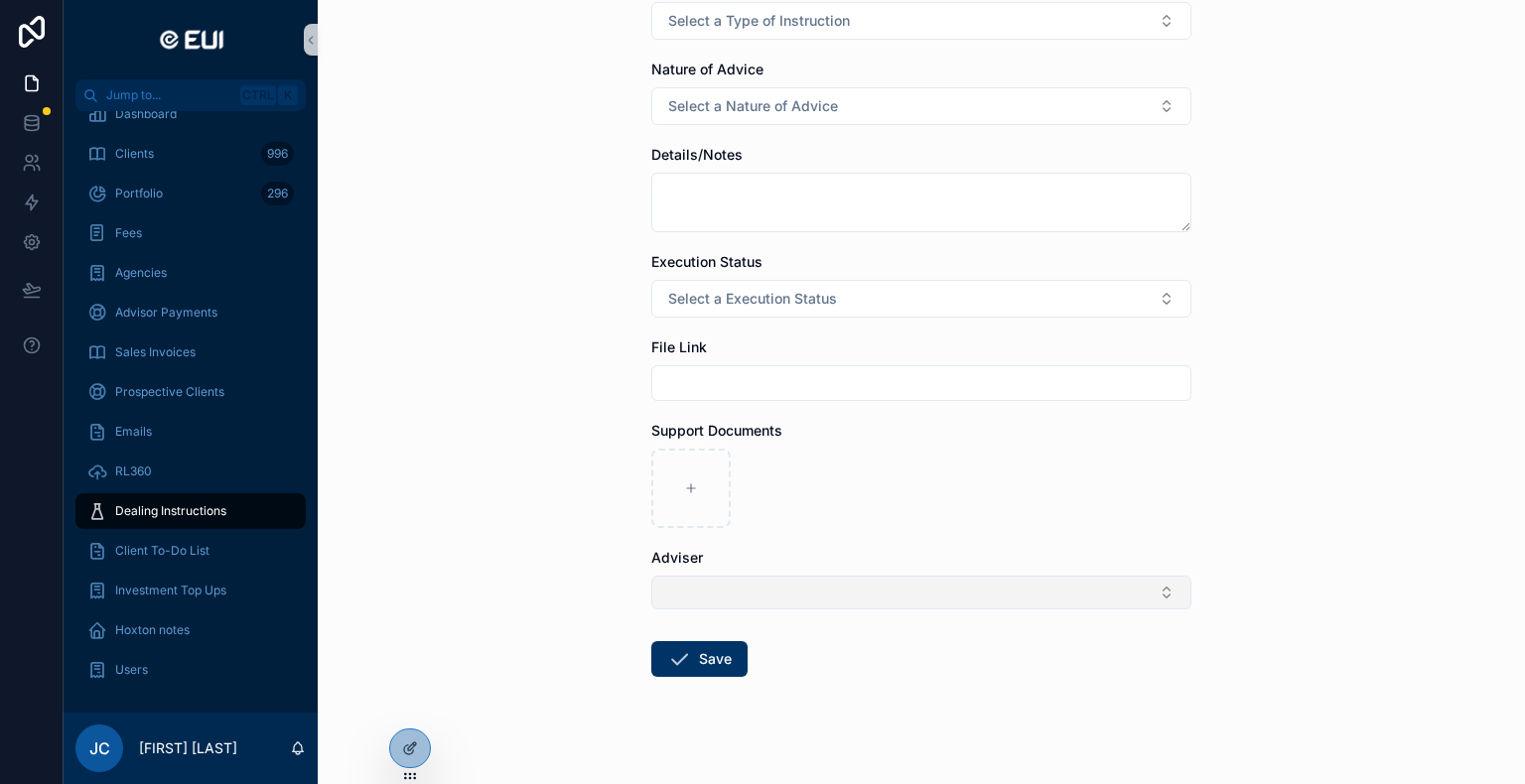 click at bounding box center [921, 592] 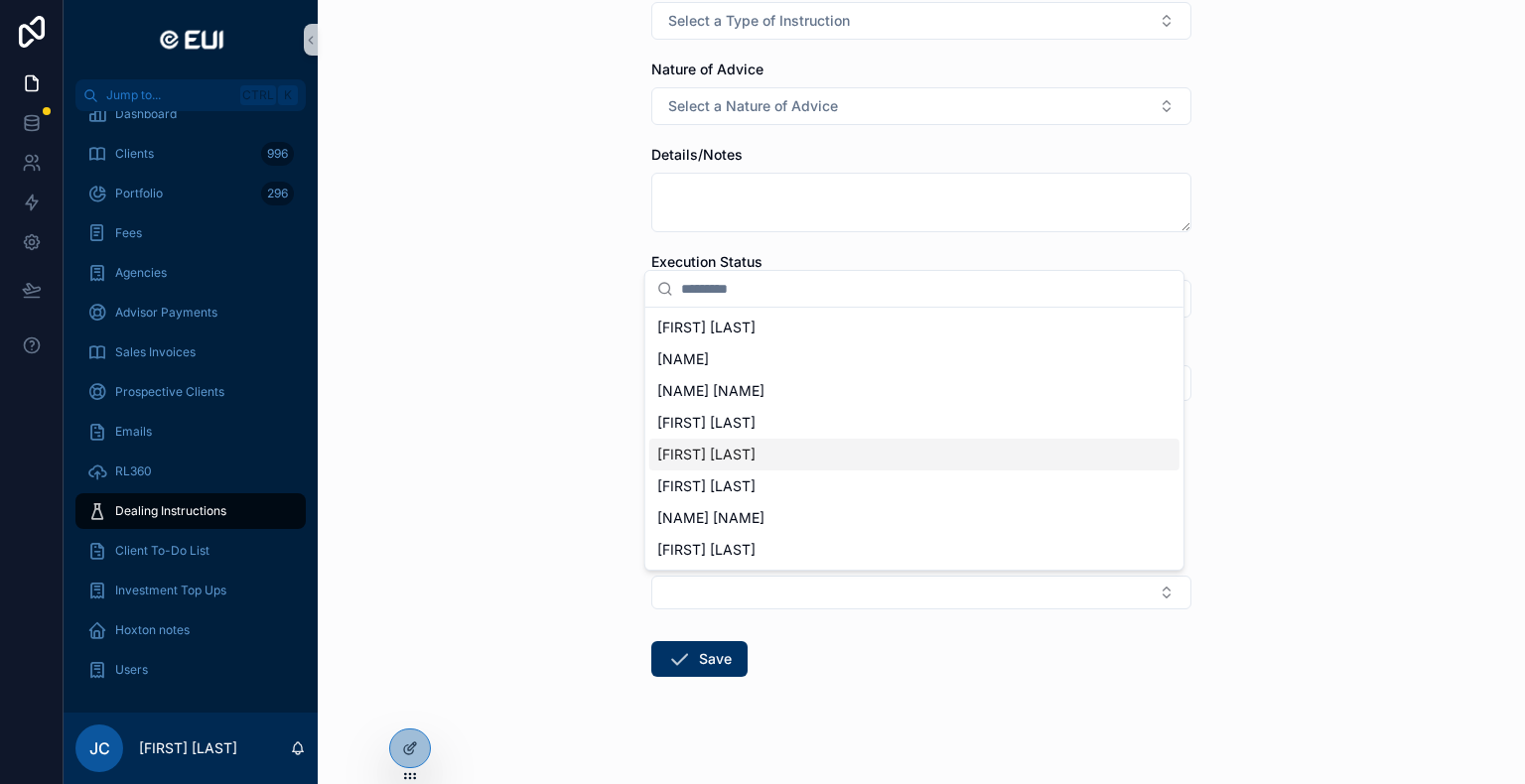 click on "Dealing Instructions Add Dealing Instruction Add Dealing Instruction Instruction Name Client Date of Instruction Type of Instruction Select a Type of Instruction Nature of Advice Select a Nature of Advice Details/Notes Execution Status Select a Execution Status File Link Support Documents Adviser Save" at bounding box center [921, 392] 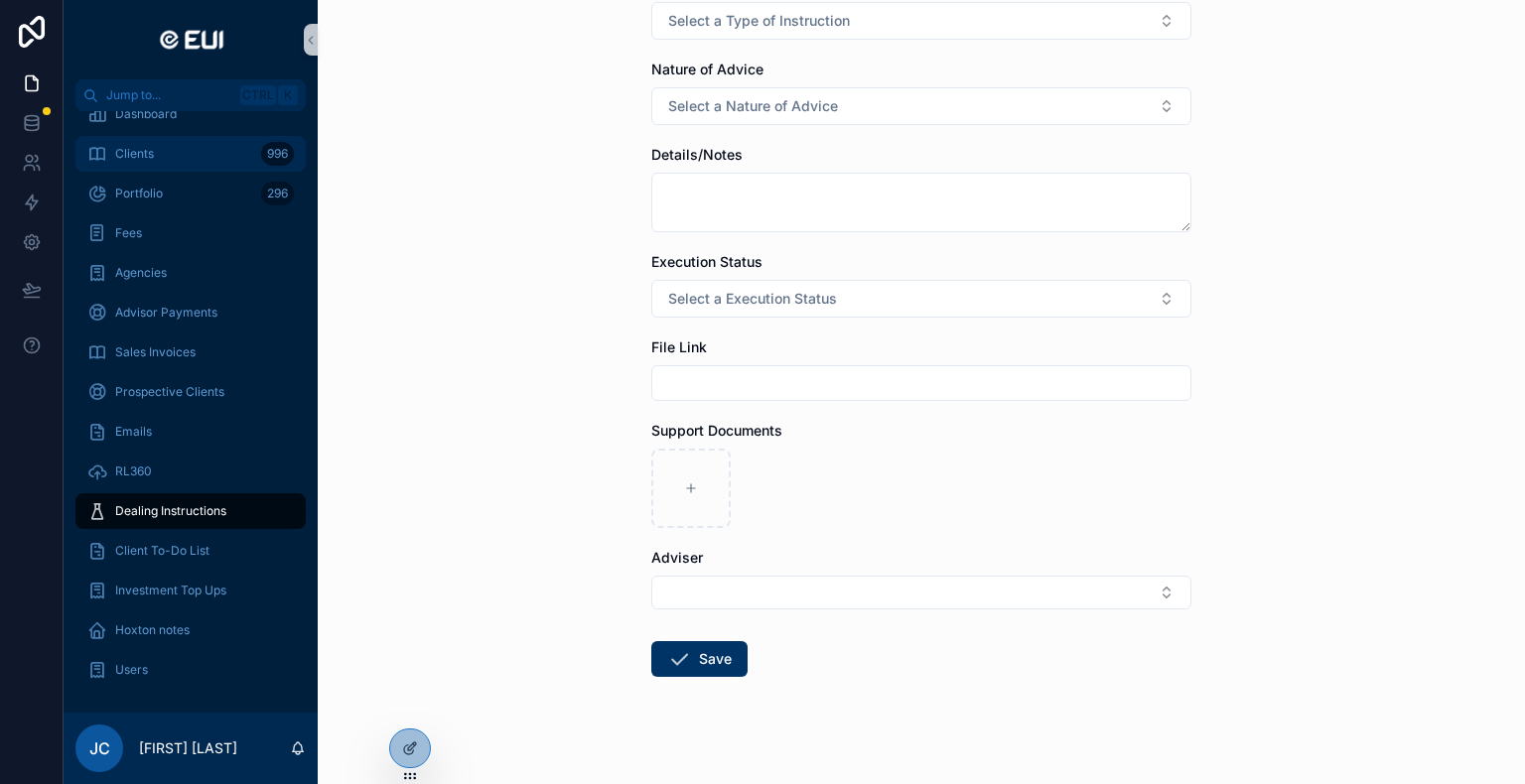 click on "Clients 996" at bounding box center (191, 154) 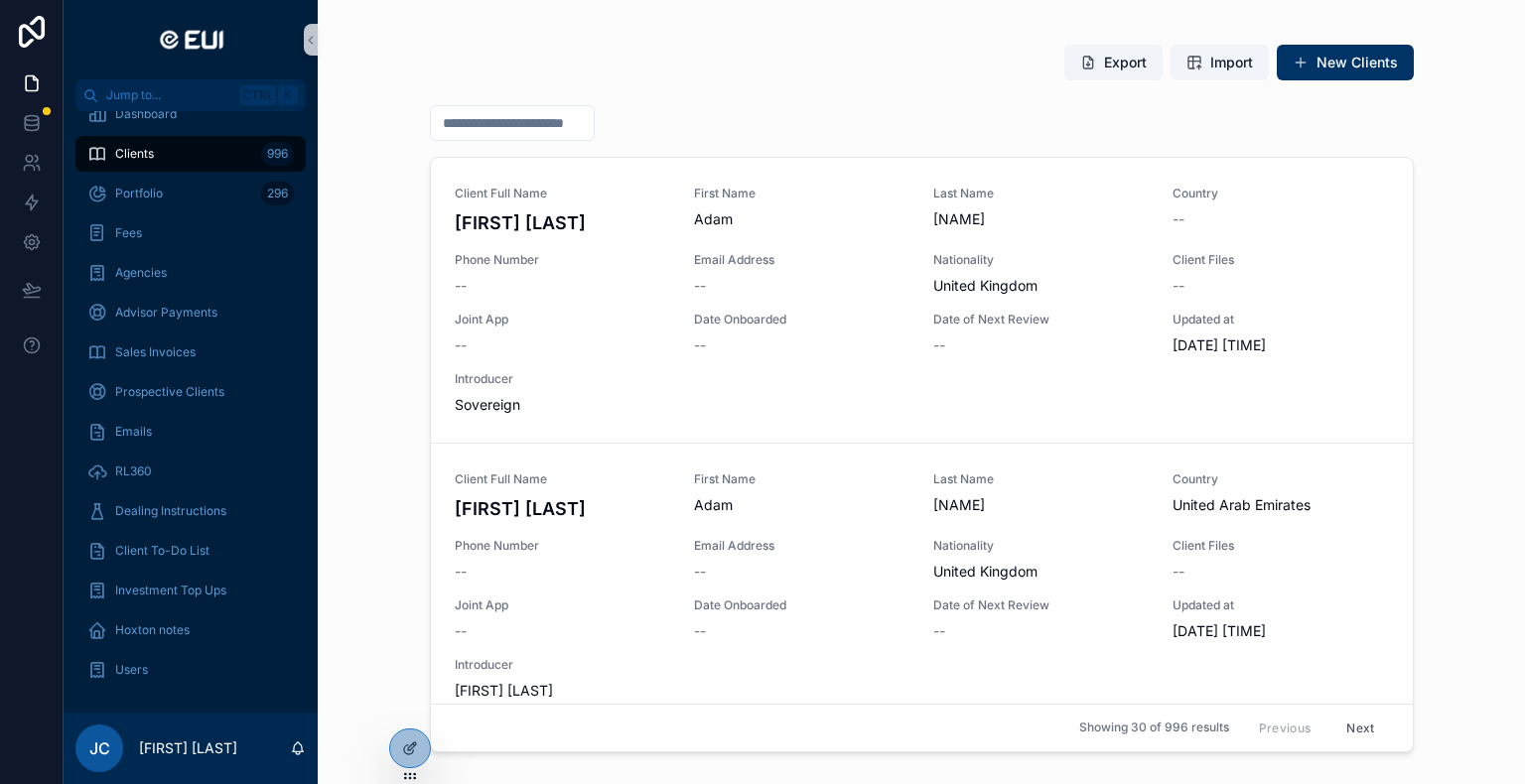 scroll, scrollTop: 0, scrollLeft: 0, axis: both 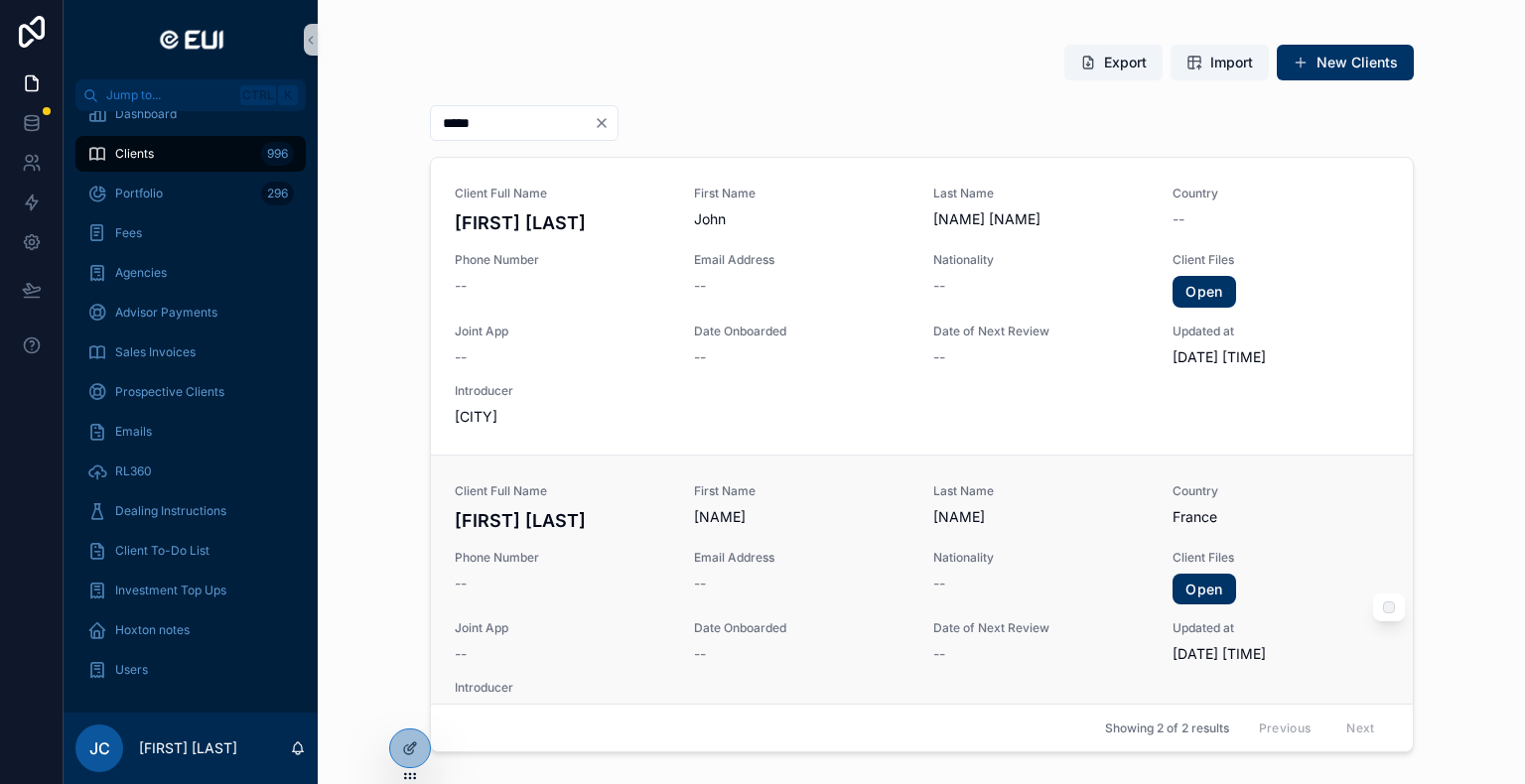 type on "*****" 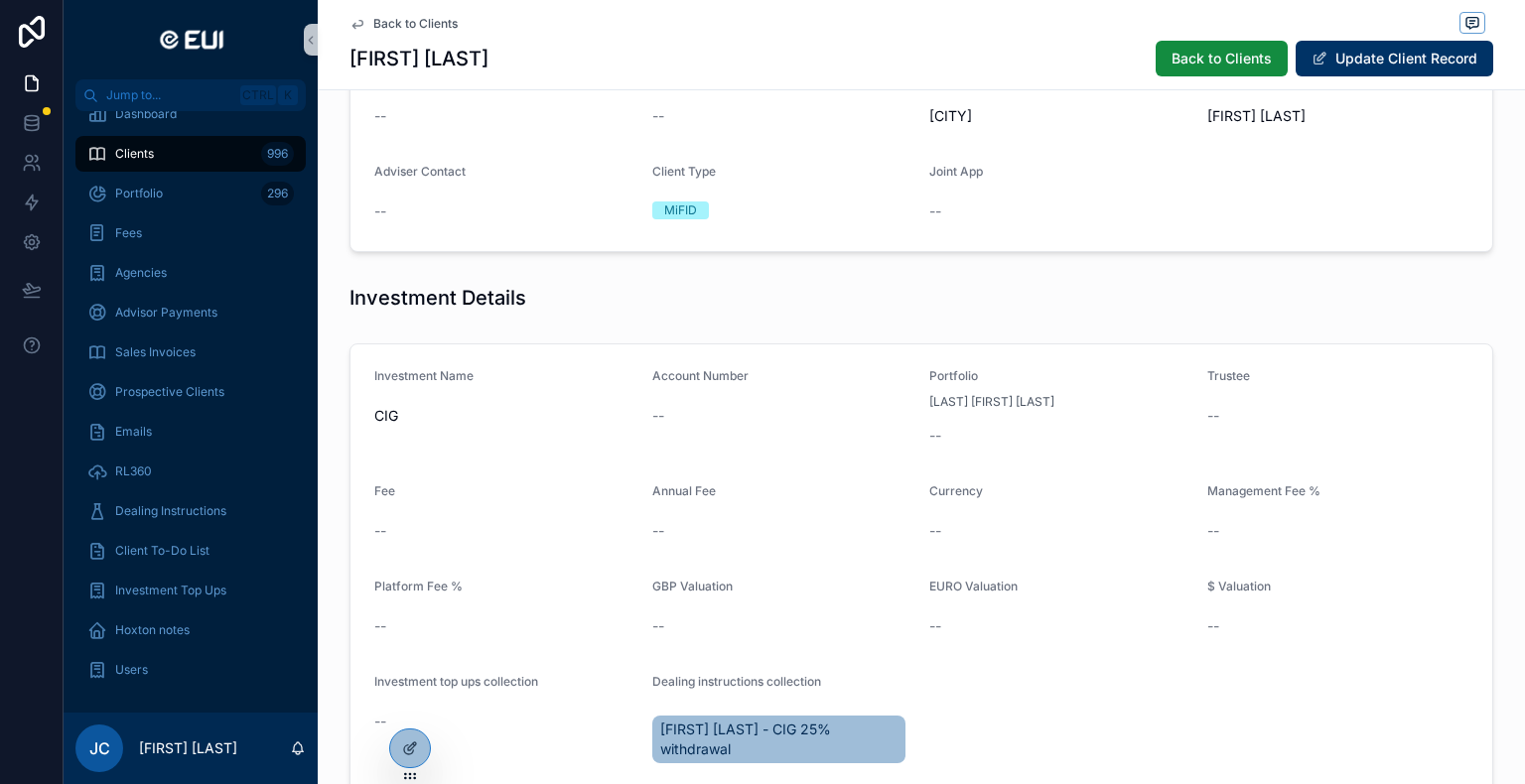 scroll, scrollTop: 397, scrollLeft: 0, axis: vertical 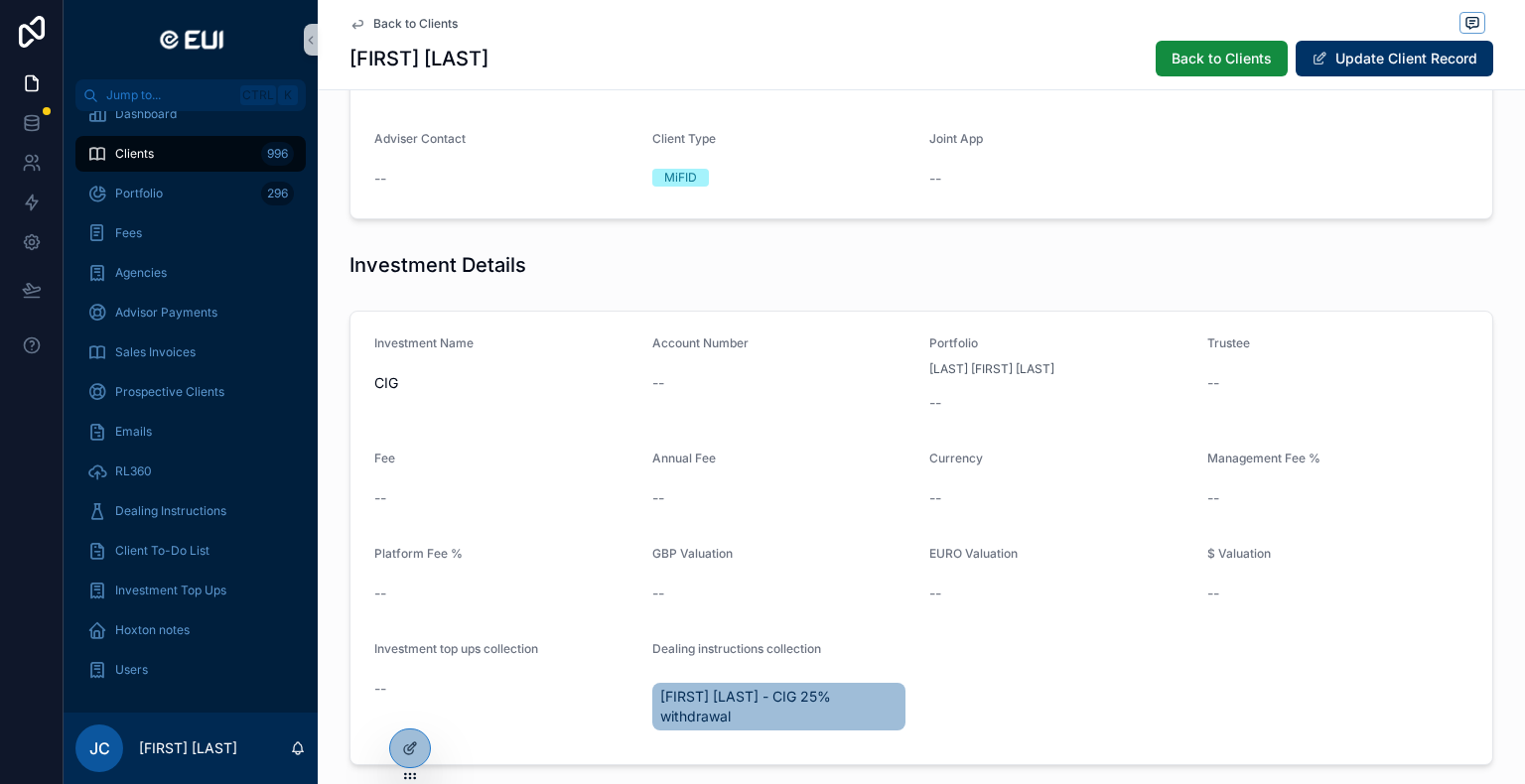 click on "--" at bounding box center [783, 383] 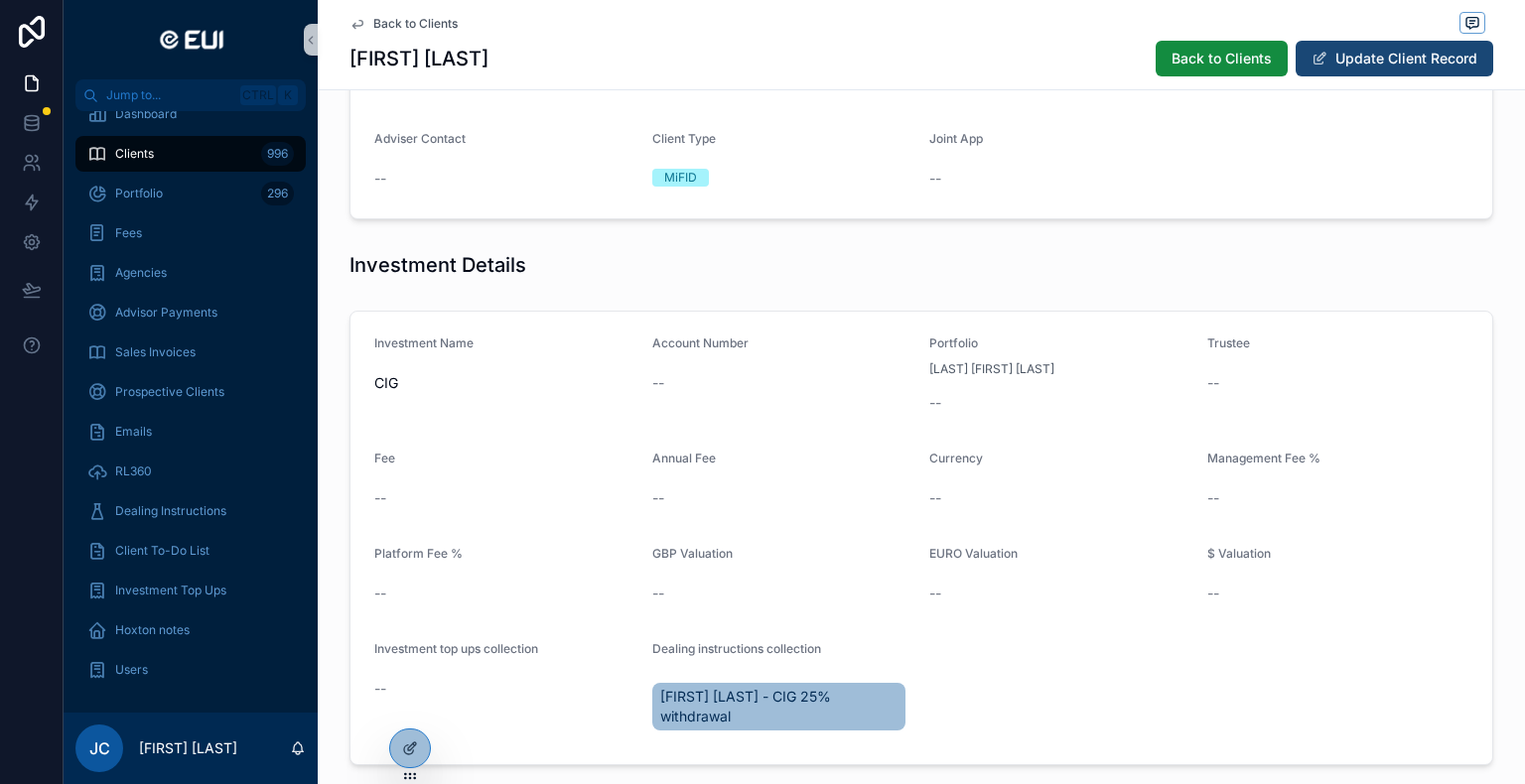 click on "Update Client Record" at bounding box center (1394, 59) 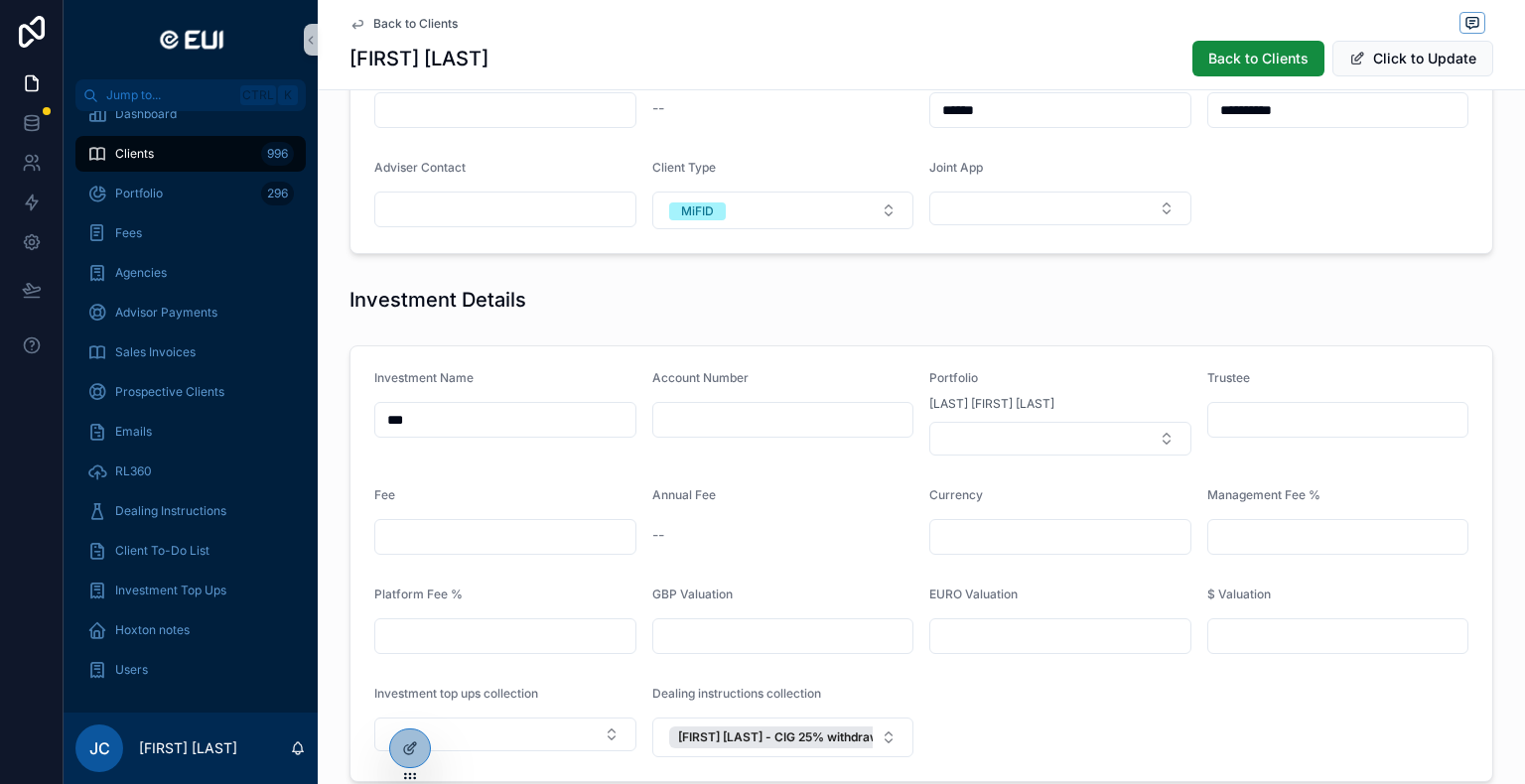 scroll, scrollTop: 397, scrollLeft: 0, axis: vertical 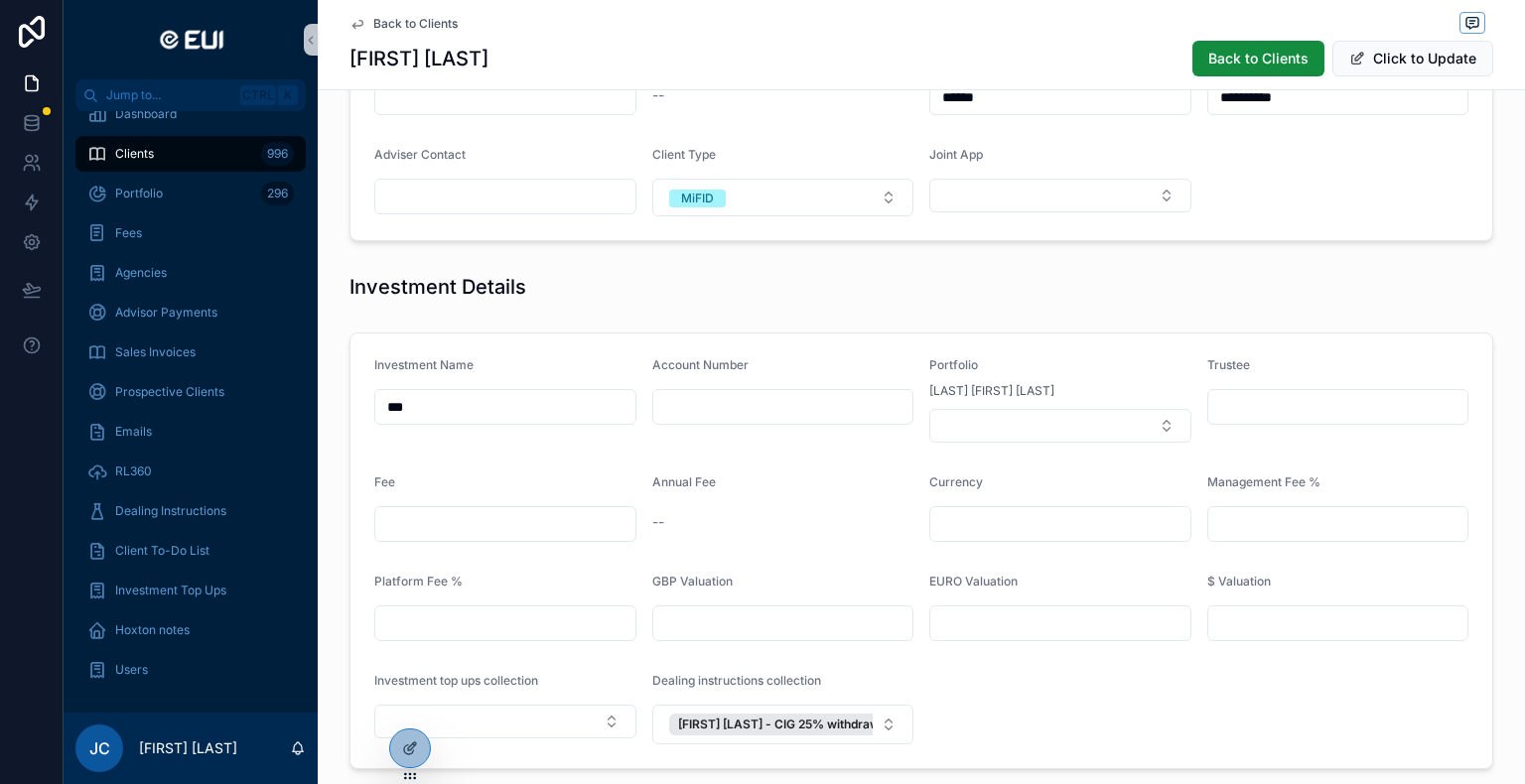click at bounding box center (783, 623) 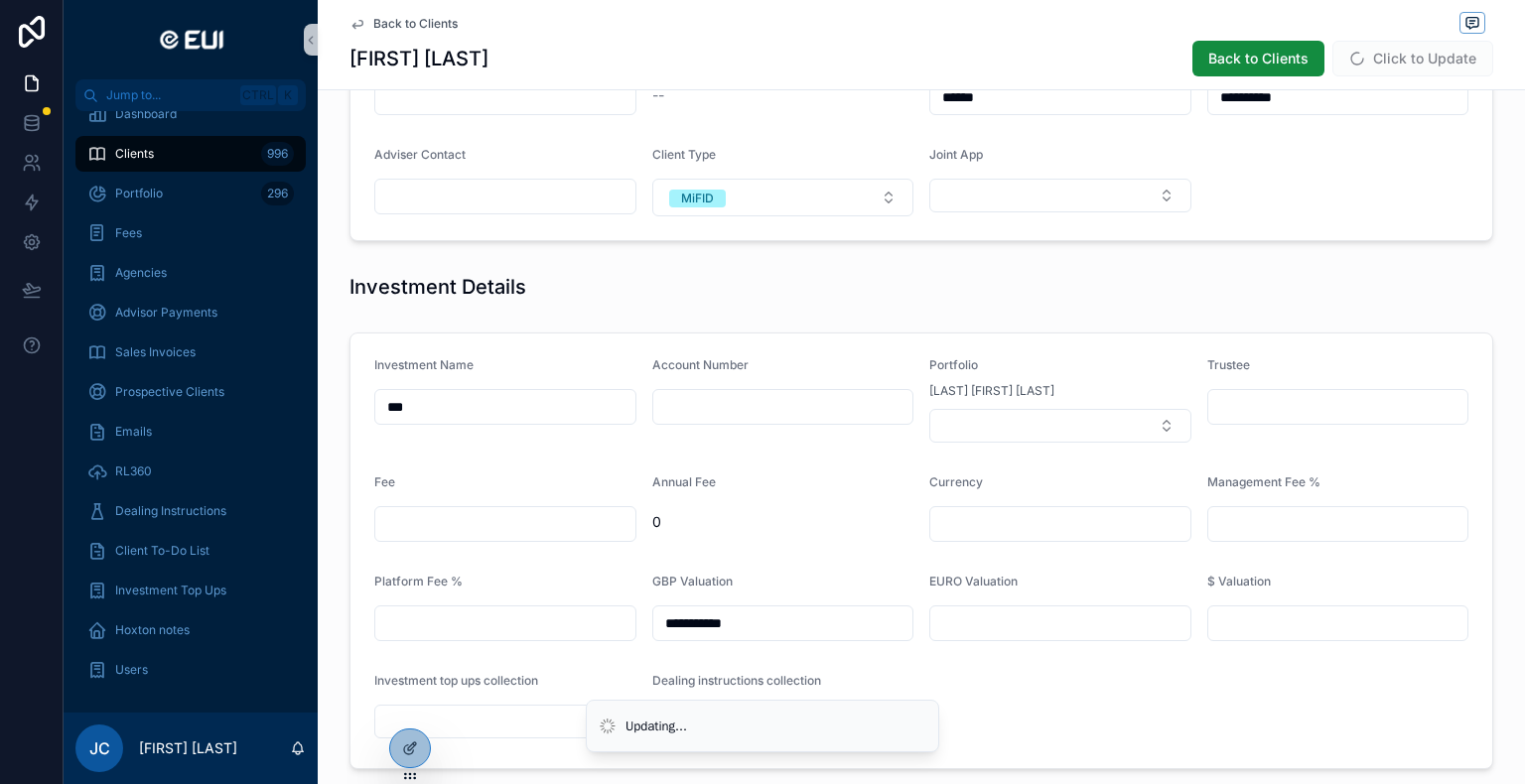 type on "**********" 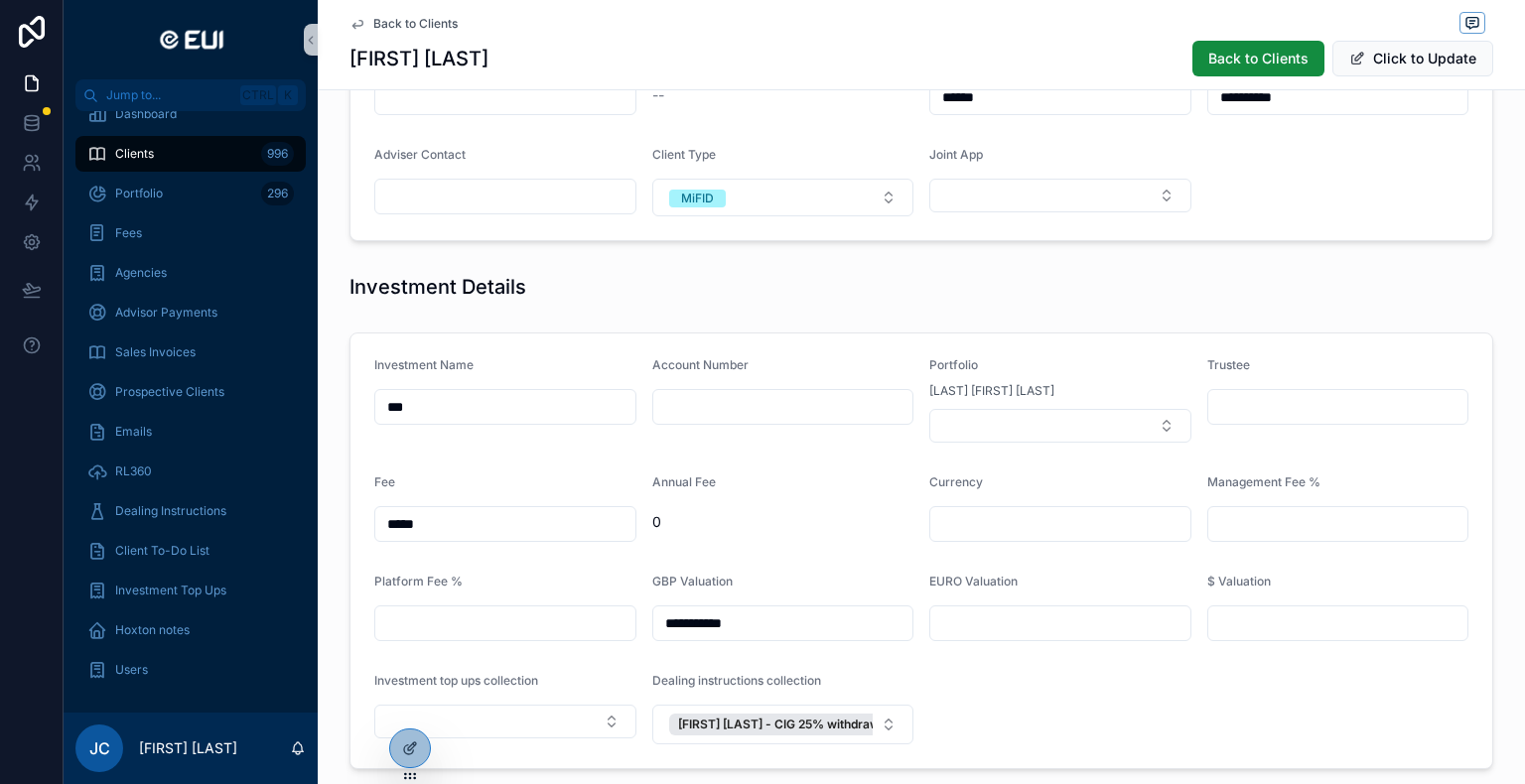 type on "*****" 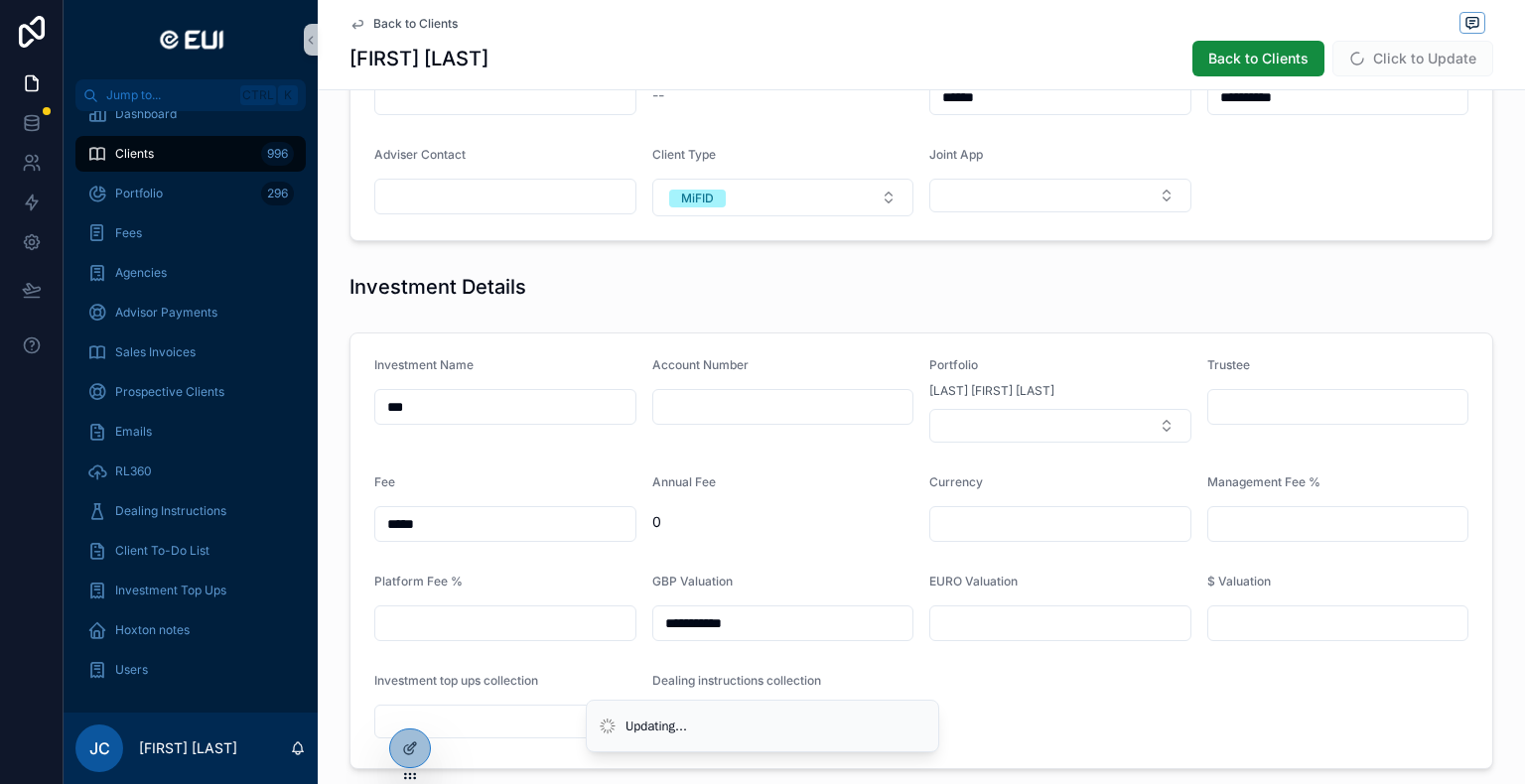 click on "**********" at bounding box center [921, 551] 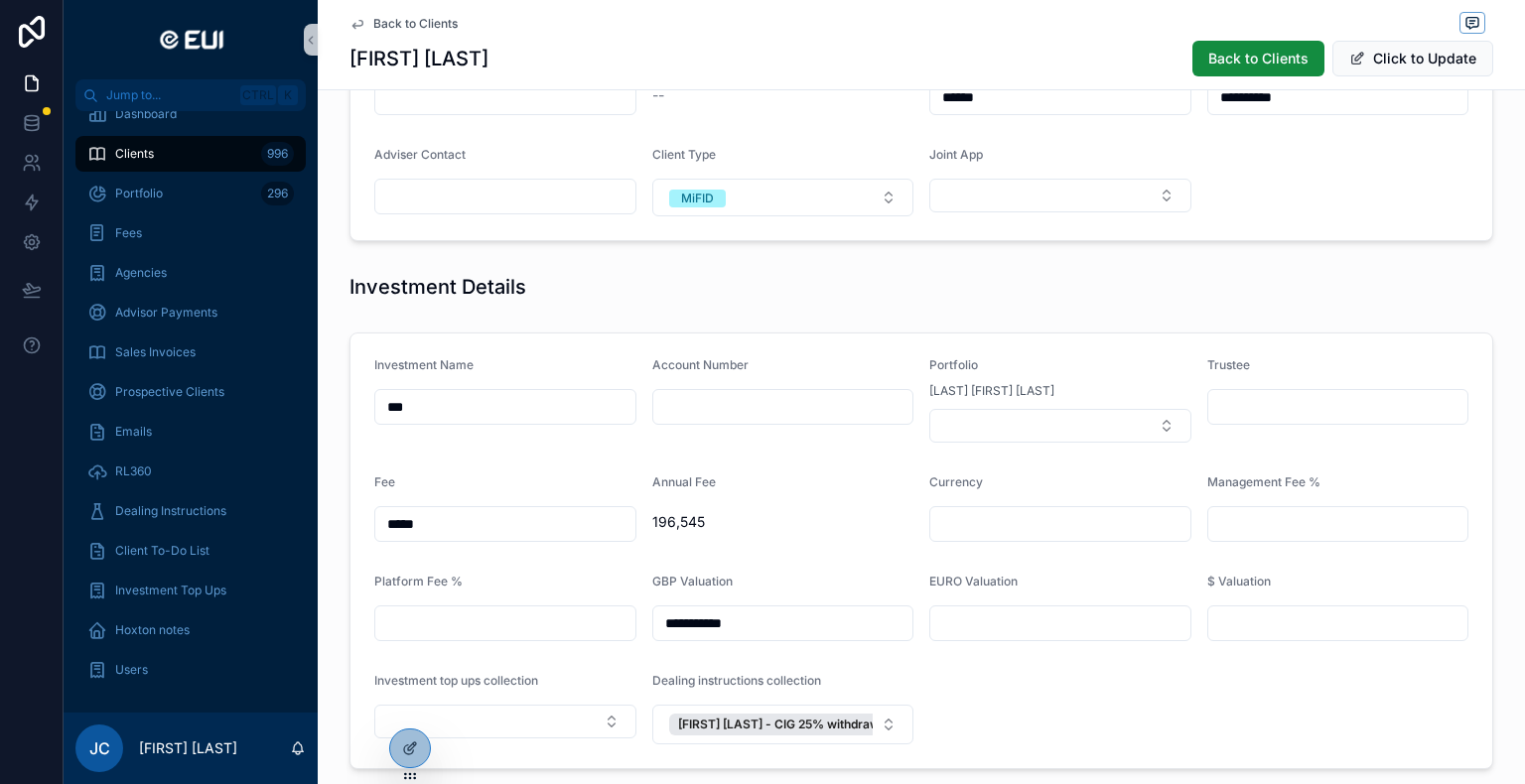 drag, startPoint x: 721, startPoint y: 621, endPoint x: 747, endPoint y: 620, distance: 26.019224 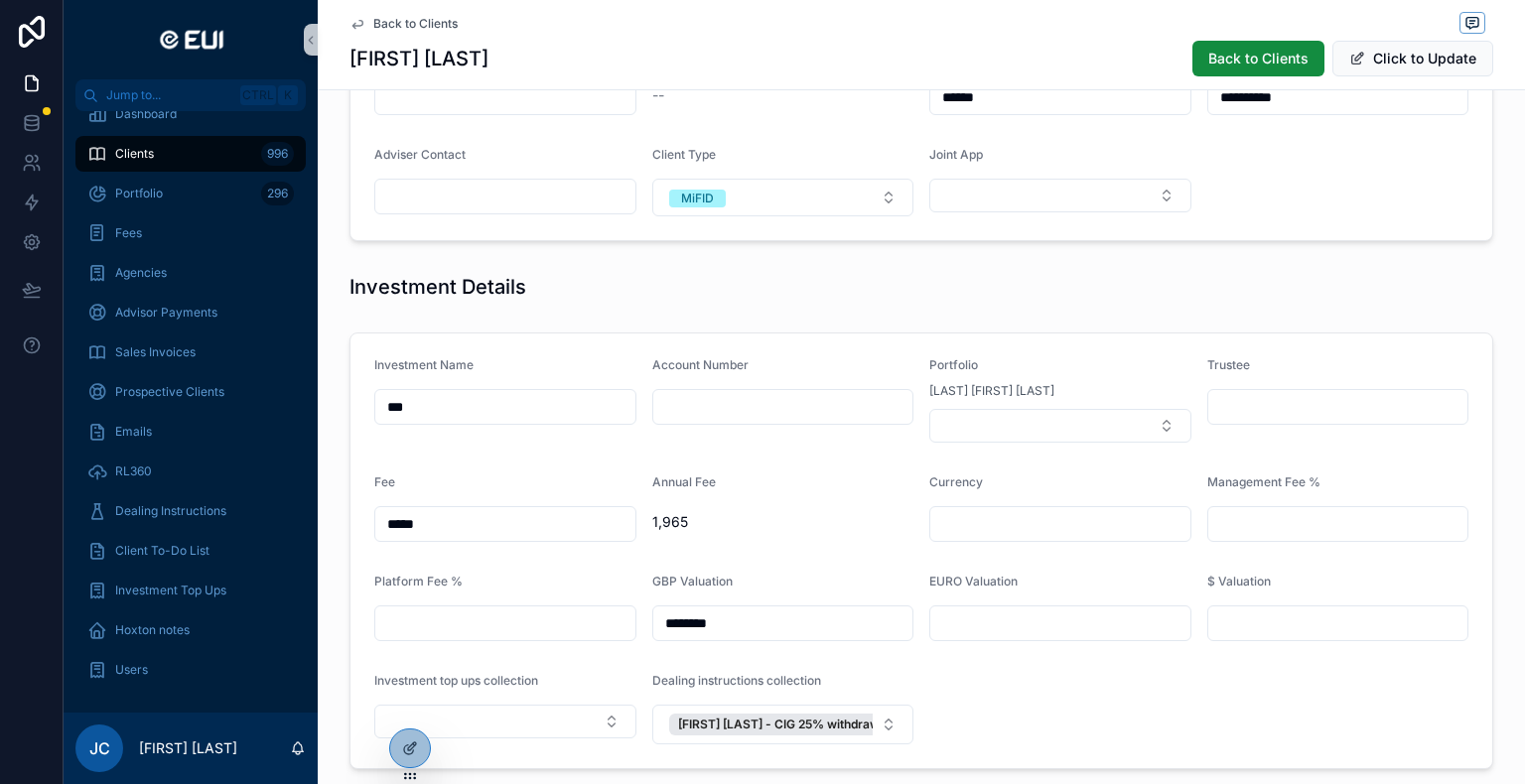 click on "Investment Name *** Account Number Portfolio [LAST] [LAST] Trustee Fee ***** Annual Fee 1,965 Currency Management Fee % Platform Fee % GBP Valuation ******** EURO Valuation $ Valuation Investment top ups collection Dealing instructions collection [LAST] [LAST]- CIG 25% withdrawal" at bounding box center (921, 551) 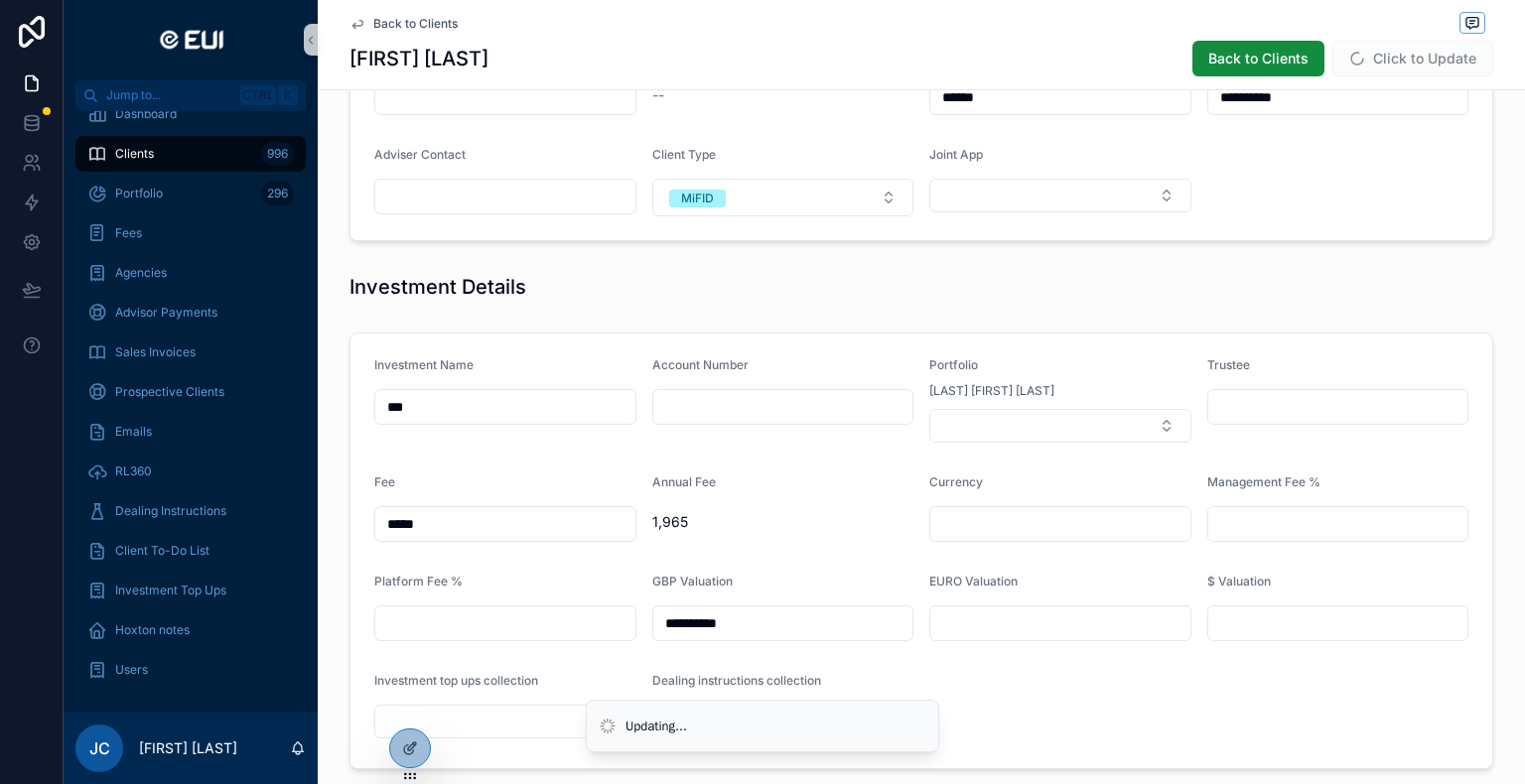 type on "********" 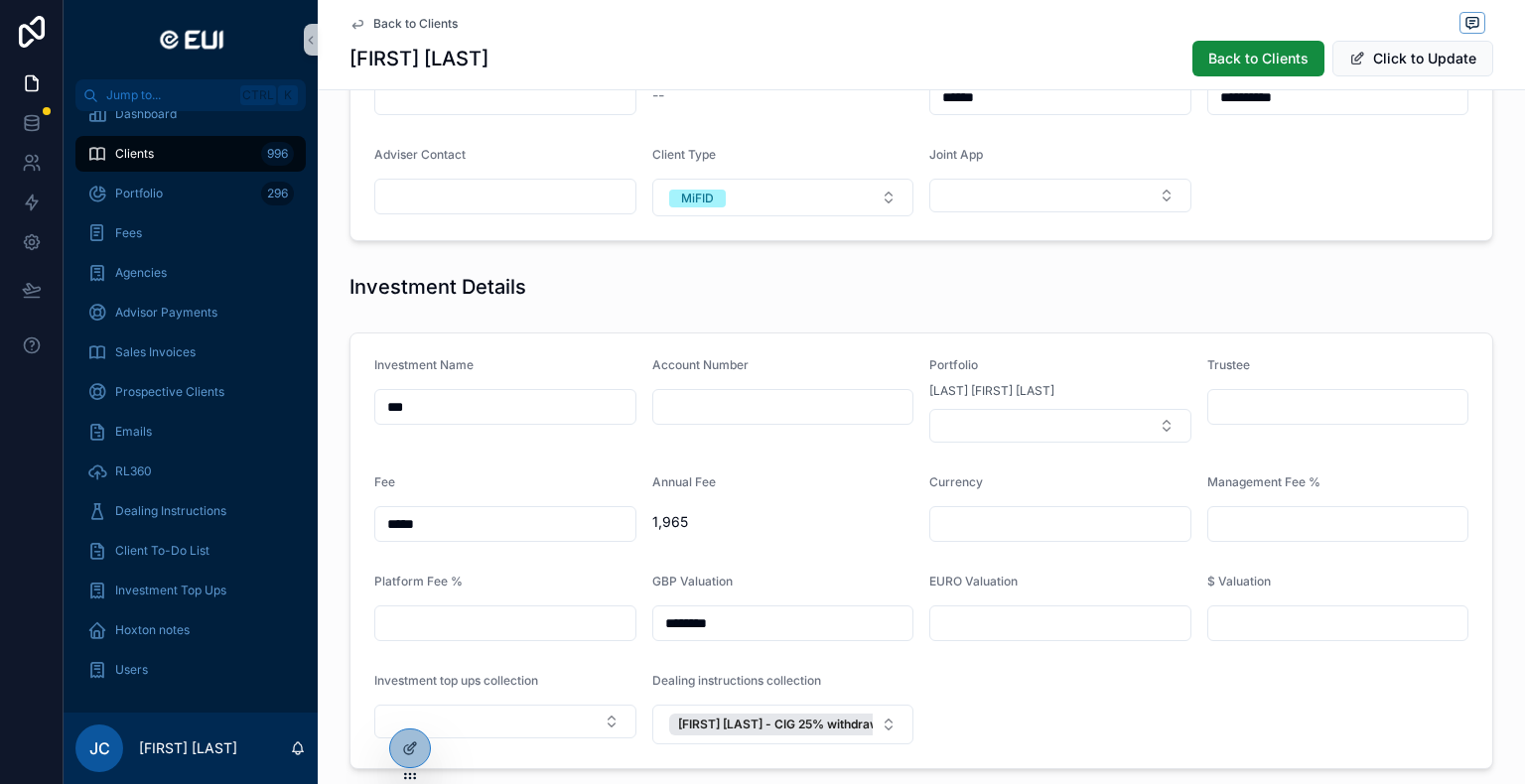 click on "Investment Name *** Account Number Portfolio [LAST] [LAST] Trustee Fee ***** Annual Fee 1,965 Currency Management Fee % Platform Fee % GBP Valuation ******** EURO Valuation $ Valuation Investment top ups collection Dealing instructions collection [LAST] [LAST]- CIG 25% withdrawal" at bounding box center (921, 551) 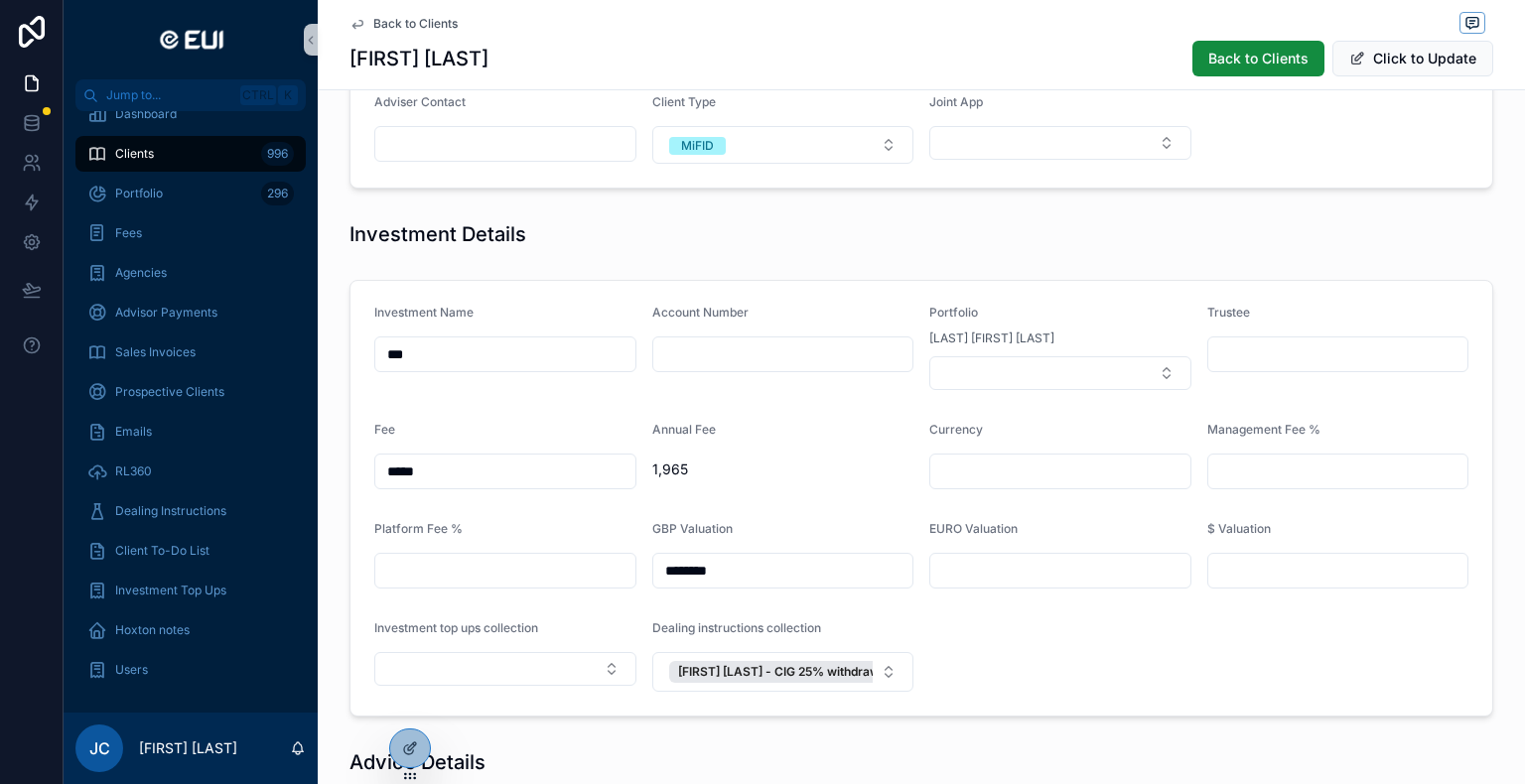 scroll, scrollTop: 496, scrollLeft: 0, axis: vertical 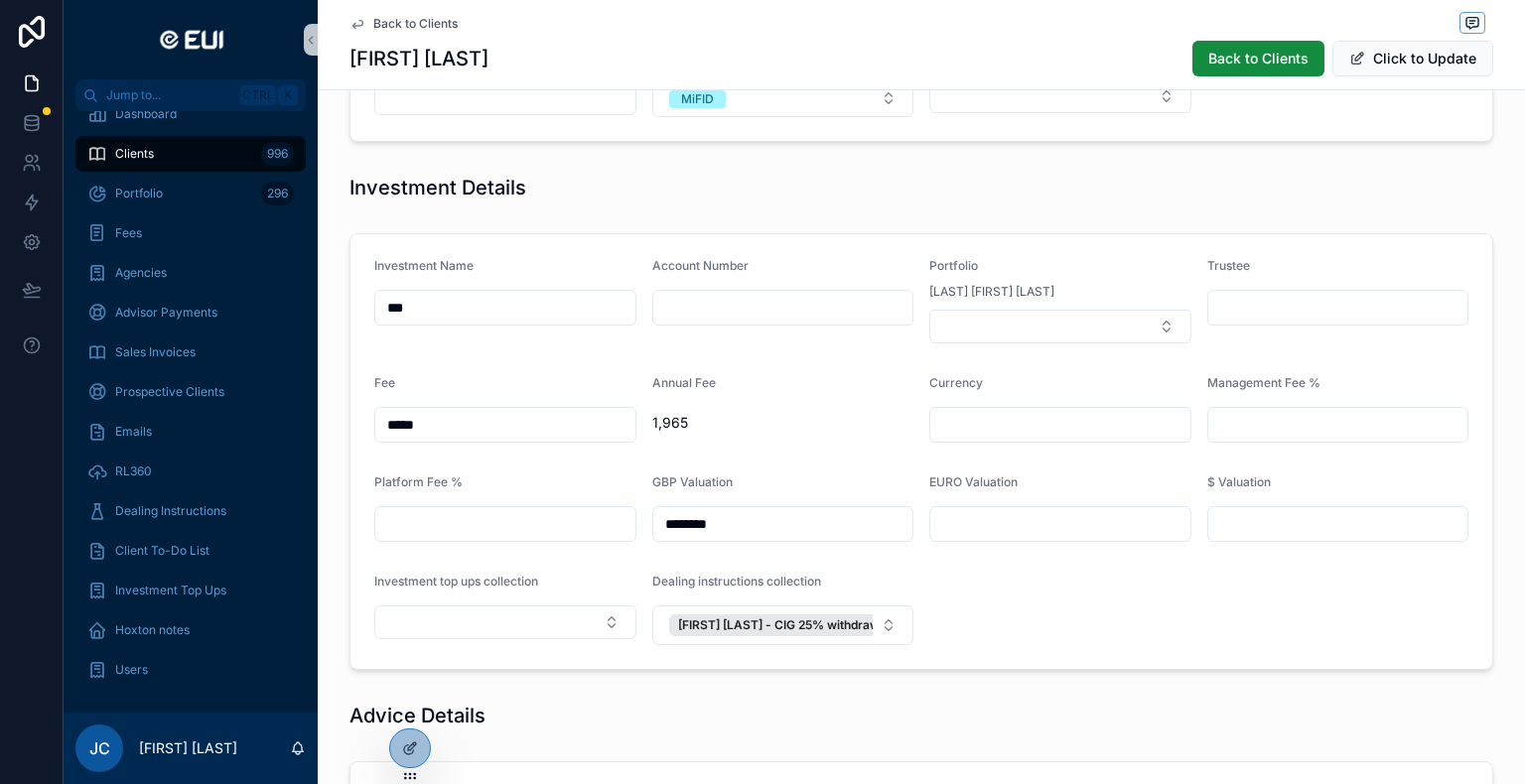 click at bounding box center (783, 308) 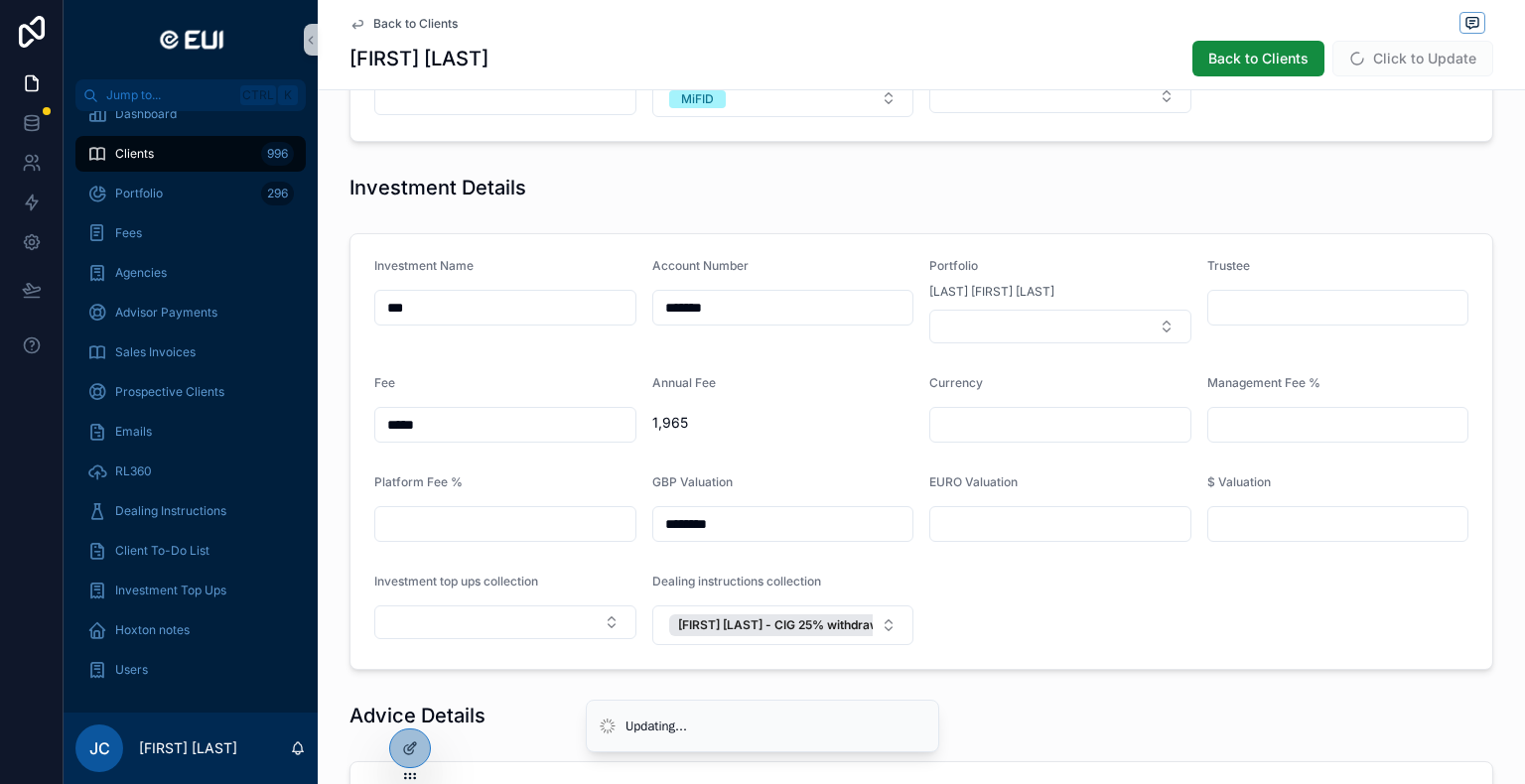 type on "*******" 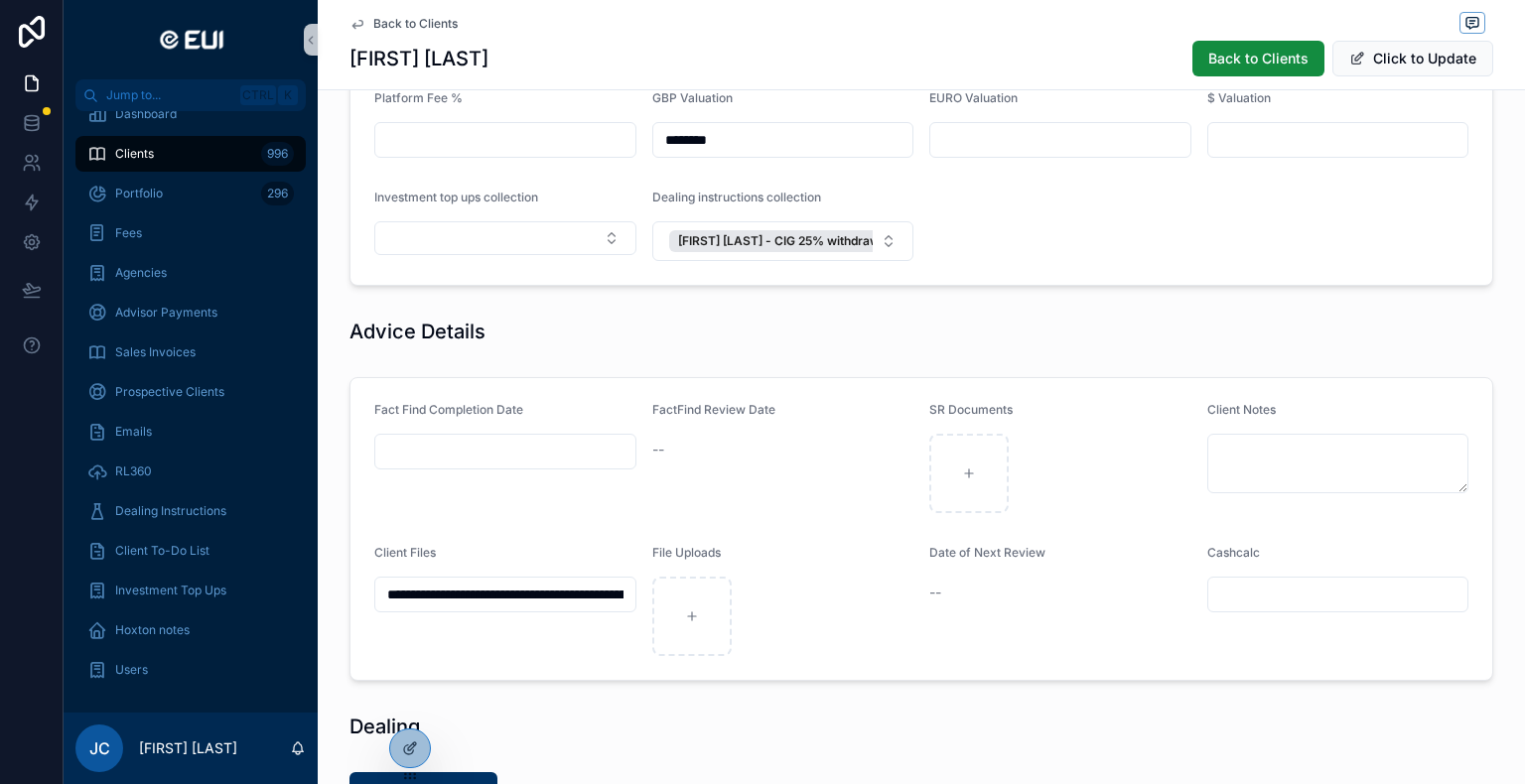 scroll, scrollTop: 1092, scrollLeft: 0, axis: vertical 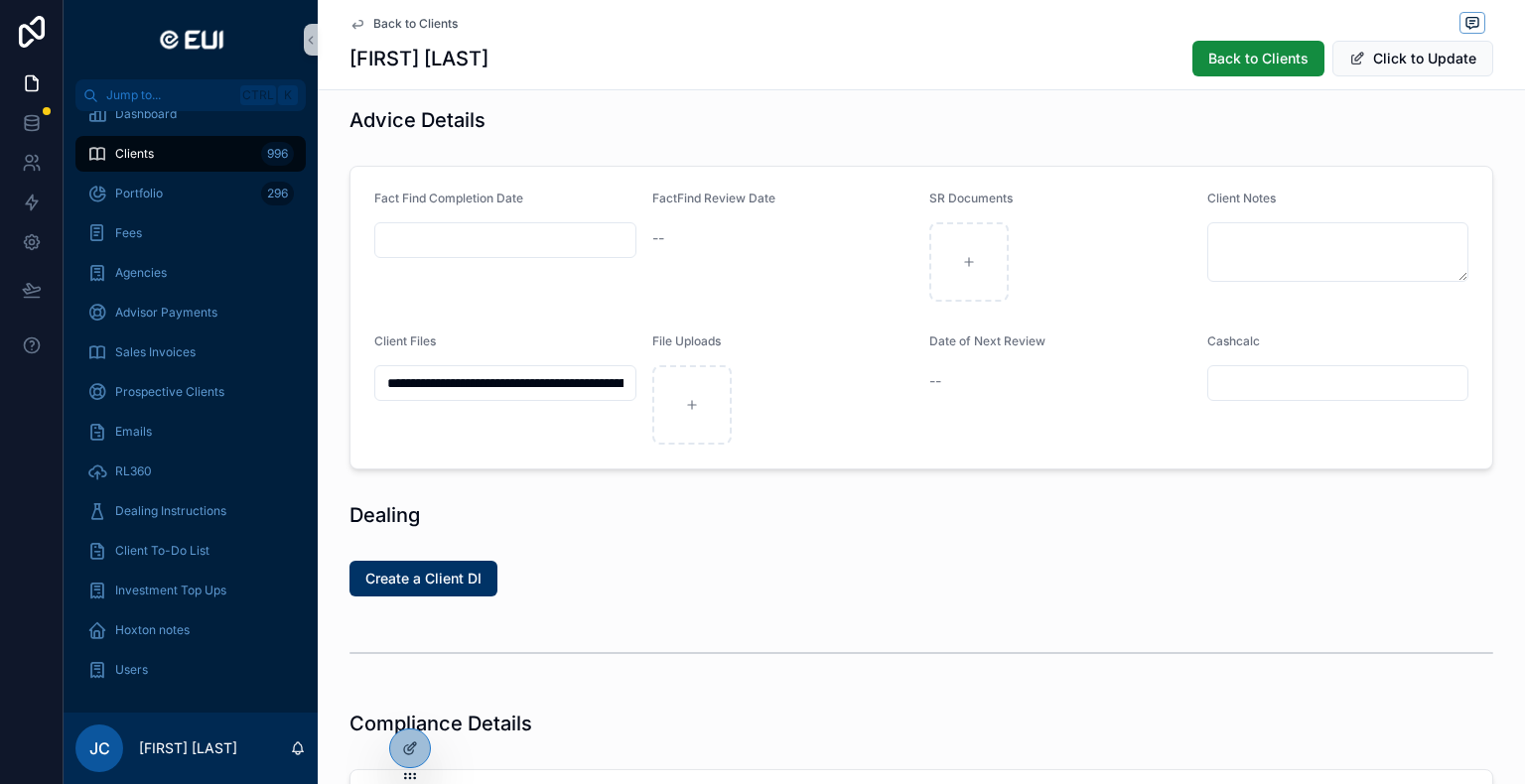 type on "**********" 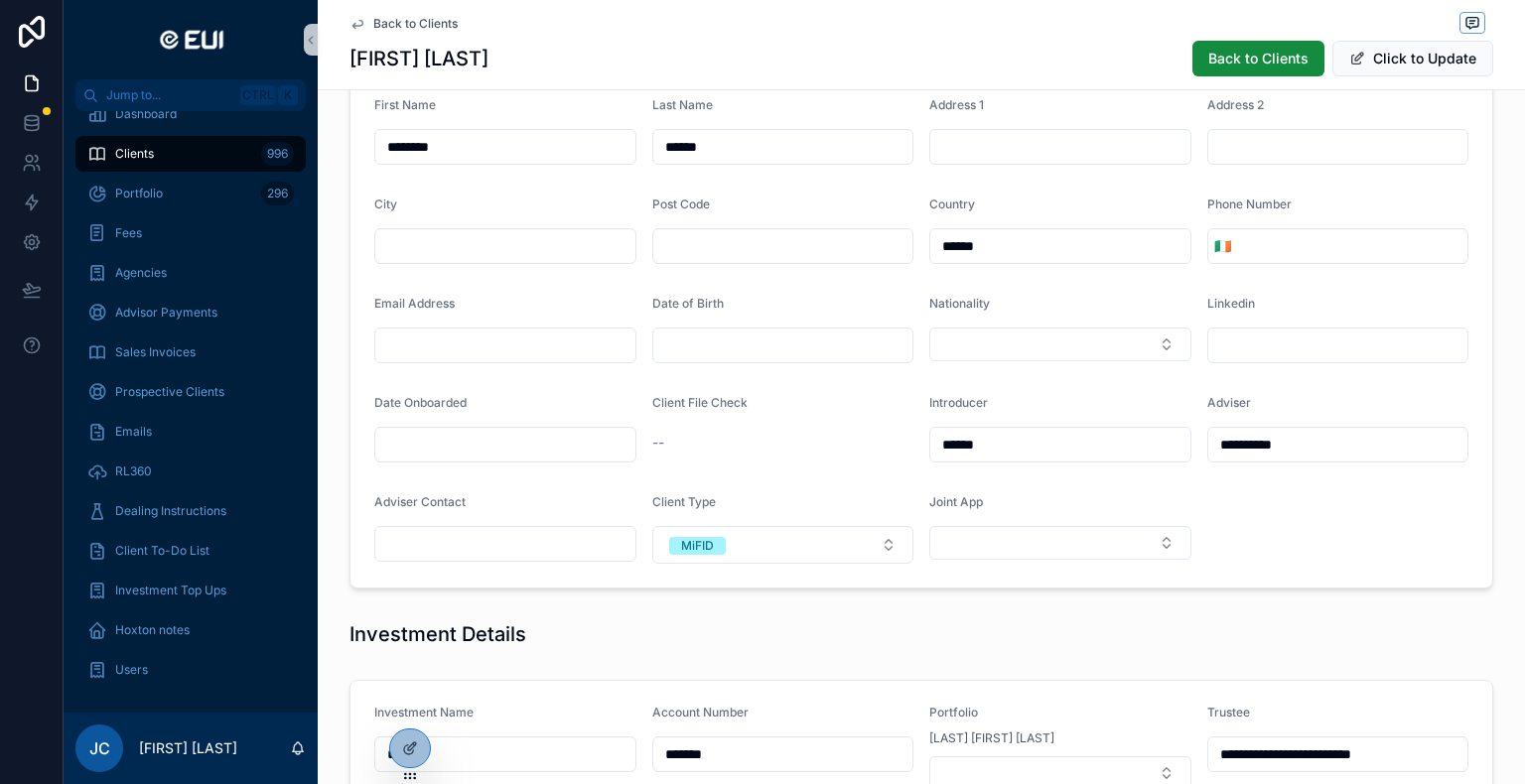 scroll, scrollTop: 0, scrollLeft: 0, axis: both 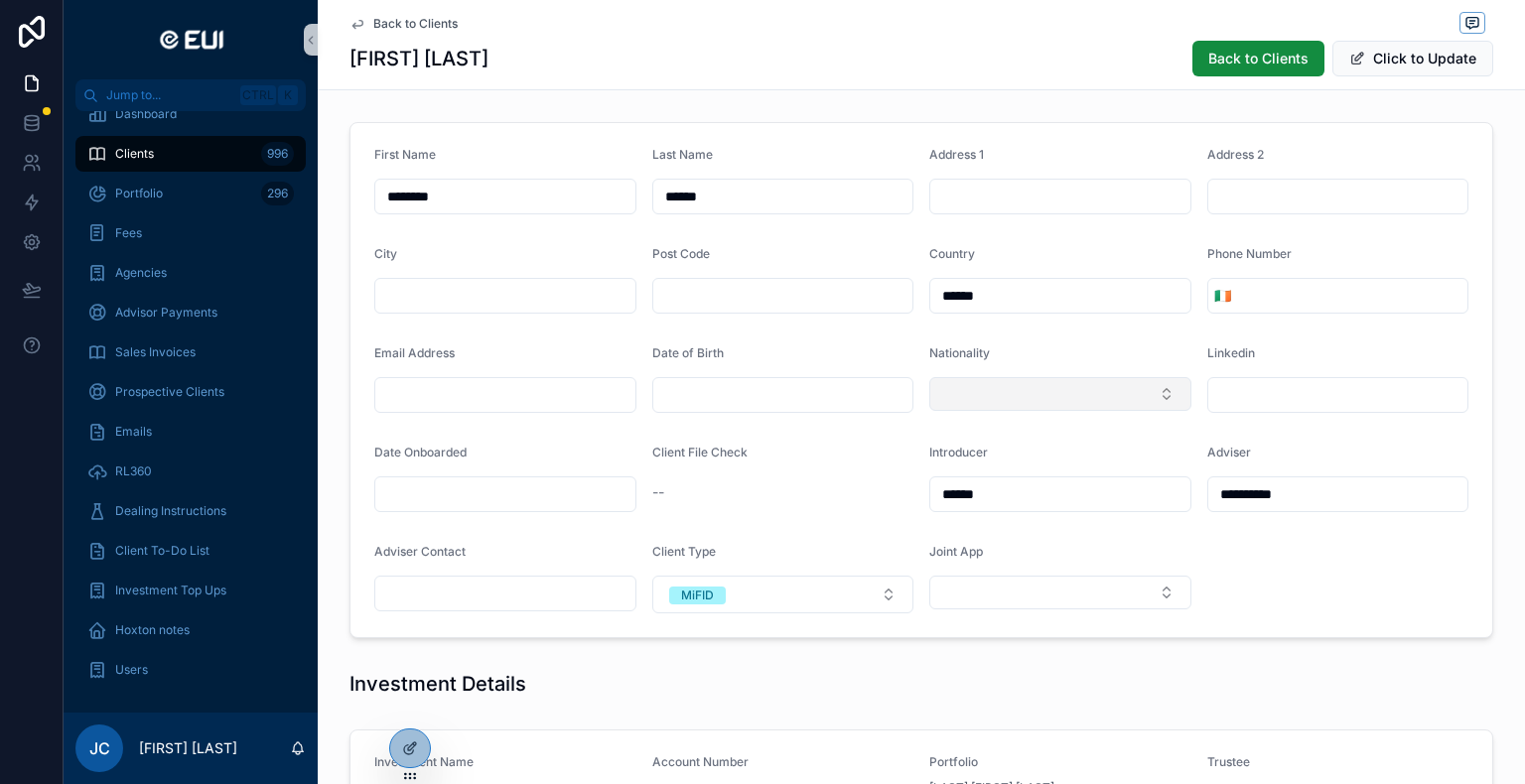 click at bounding box center (1060, 394) 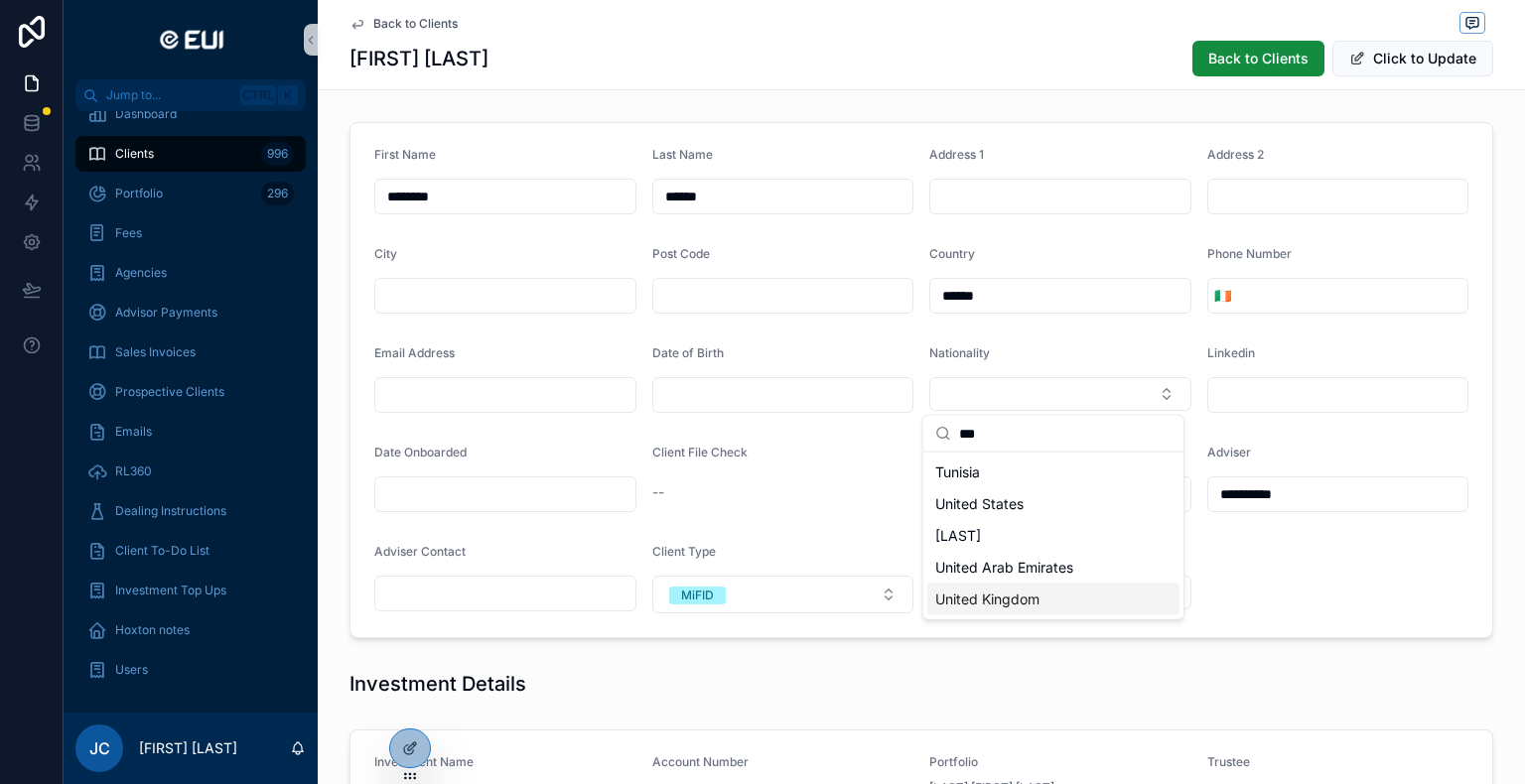 type on "***" 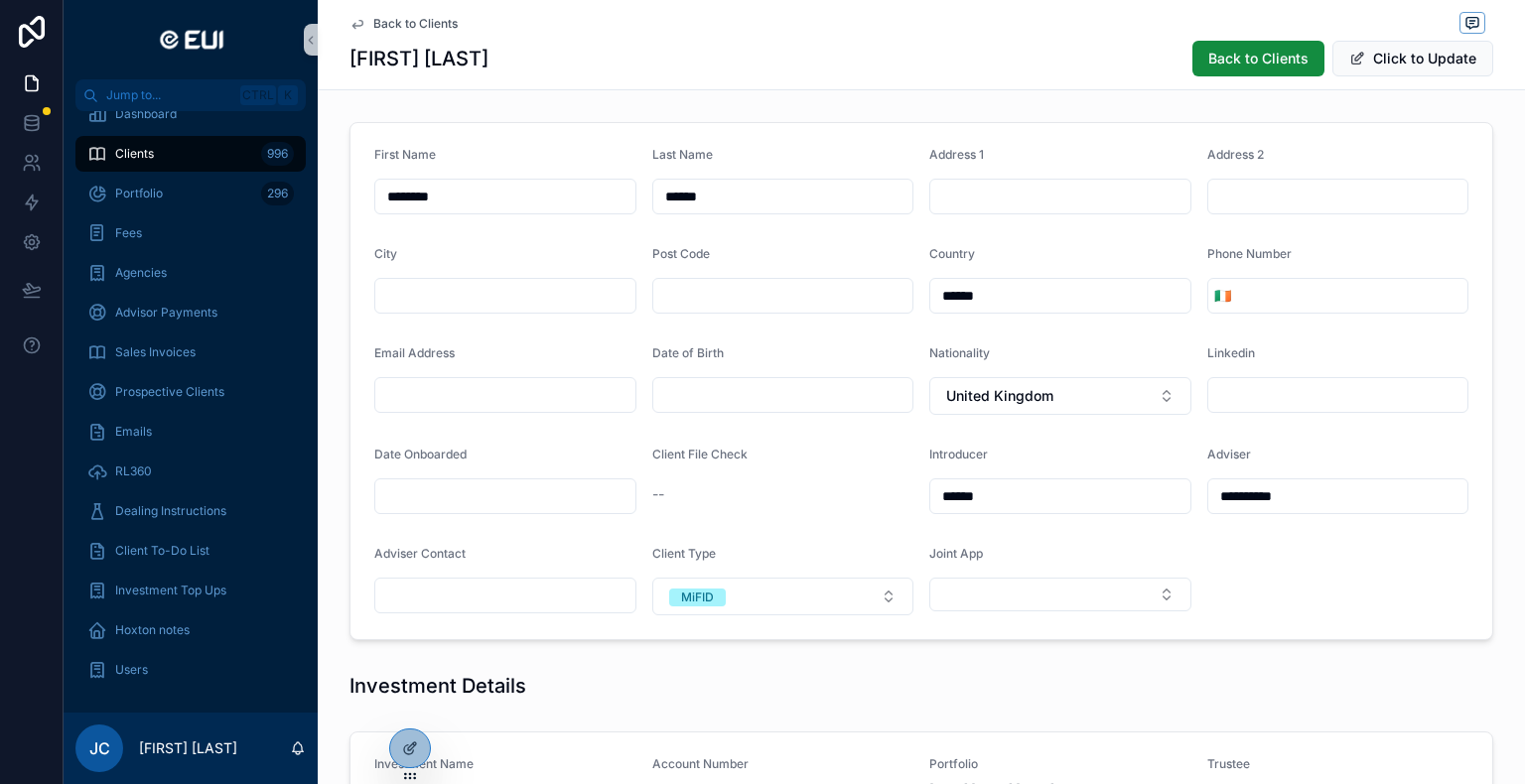 click on "**********" at bounding box center [1338, 496] 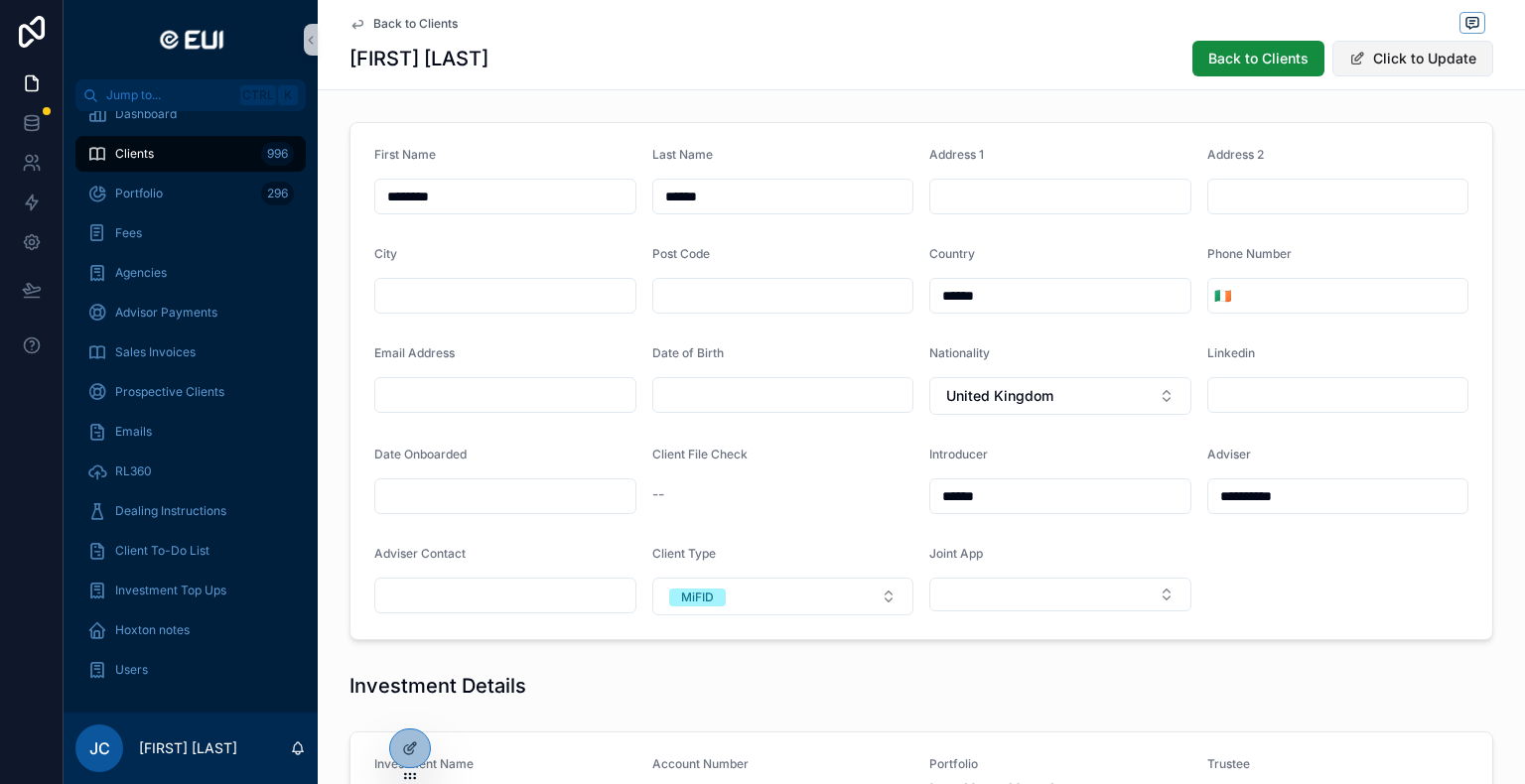 click on "Click to Update" at bounding box center (1413, 59) 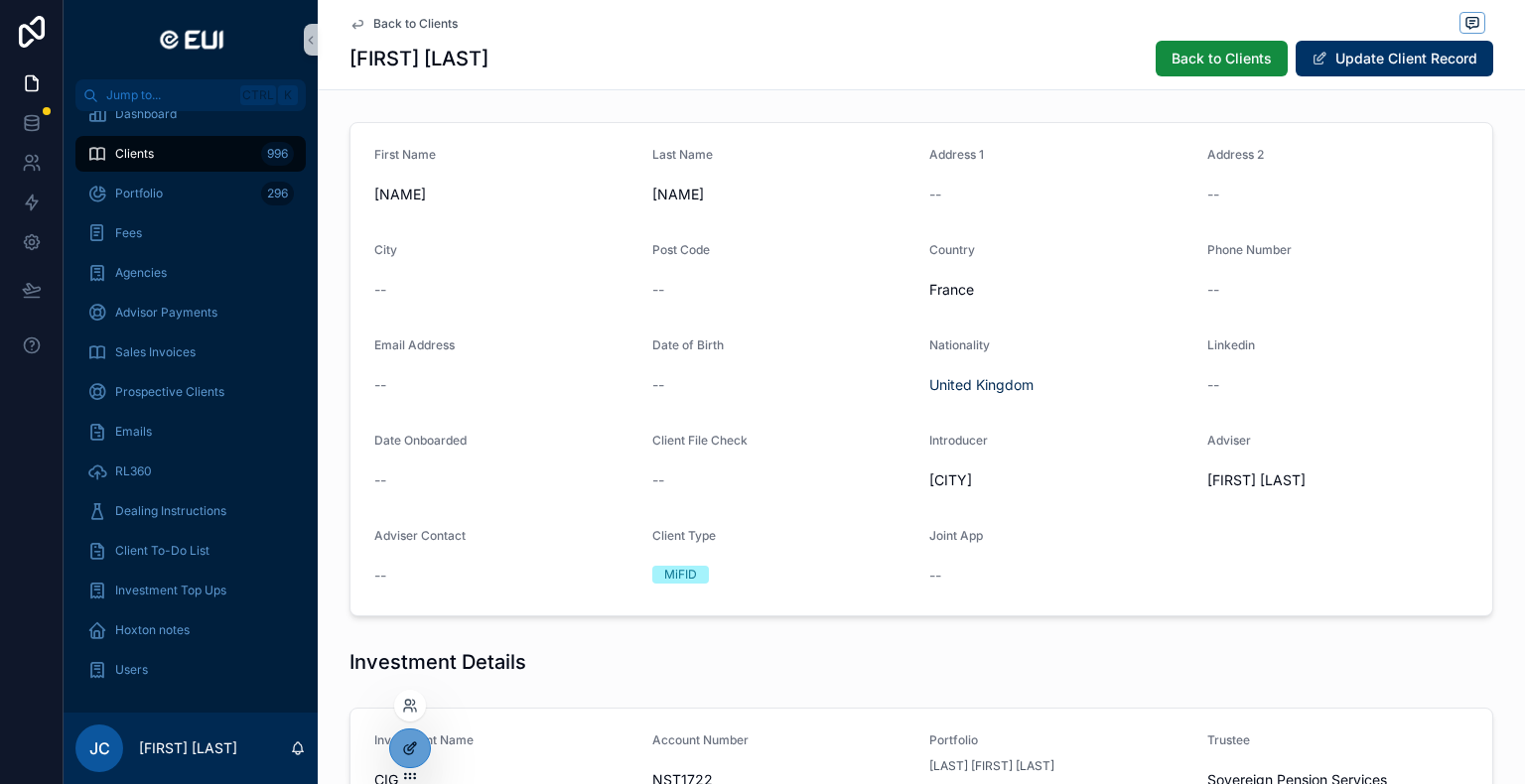 click 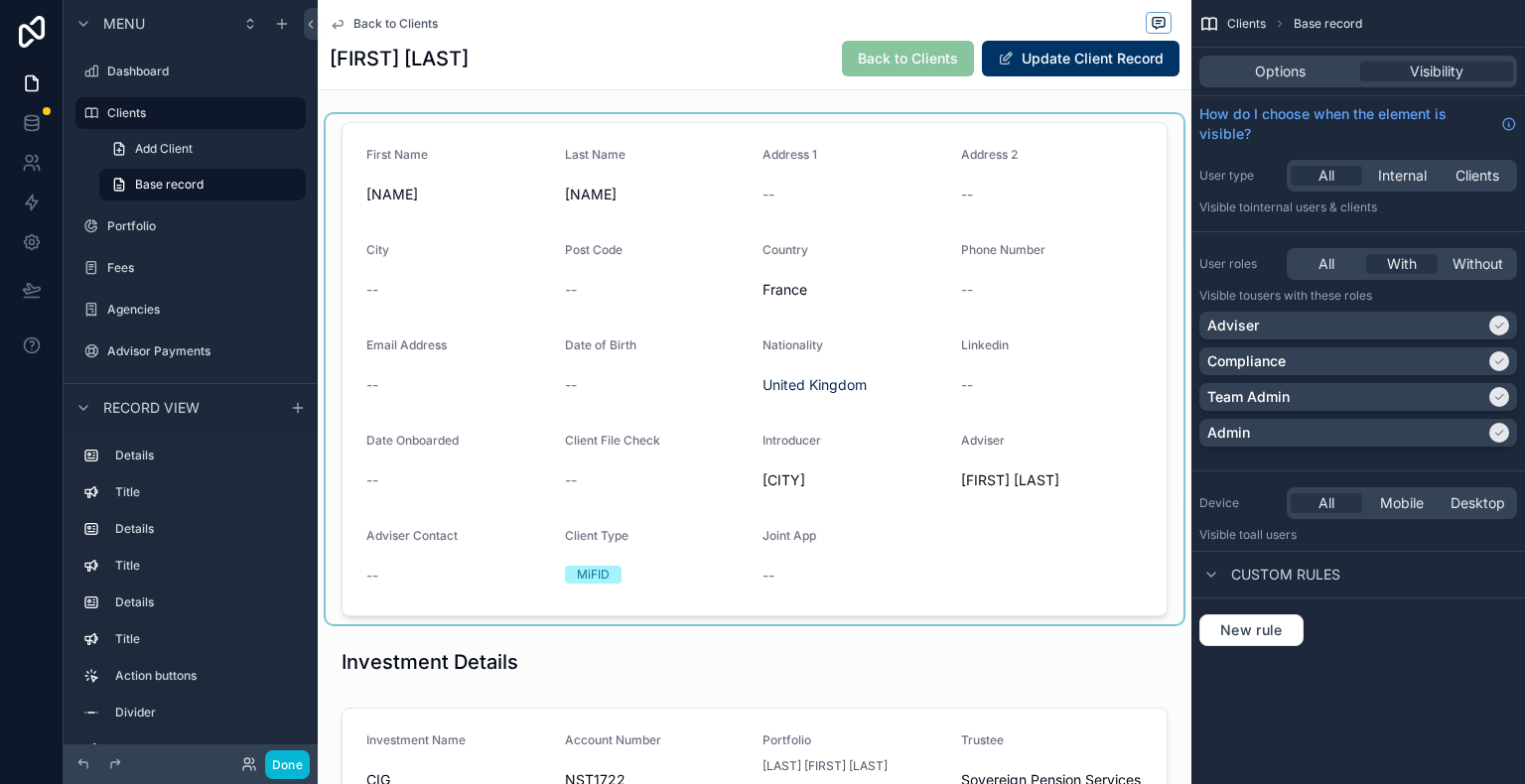 click at bounding box center (755, 369) 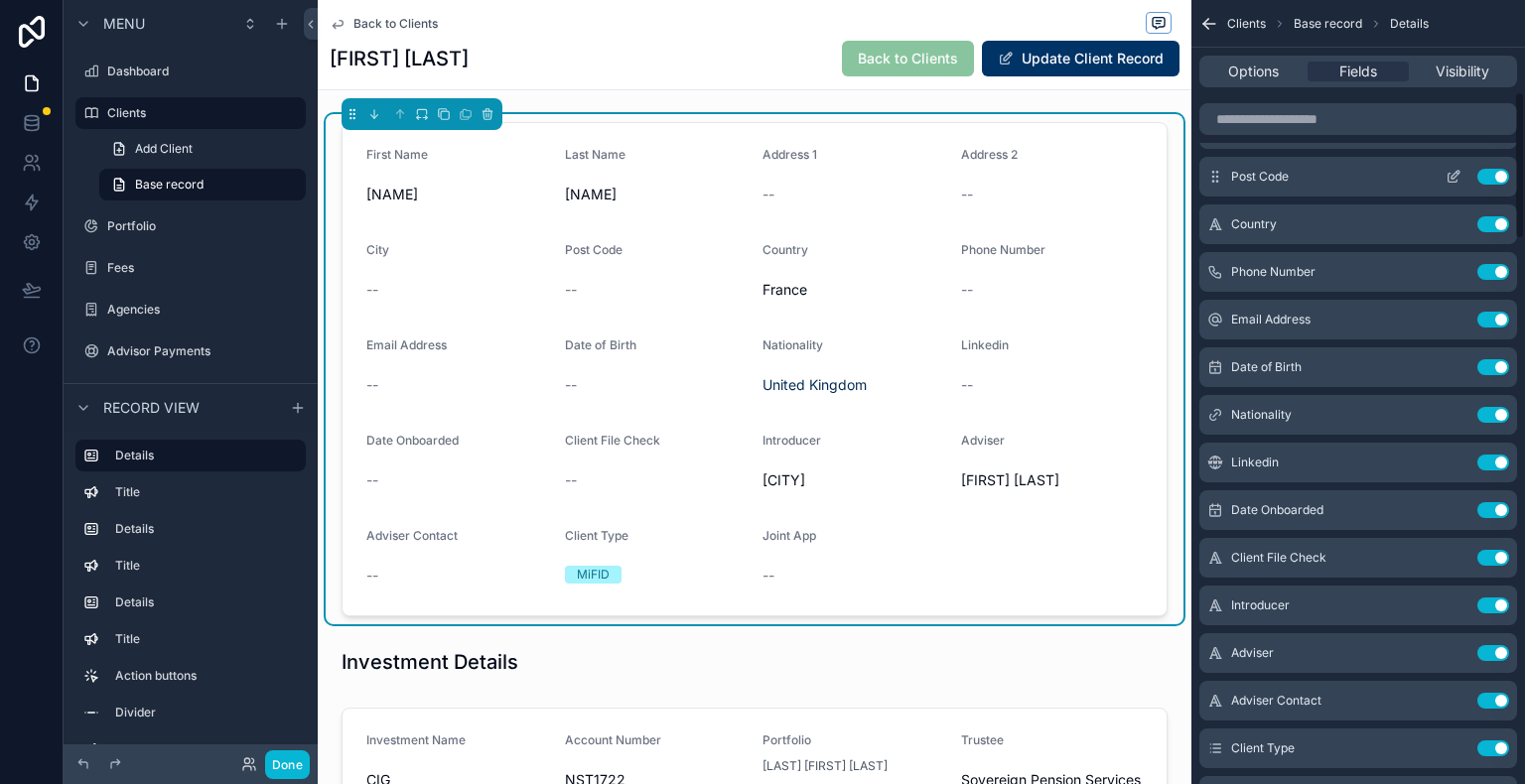 scroll, scrollTop: 496, scrollLeft: 0, axis: vertical 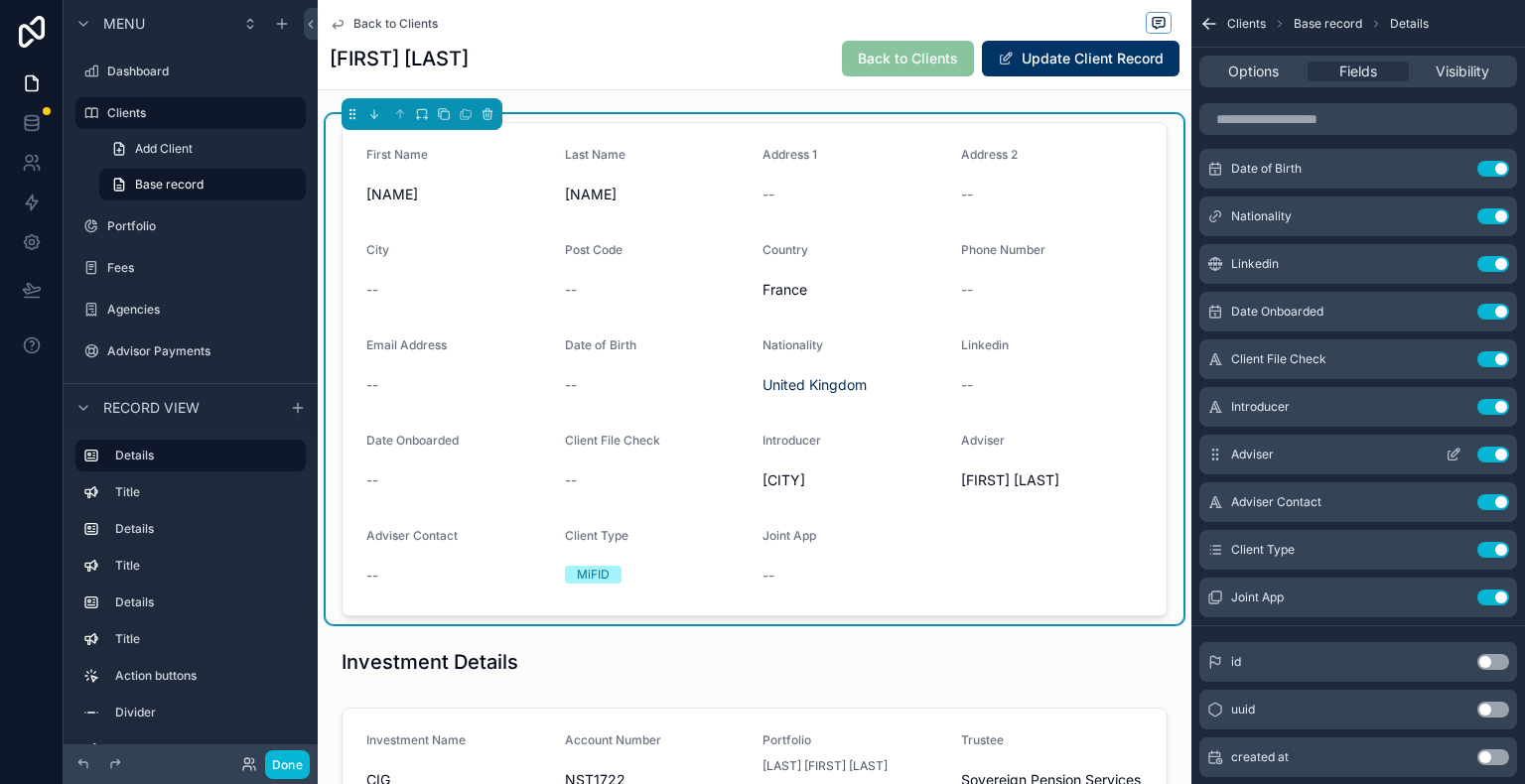click 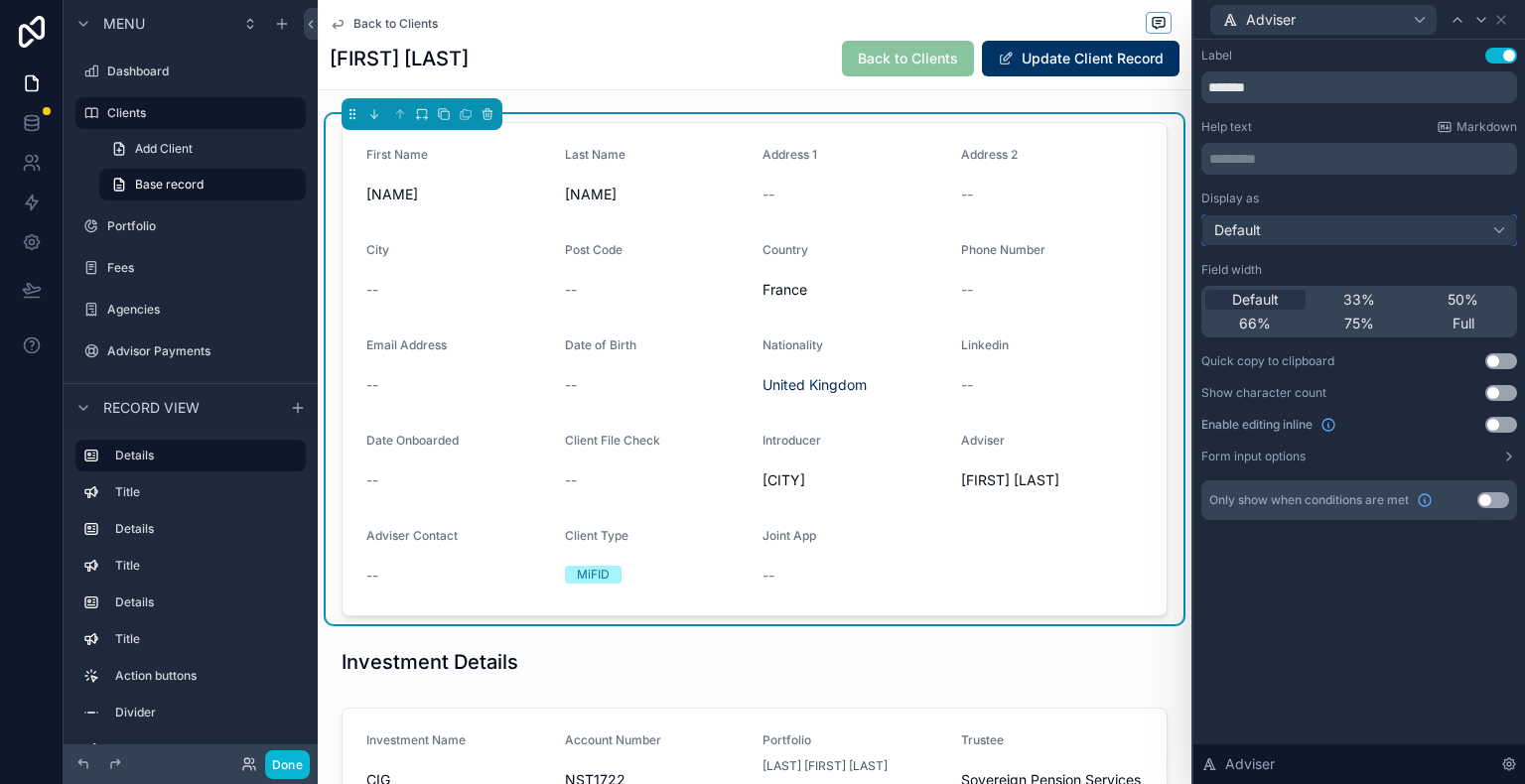 click on "Default" at bounding box center (1359, 230) 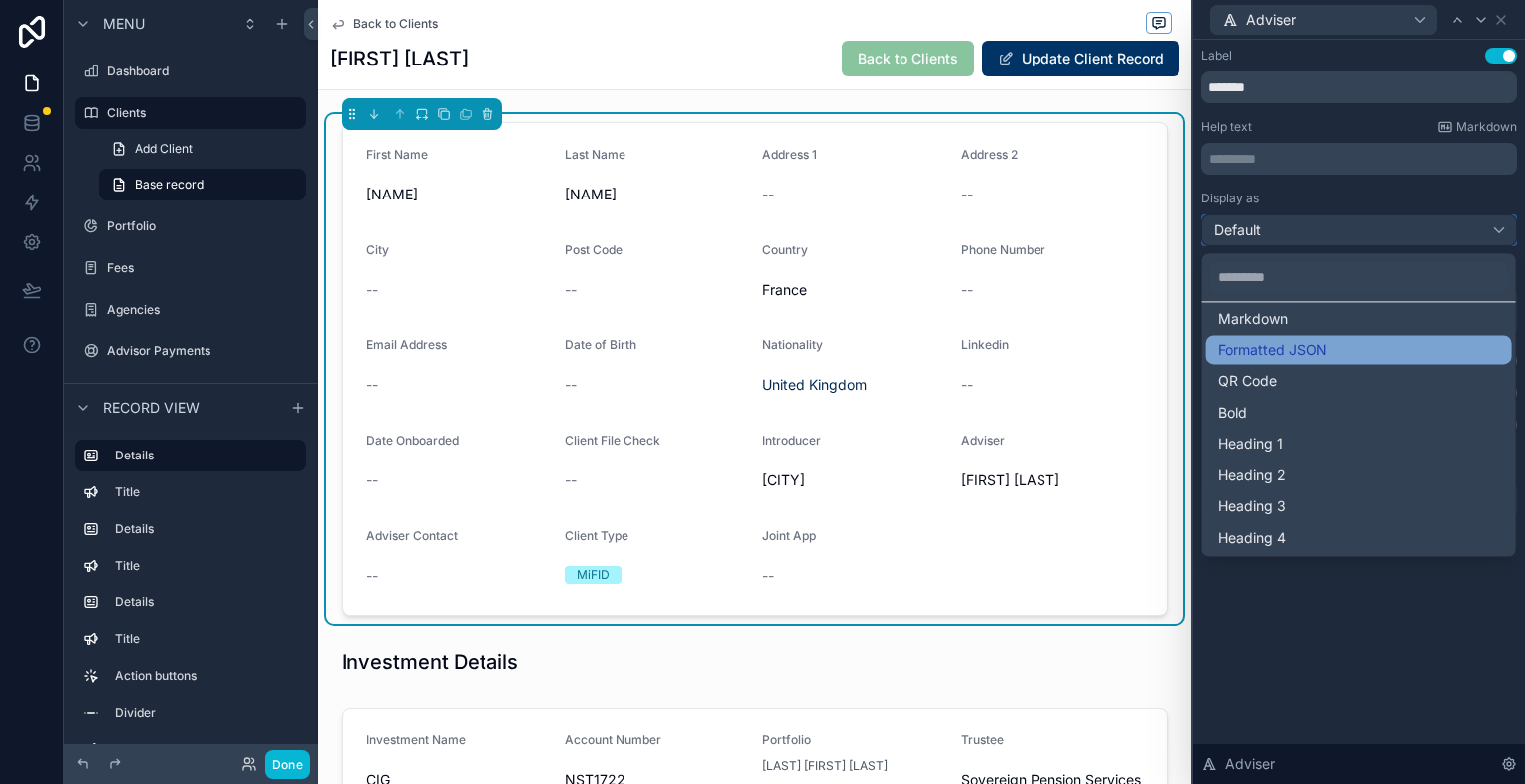 scroll, scrollTop: 0, scrollLeft: 0, axis: both 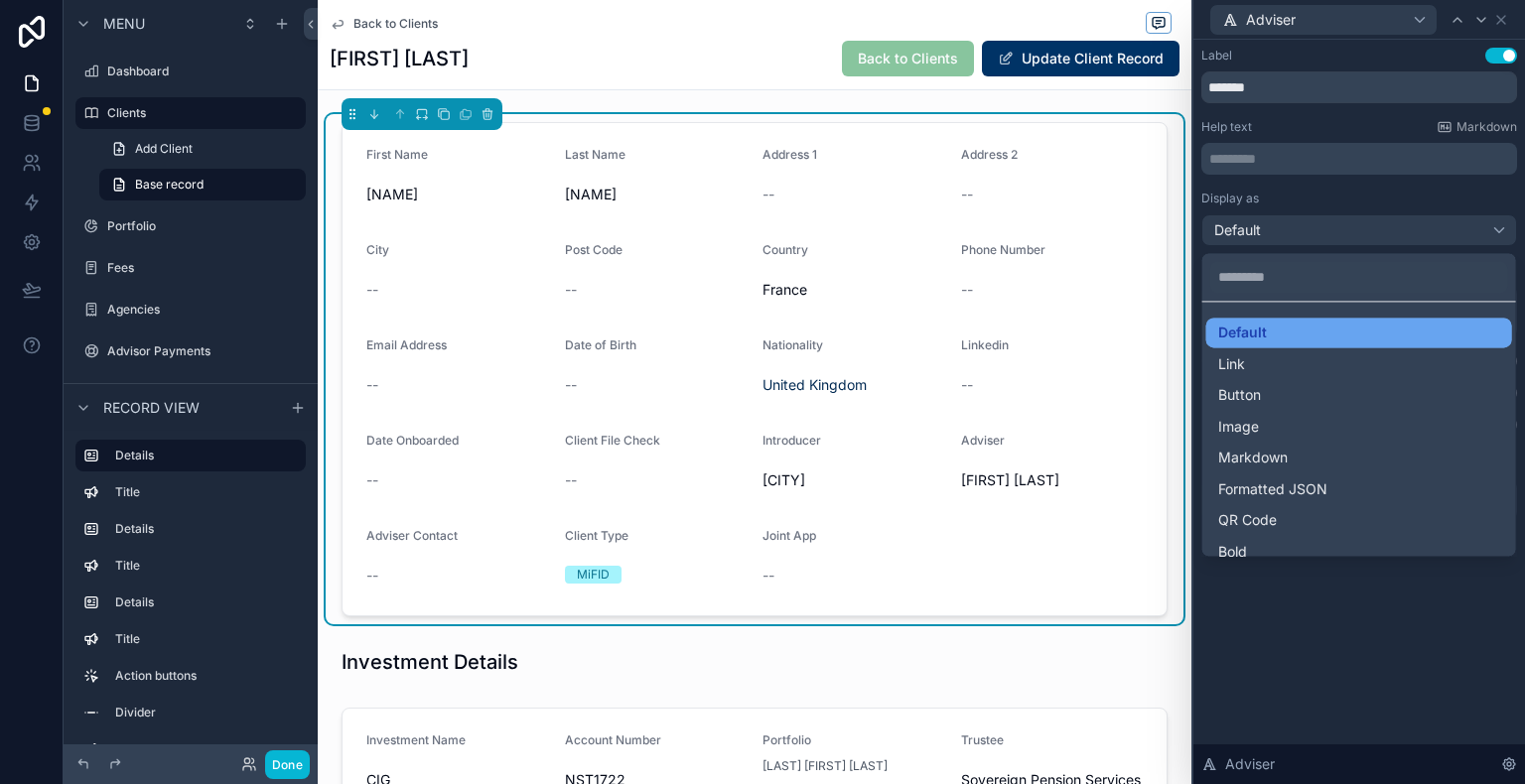 click on "Default" at bounding box center (1359, 332) 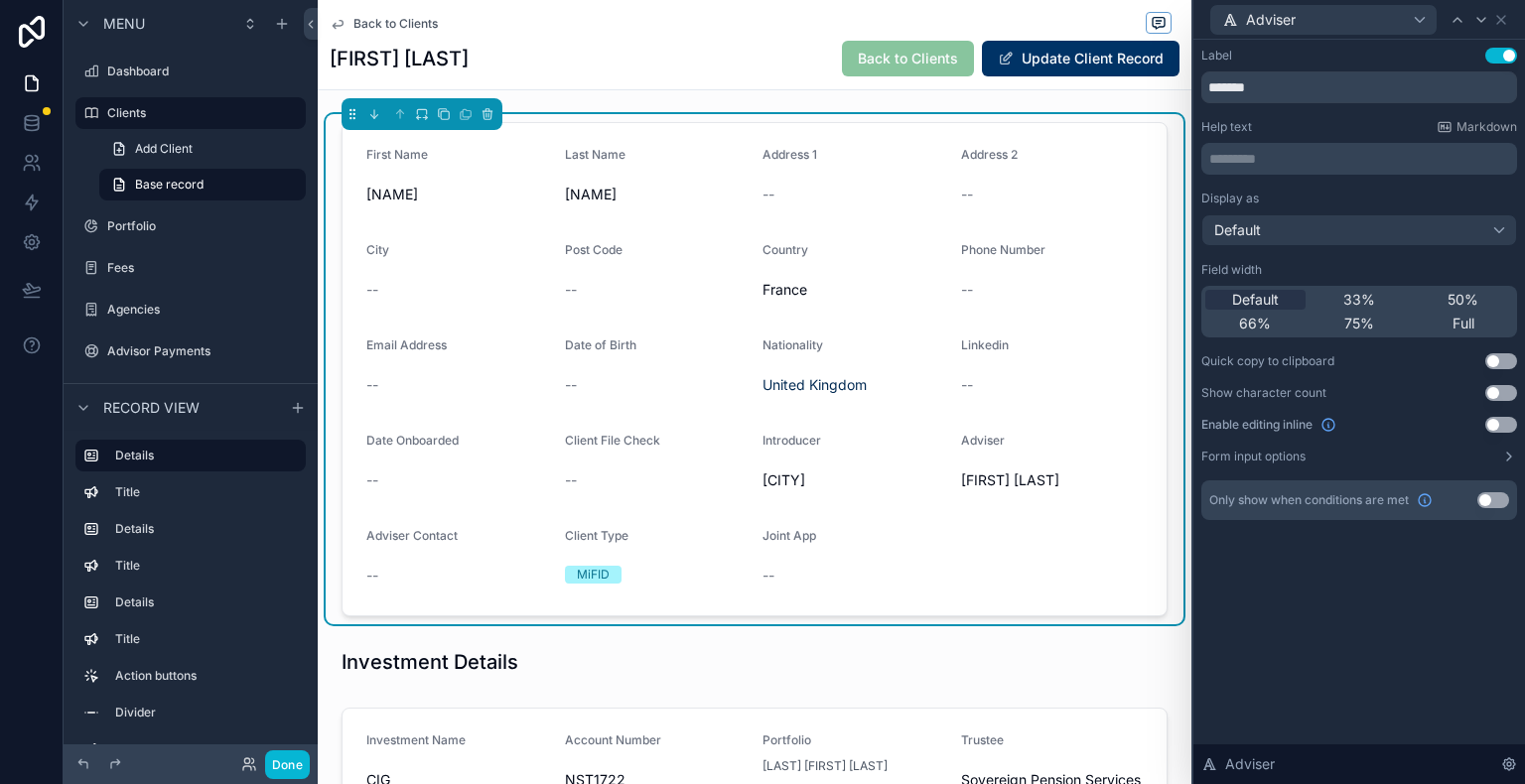 click on "Label Use setting ******* Help text Markdown ********* ﻿ Display as Default Field width Default 33% 50% 66% 75% Full Quick copy to clipboard Use setting Adviser" at bounding box center [1359, 412] 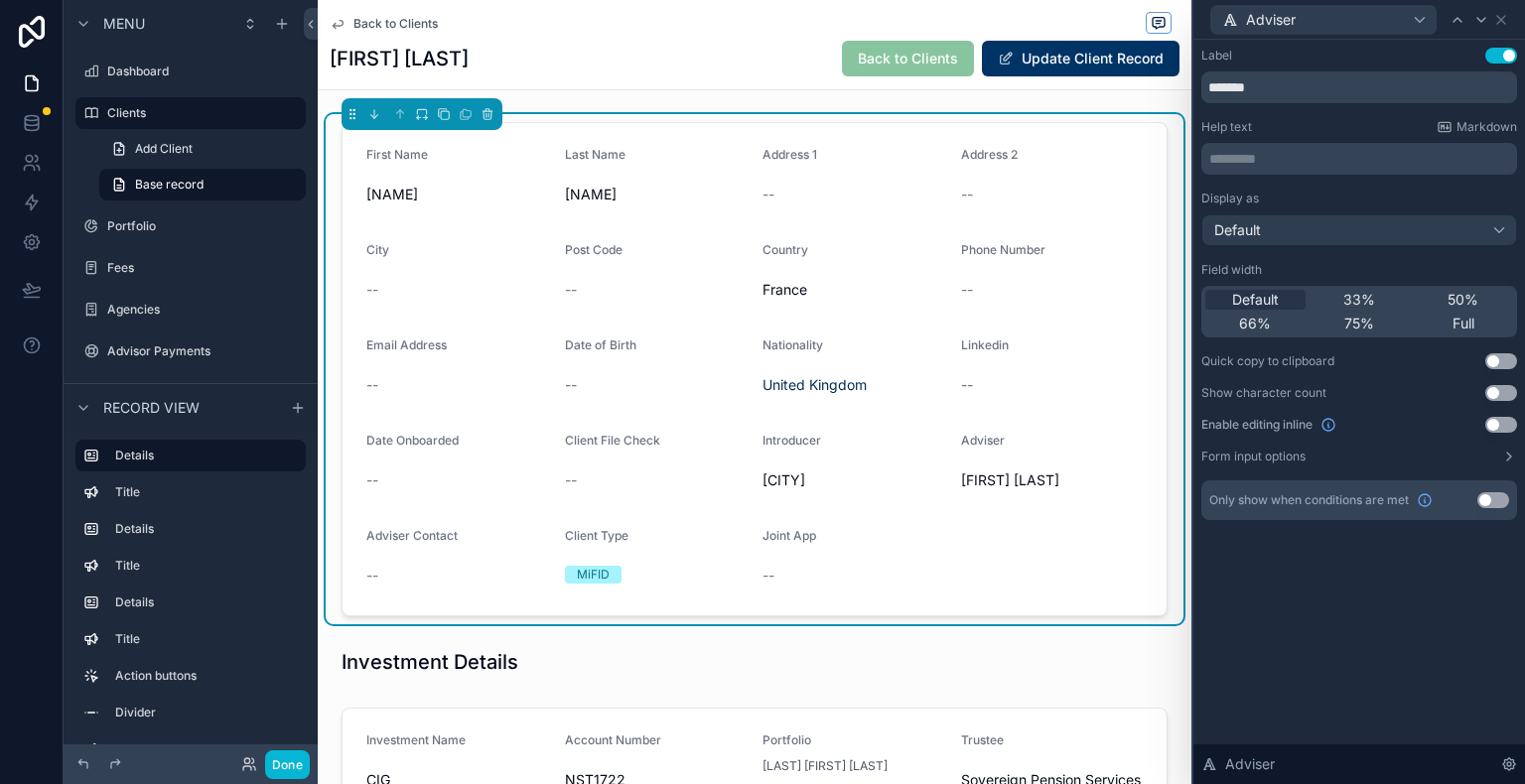 scroll, scrollTop: 1290, scrollLeft: 0, axis: vertical 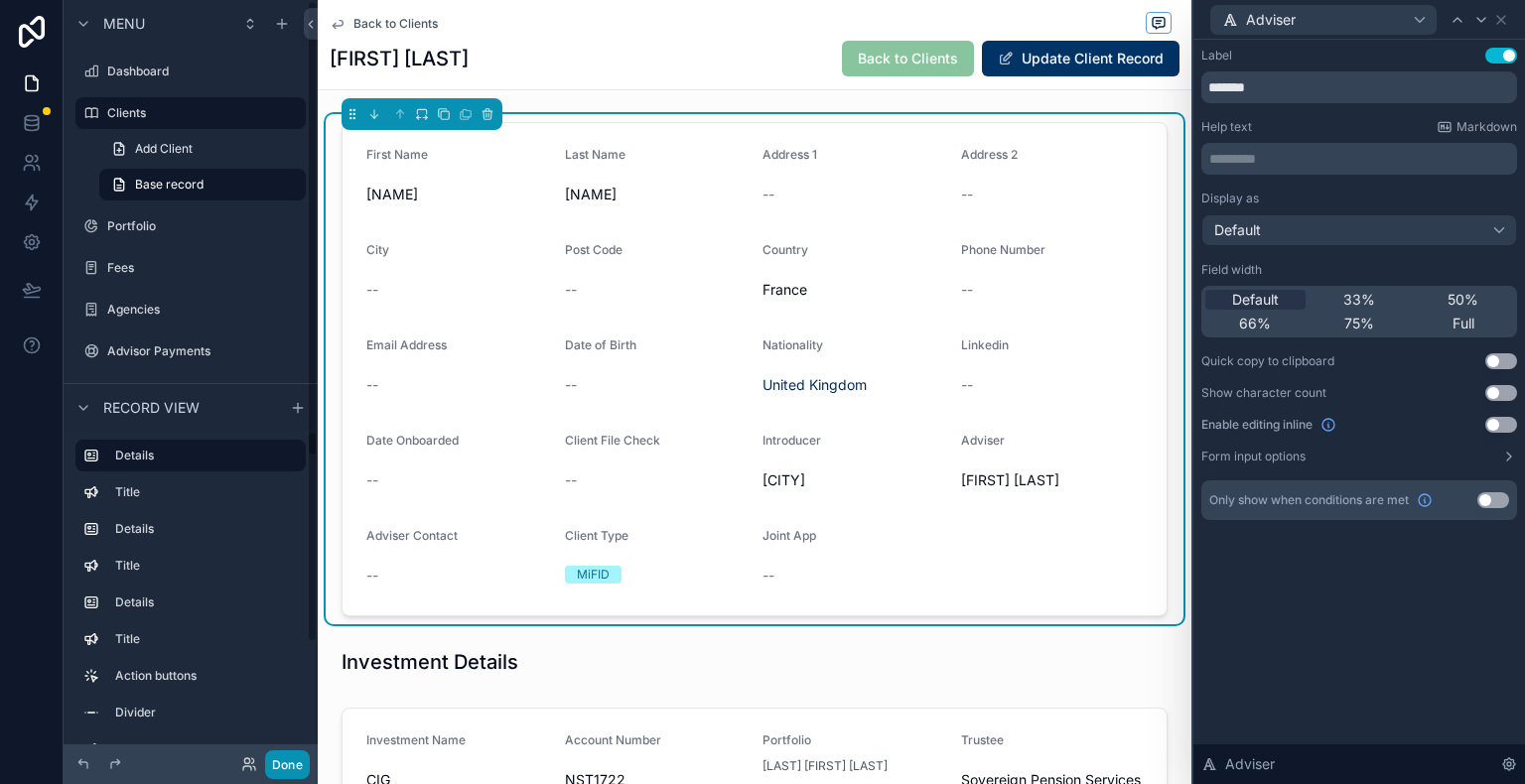 click on "Done" at bounding box center (287, 764) 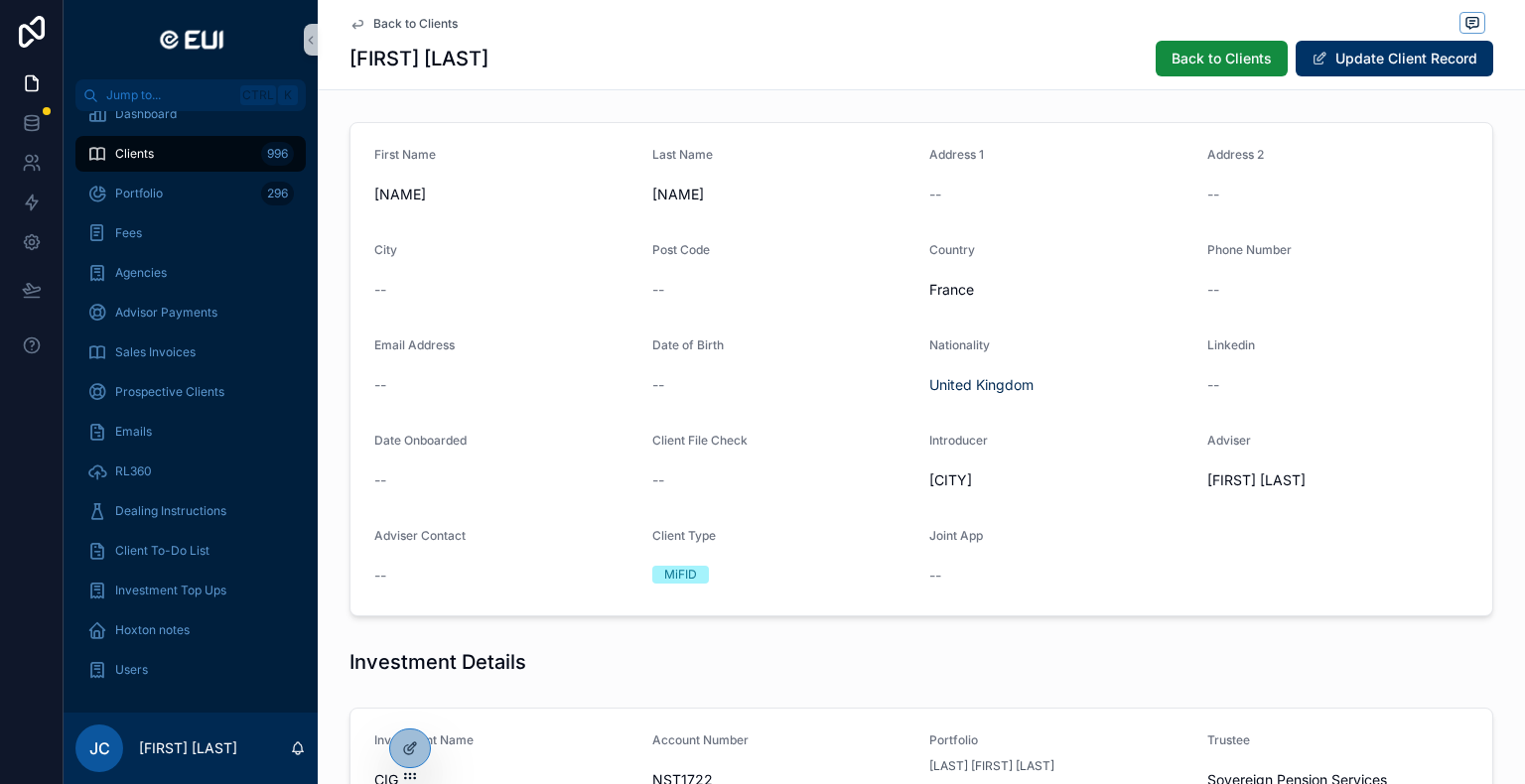 click on "Back to Clients" at bounding box center [415, 24] 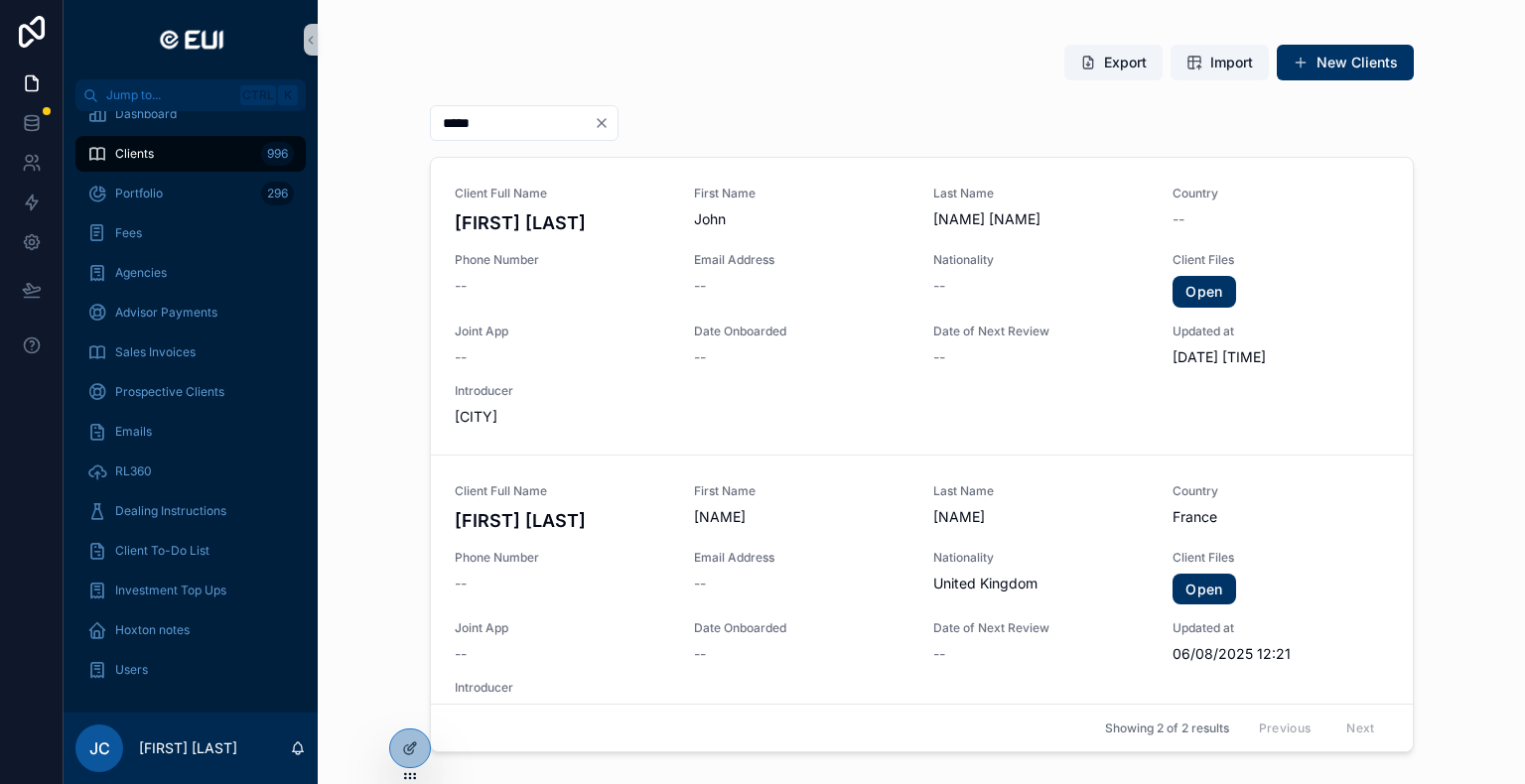 click on "New Clients" at bounding box center [1345, 63] 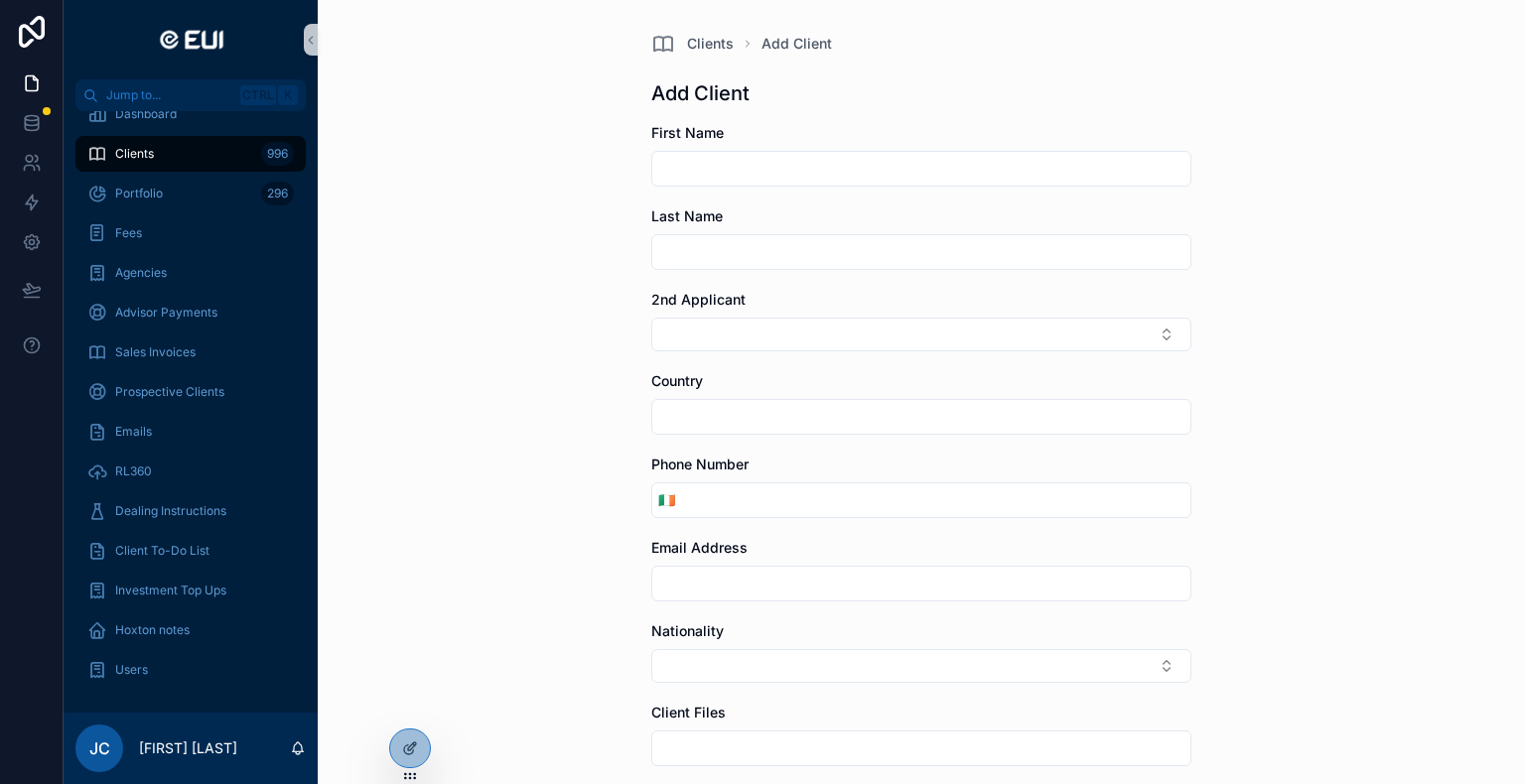 click at bounding box center (921, 169) 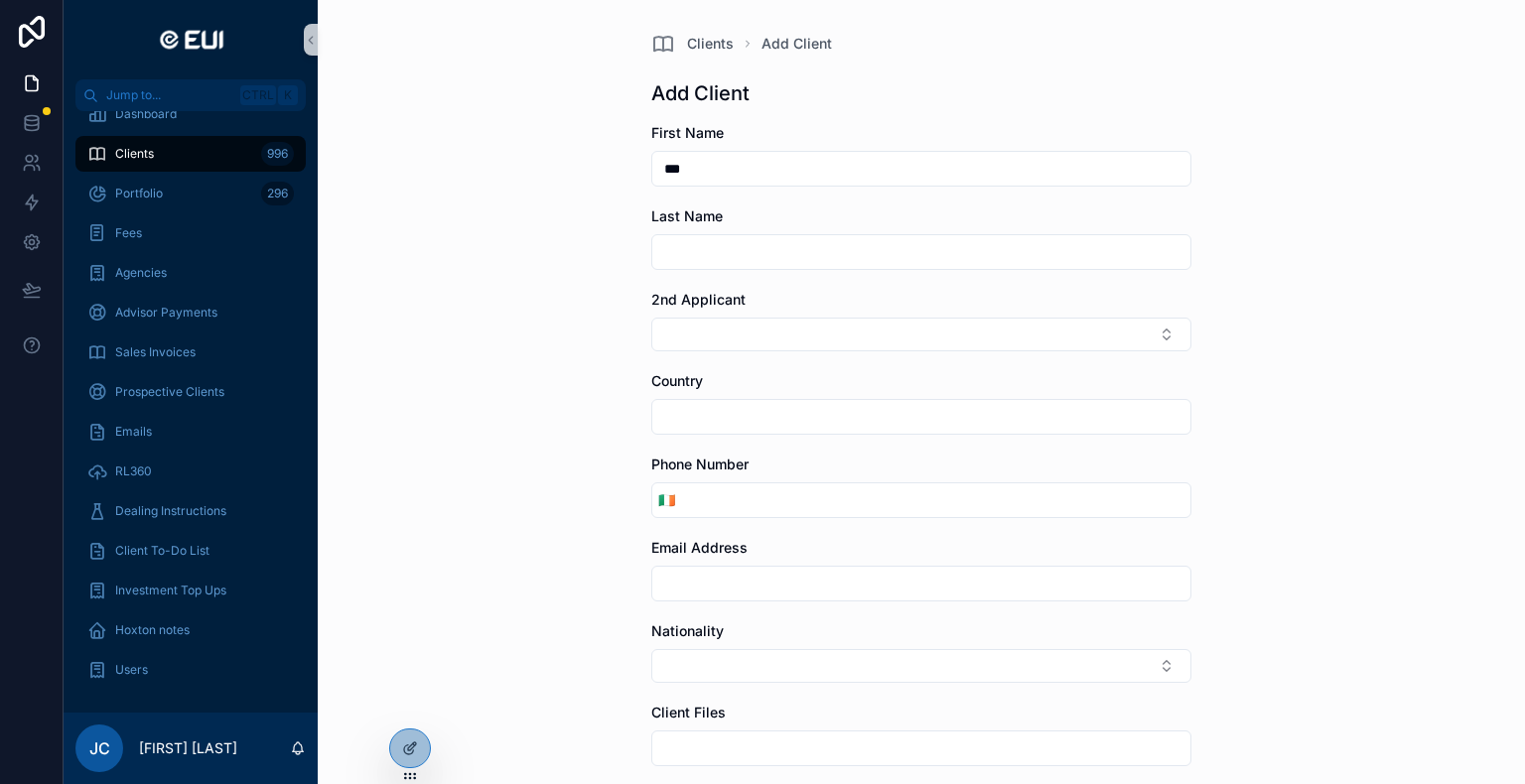 type on "***" 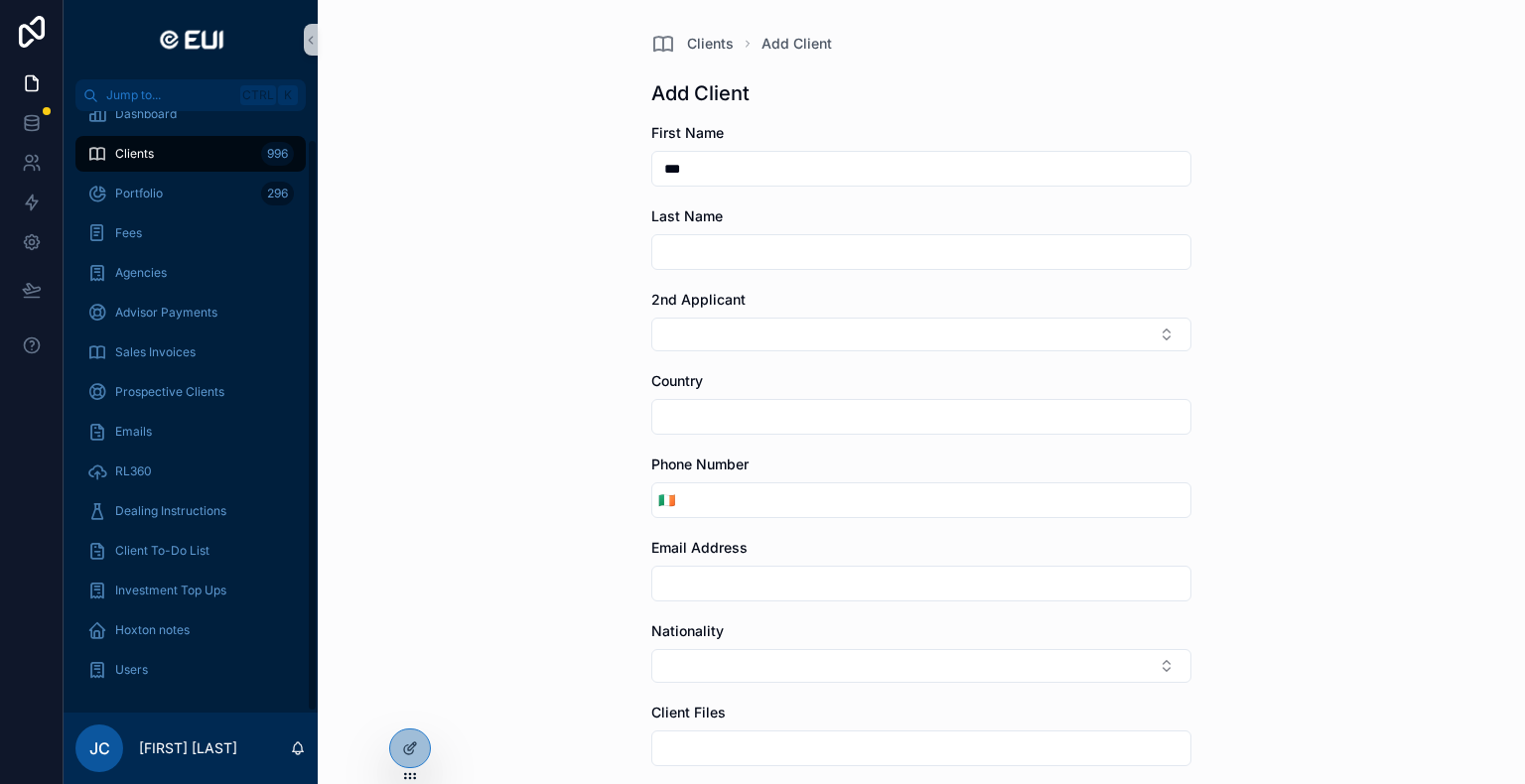 click on "Clients 996" at bounding box center [191, 154] 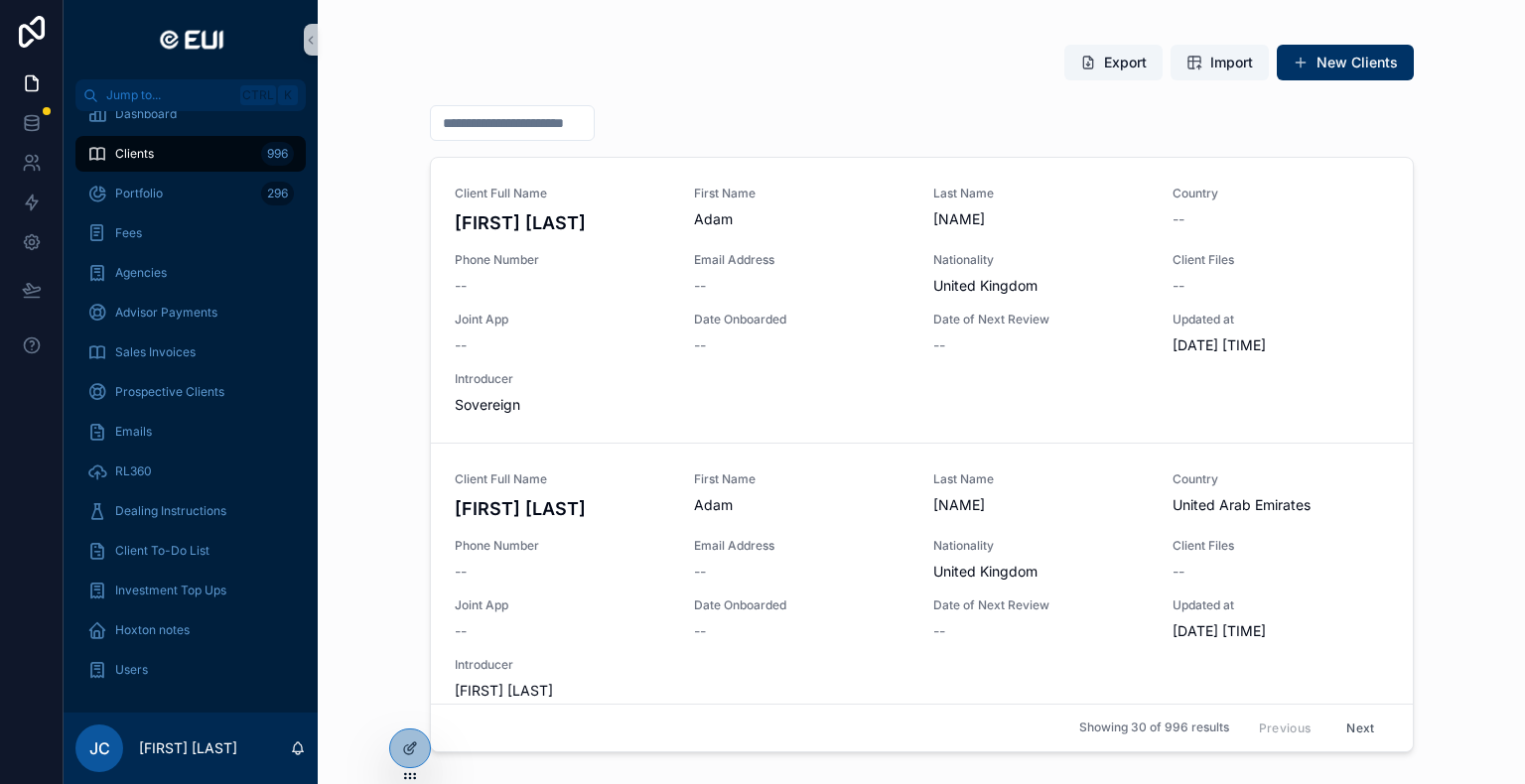 click at bounding box center [512, 123] 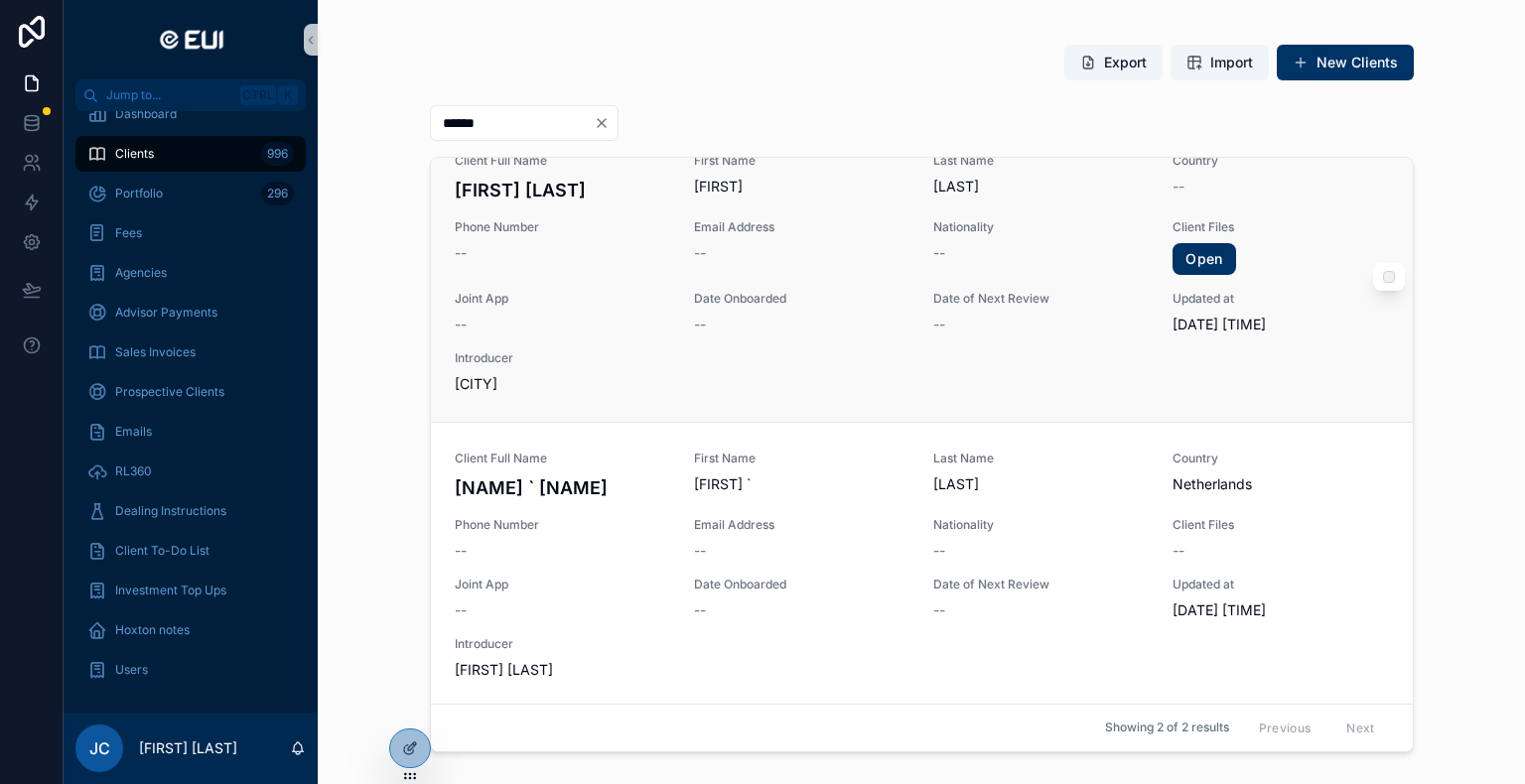 scroll, scrollTop: 0, scrollLeft: 0, axis: both 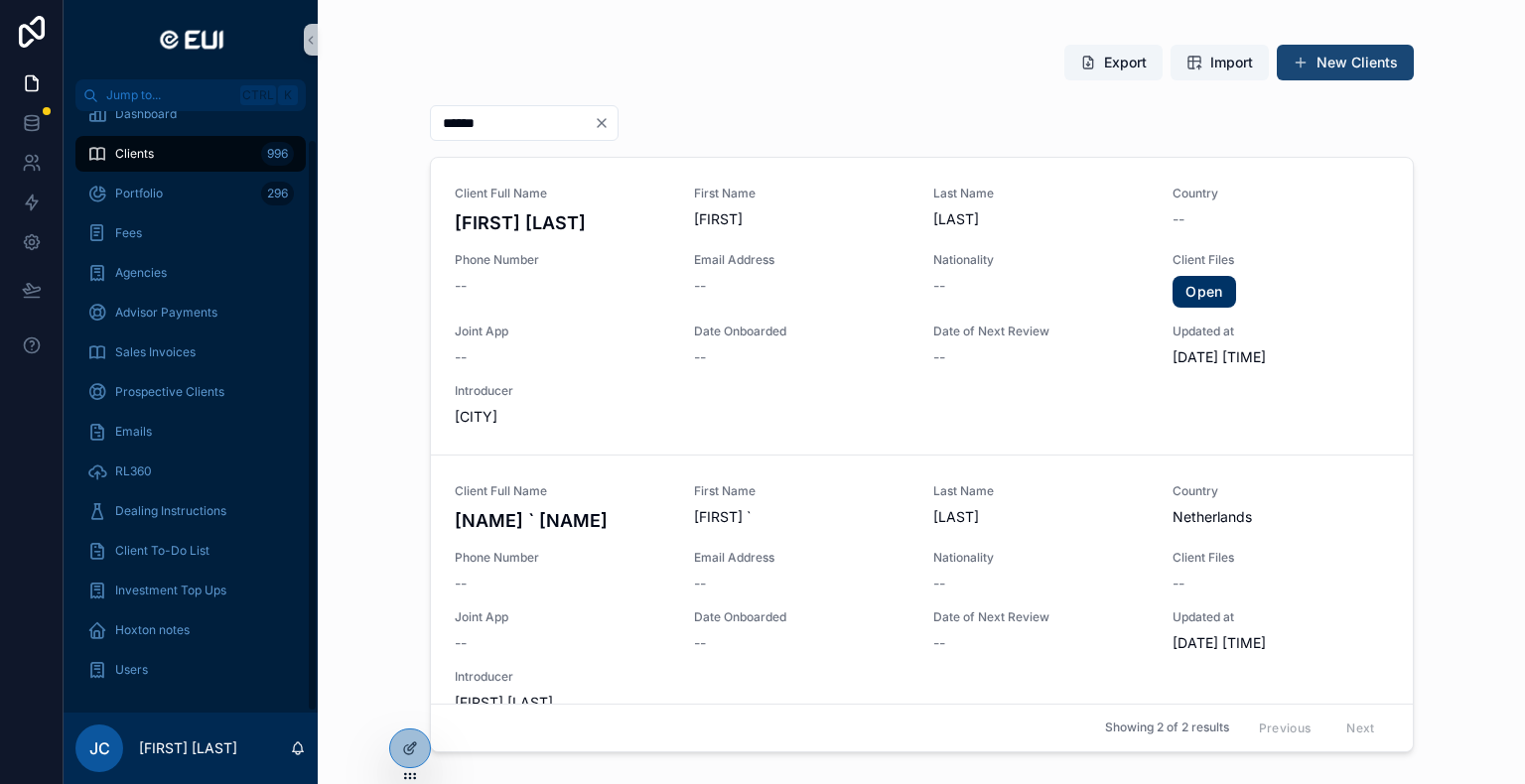 type on "******" 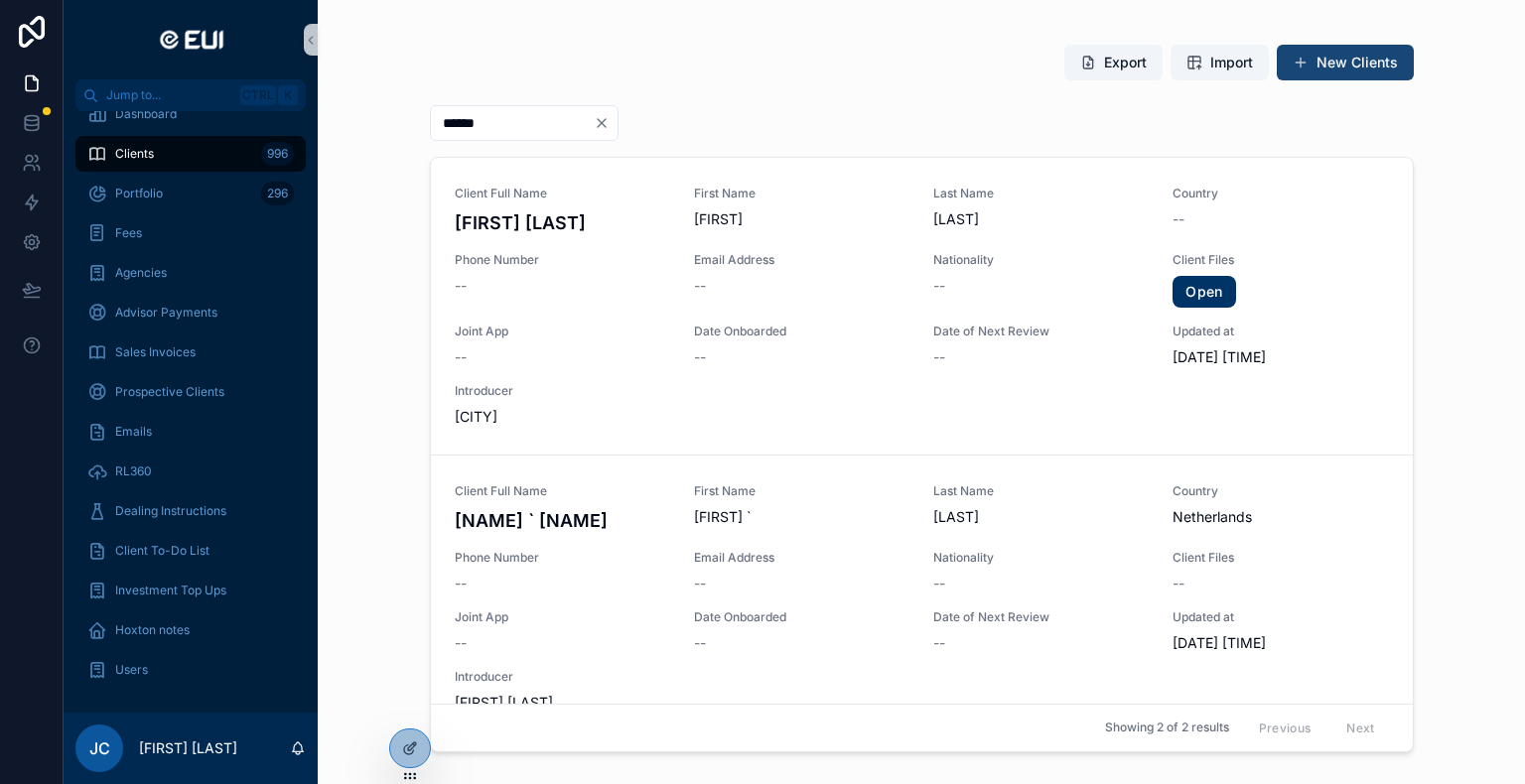 click on "New Clients" at bounding box center [1345, 63] 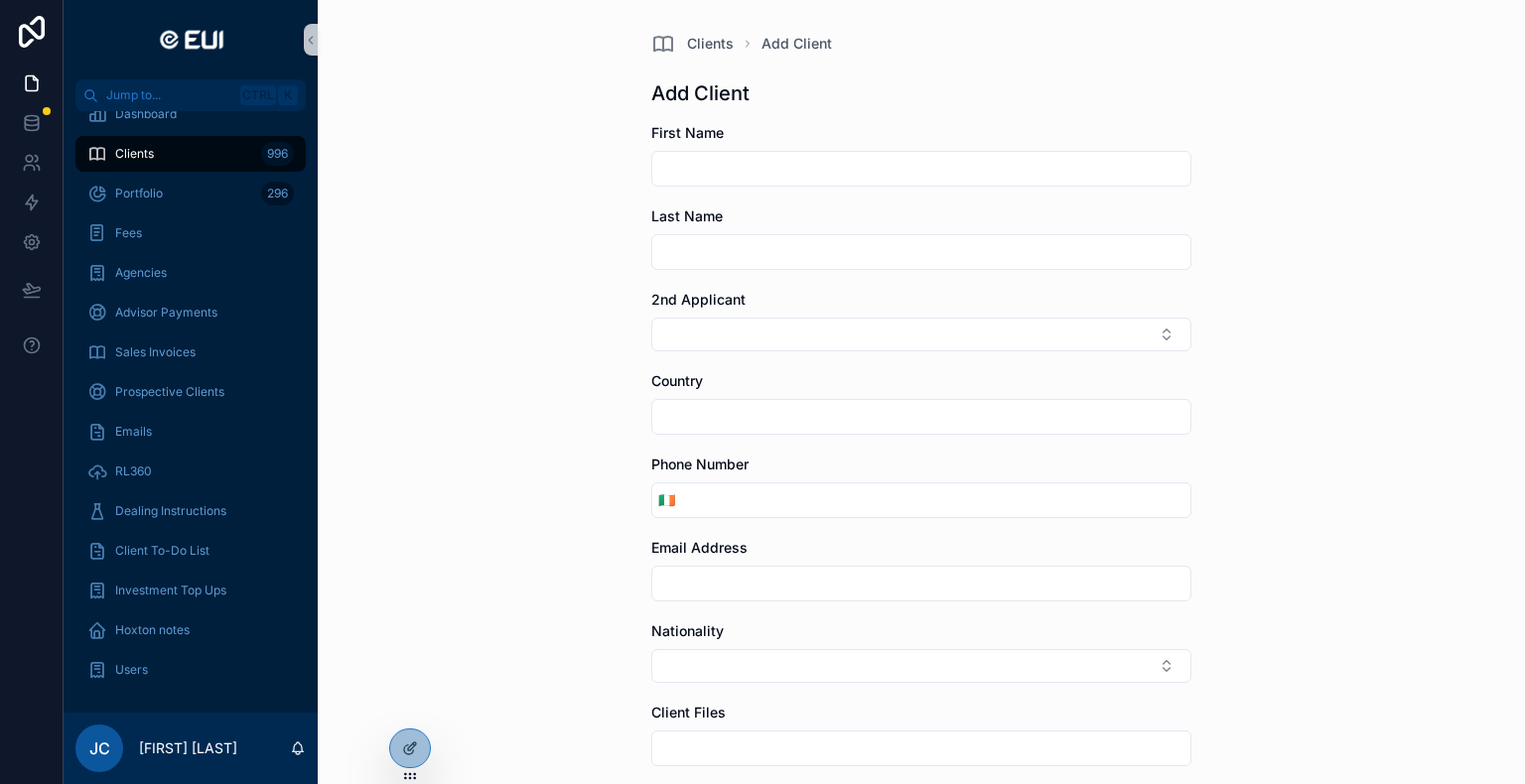 click at bounding box center [921, 169] 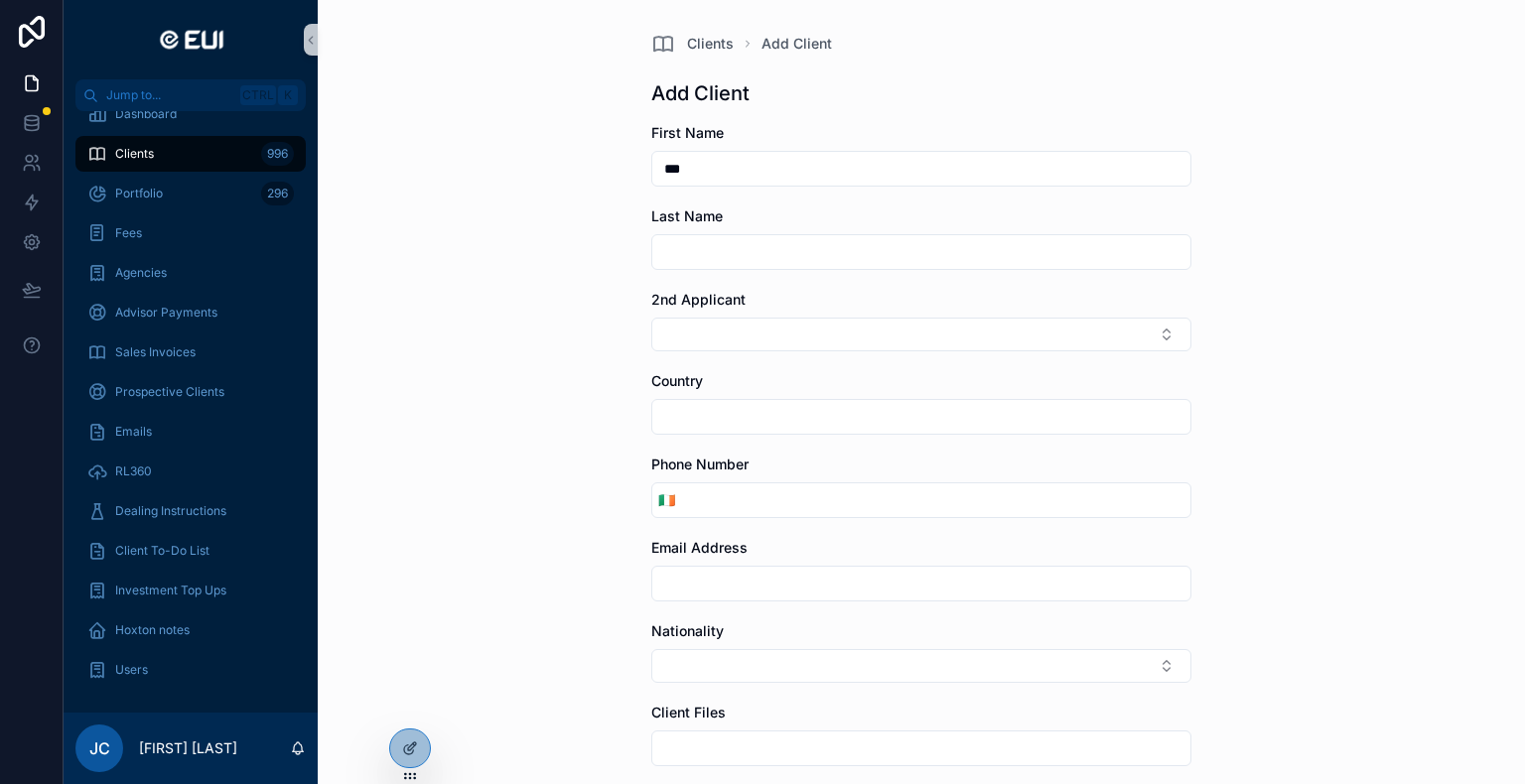 type on "***" 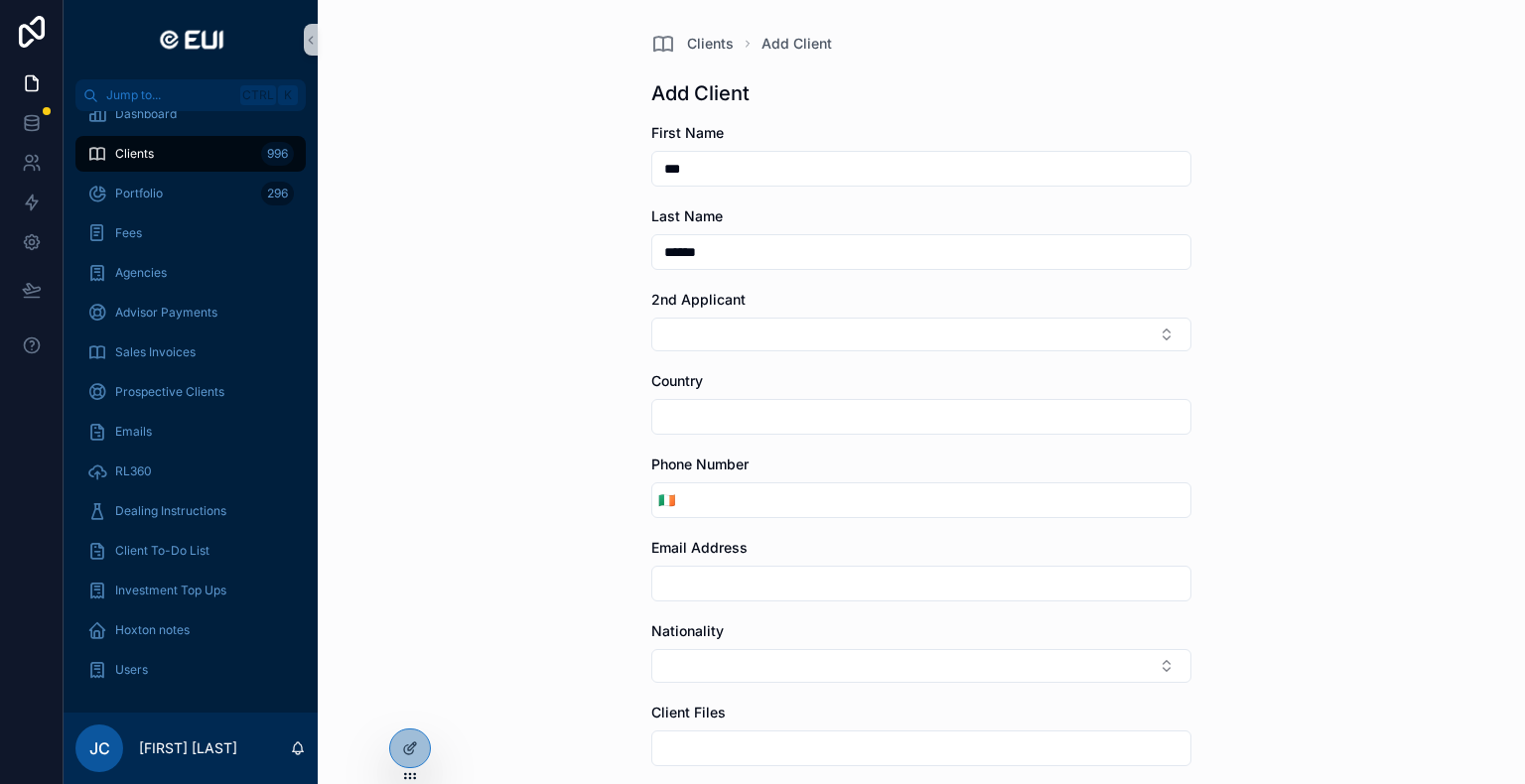 type on "******" 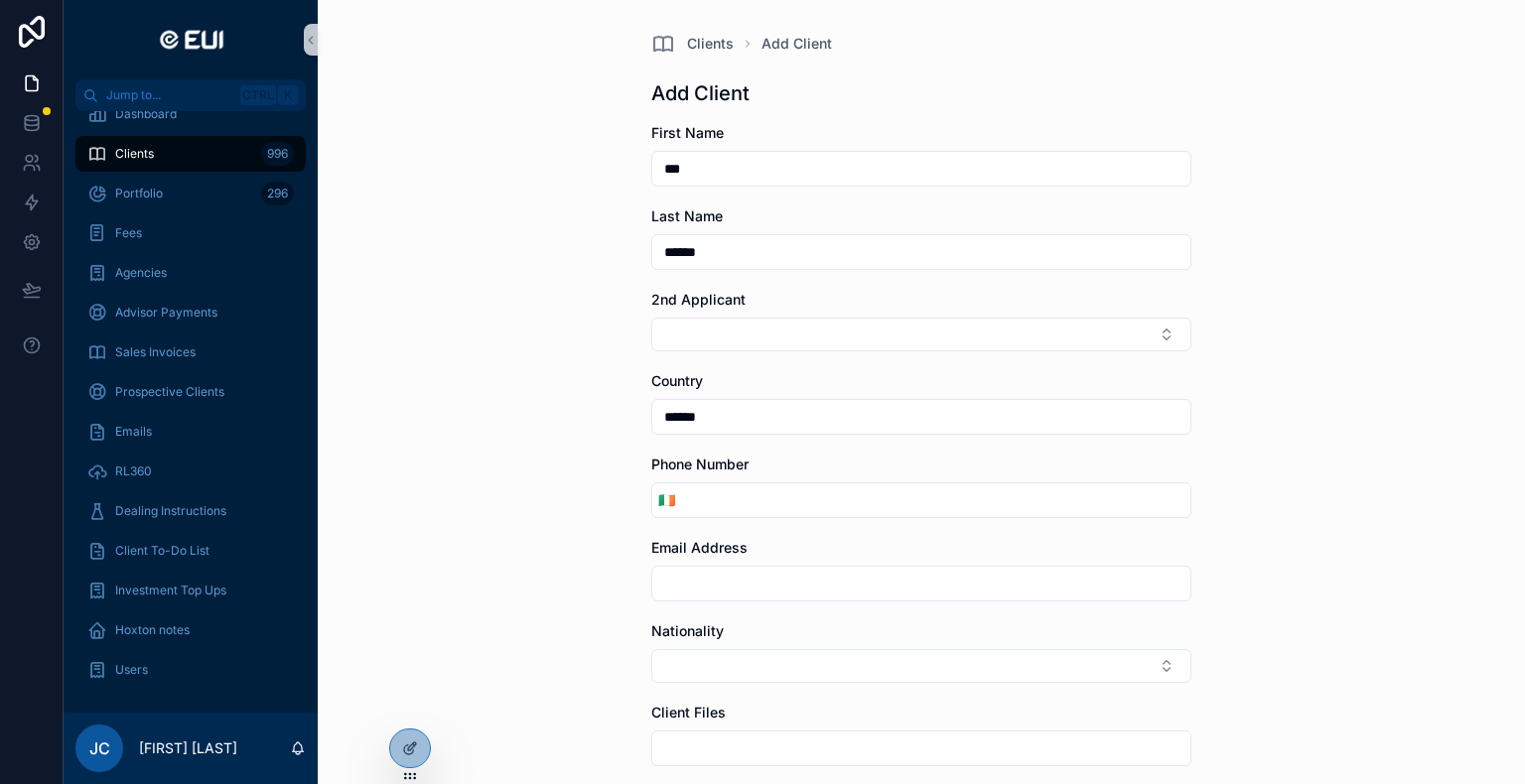 type on "******" 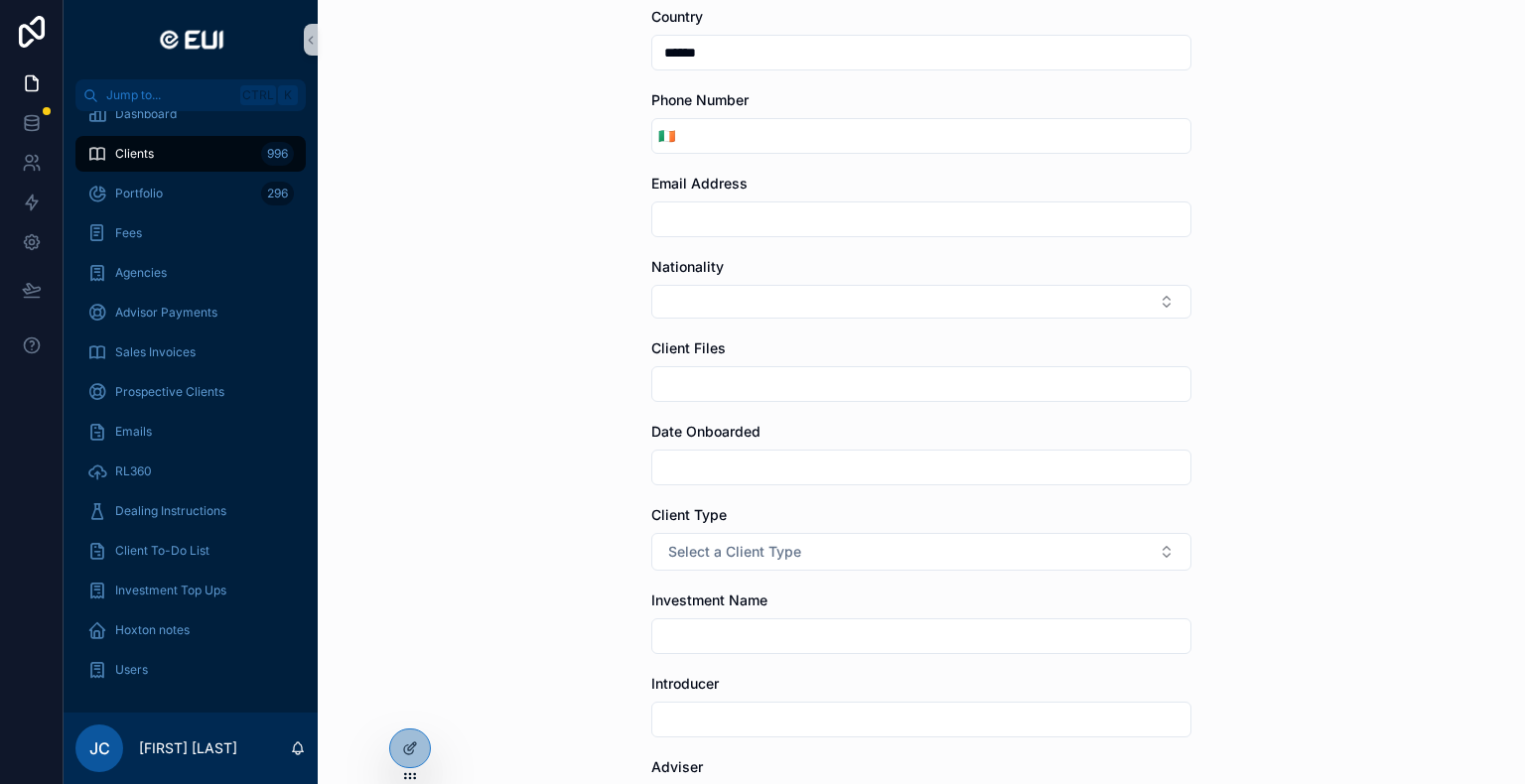 scroll, scrollTop: 397, scrollLeft: 0, axis: vertical 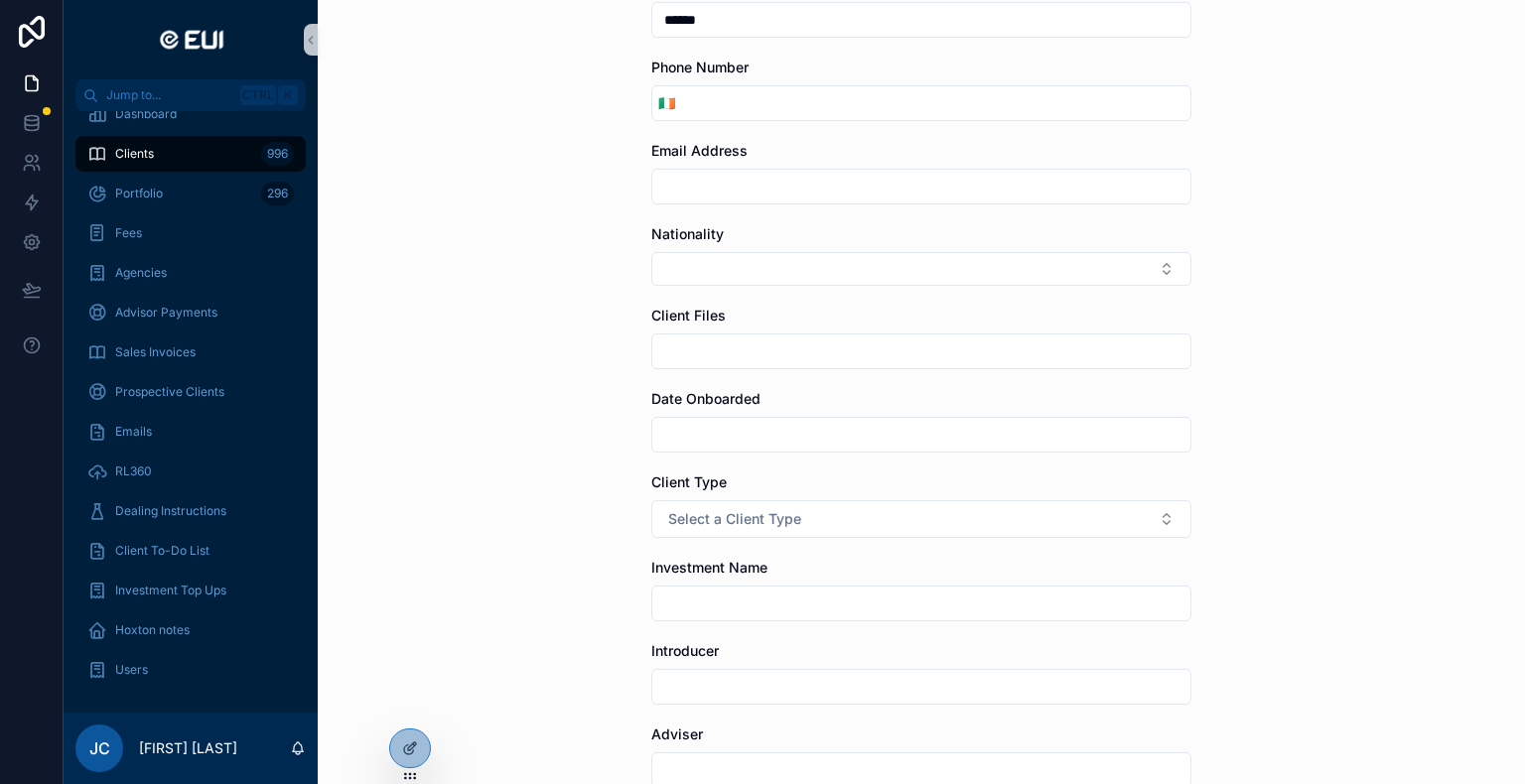 click at bounding box center (921, 603) 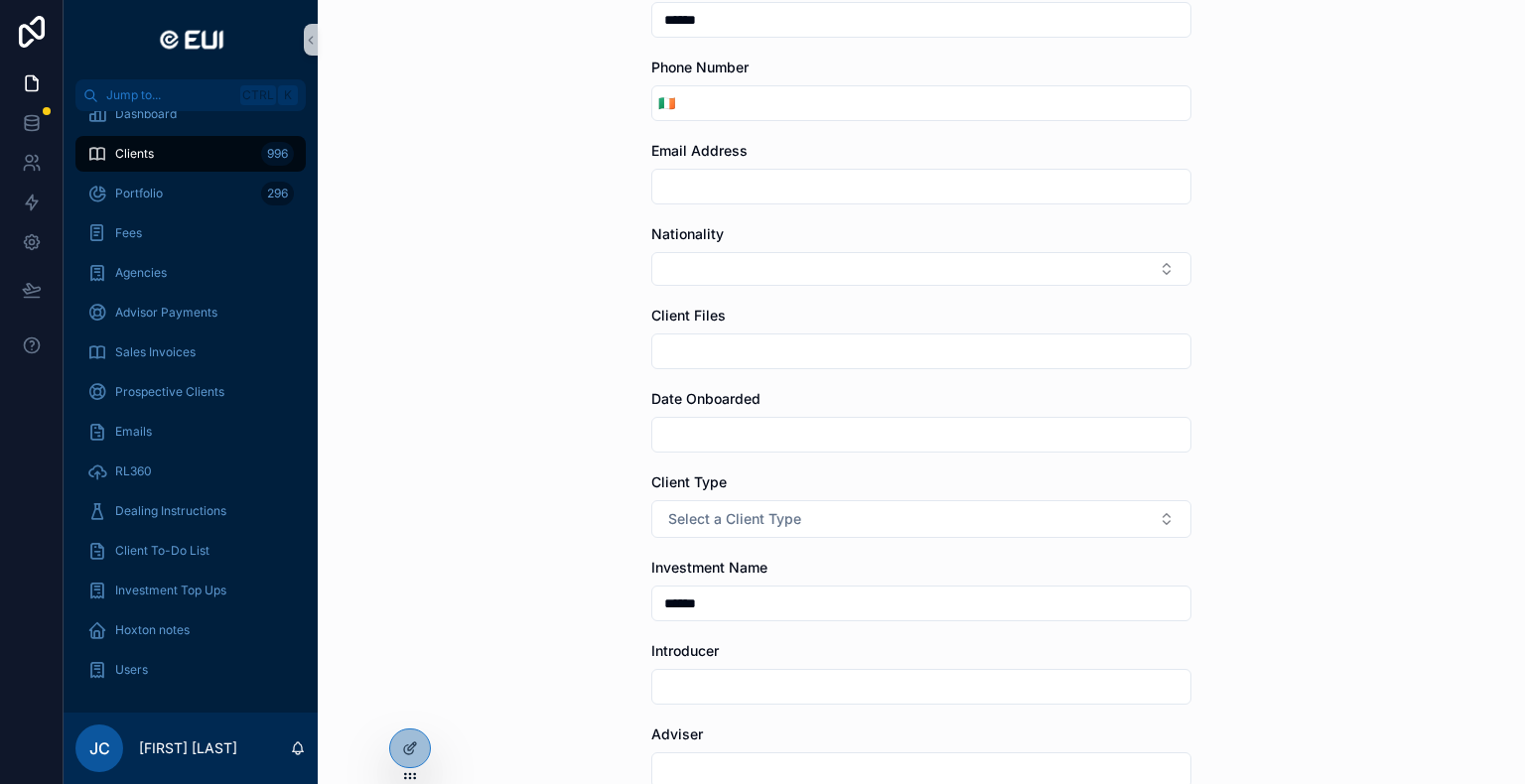 type on "******" 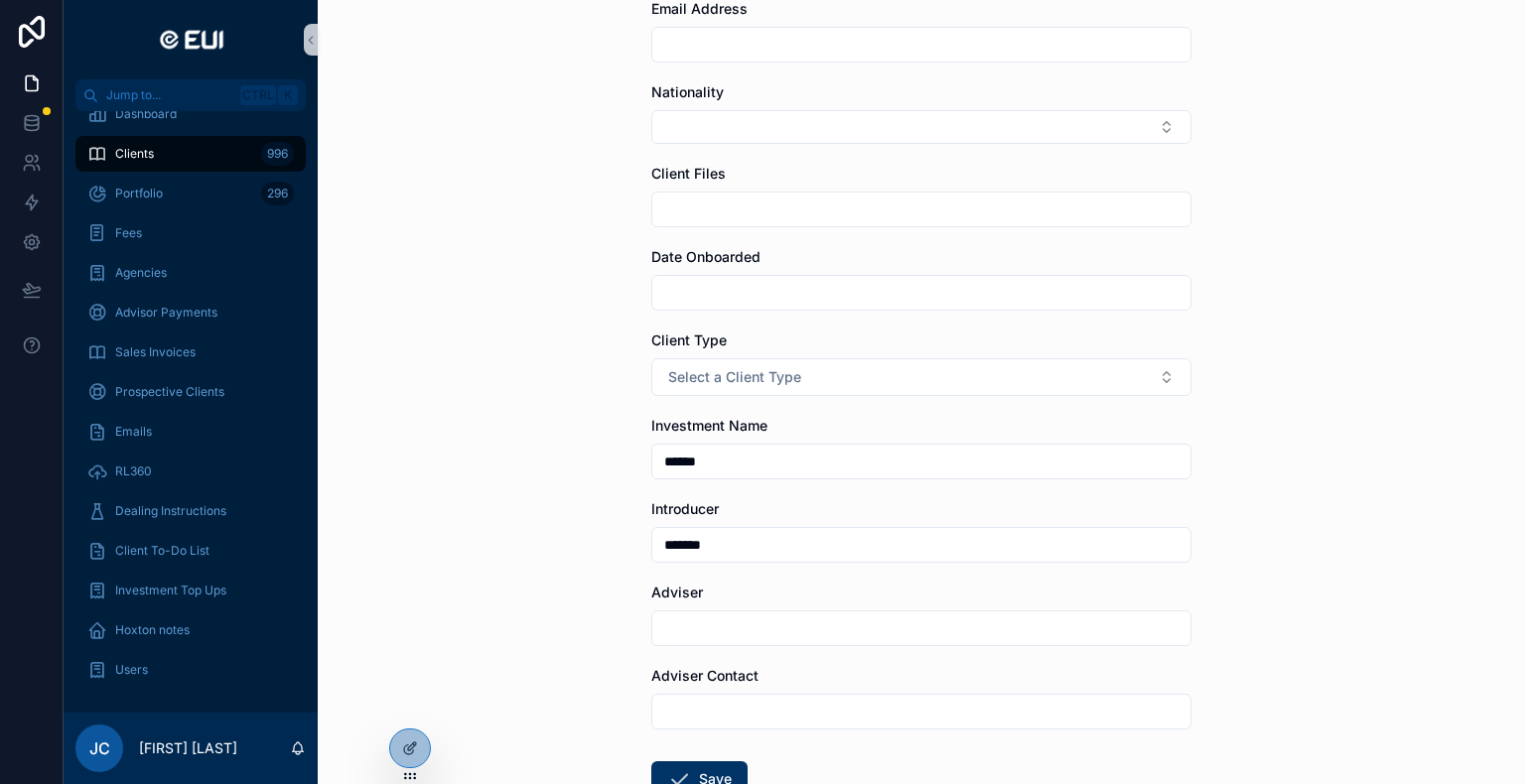 scroll, scrollTop: 677, scrollLeft: 0, axis: vertical 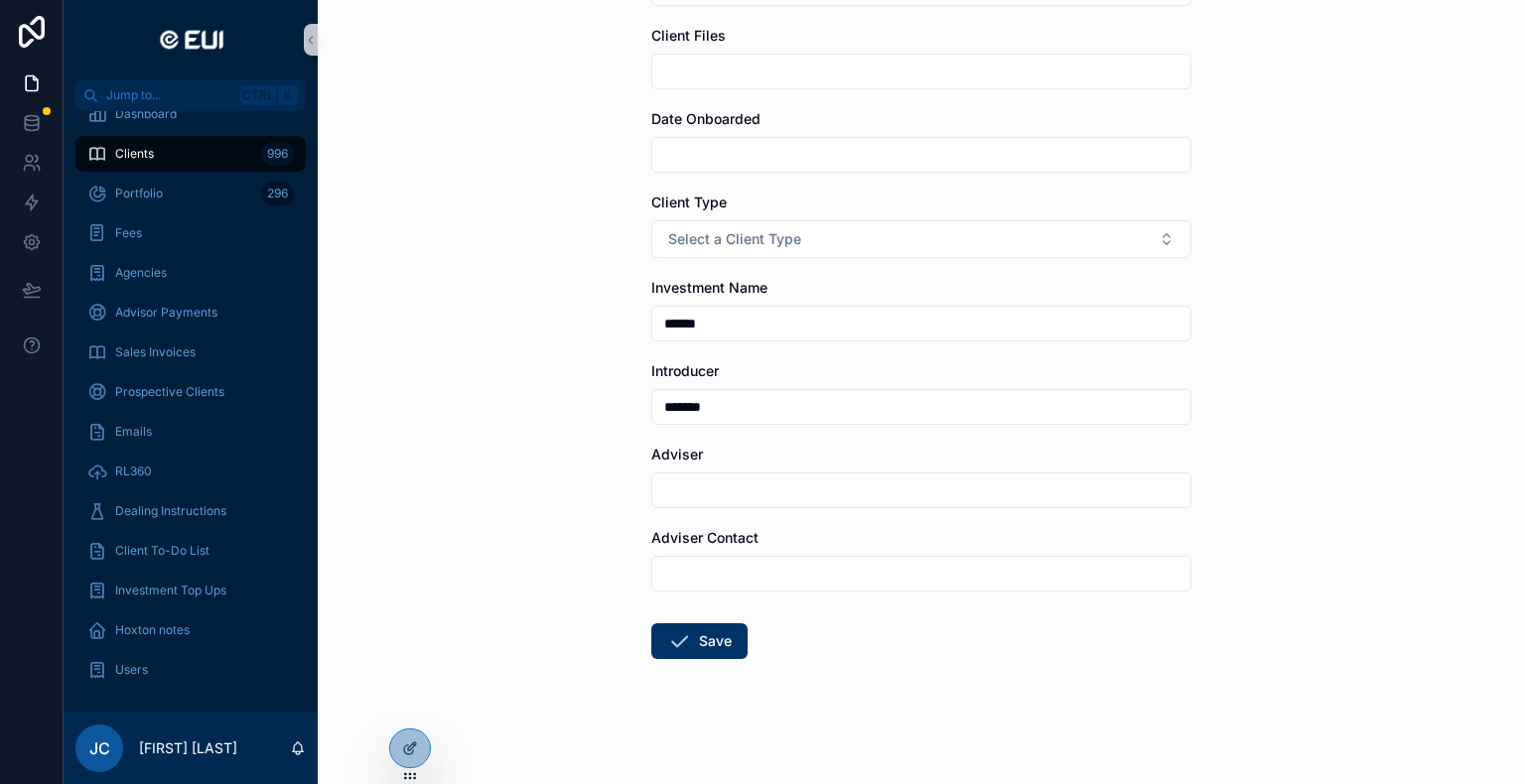 click at bounding box center (921, 490) 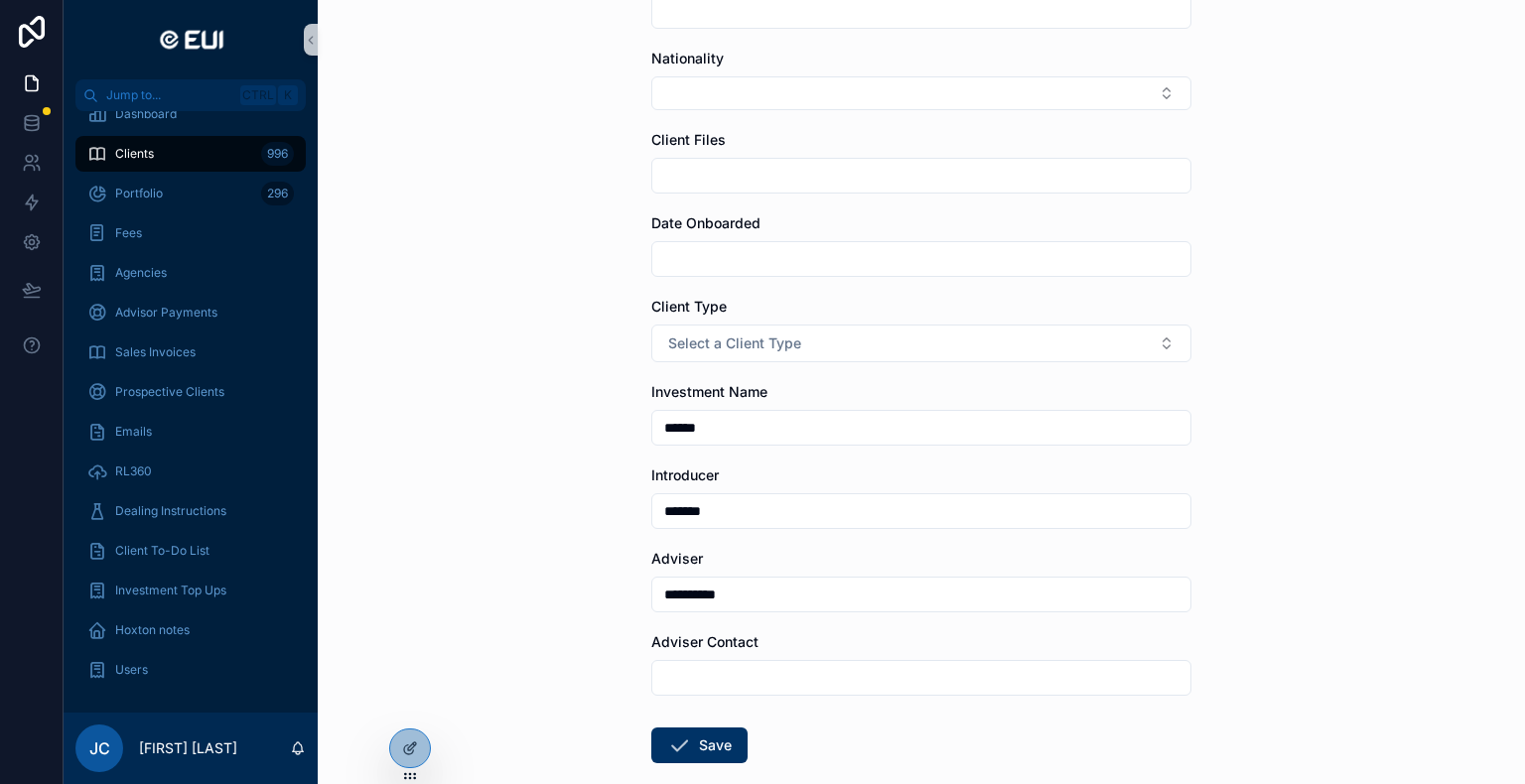scroll, scrollTop: 478, scrollLeft: 0, axis: vertical 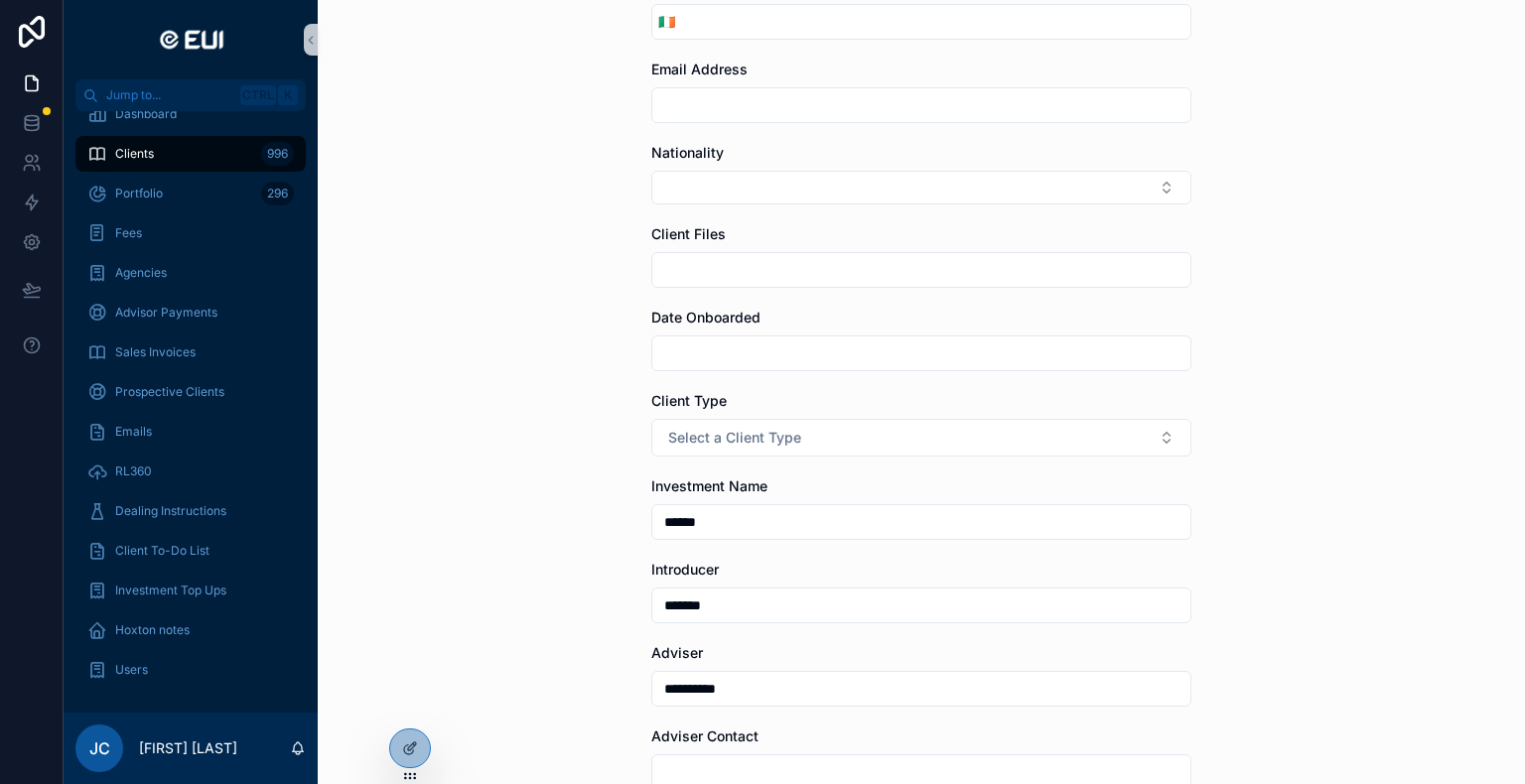 click on "Email Address" at bounding box center [921, 91] 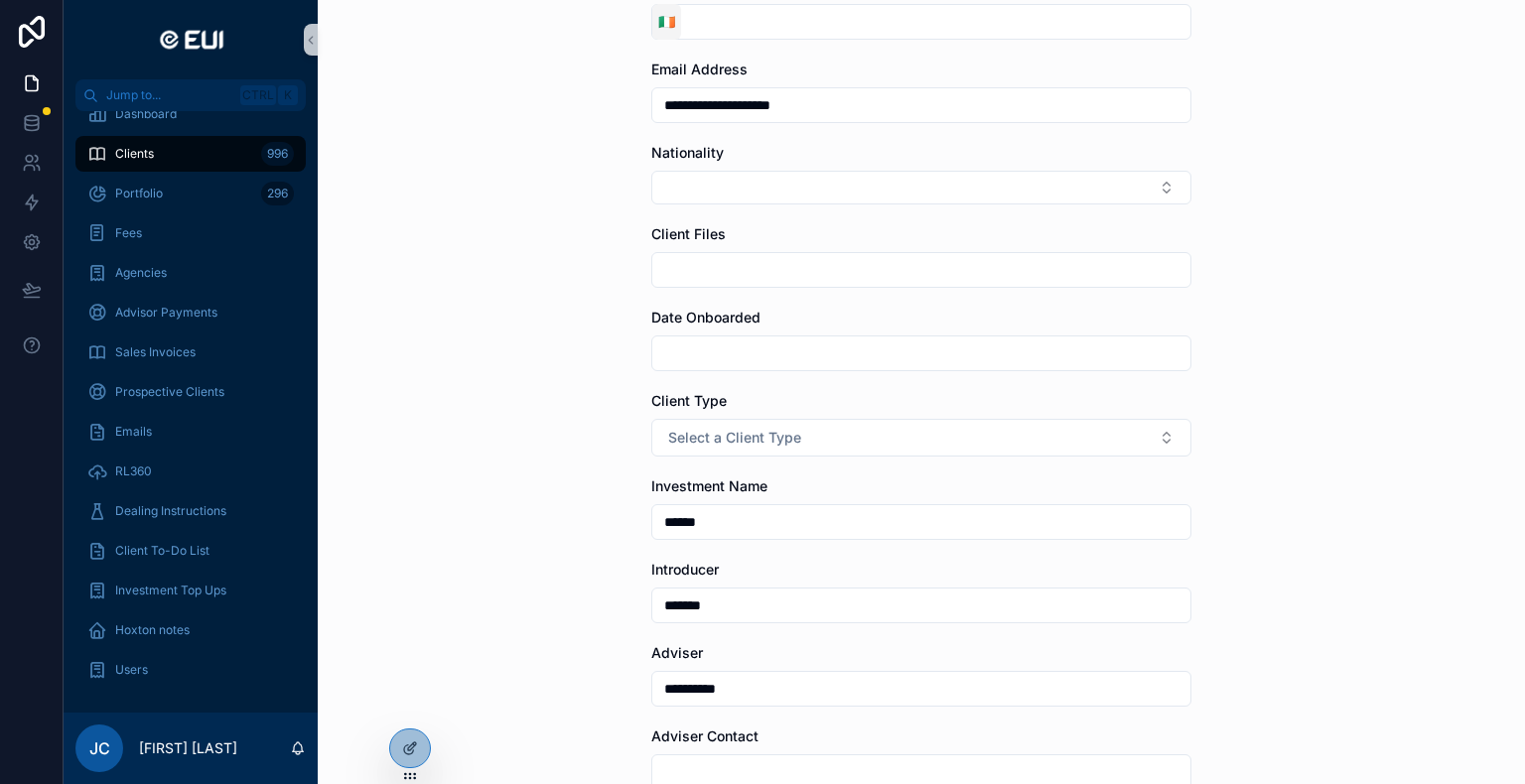type on "**********" 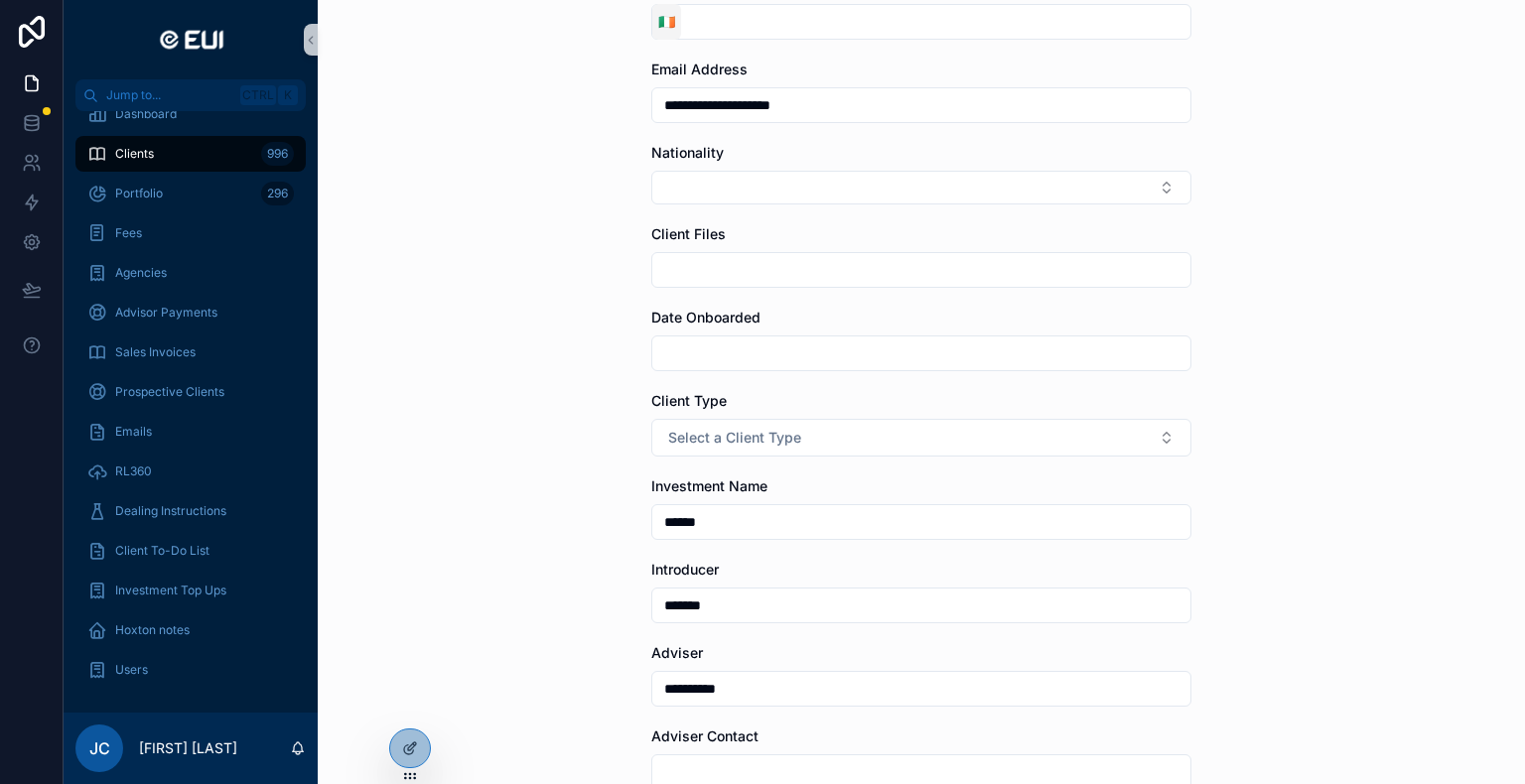click on "🇮🇪" at bounding box center [666, 22] 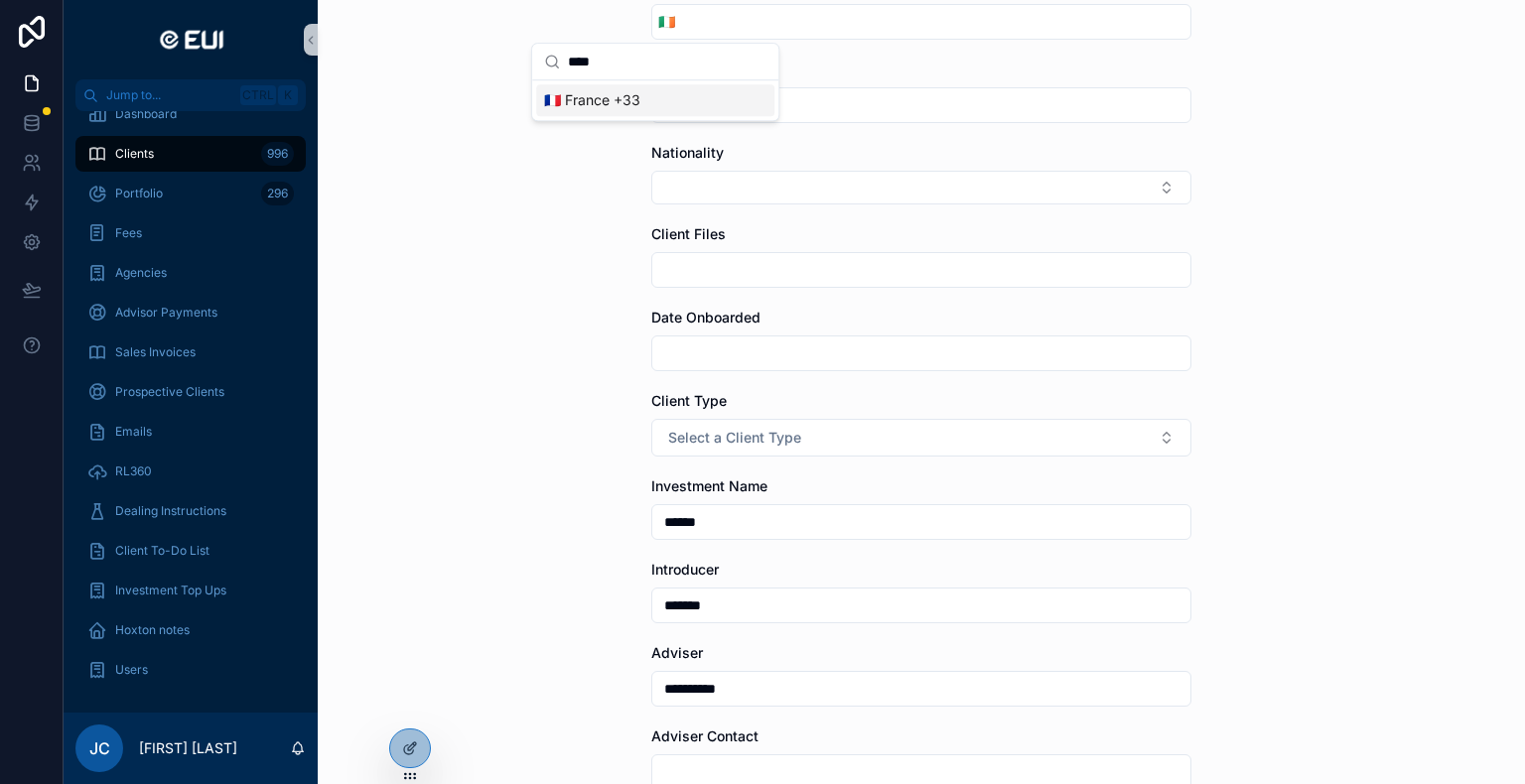 type on "****" 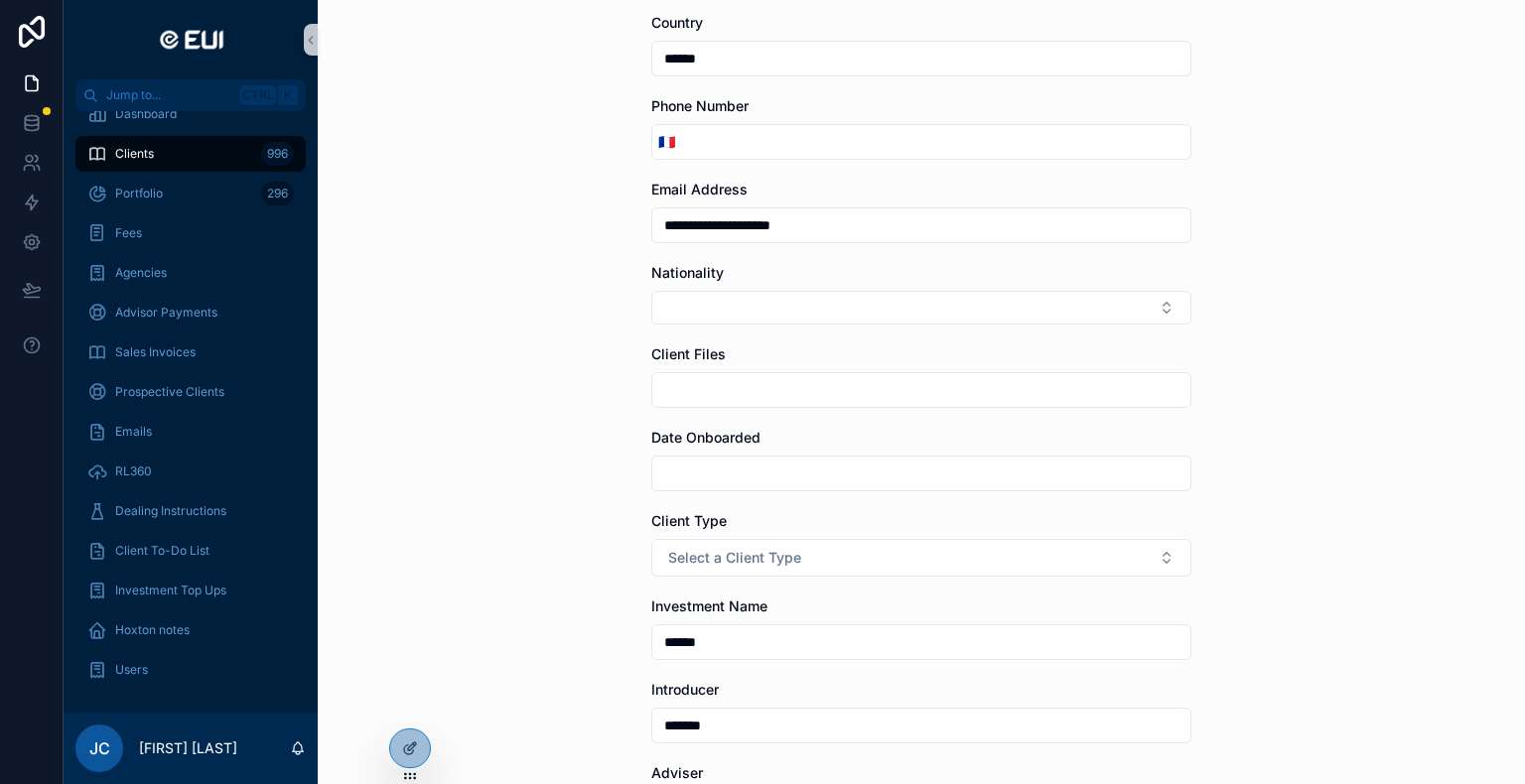 scroll, scrollTop: 181, scrollLeft: 0, axis: vertical 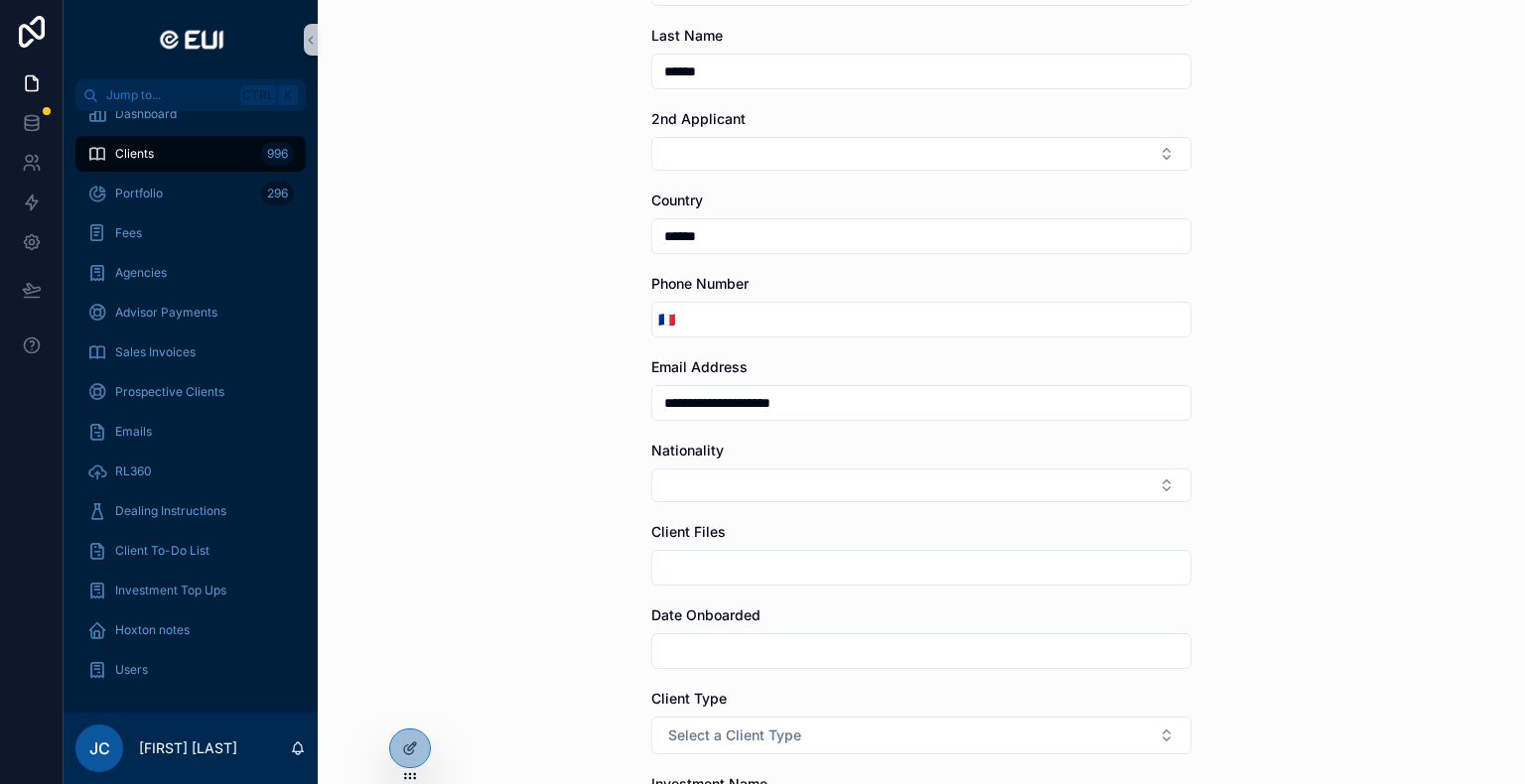 click at bounding box center [935, 320] 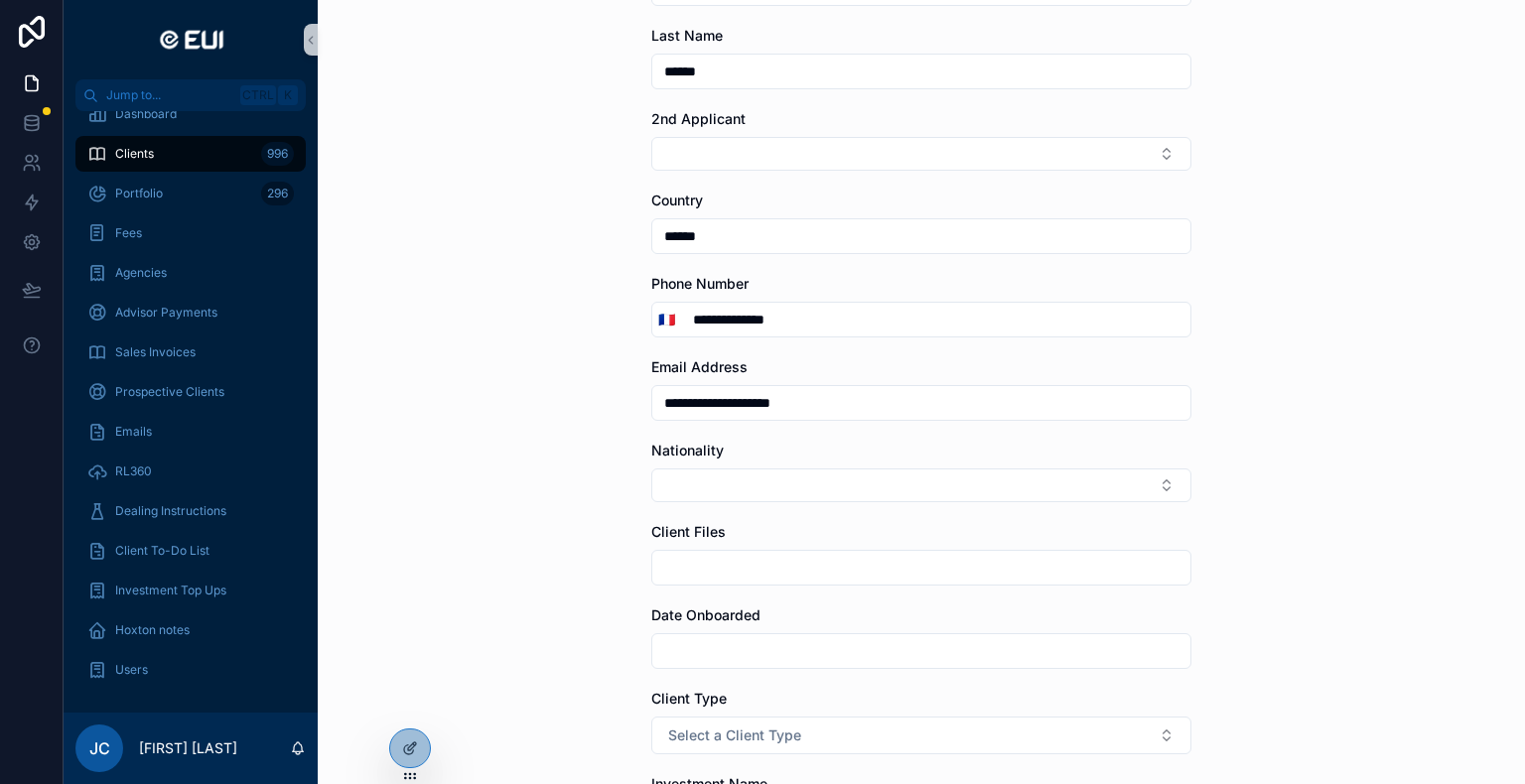 type on "**********" 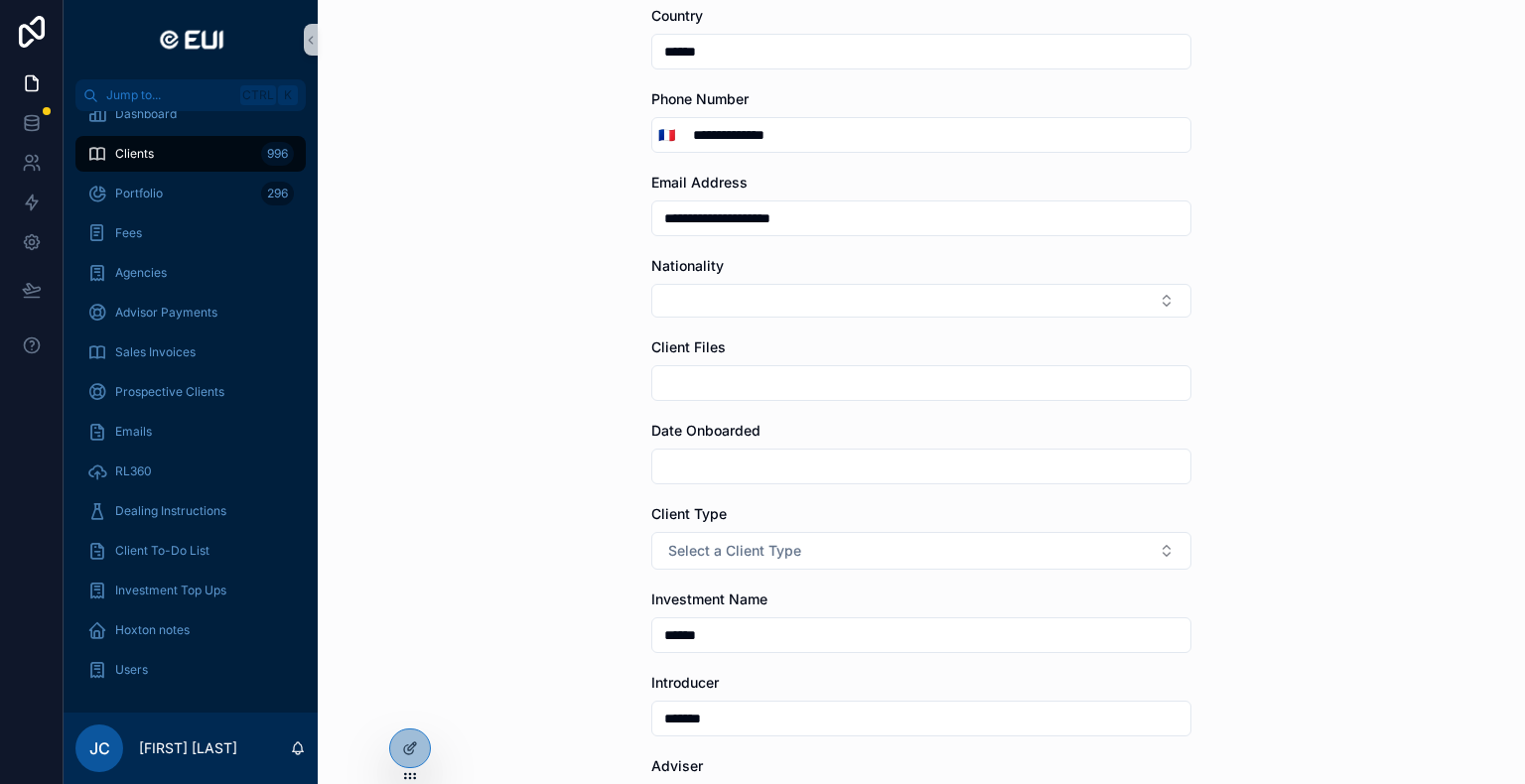 scroll, scrollTop: 478, scrollLeft: 0, axis: vertical 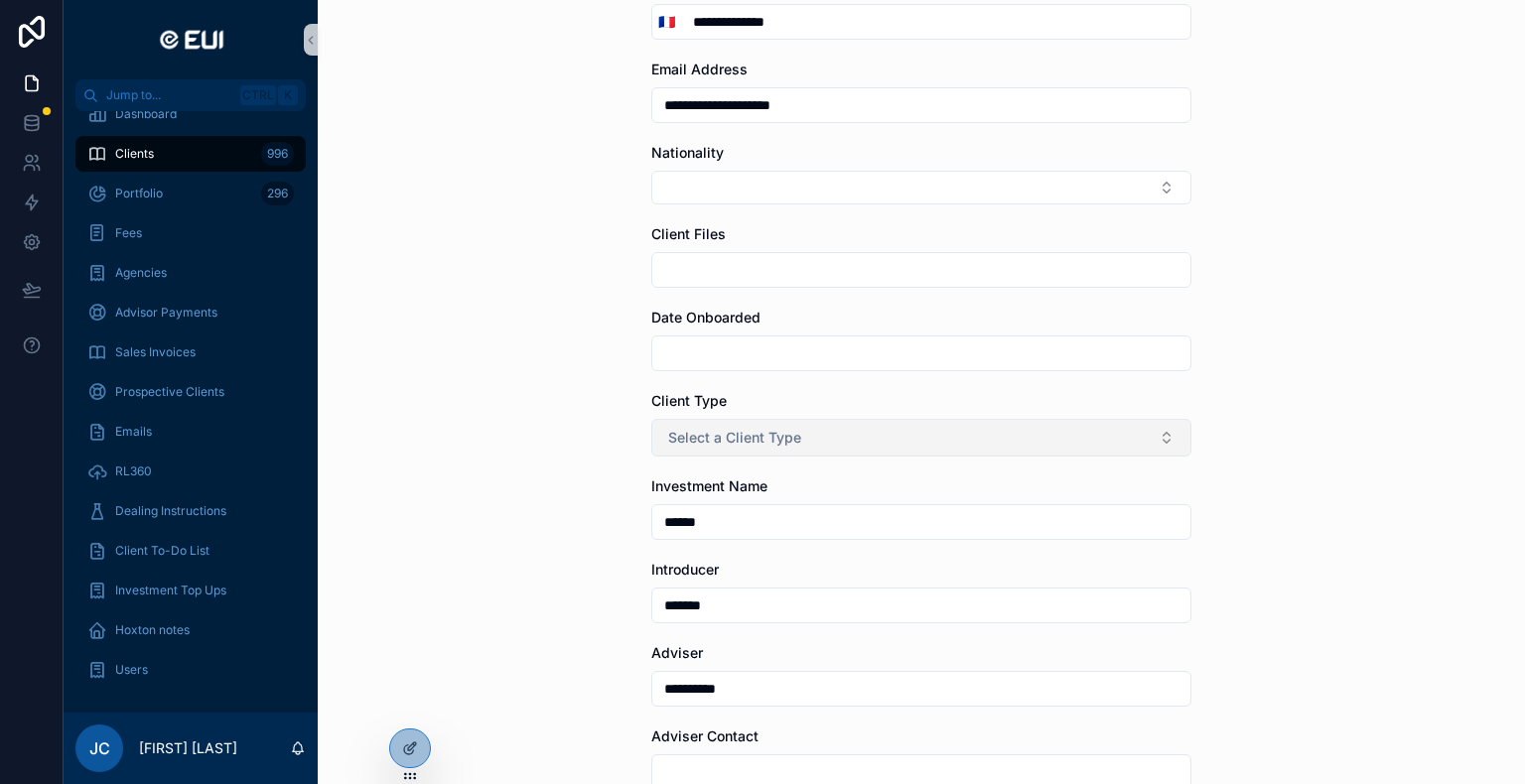 click on "Select a Client Type" at bounding box center (921, 438) 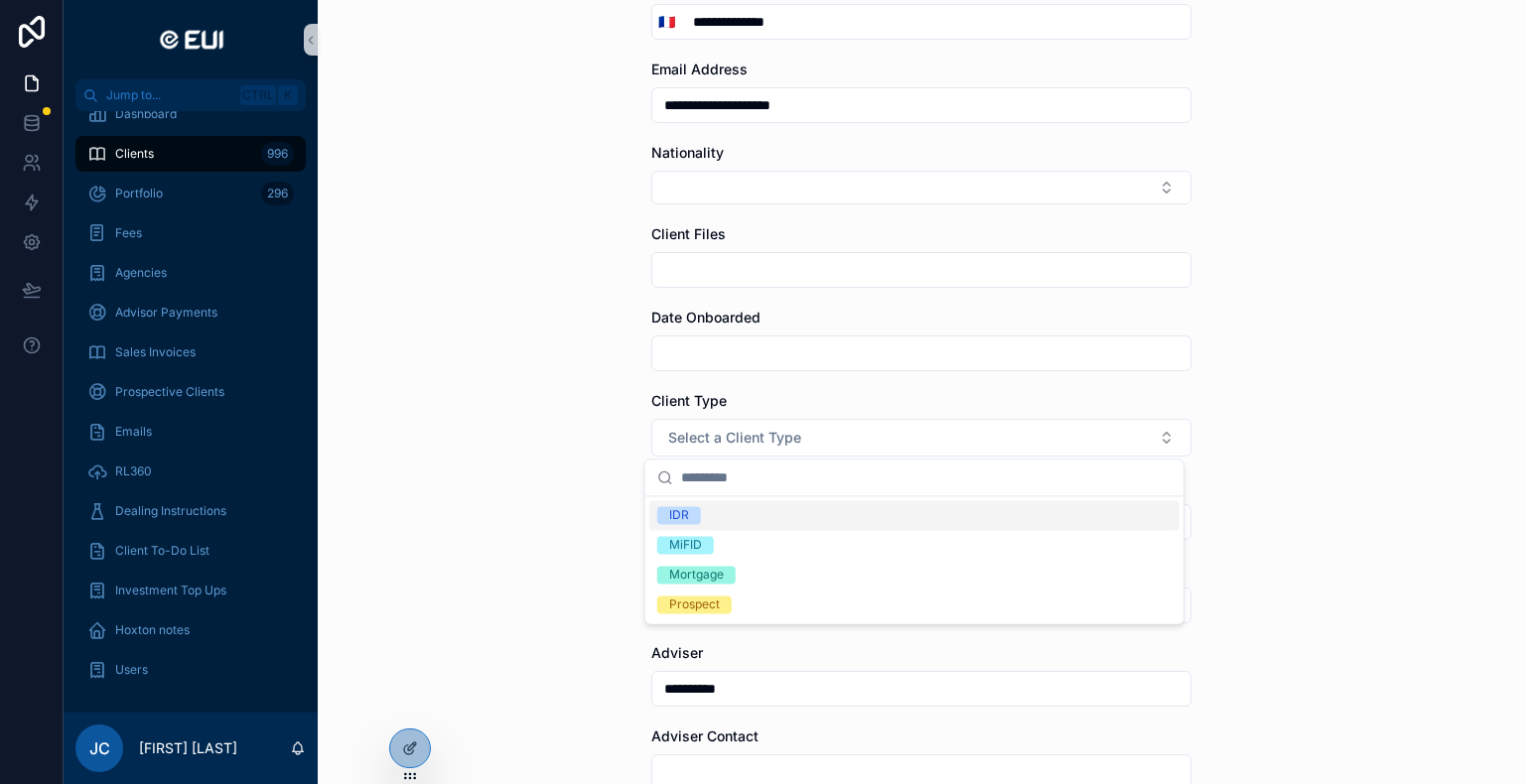 click on "IDR" at bounding box center [679, 515] 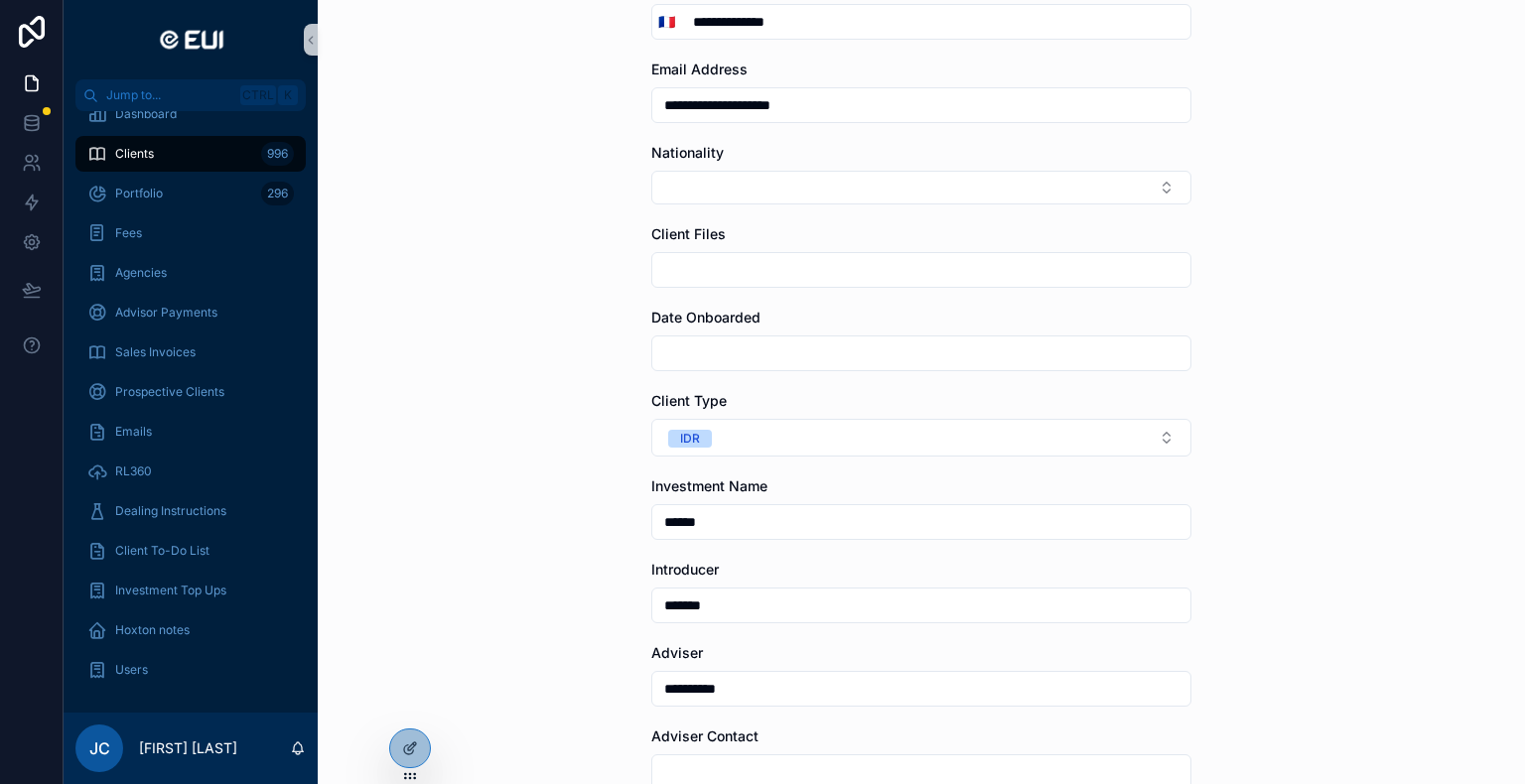 click on "**********" at bounding box center (921, 392) 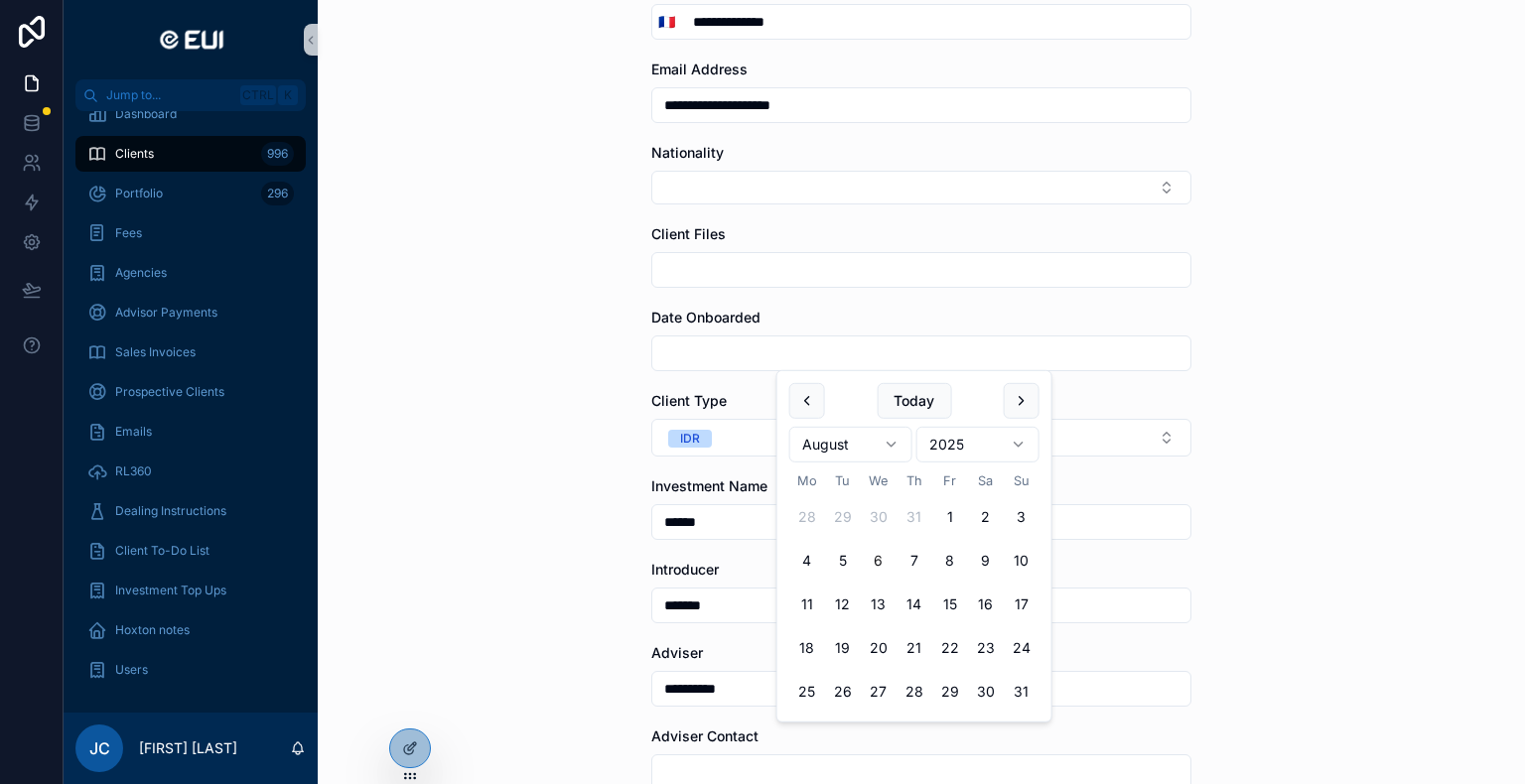 click at bounding box center (921, 353) 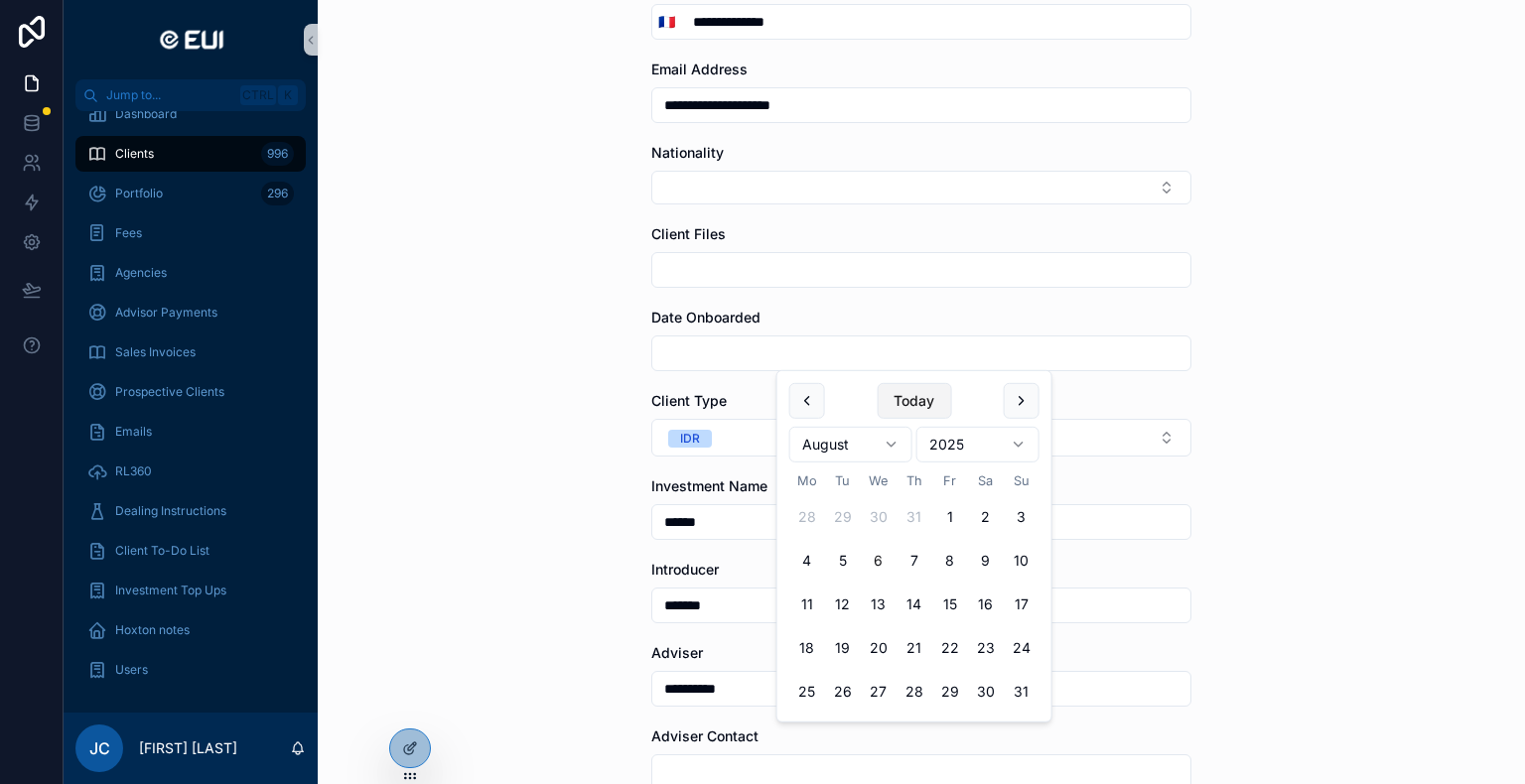 click on "Today" at bounding box center [913, 401] 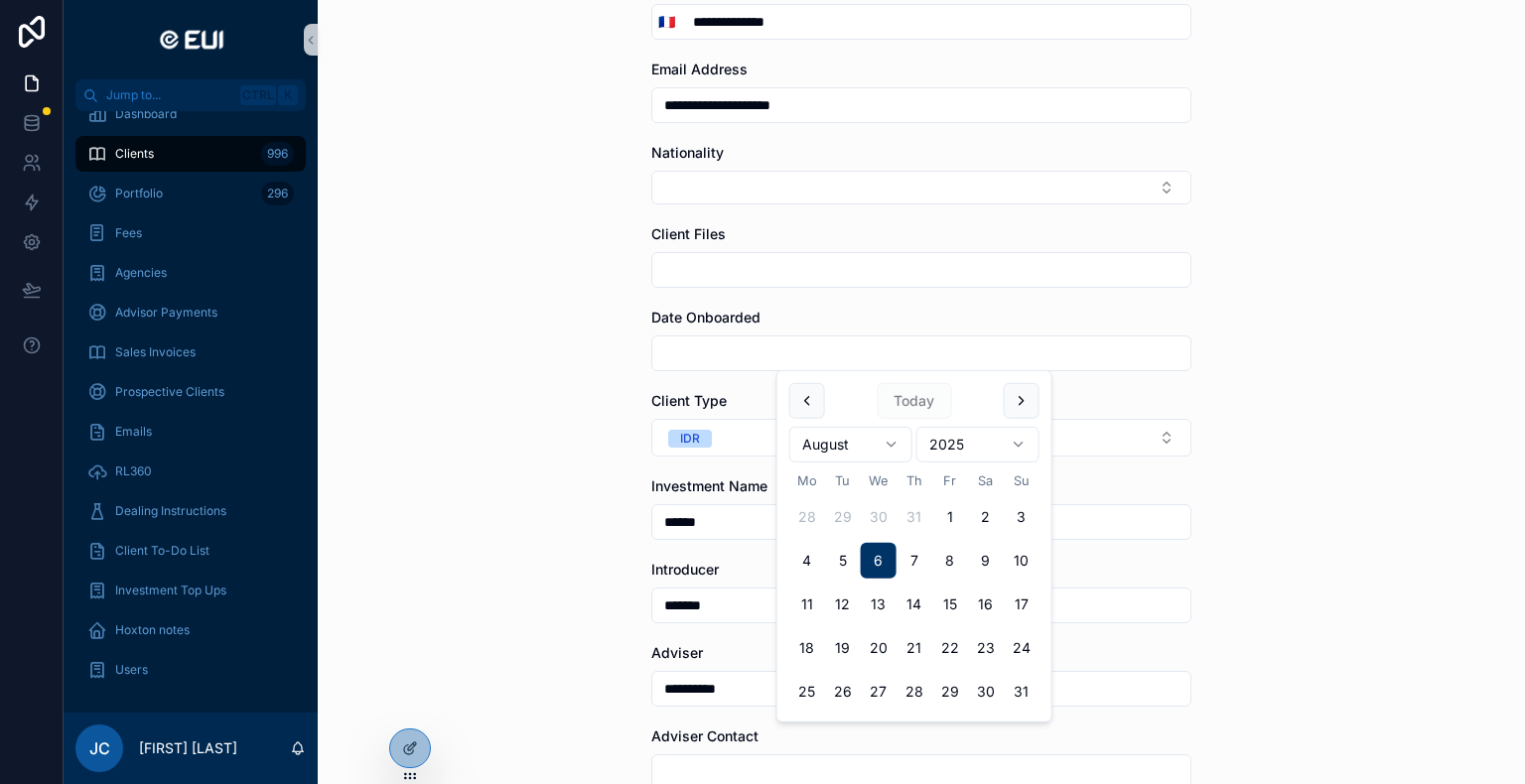 type on "**********" 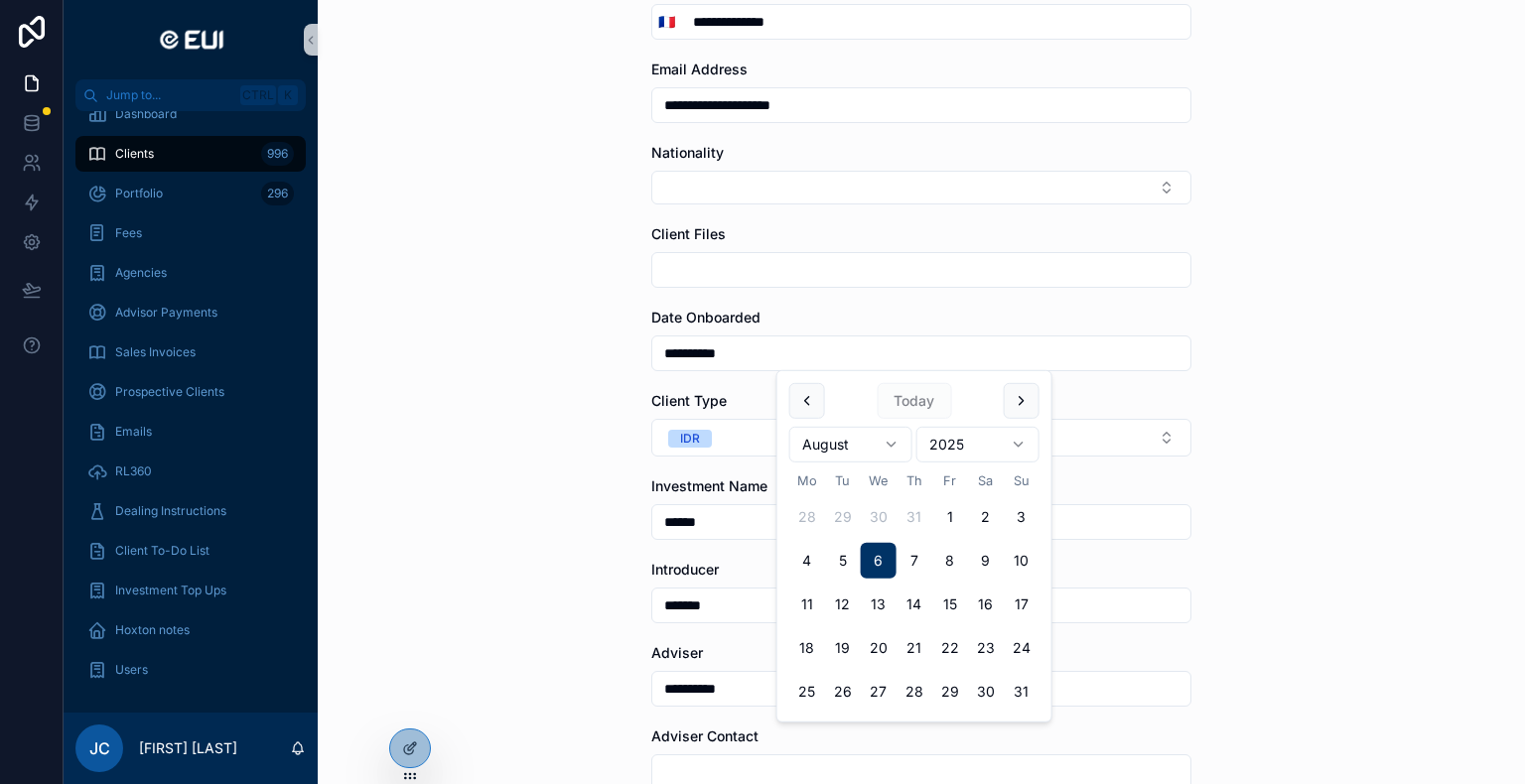 click on "**********" at bounding box center [921, 392] 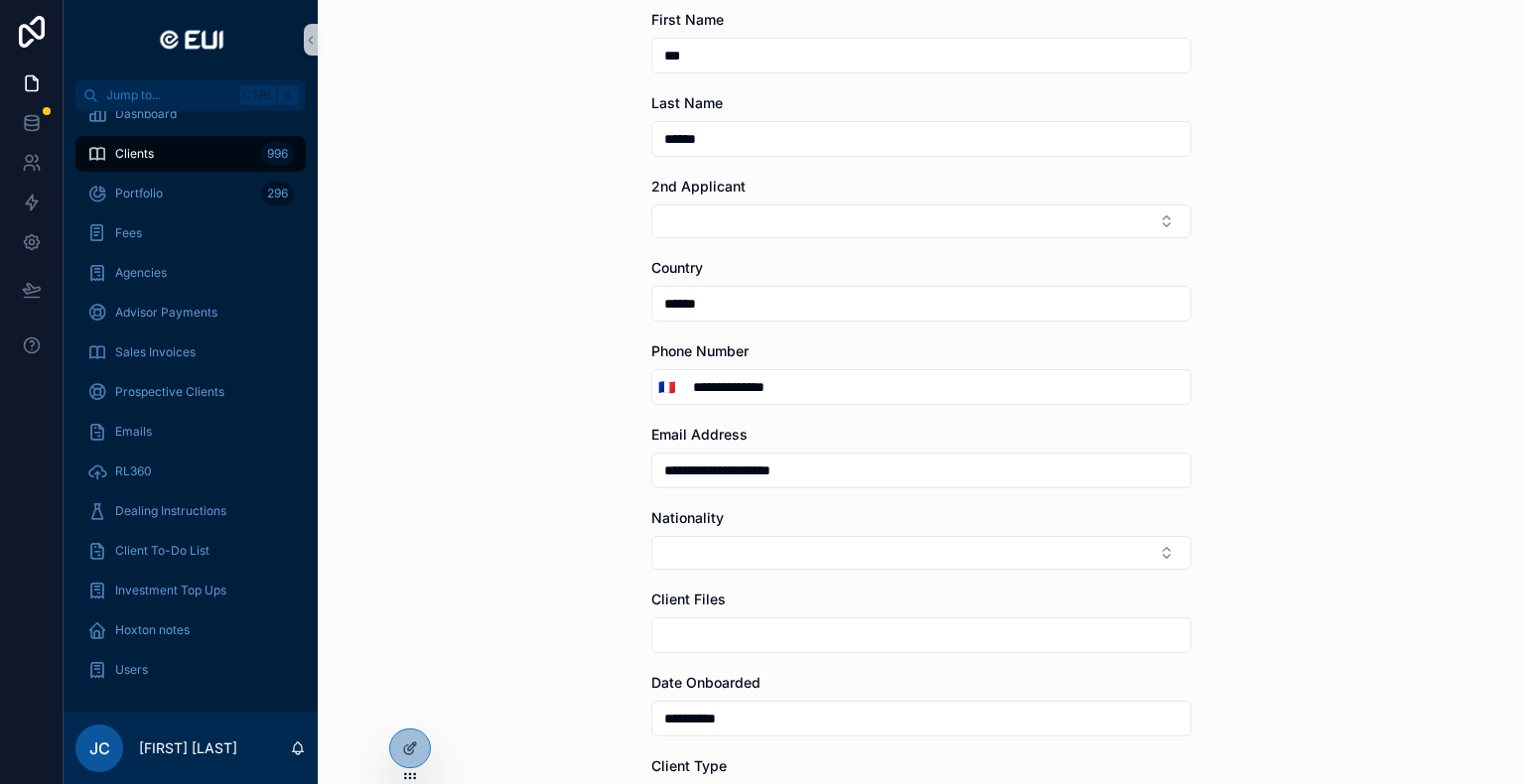 scroll, scrollTop: 198, scrollLeft: 0, axis: vertical 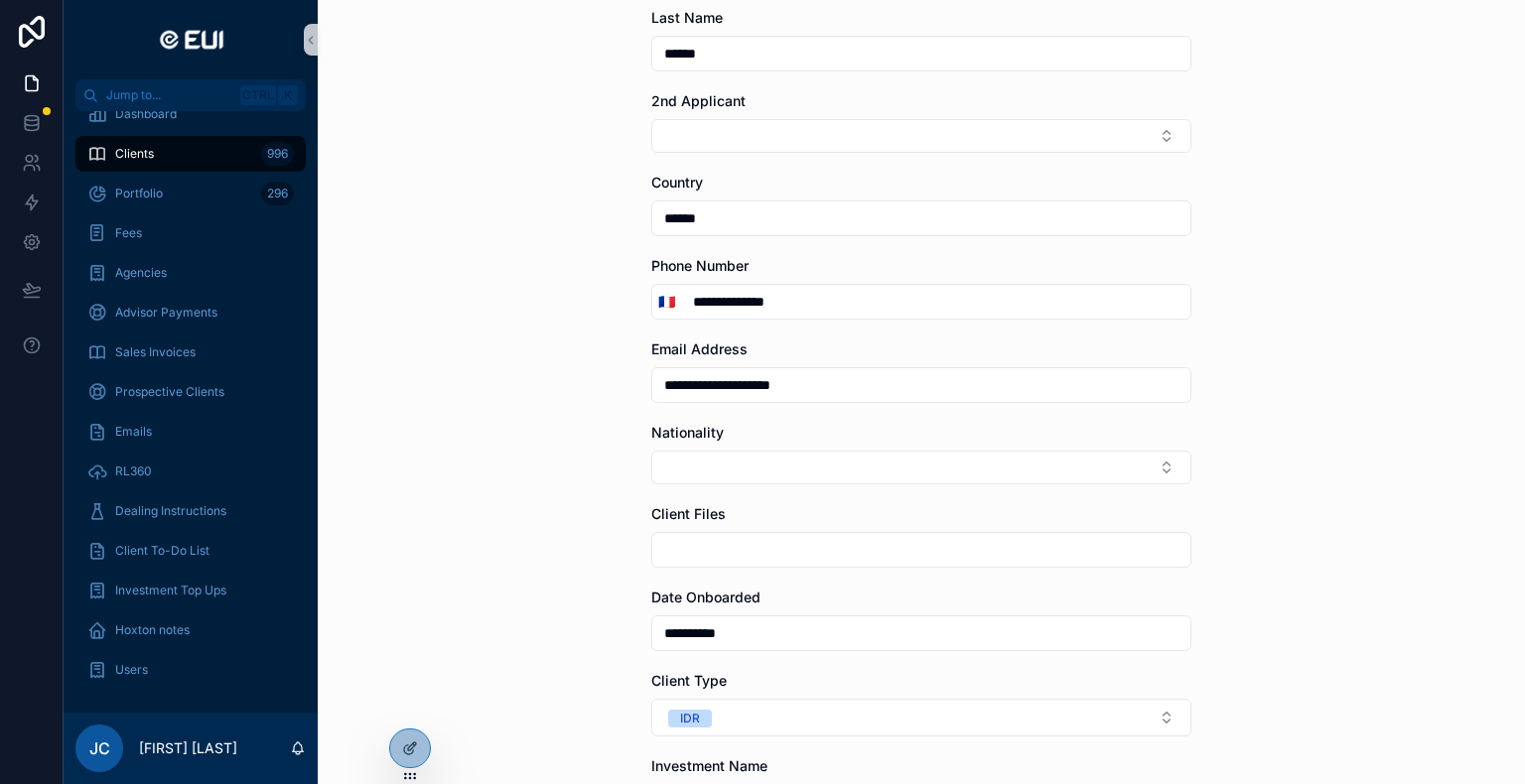 click at bounding box center (921, 550) 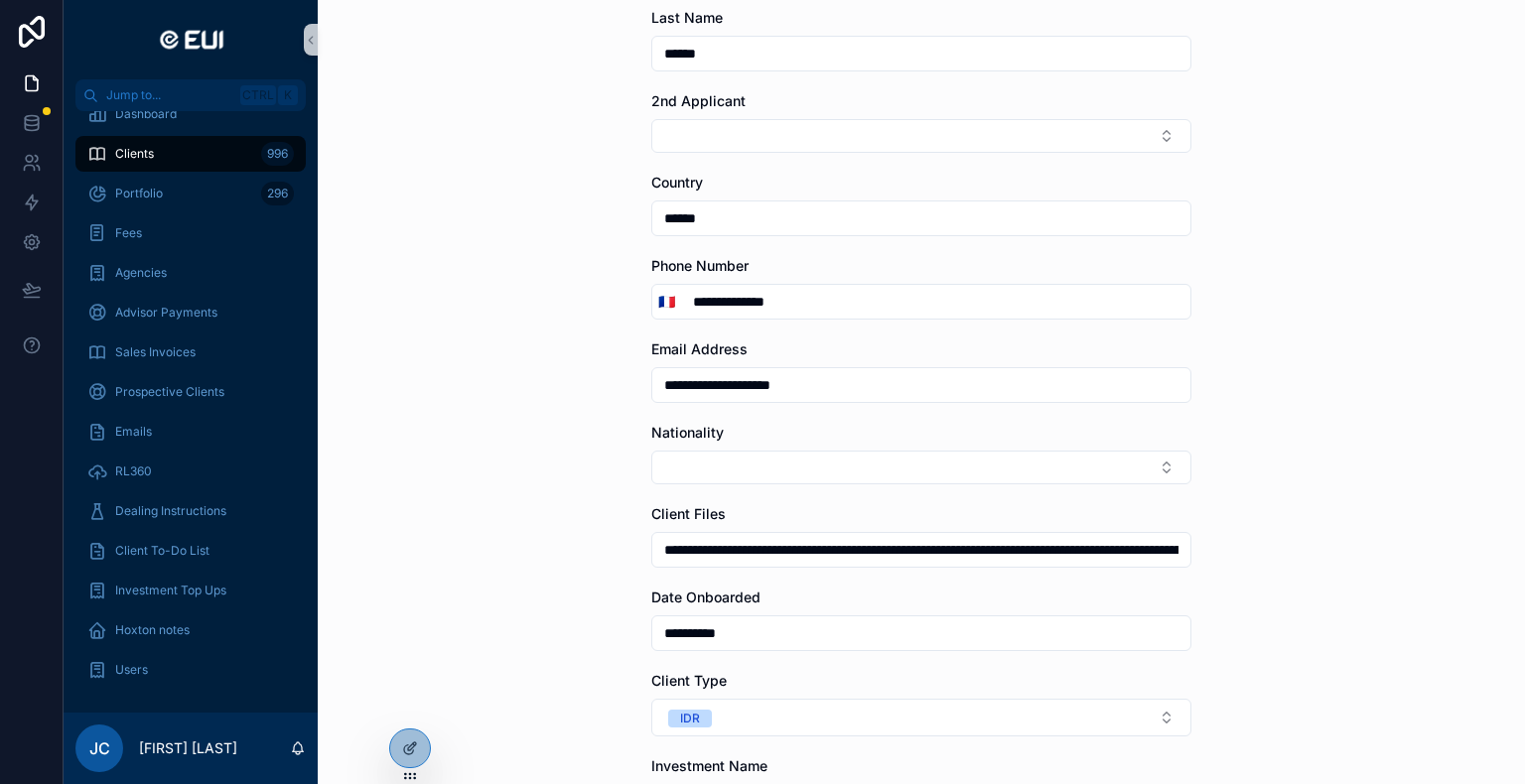 scroll, scrollTop: 0, scrollLeft: 1765, axis: horizontal 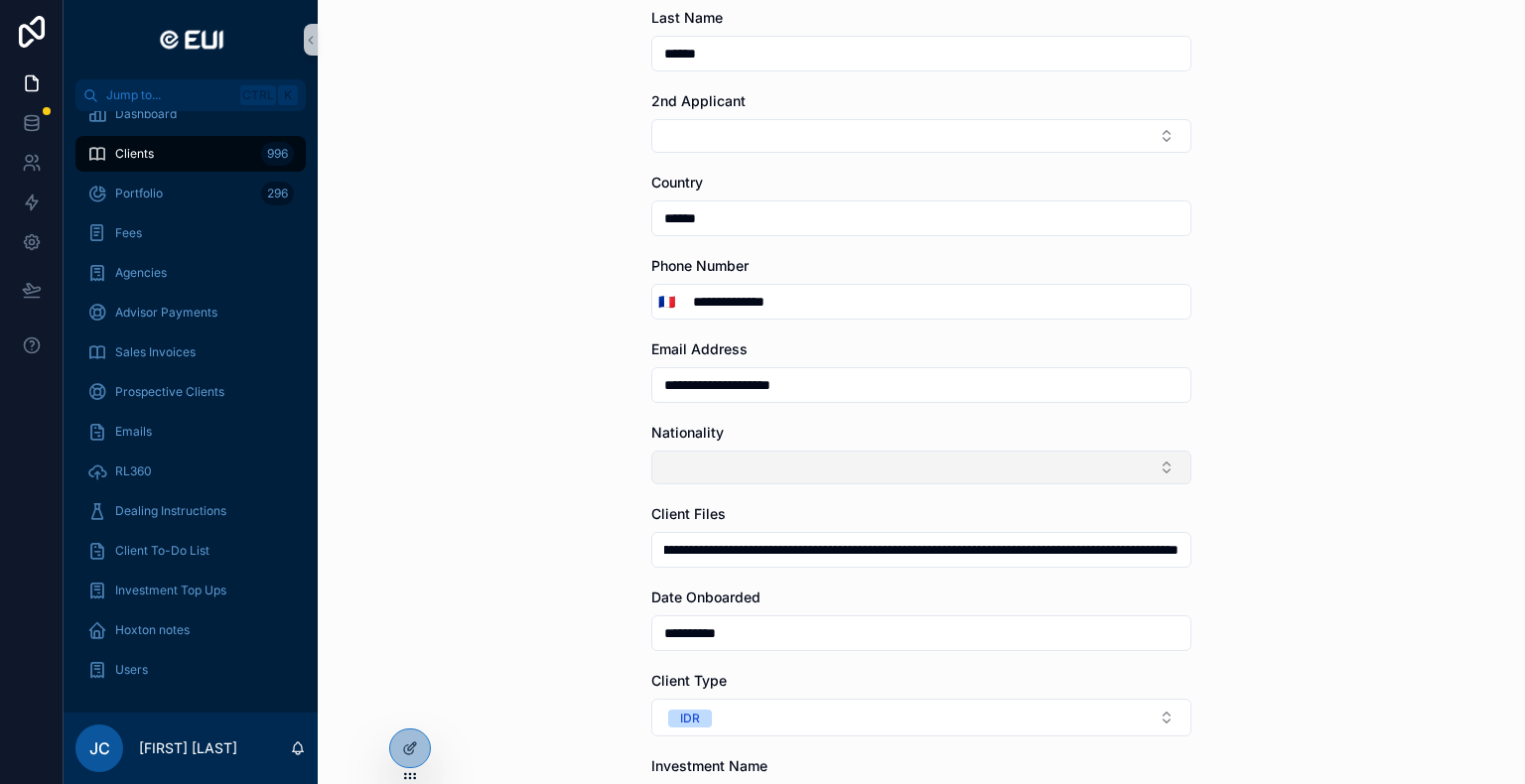 type on "**********" 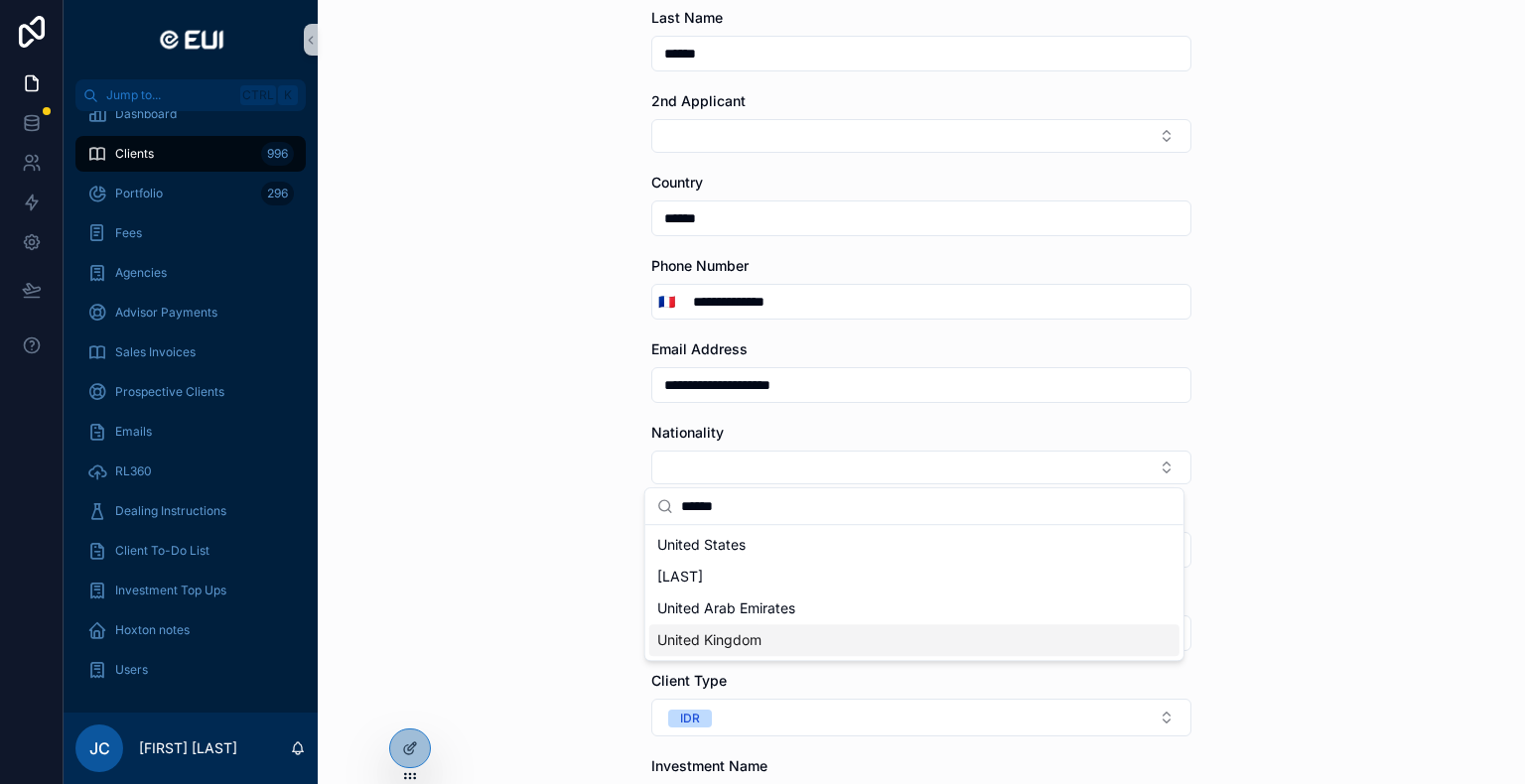 type on "******" 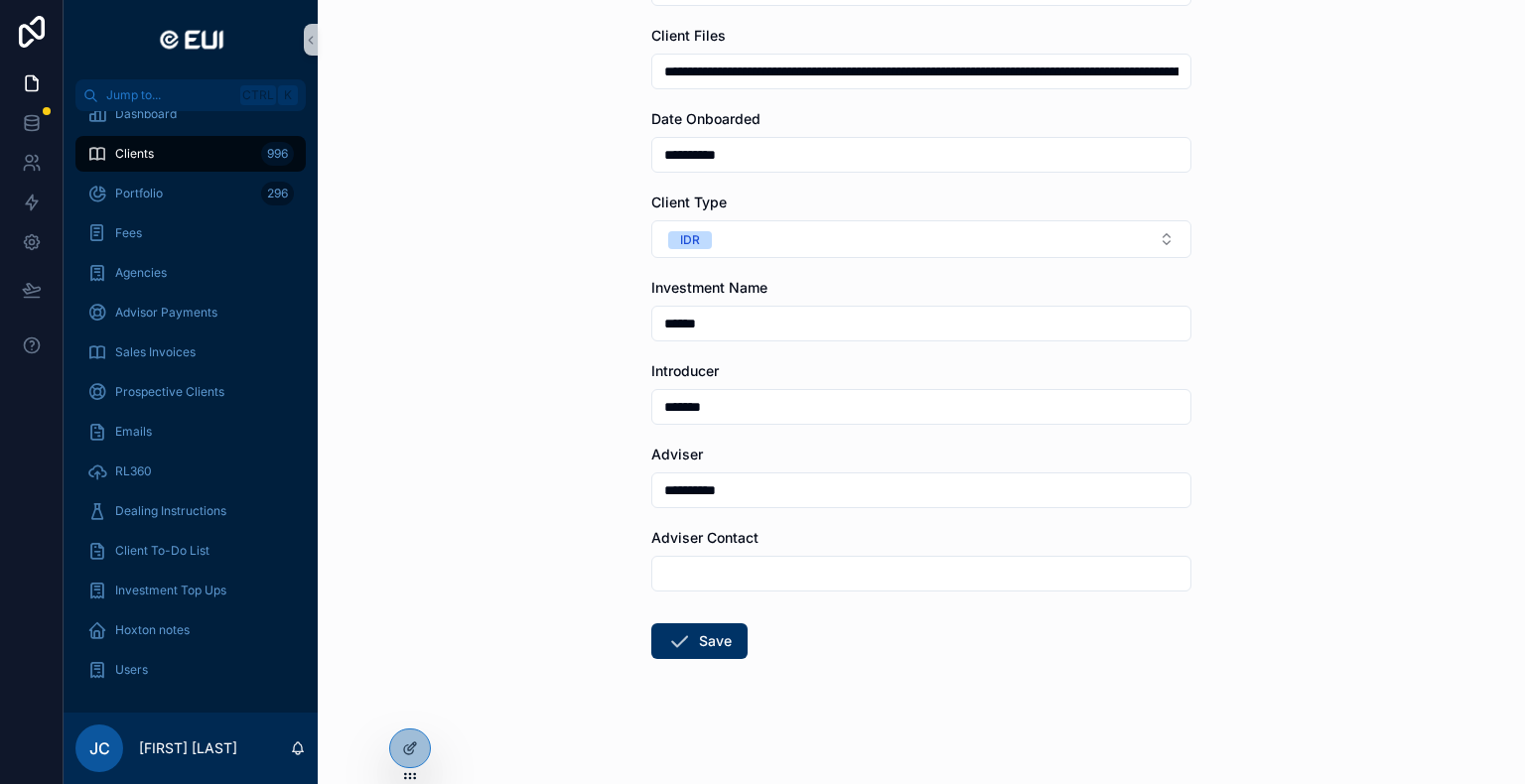 scroll, scrollTop: 682, scrollLeft: 0, axis: vertical 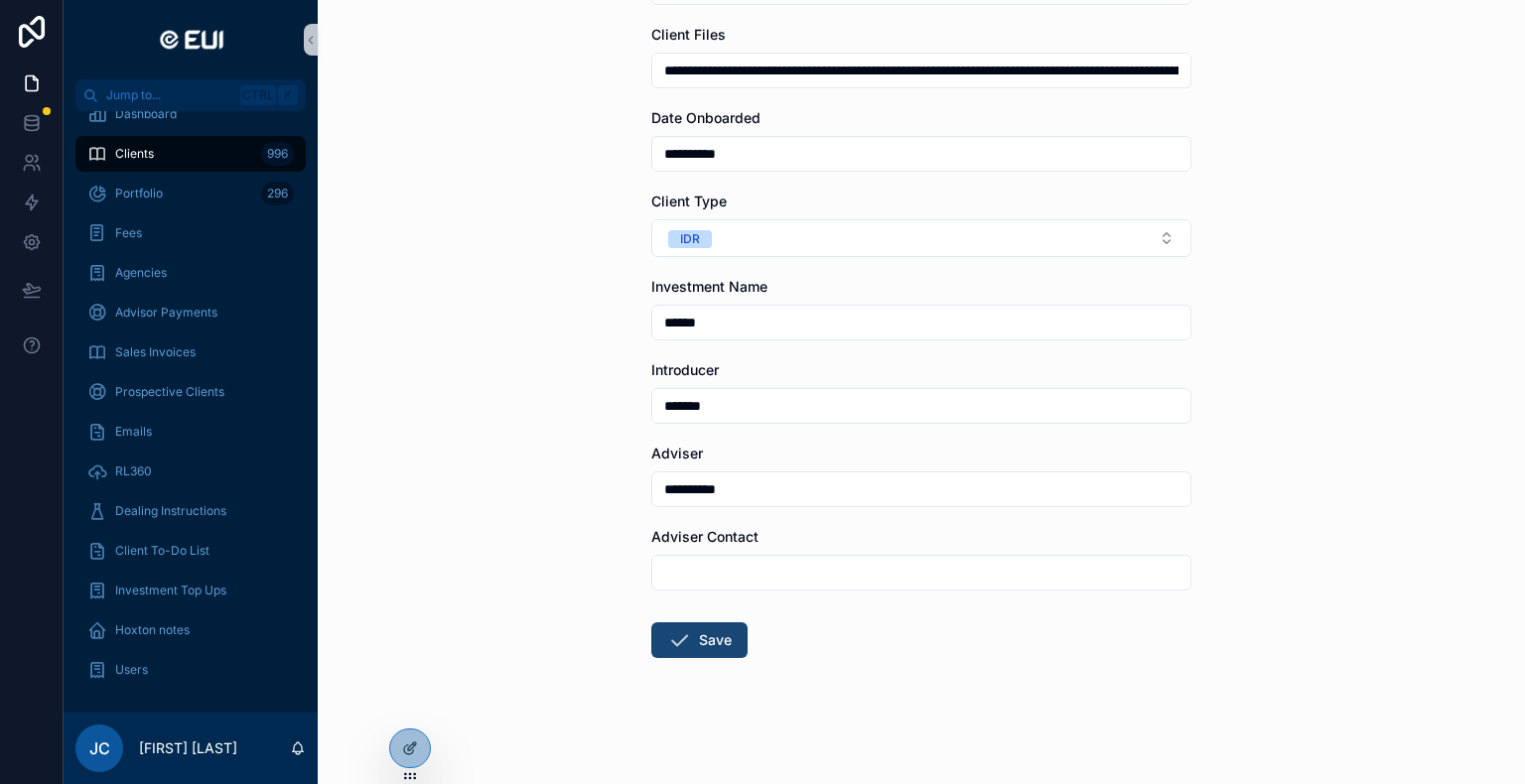 click on "Save" at bounding box center [699, 640] 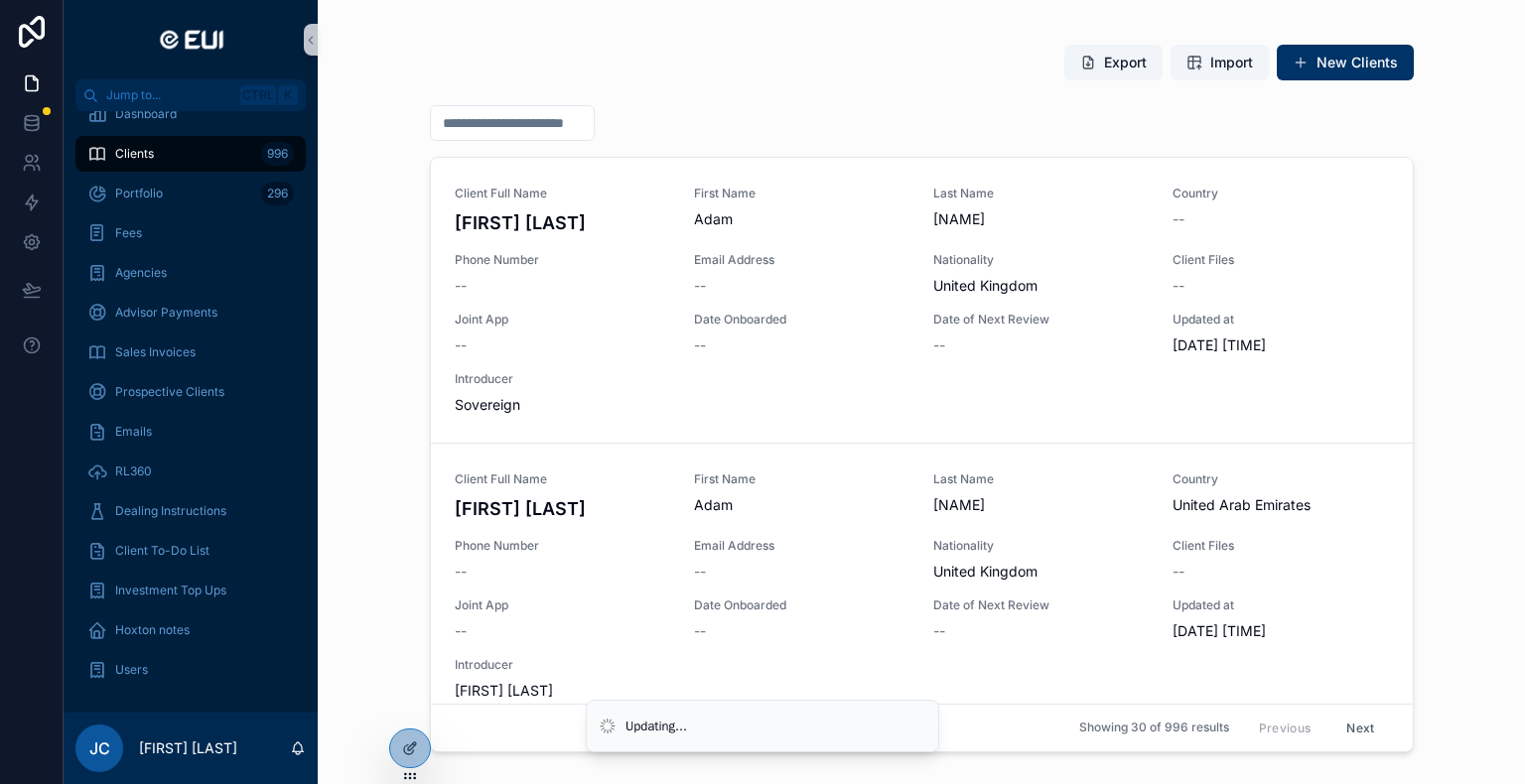 scroll, scrollTop: 0, scrollLeft: 0, axis: both 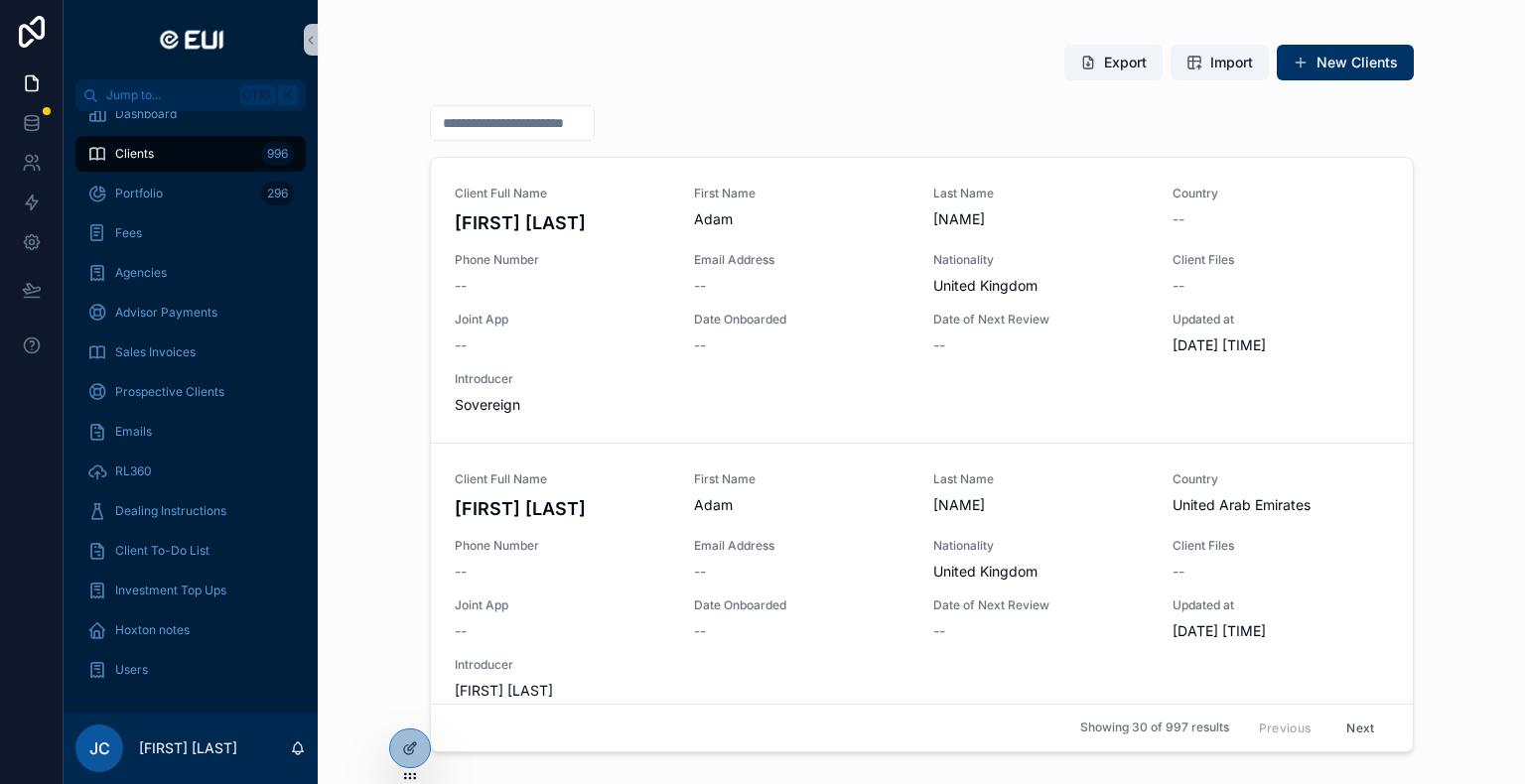 click at bounding box center [512, 123] 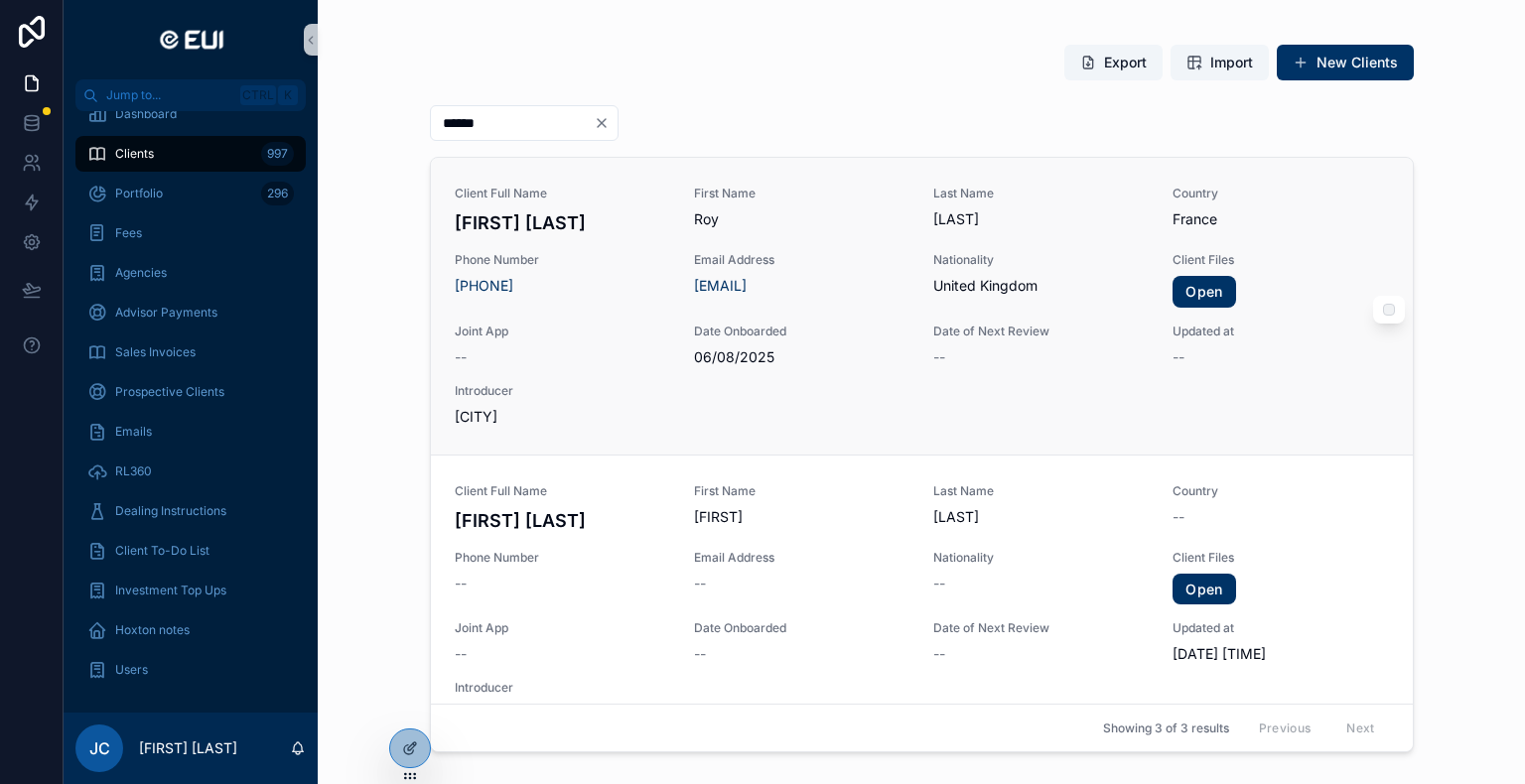 type on "******" 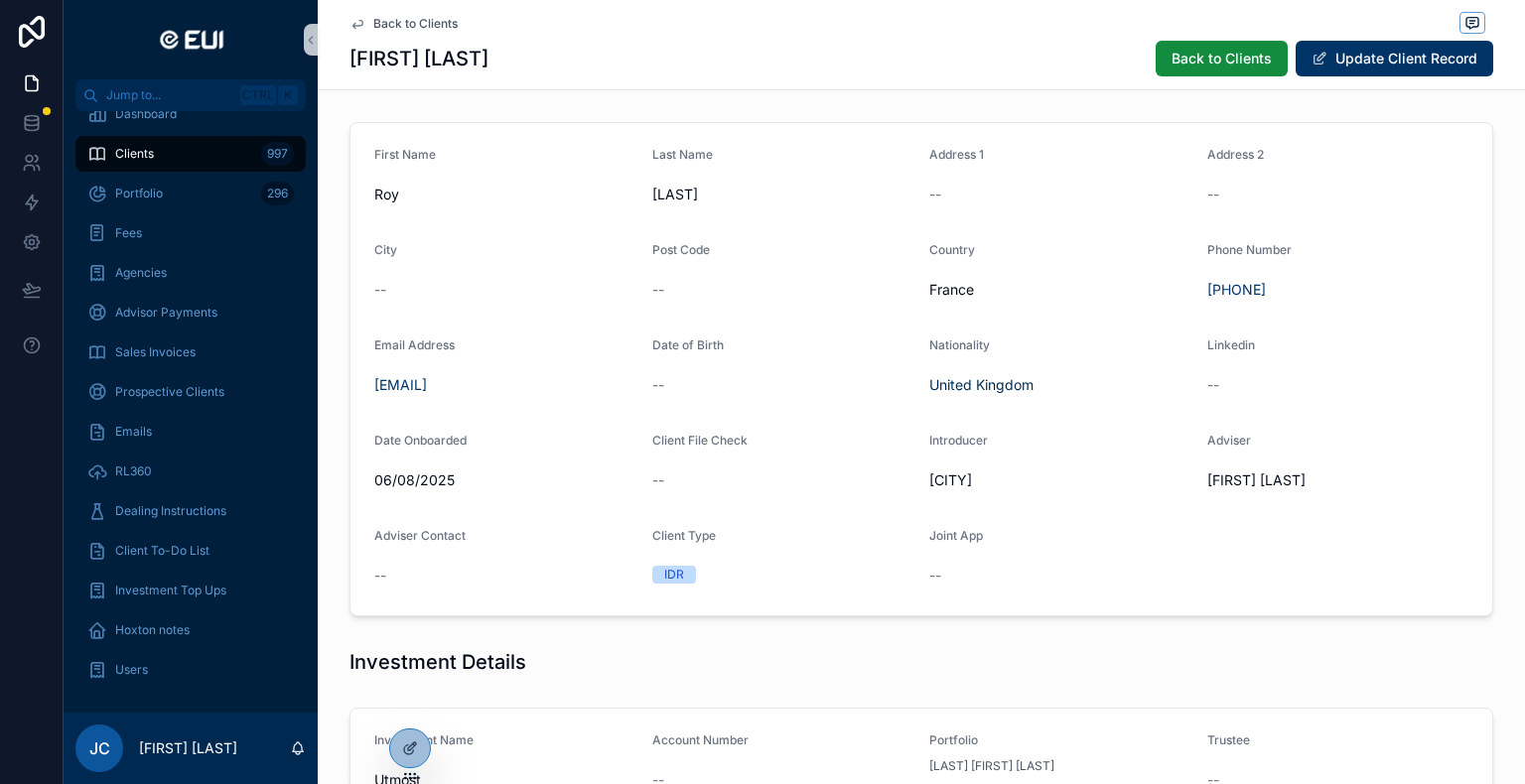 scroll, scrollTop: 496, scrollLeft: 0, axis: vertical 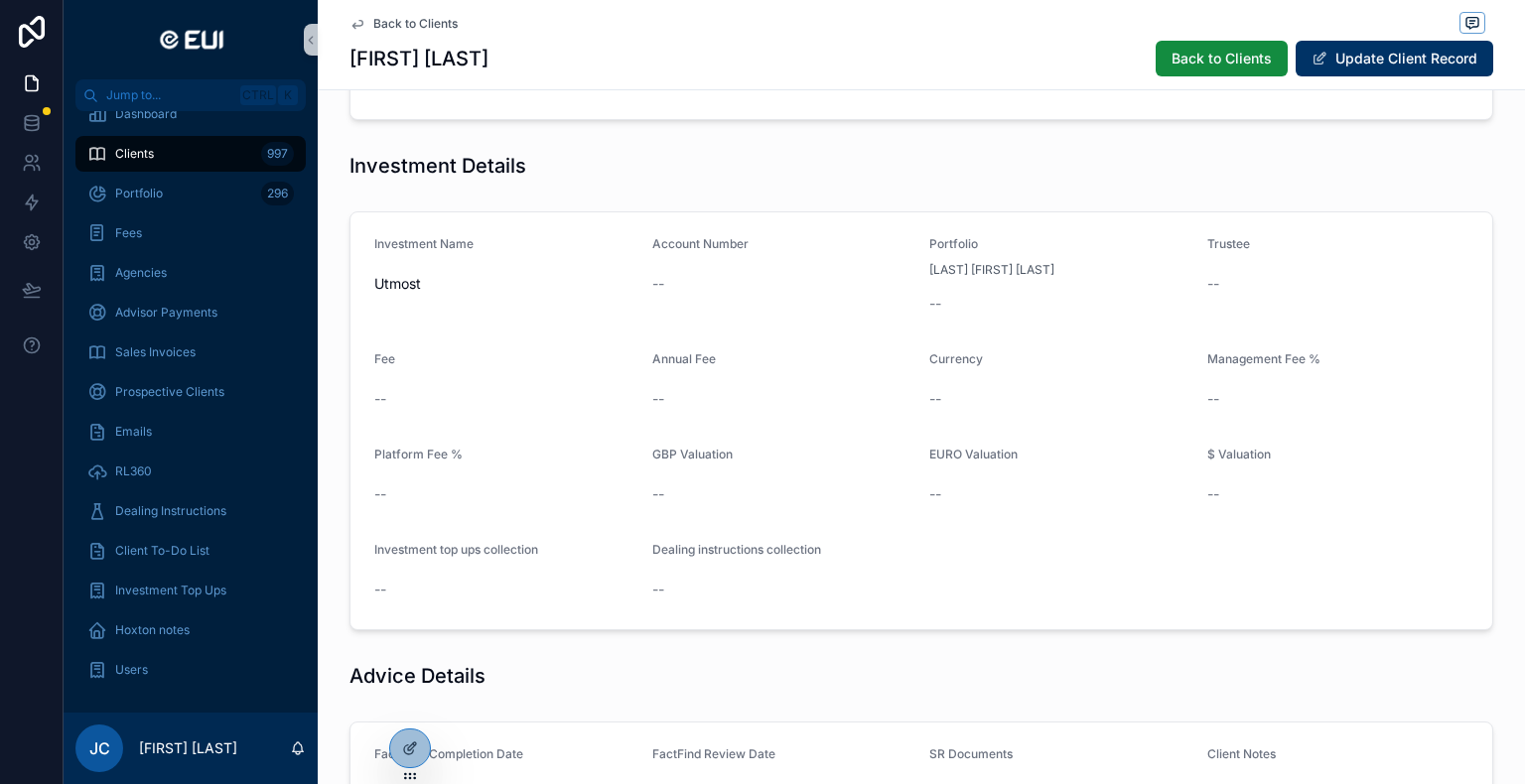 click on "Fee" at bounding box center (505, 363) 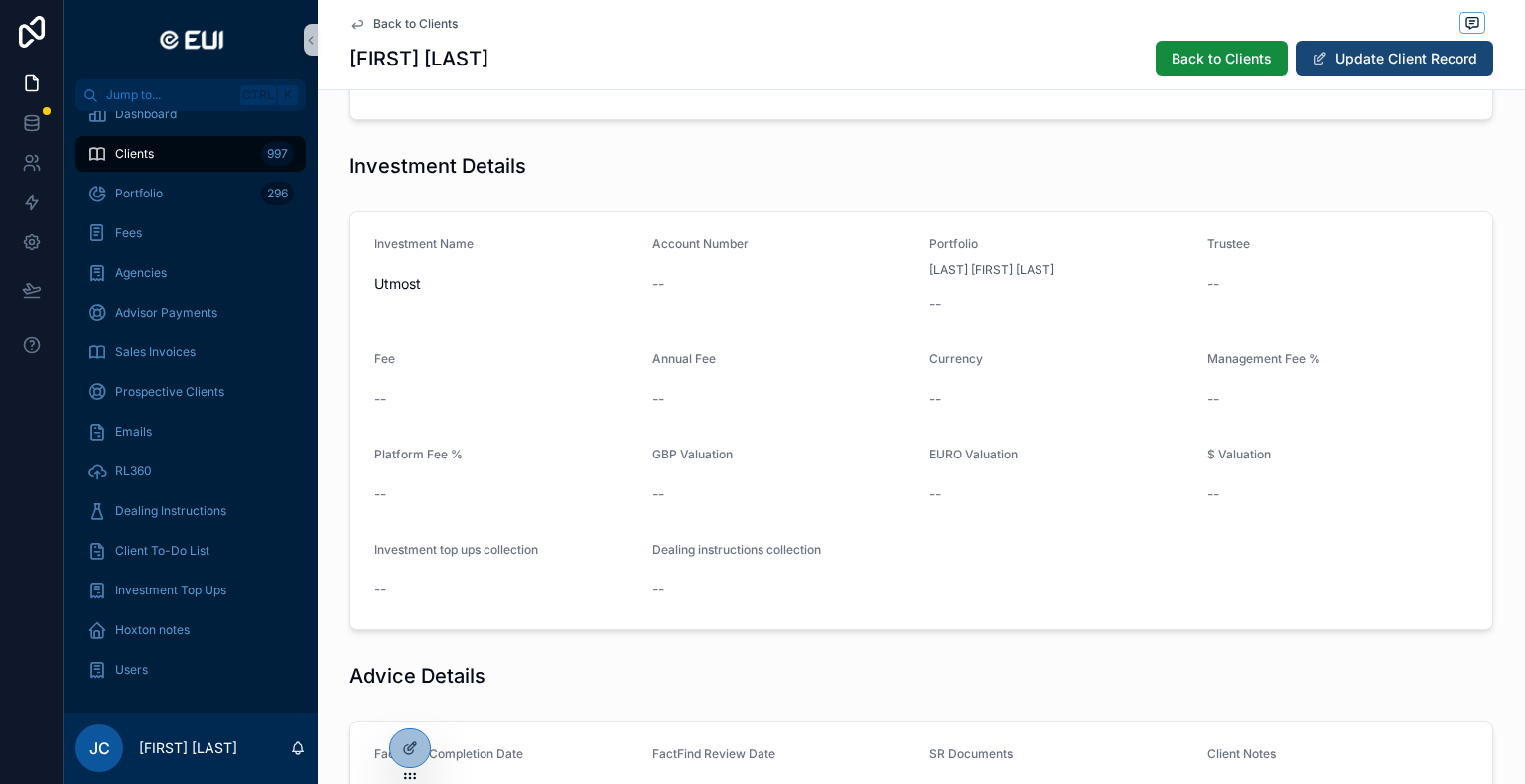 click on "Update Client Record" at bounding box center [1394, 59] 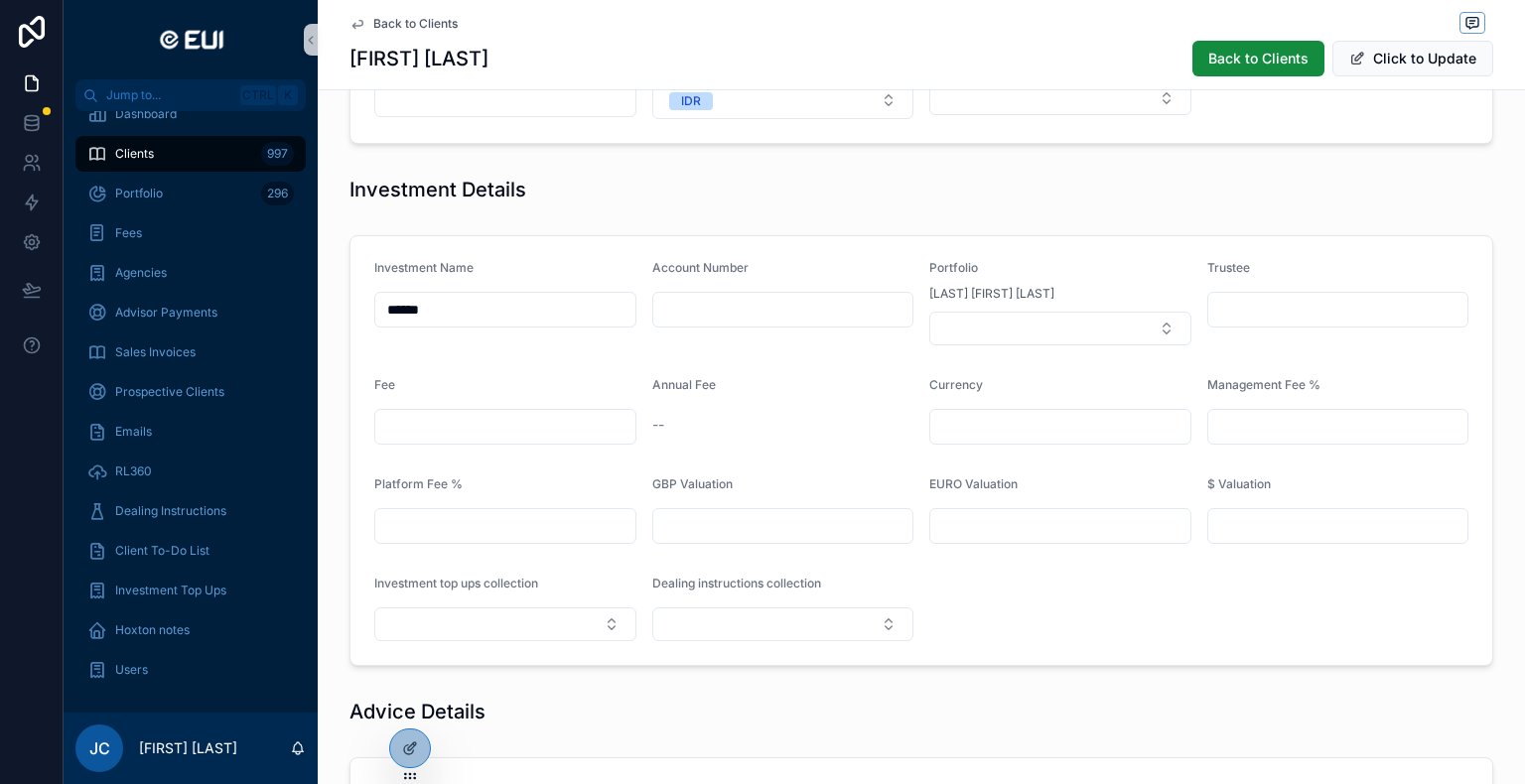 scroll, scrollTop: 513, scrollLeft: 0, axis: vertical 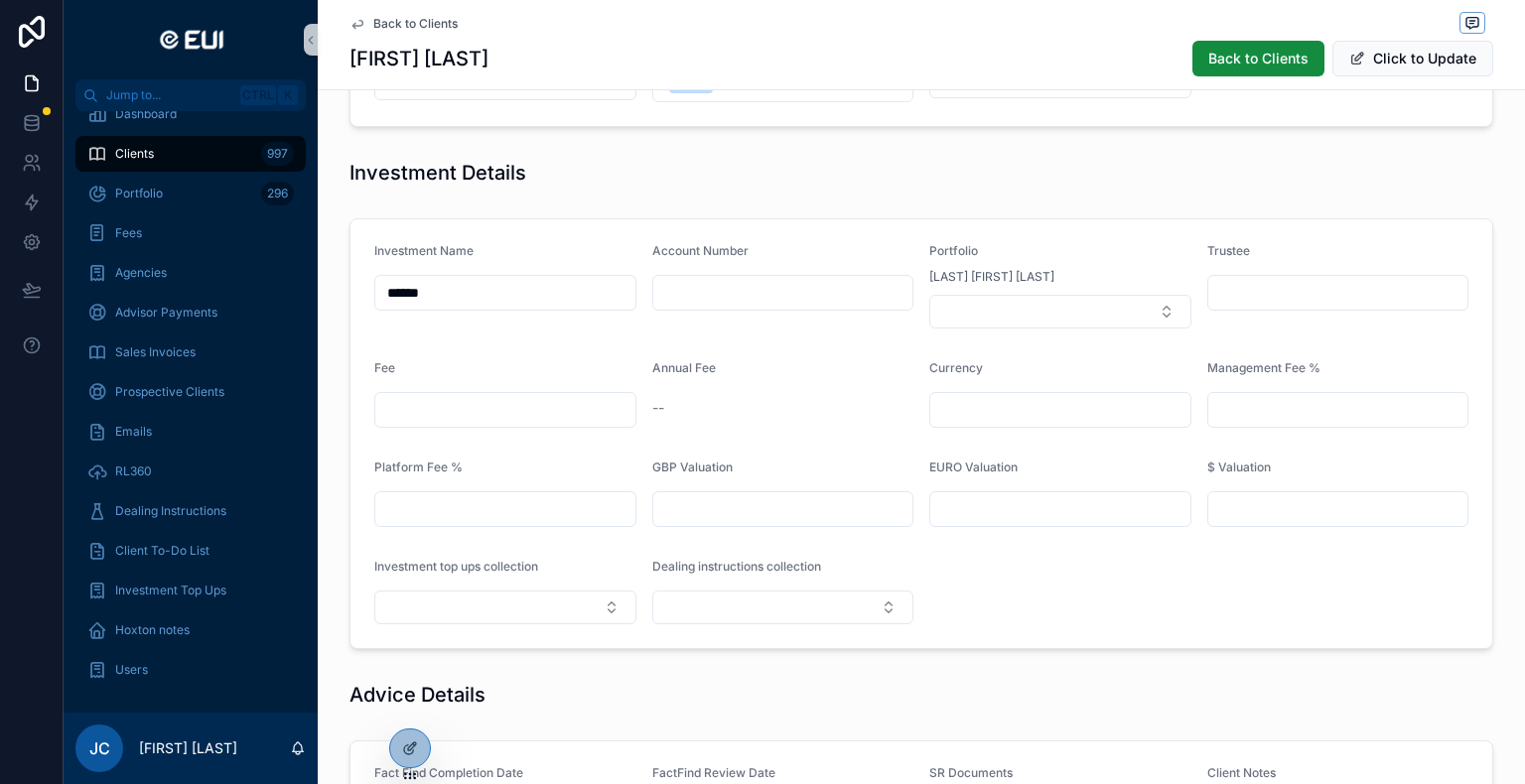 click at bounding box center [783, 509] 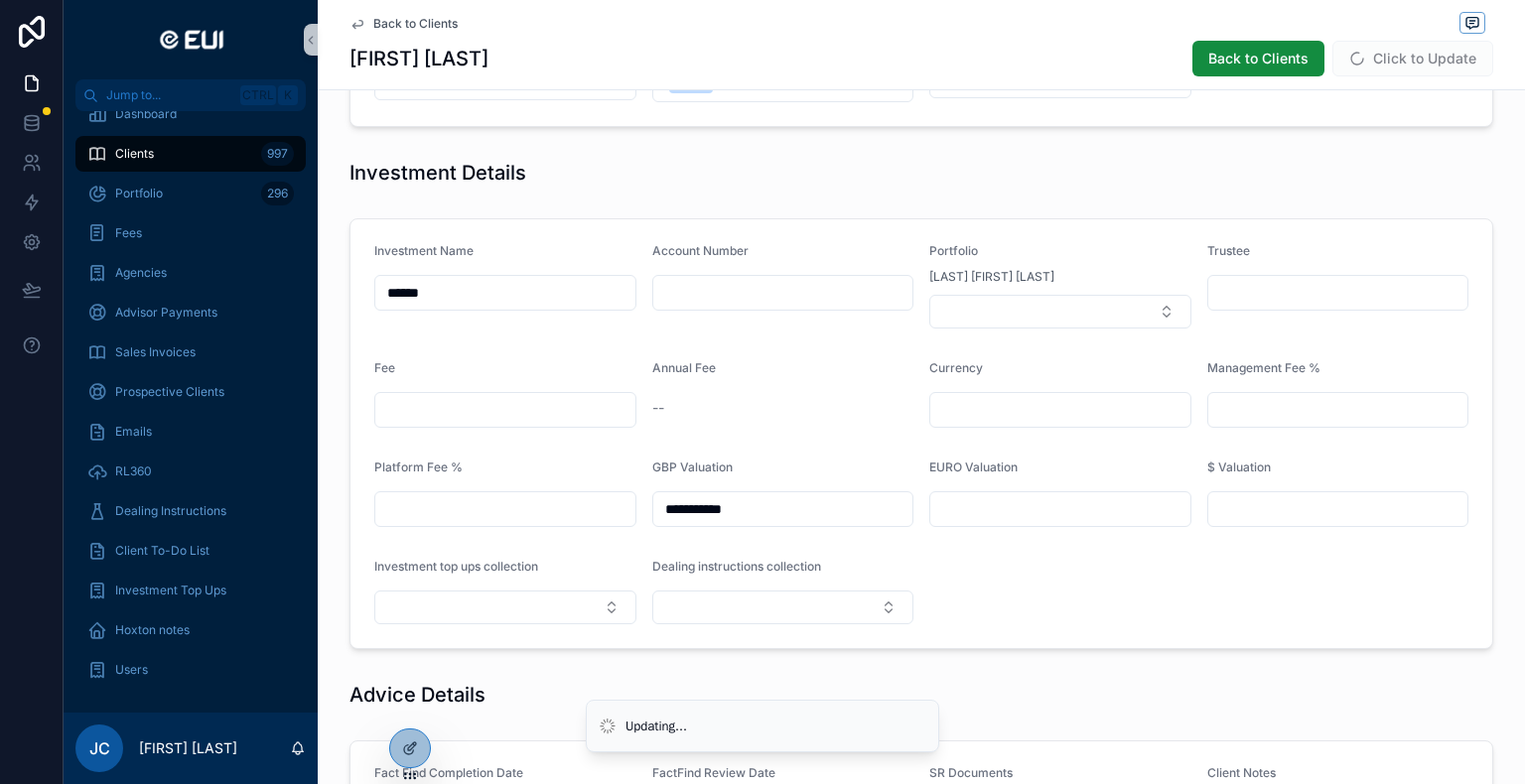 type on "**********" 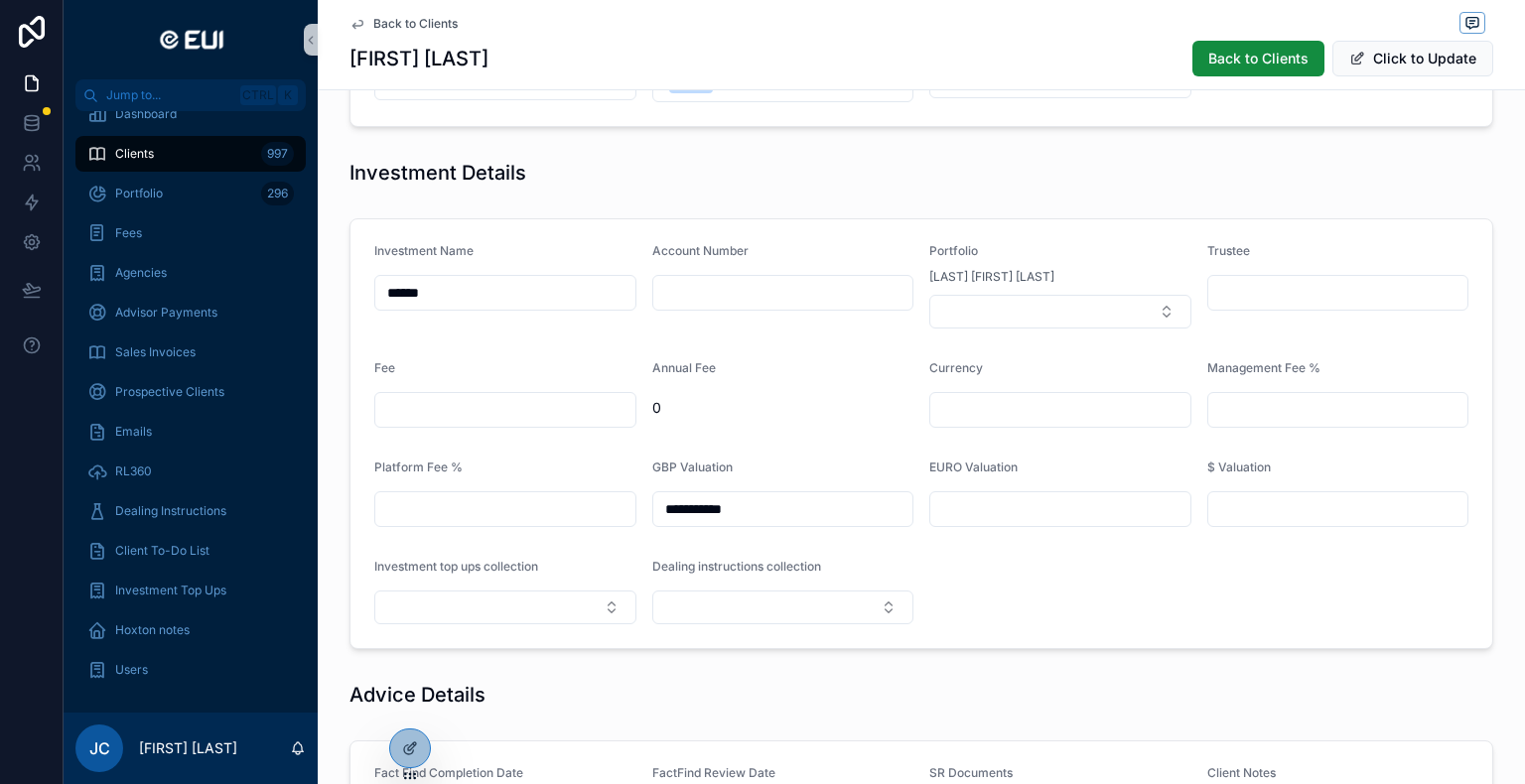 click at bounding box center (505, 410) 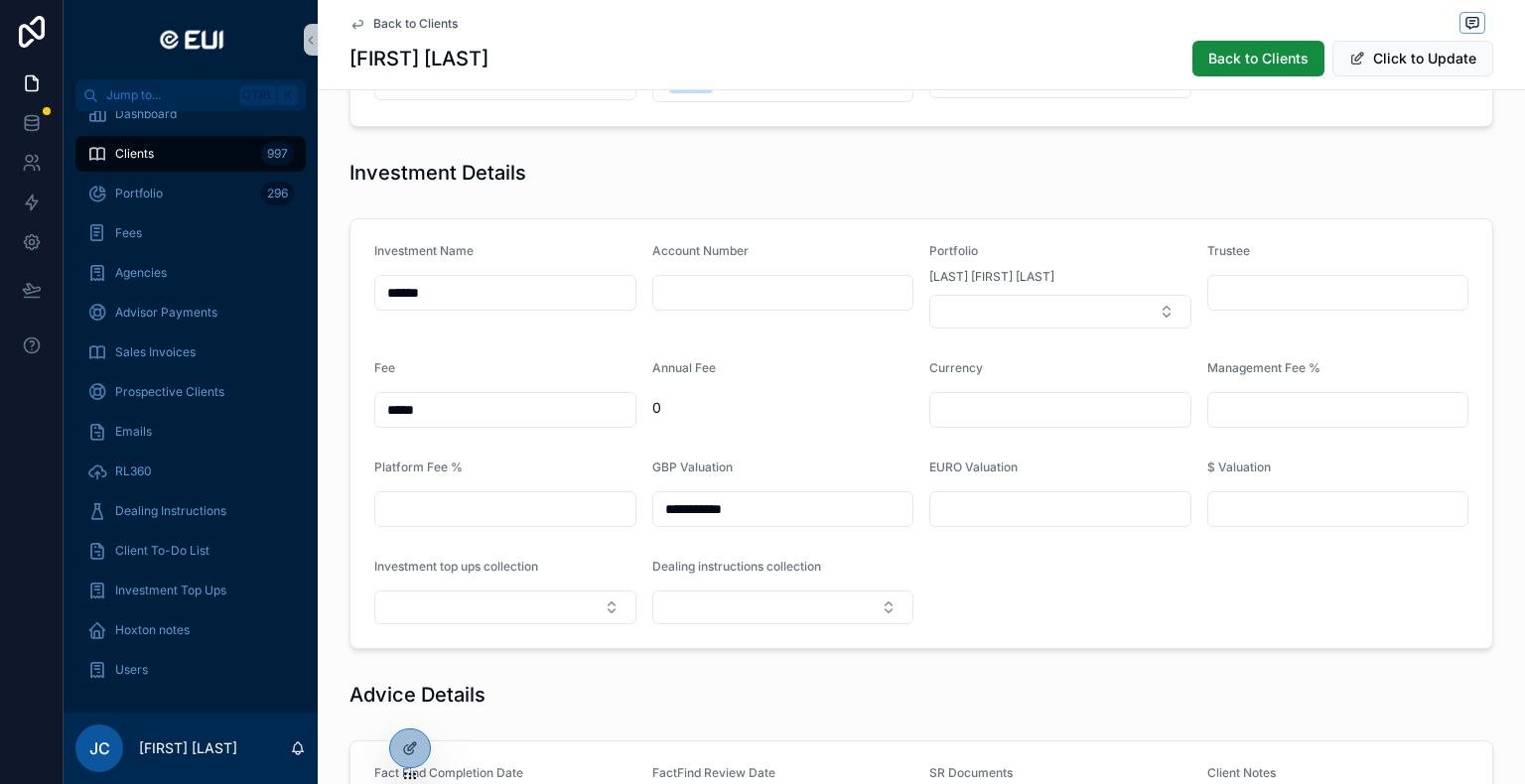 click on "**********" at bounding box center (921, 434) 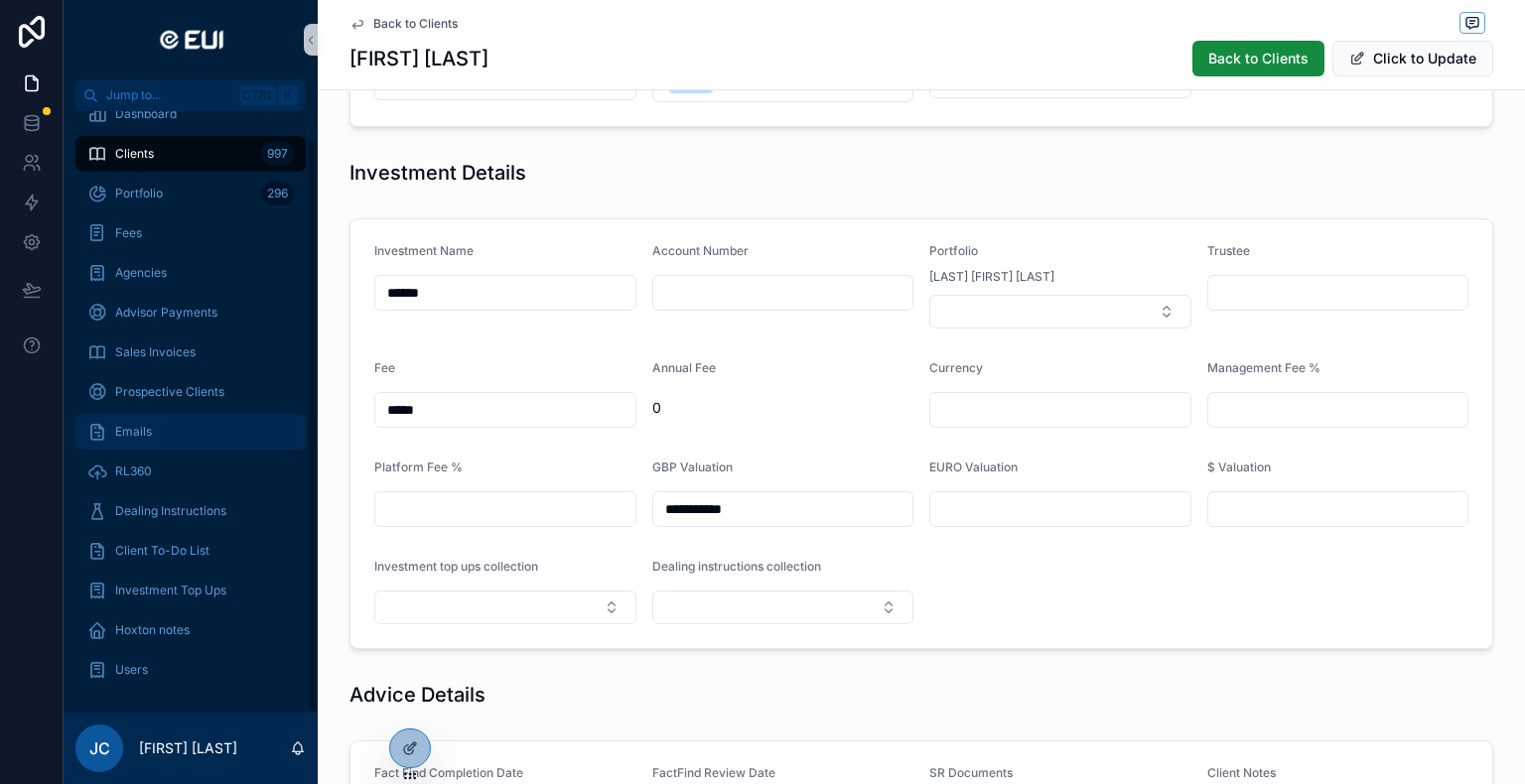 drag, startPoint x: 459, startPoint y: 407, endPoint x: 287, endPoint y: 431, distance: 173.6663 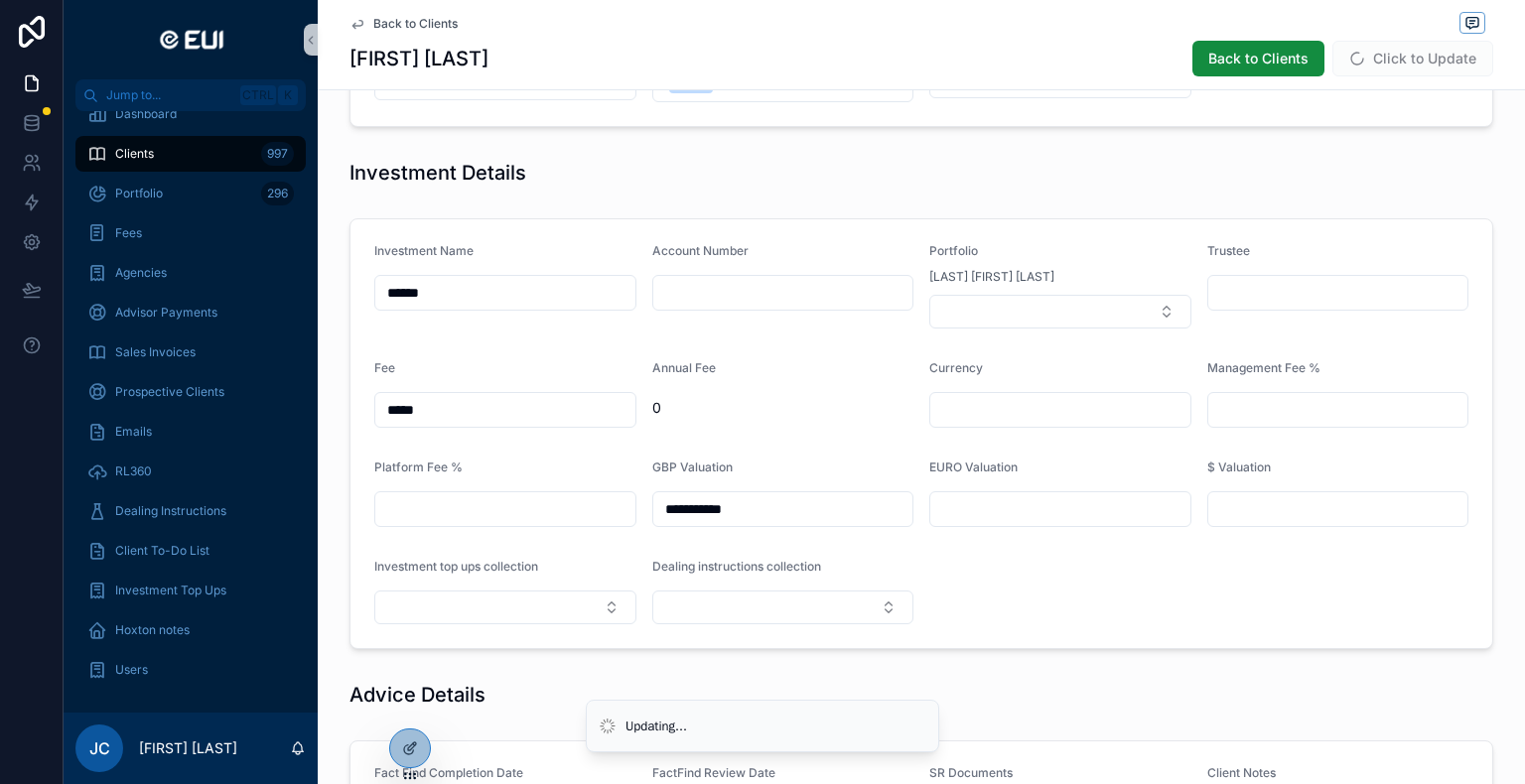 type on "*****" 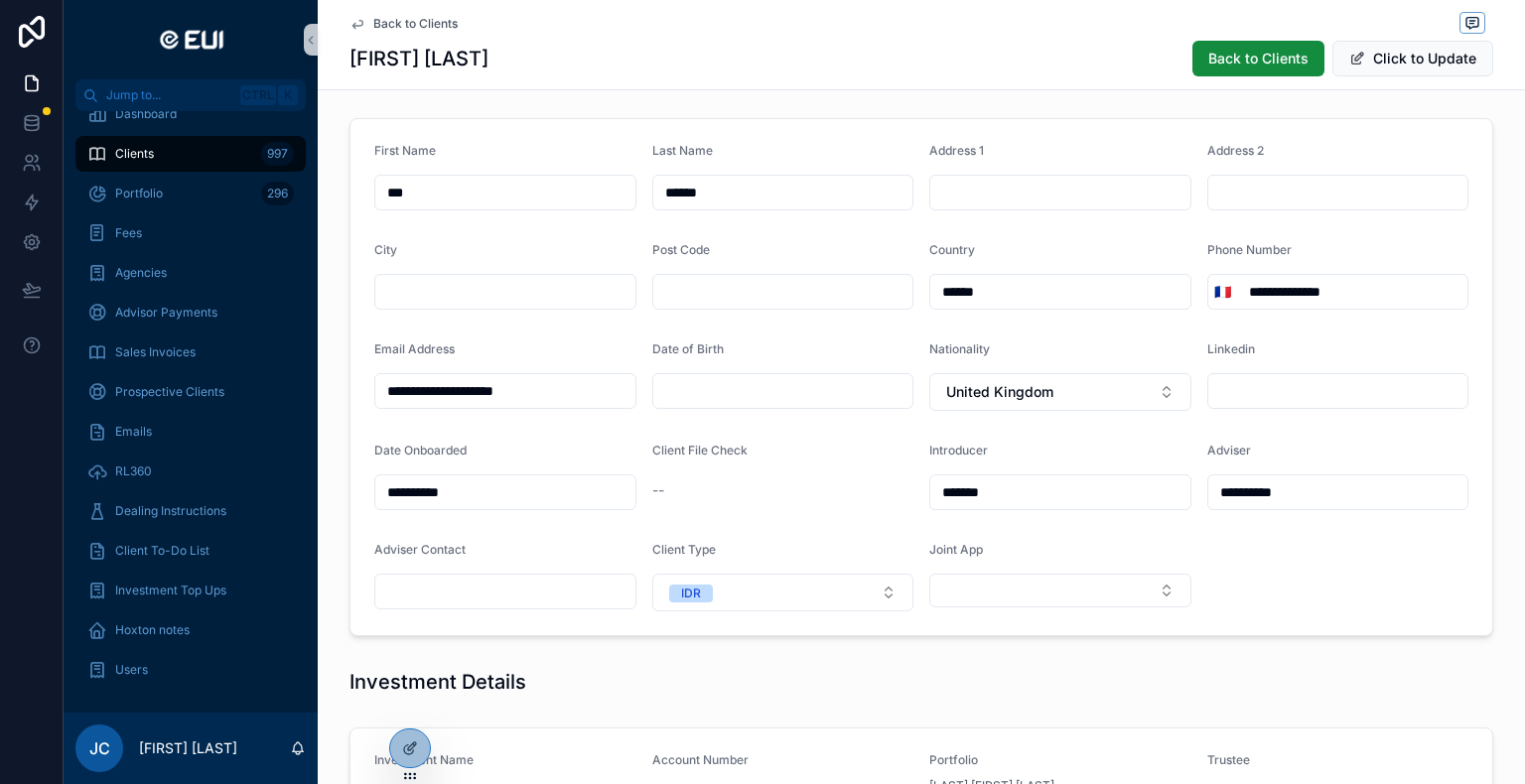 scroll, scrollTop: 0, scrollLeft: 0, axis: both 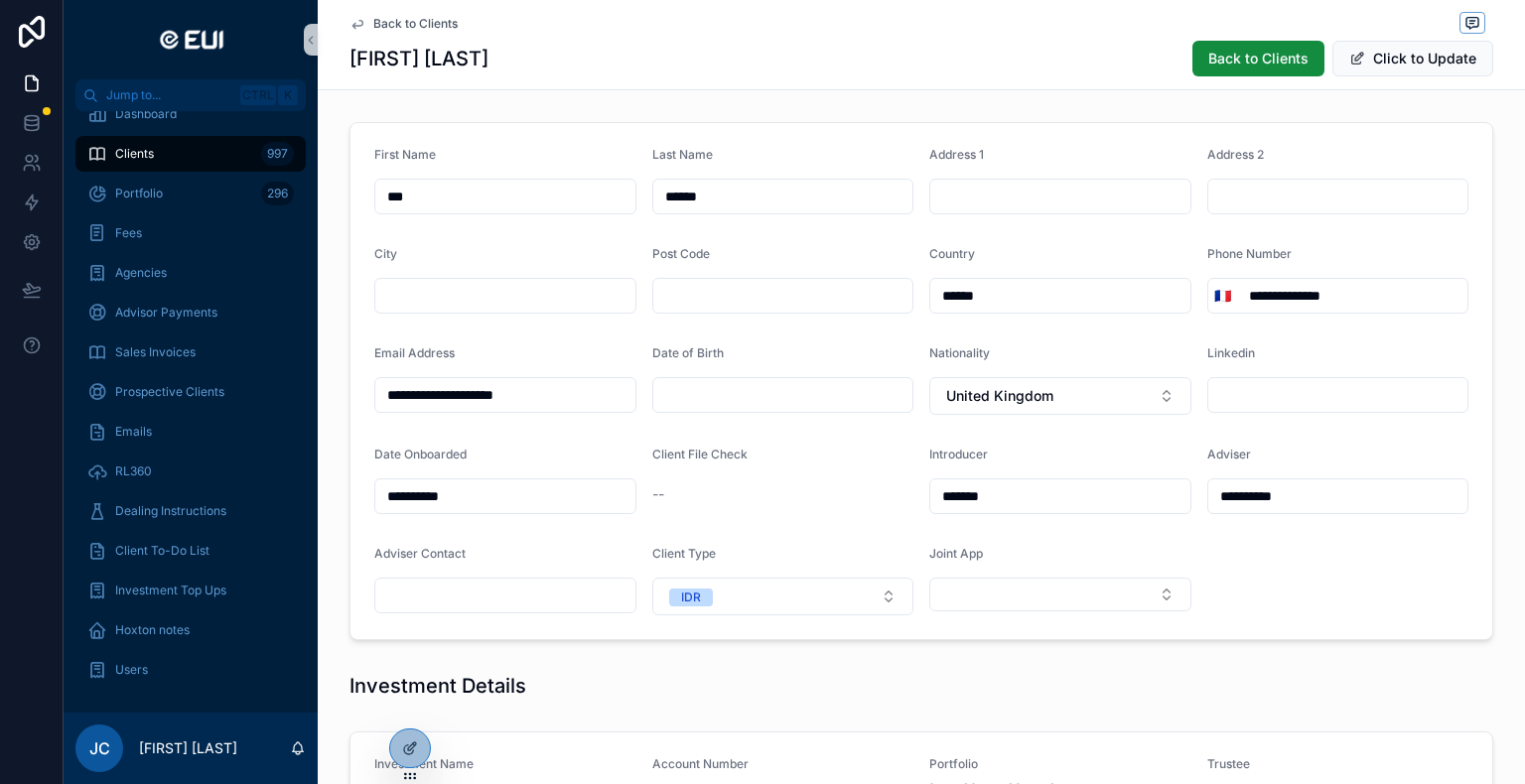 click at bounding box center [783, 395] 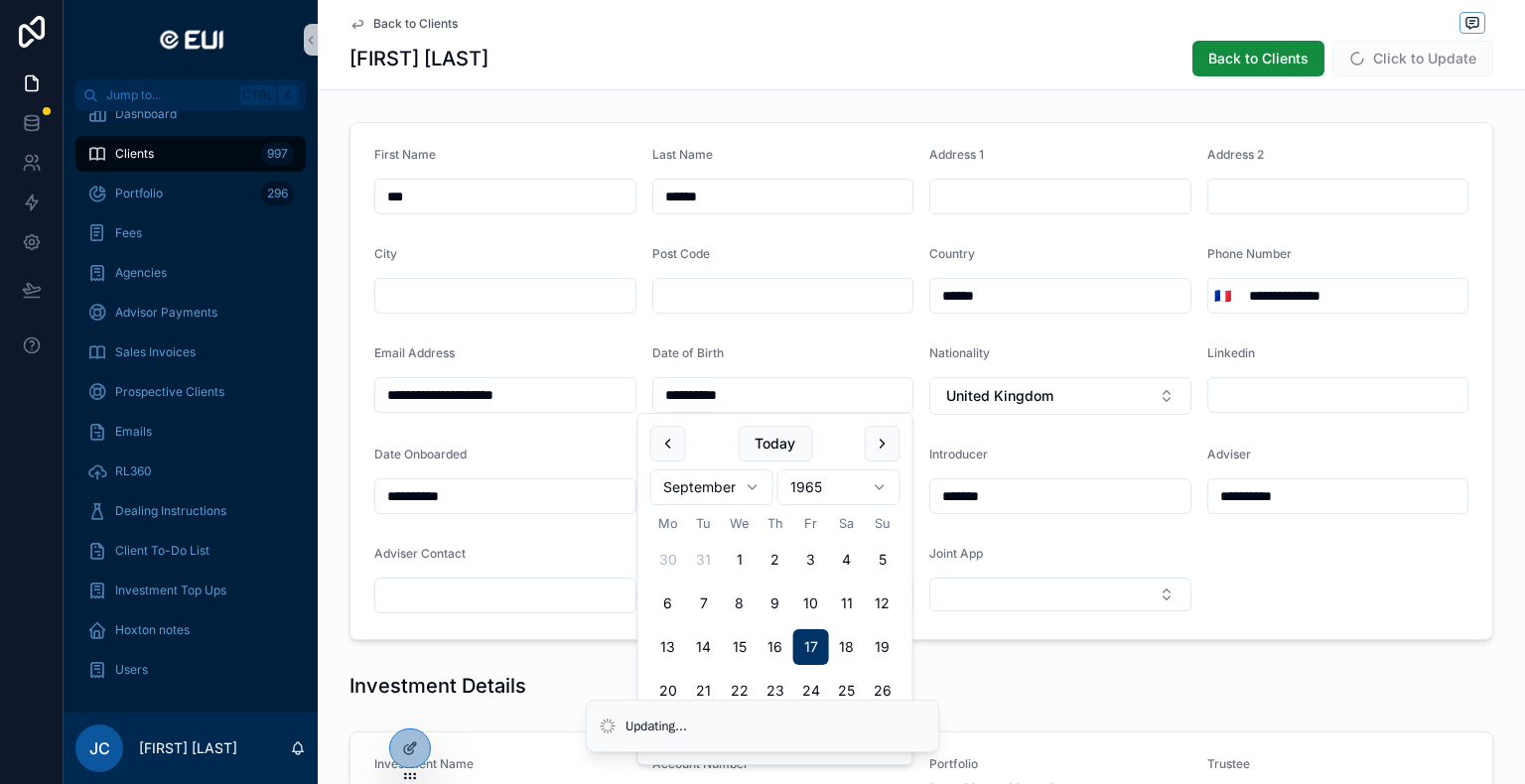 type on "**********" 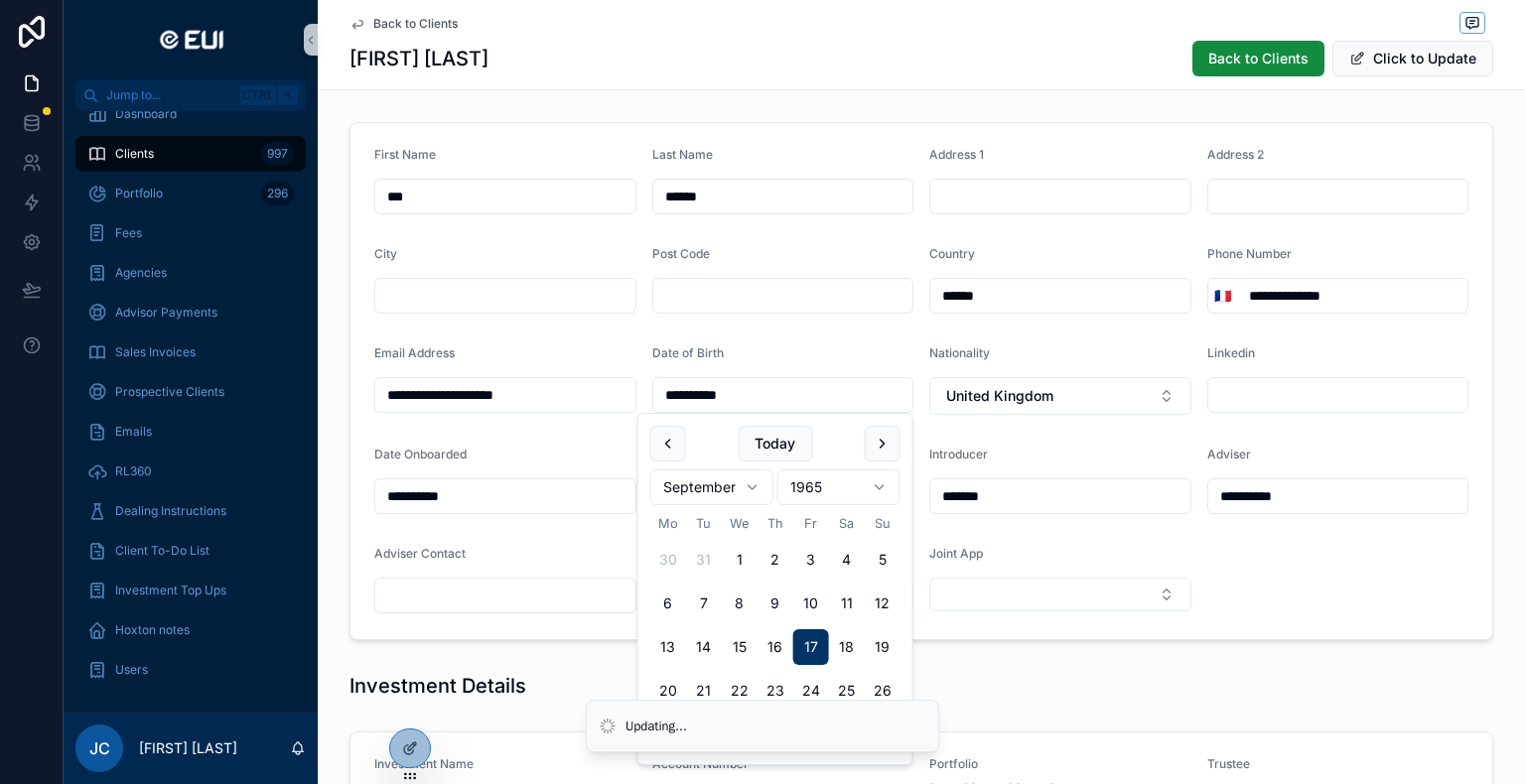 click on "**********" at bounding box center (921, 381) 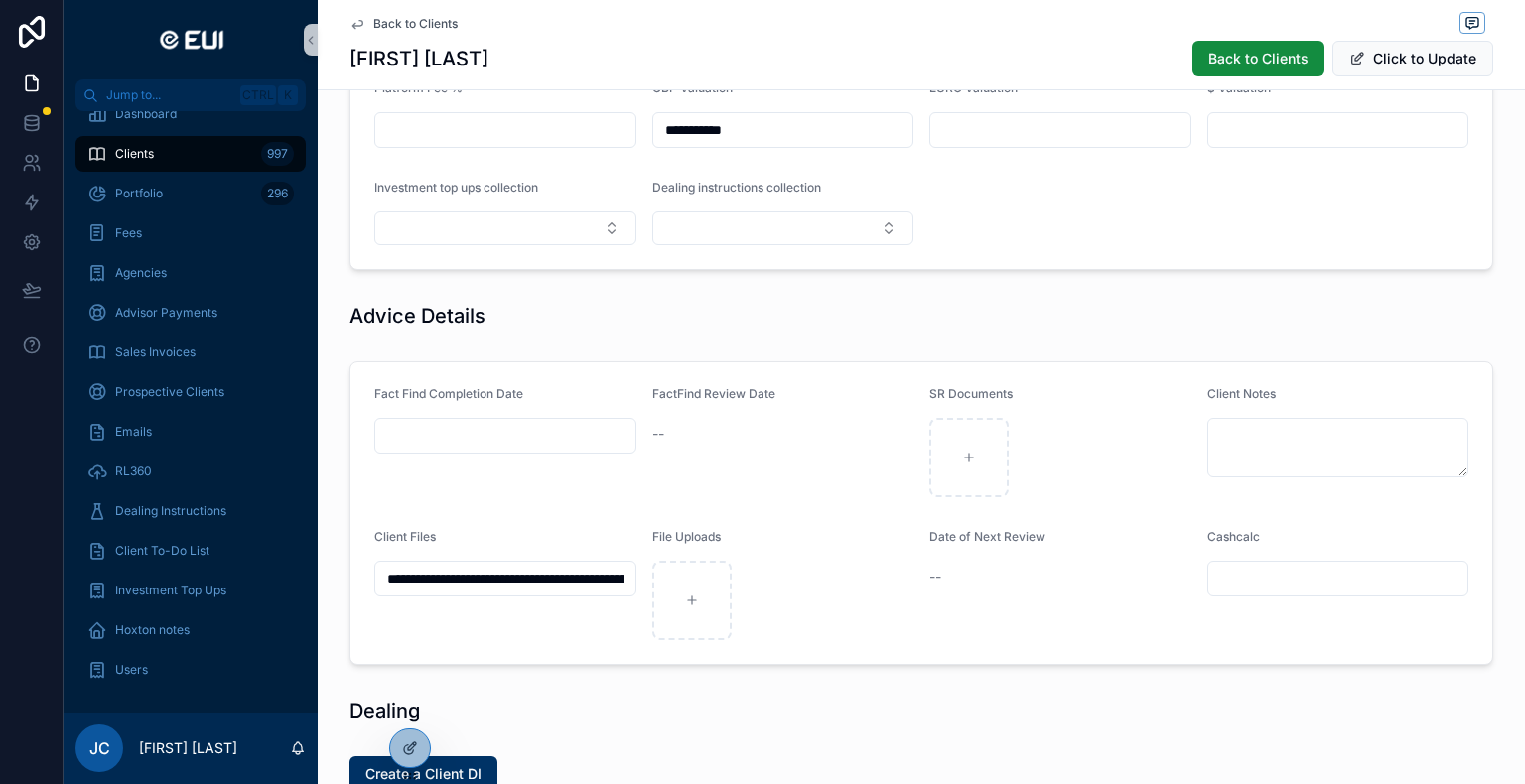 scroll, scrollTop: 893, scrollLeft: 0, axis: vertical 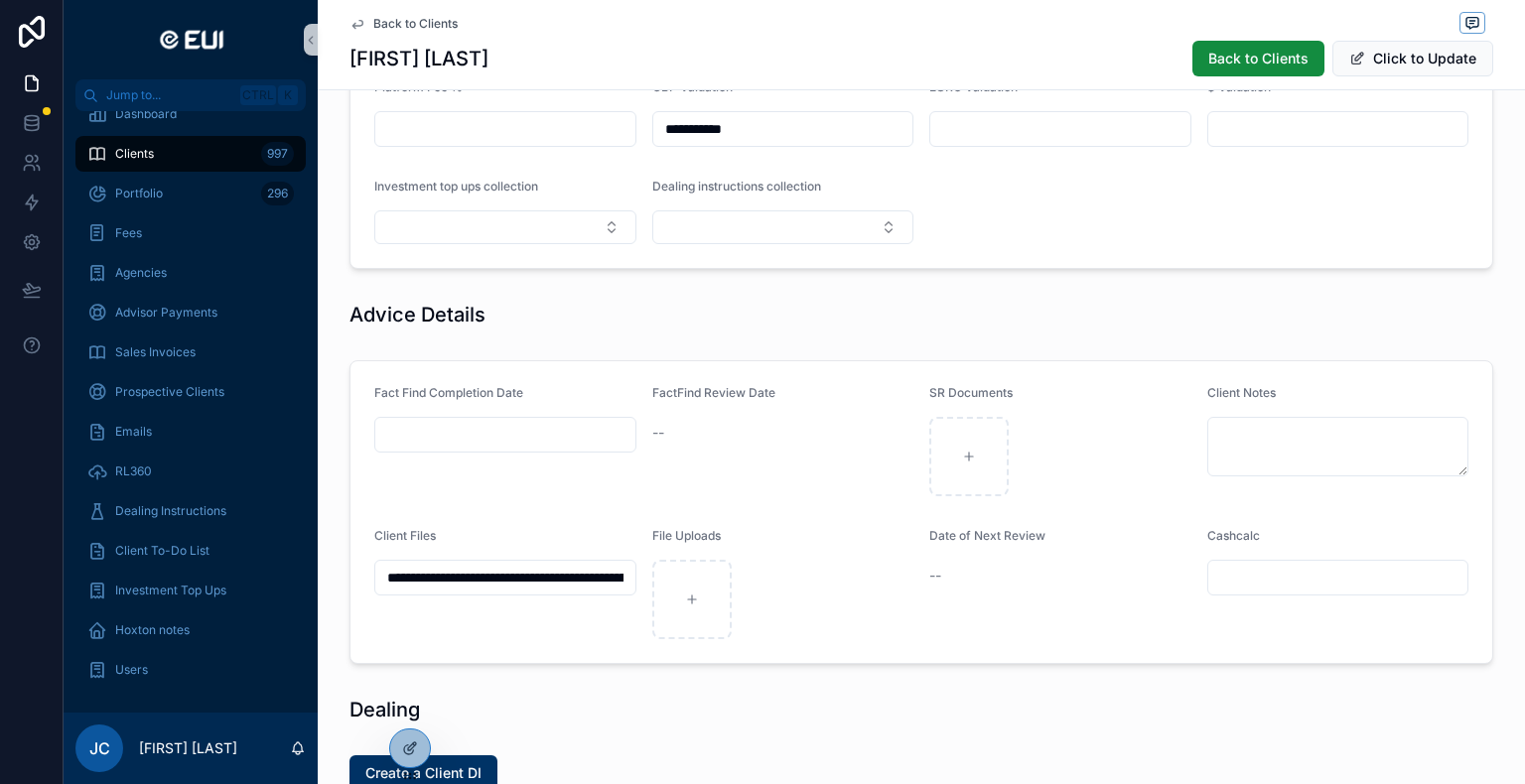 click at bounding box center (505, 435) 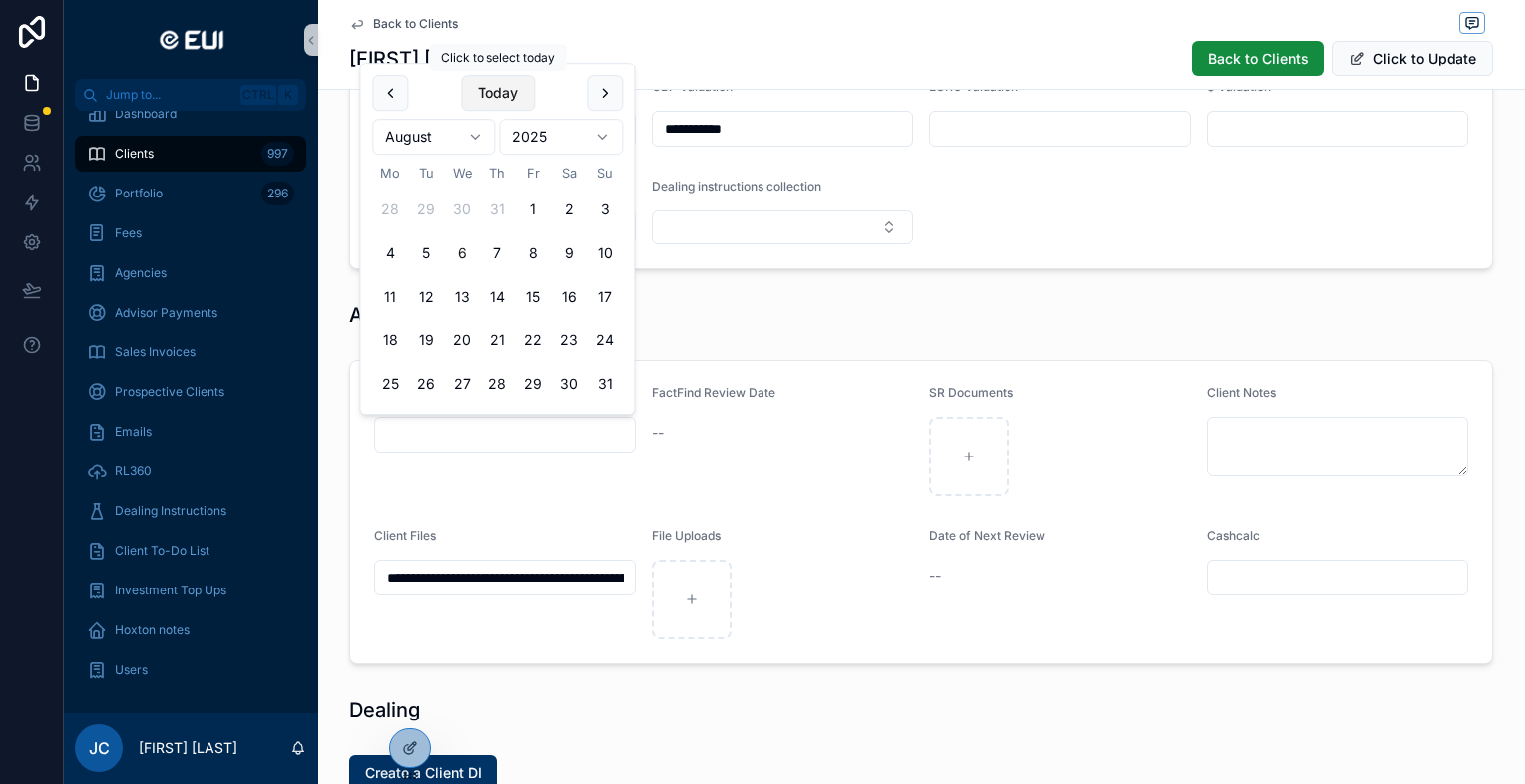 click on "Today" at bounding box center (497, 93) 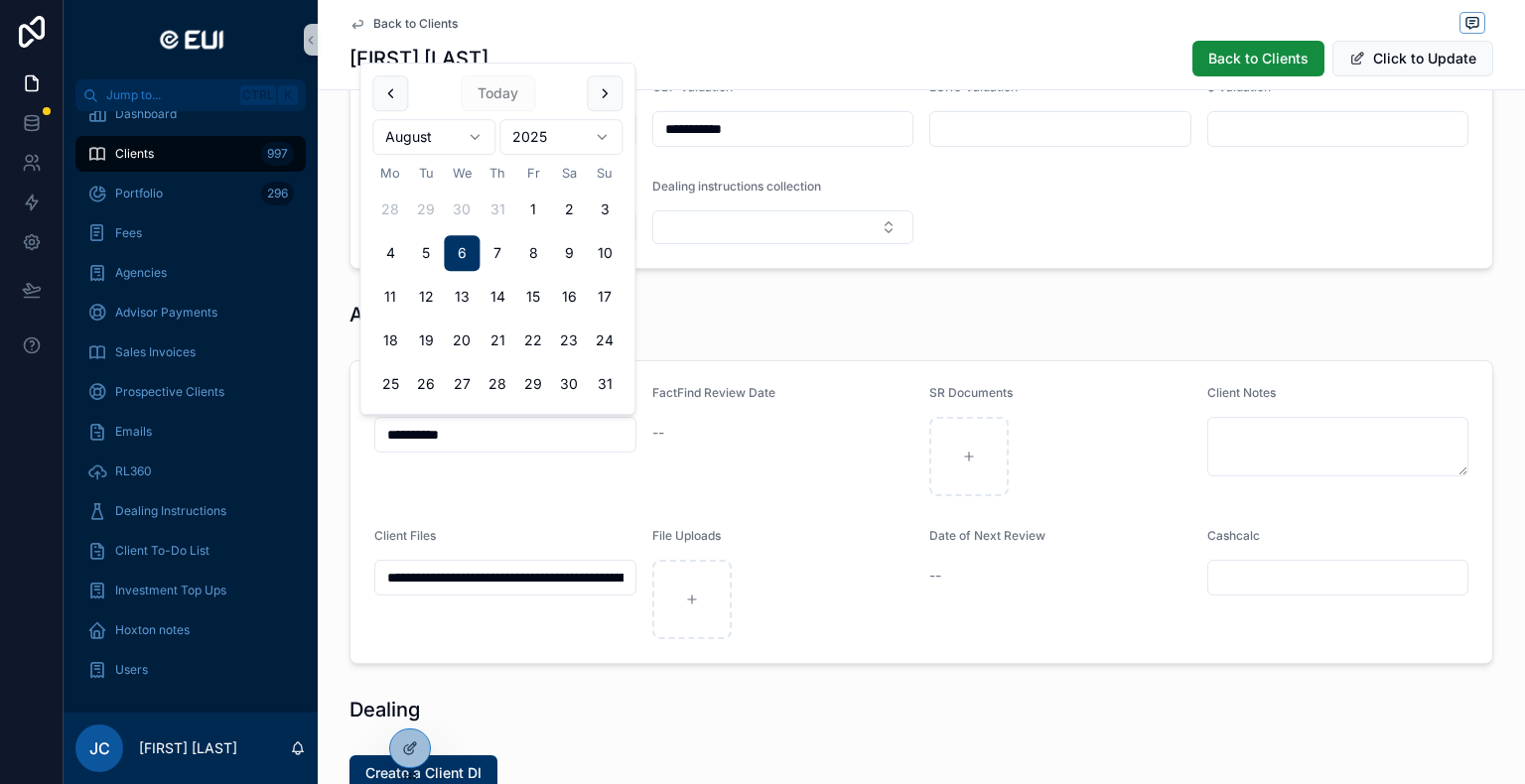 type on "**********" 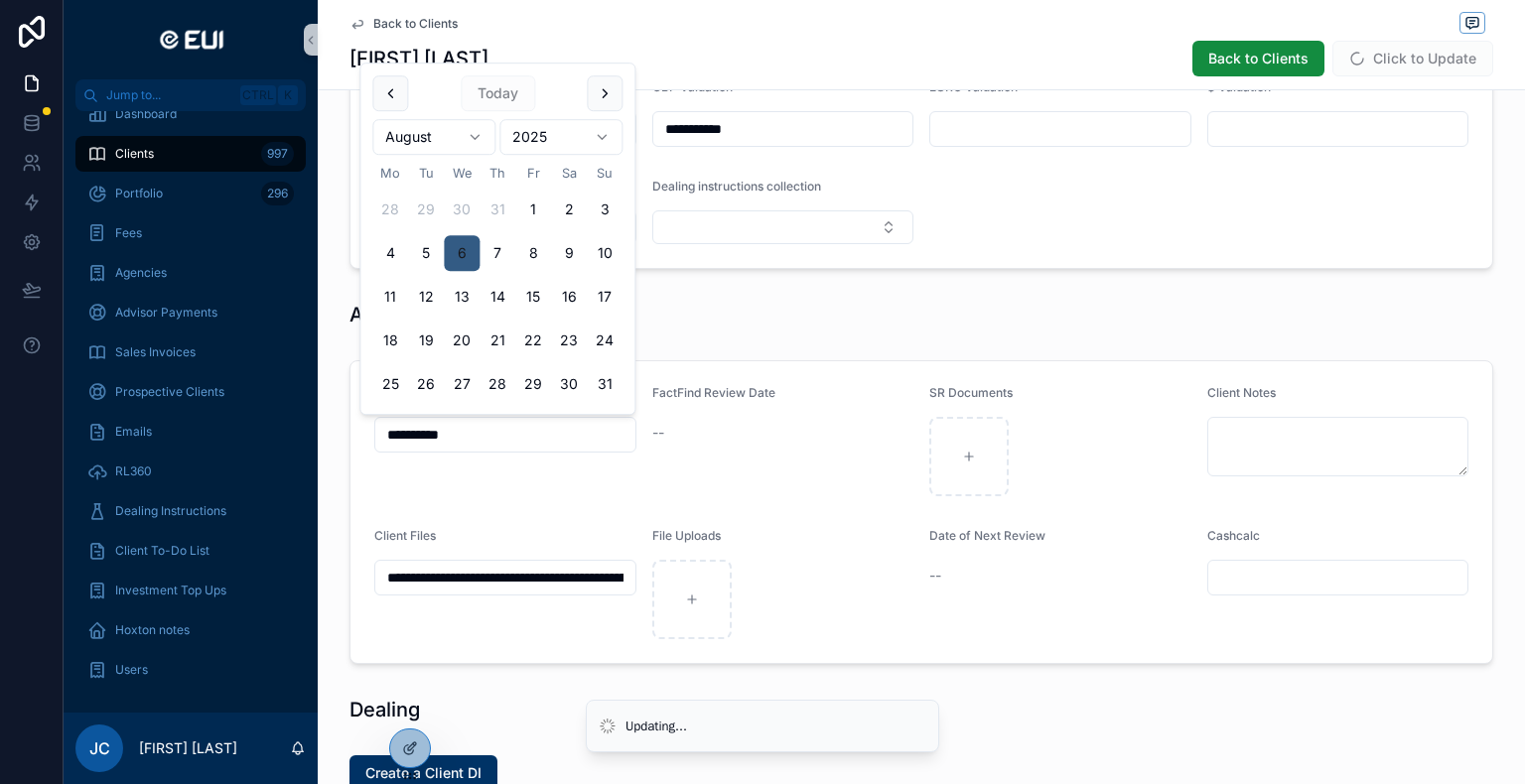 click on "6" at bounding box center [462, 253] 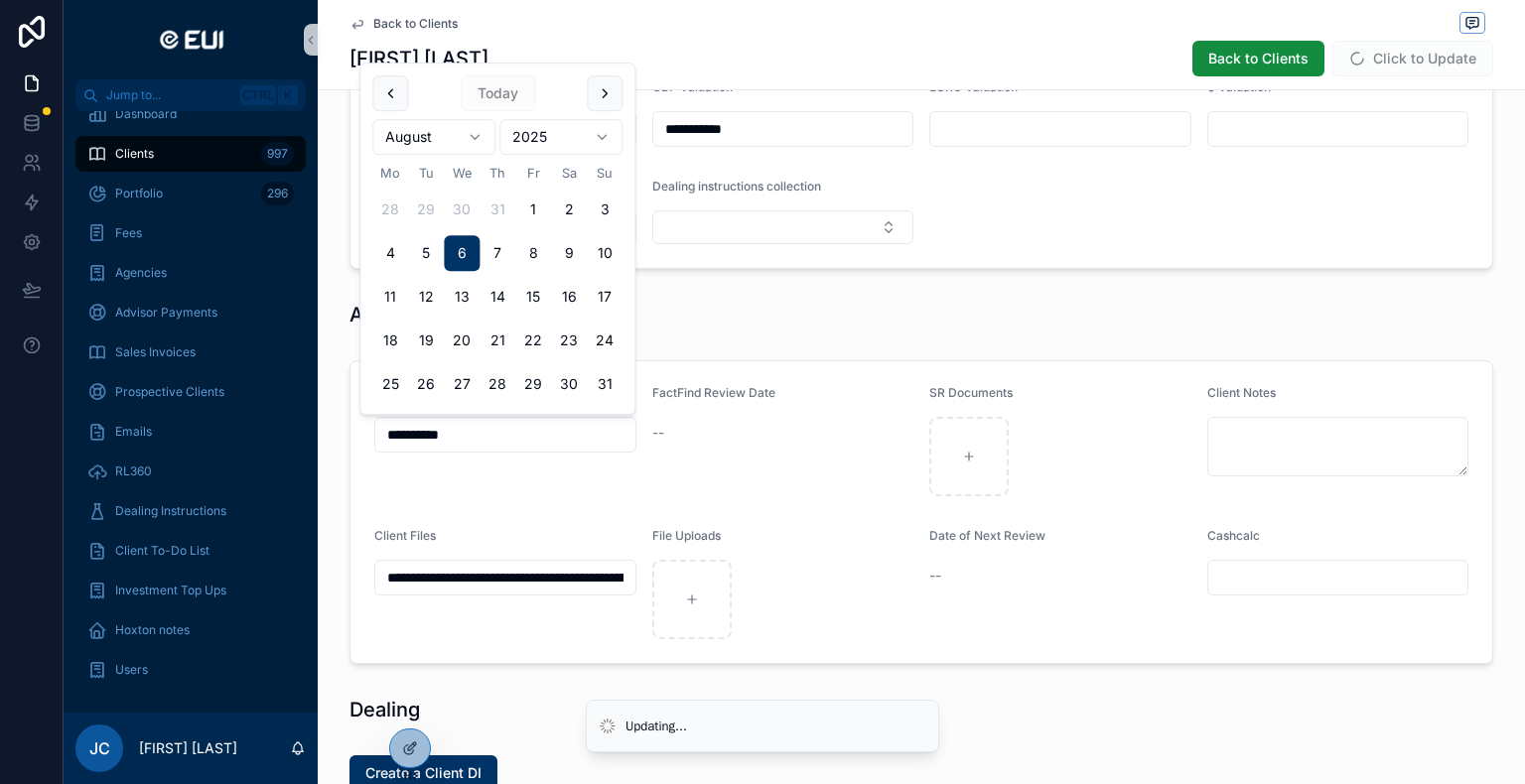 click at bounding box center (783, 599) 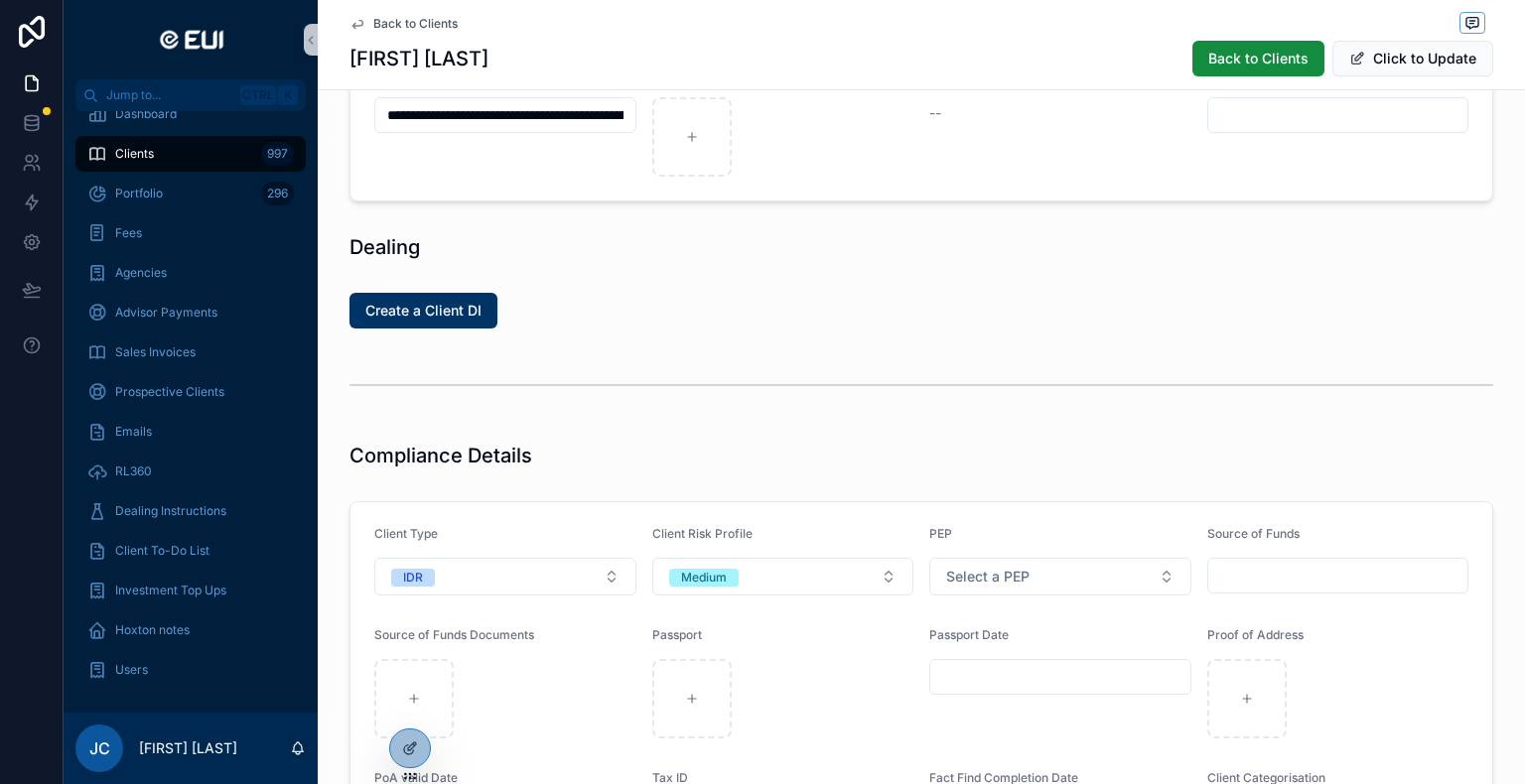 scroll, scrollTop: 1389, scrollLeft: 0, axis: vertical 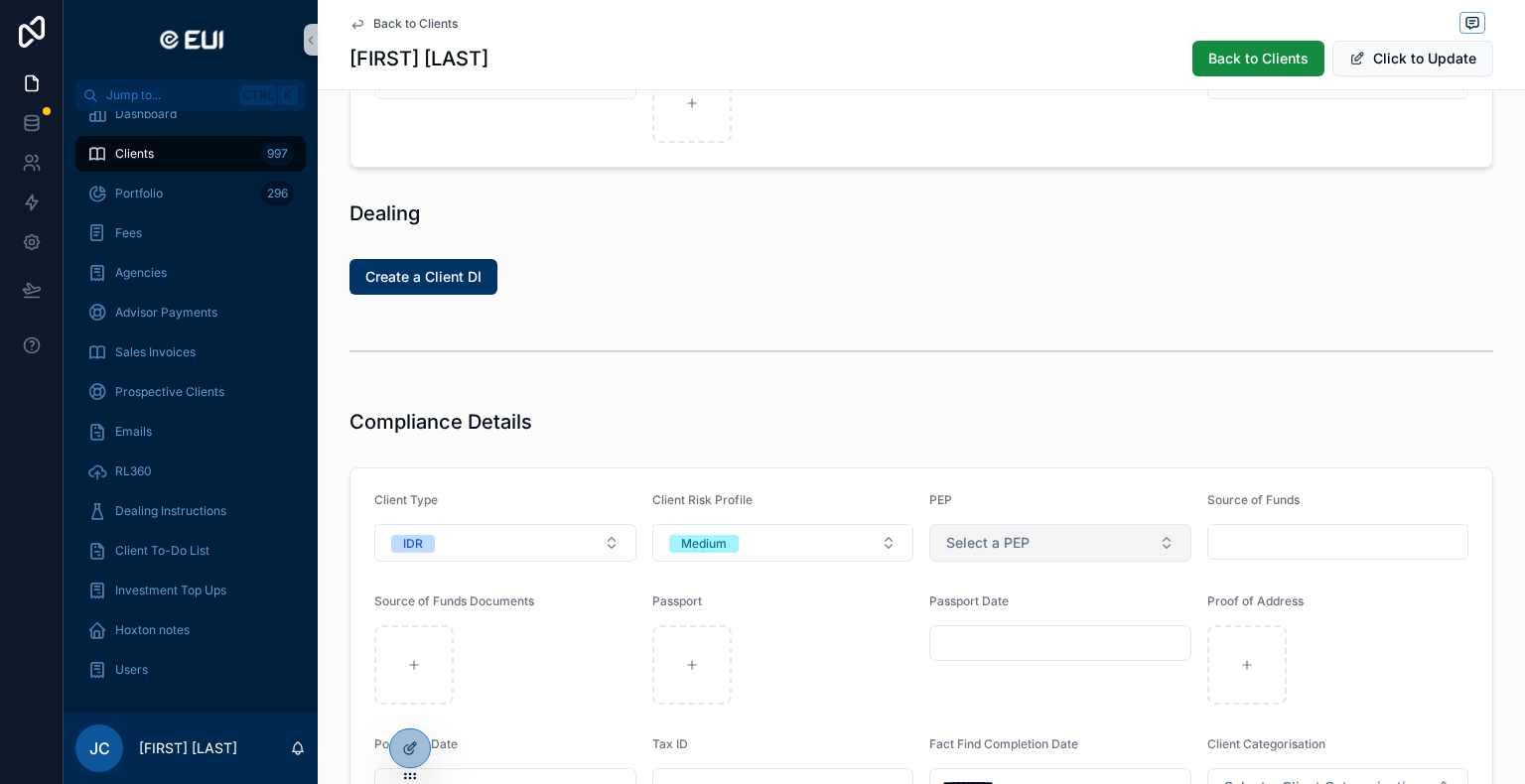 click on "Select a PEP" at bounding box center (1060, 543) 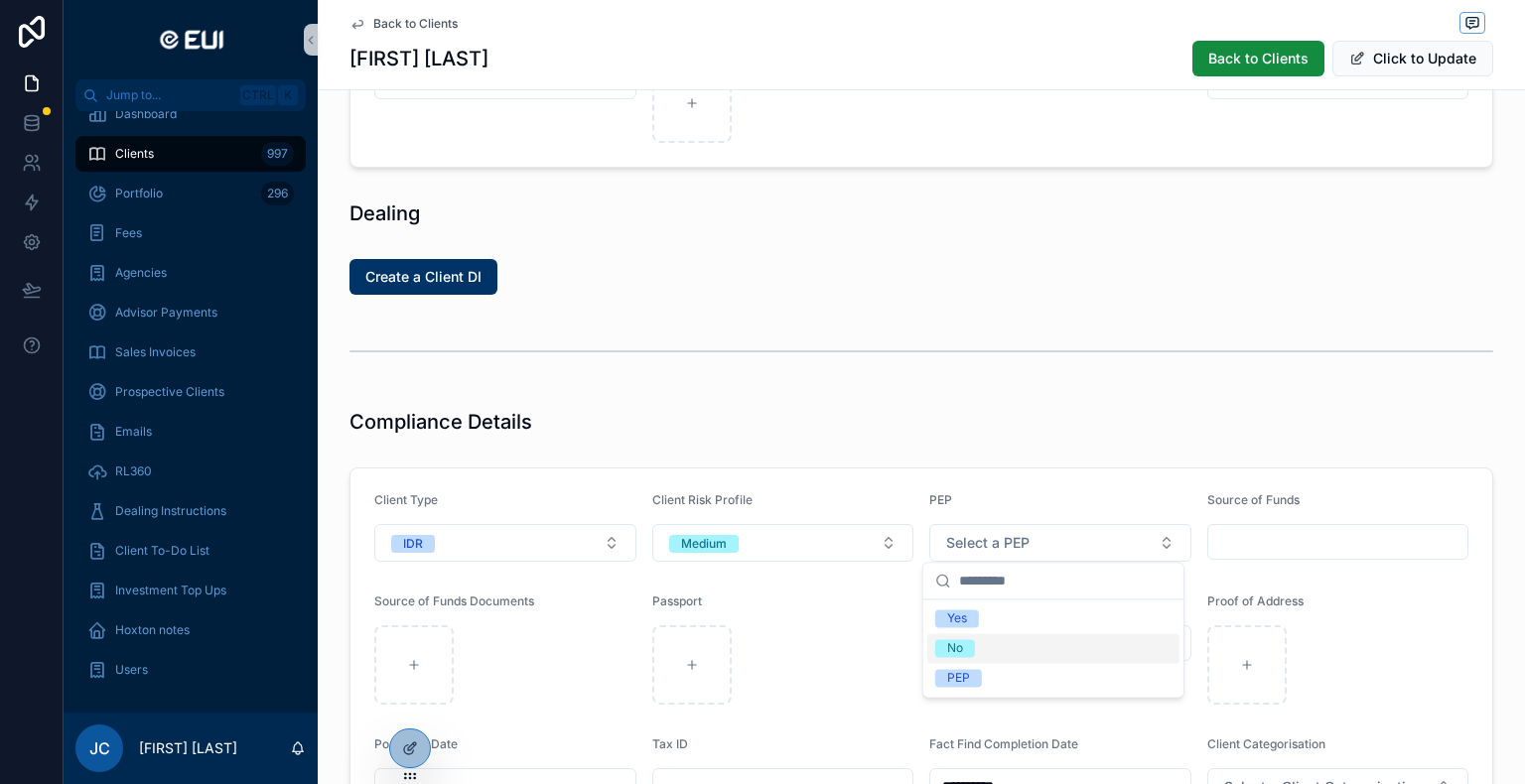 click on "No" at bounding box center (955, 648) 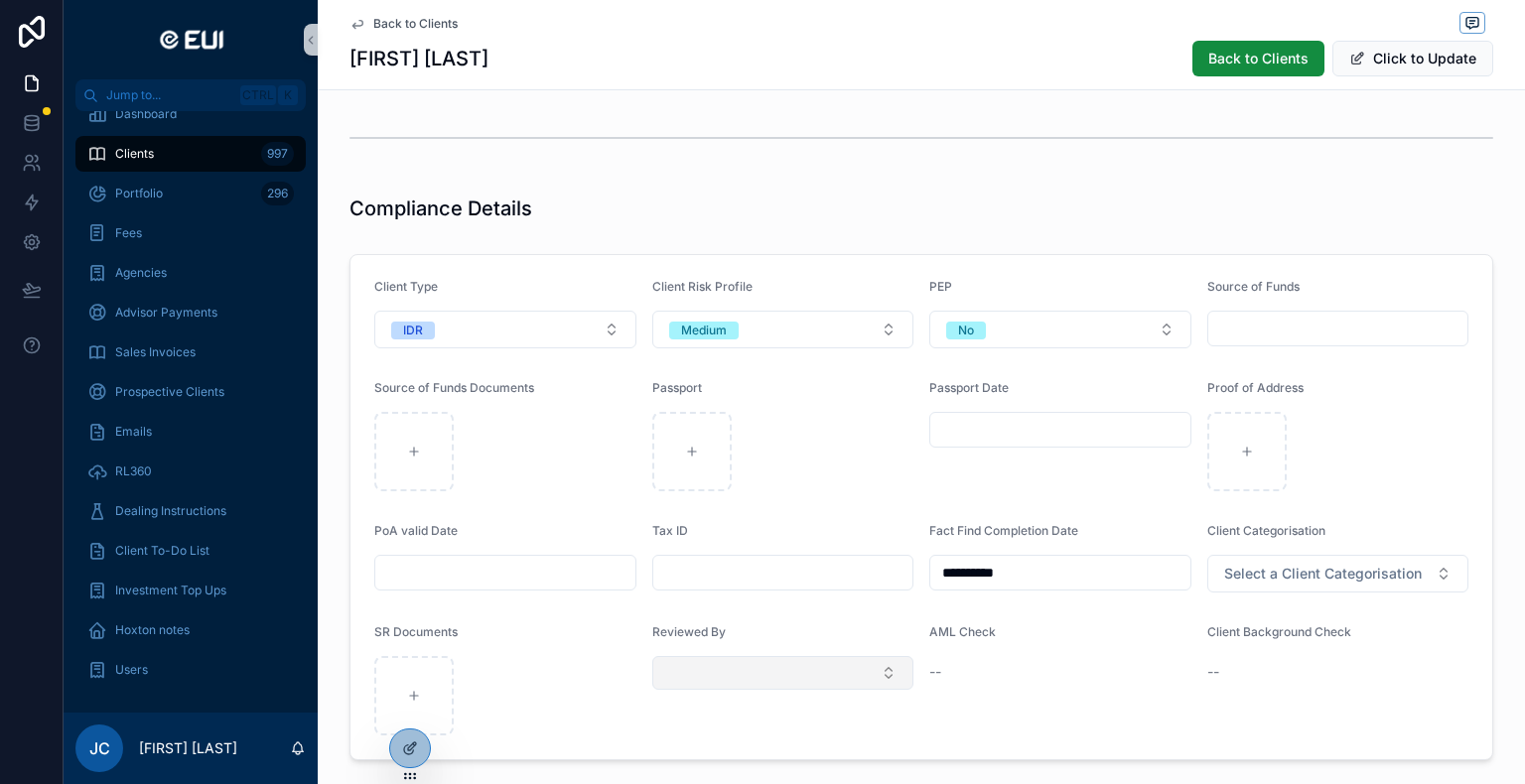 scroll, scrollTop: 1687, scrollLeft: 0, axis: vertical 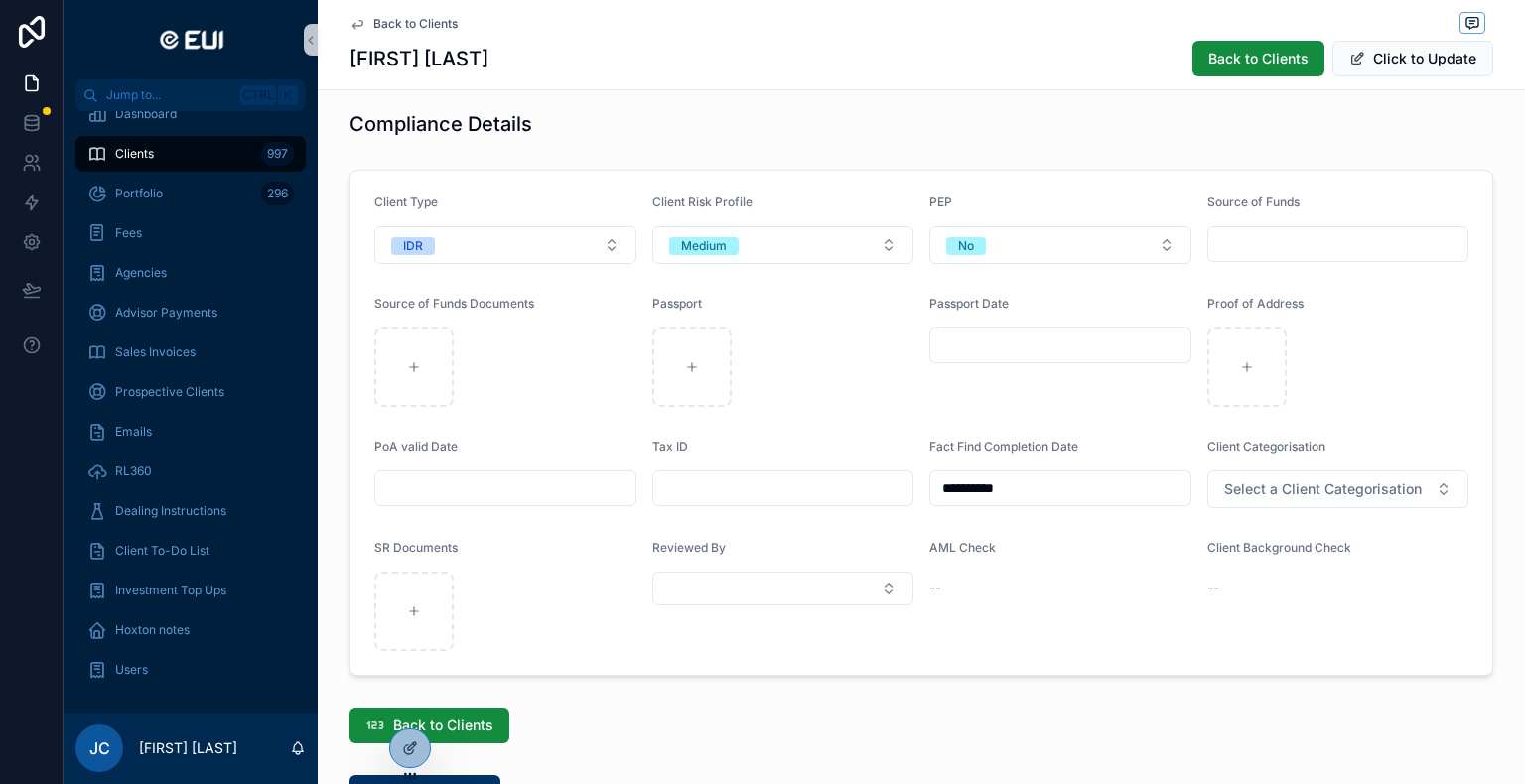 click at bounding box center [1060, 345] 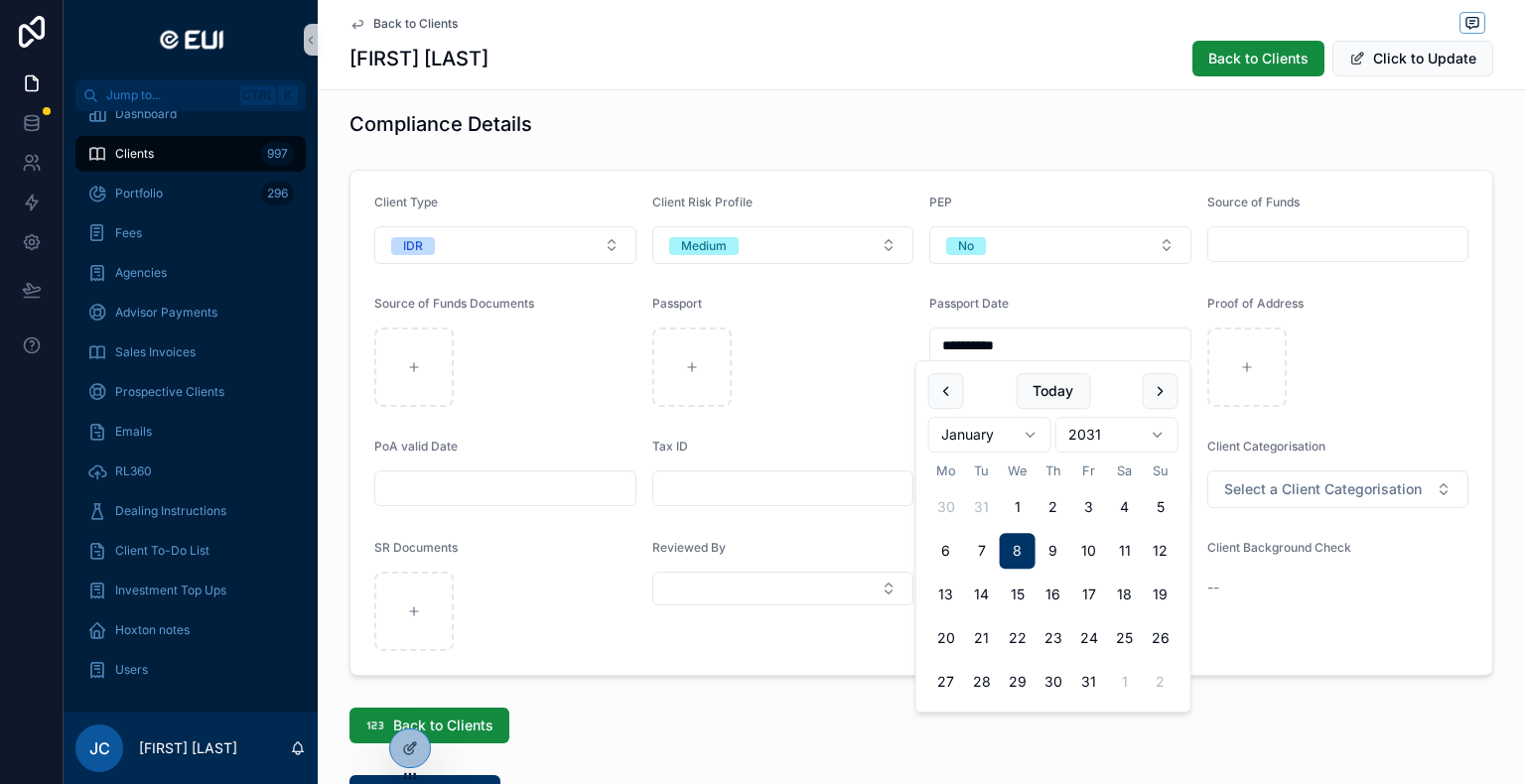type on "**********" 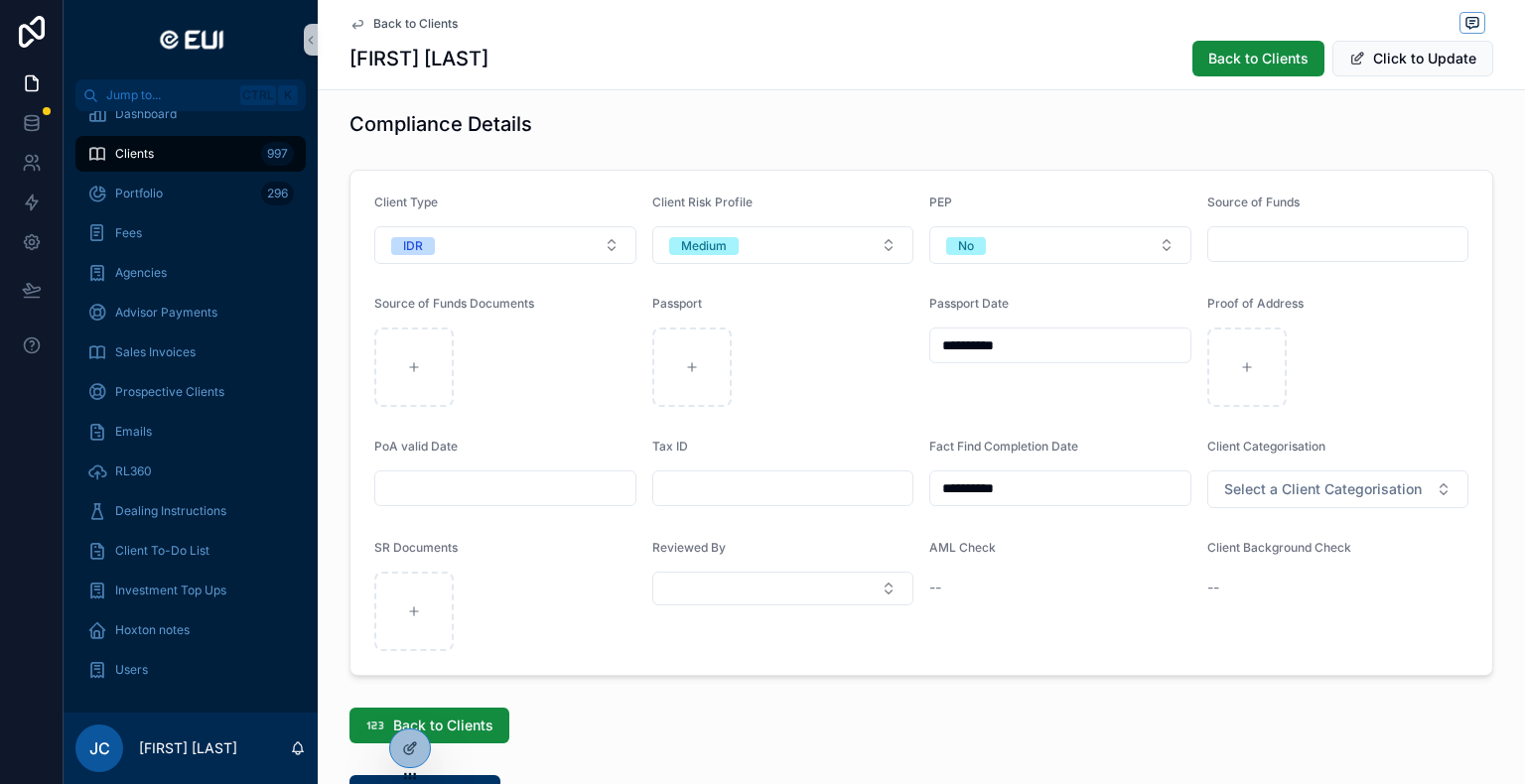 click at bounding box center (505, 488) 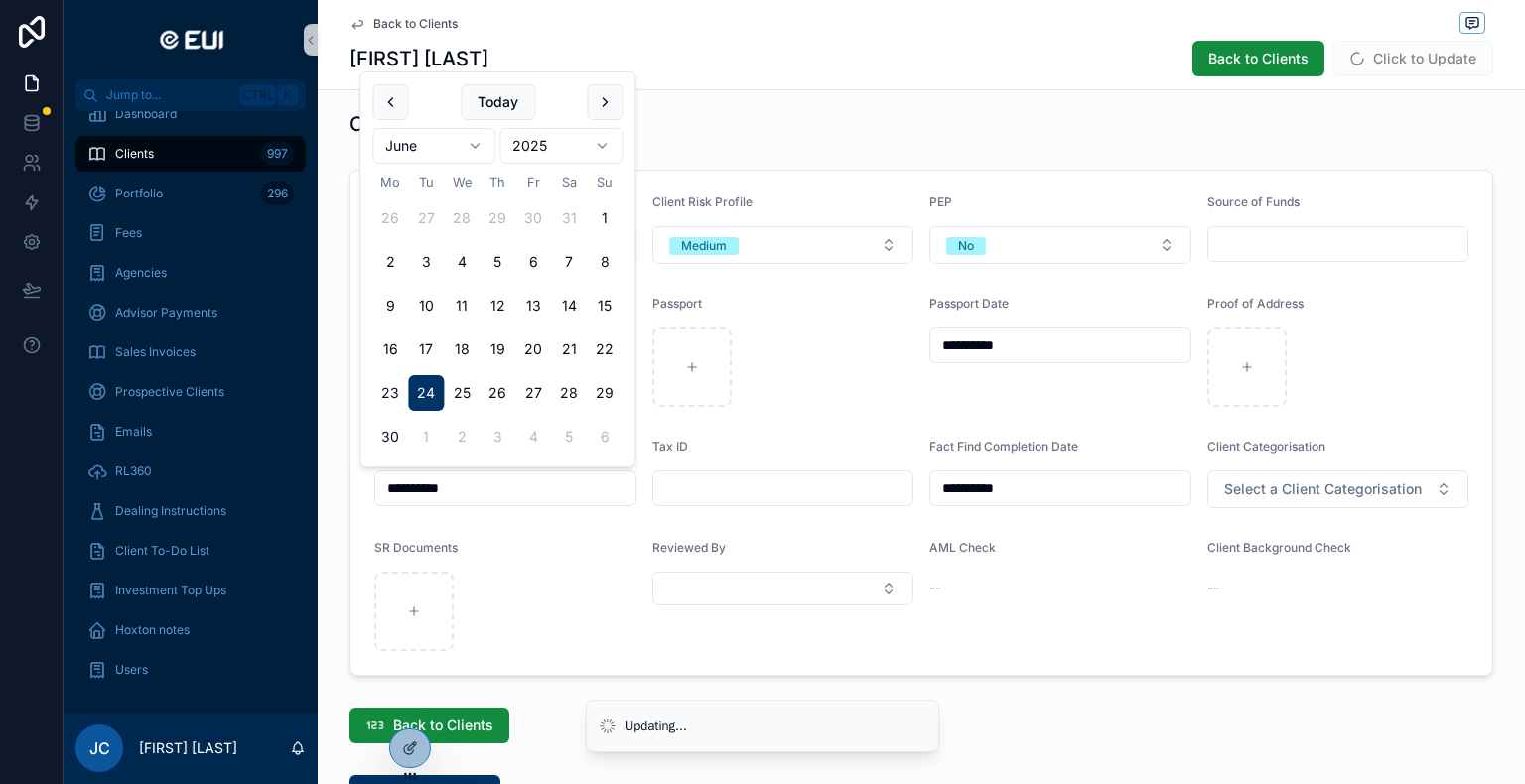 type on "**********" 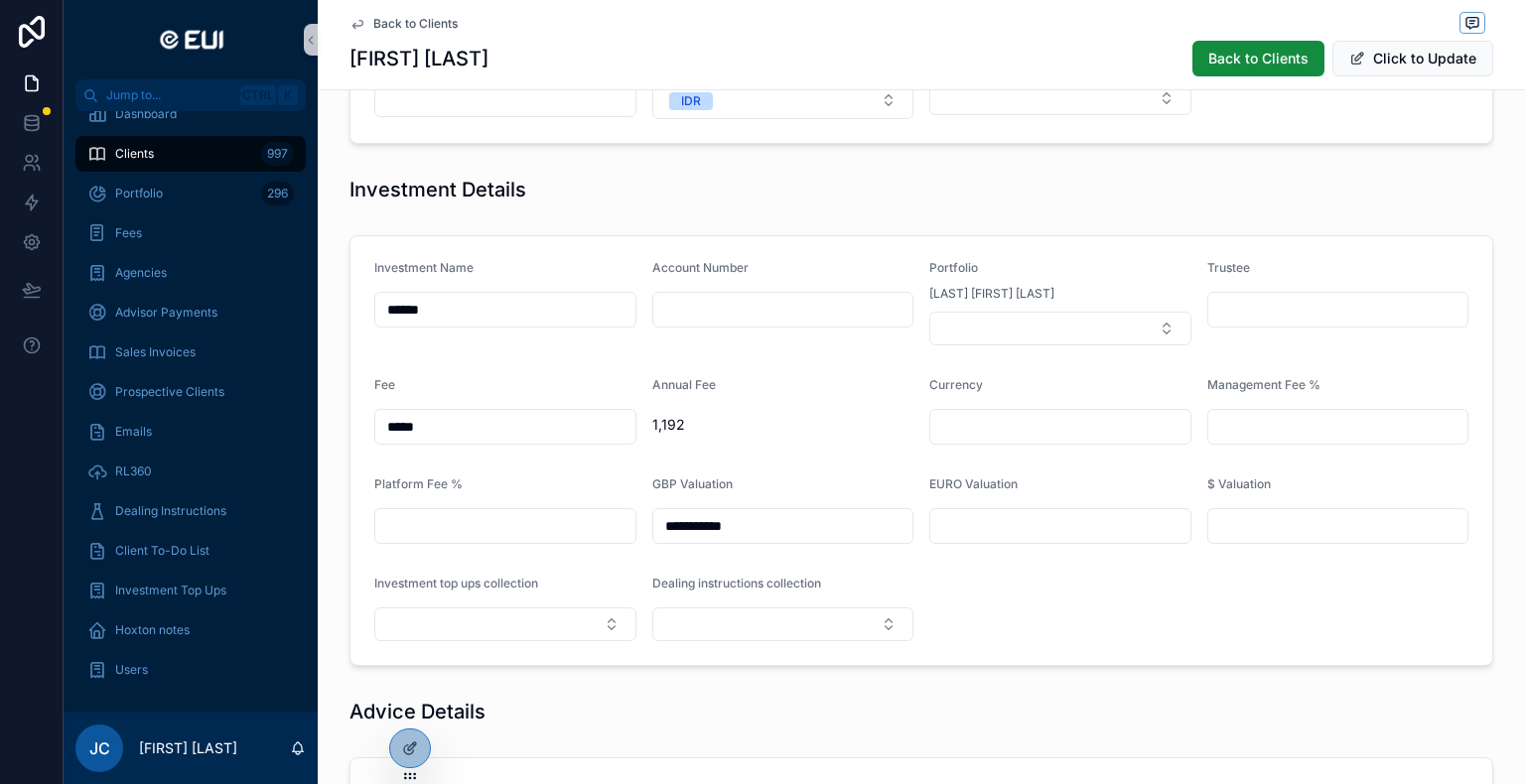 scroll, scrollTop: 496, scrollLeft: 0, axis: vertical 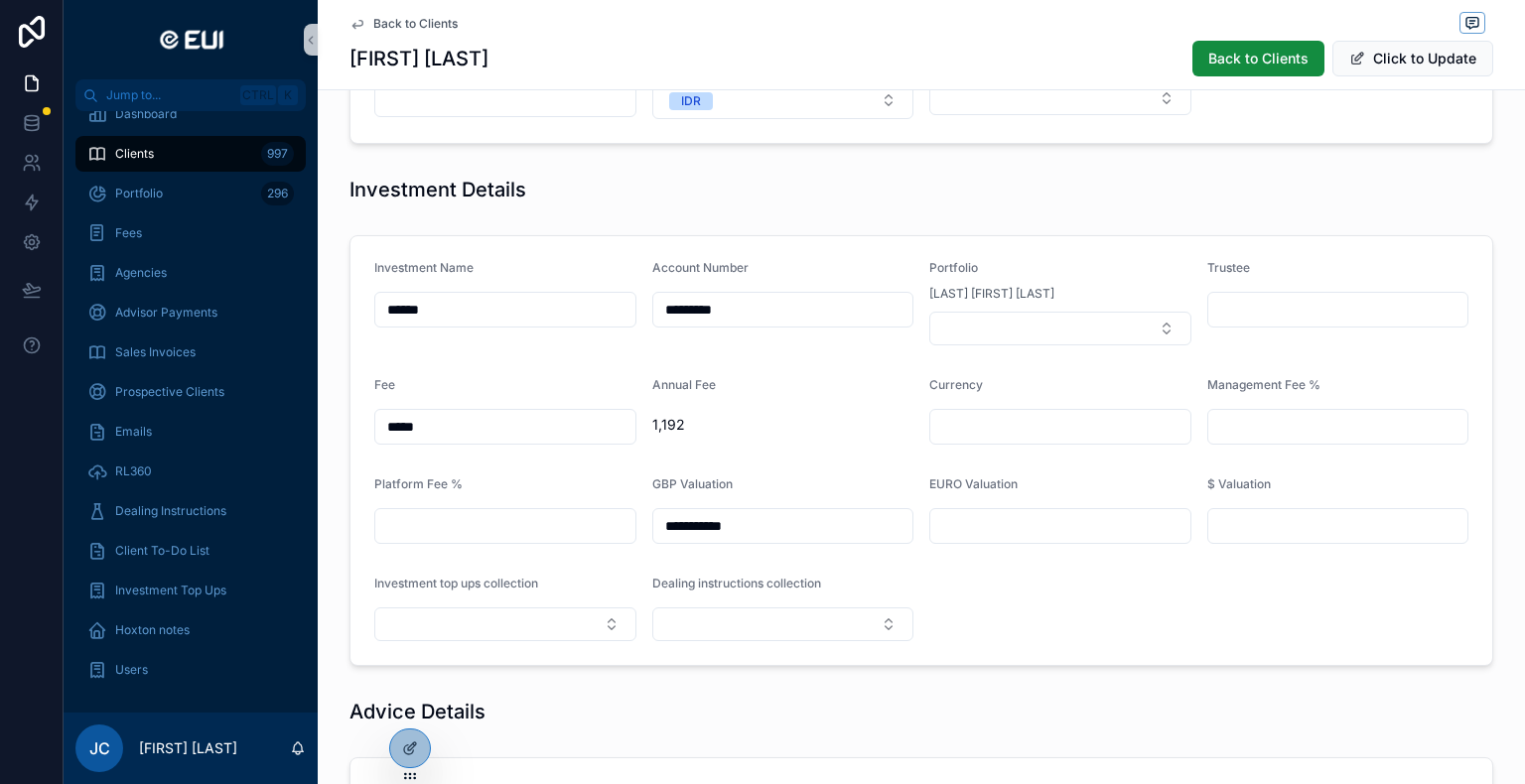 type on "*********" 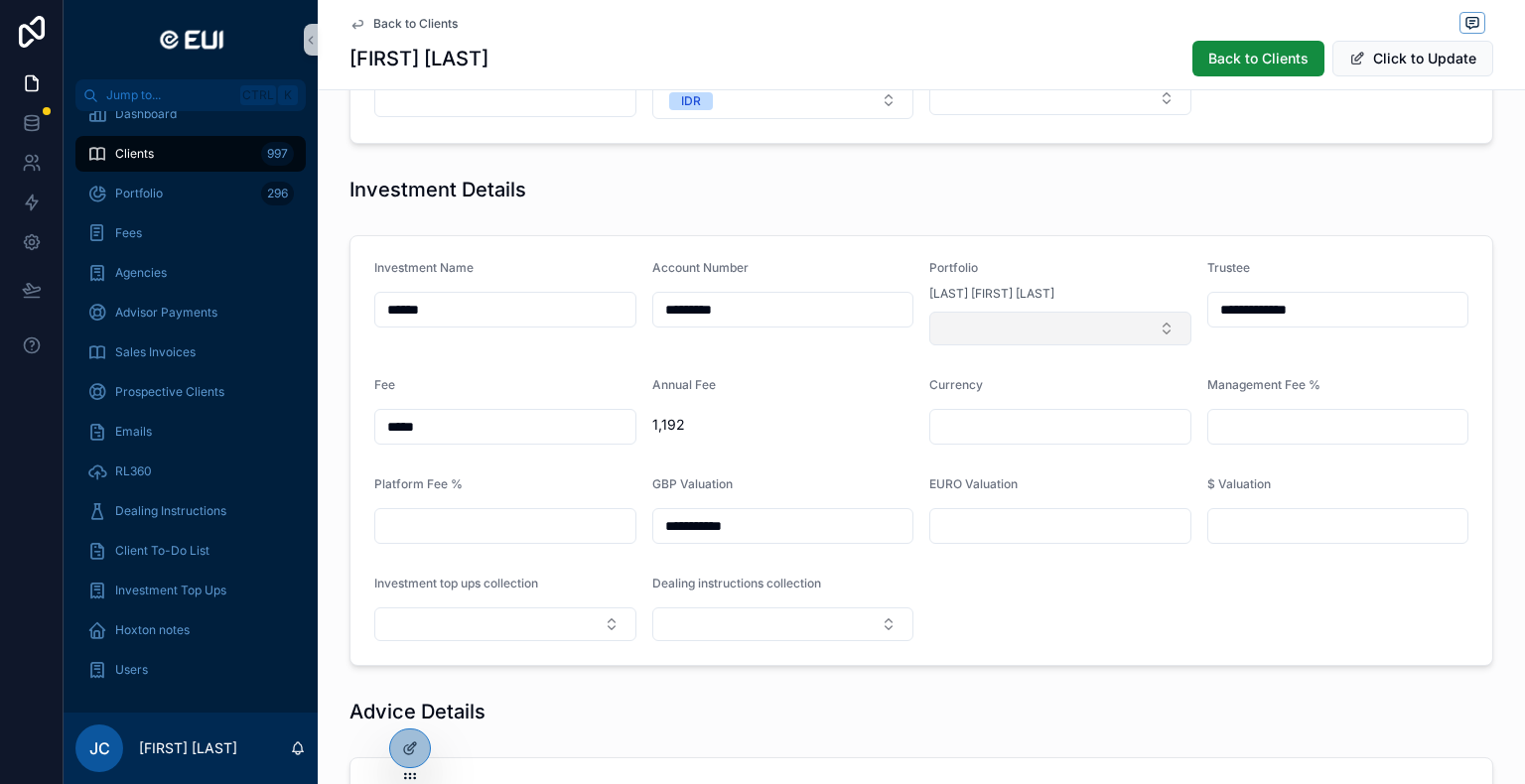 drag, startPoint x: 1325, startPoint y: 307, endPoint x: 1168, endPoint y: 338, distance: 160.03125 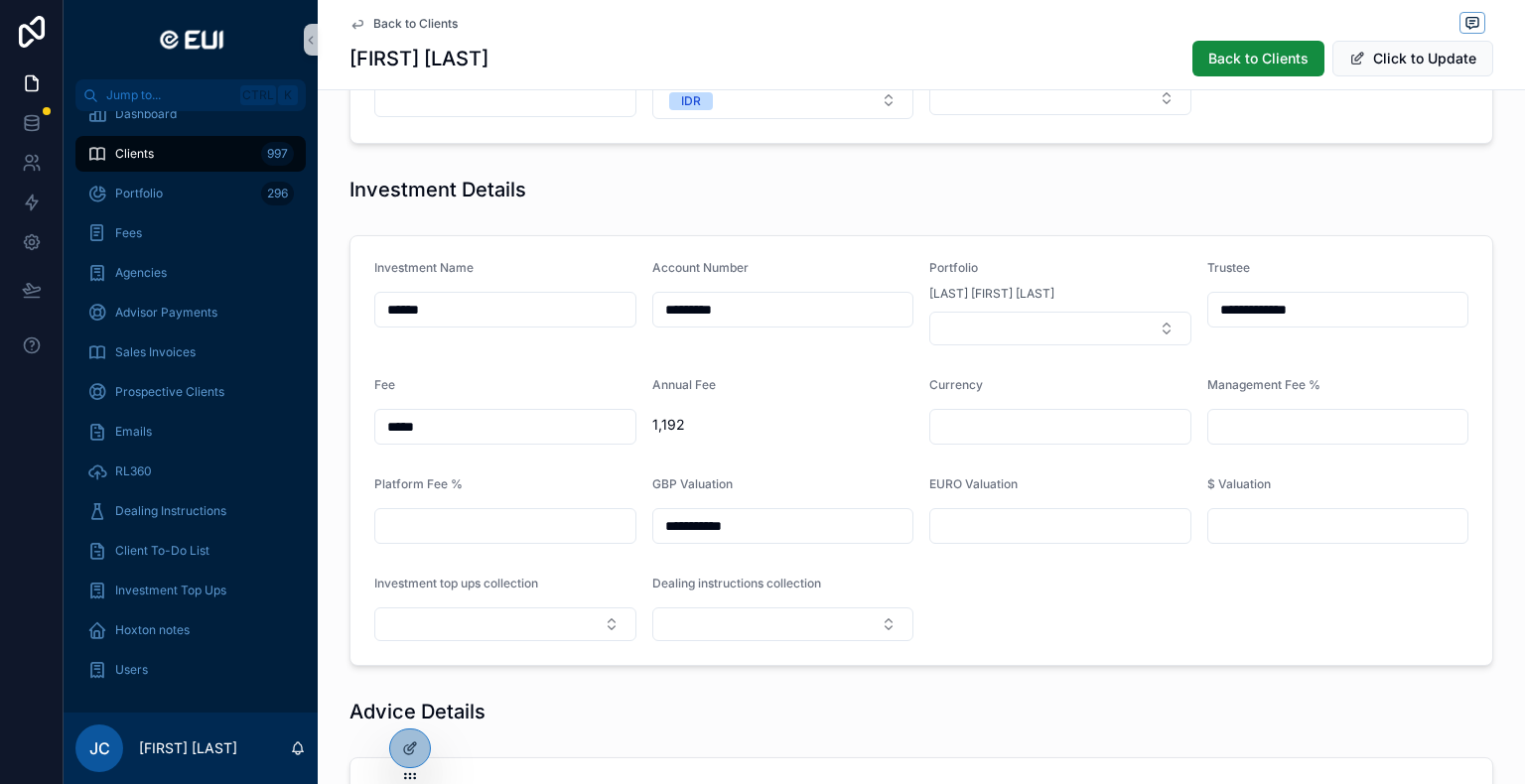 paste on "**********" 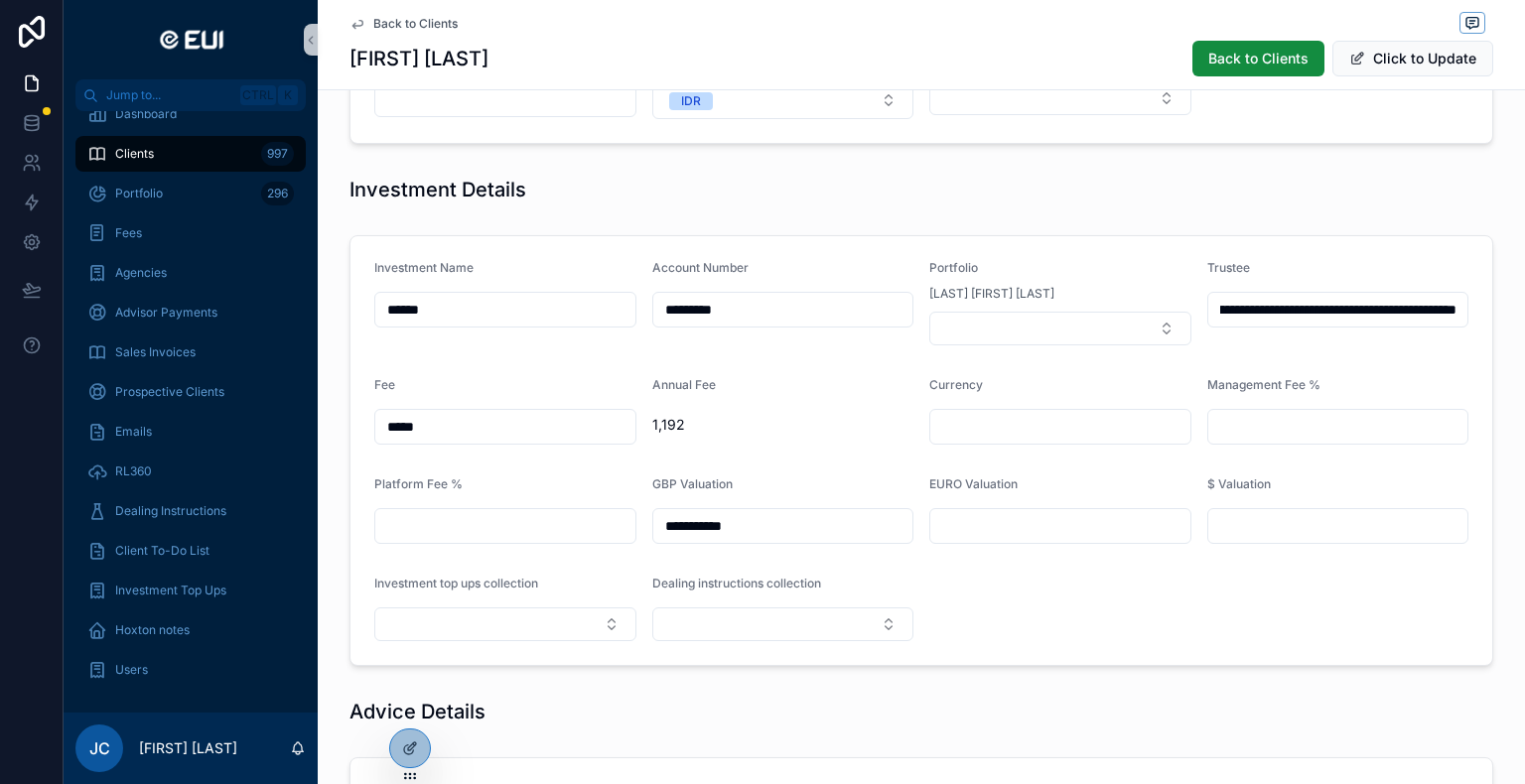 scroll, scrollTop: 0, scrollLeft: 240, axis: horizontal 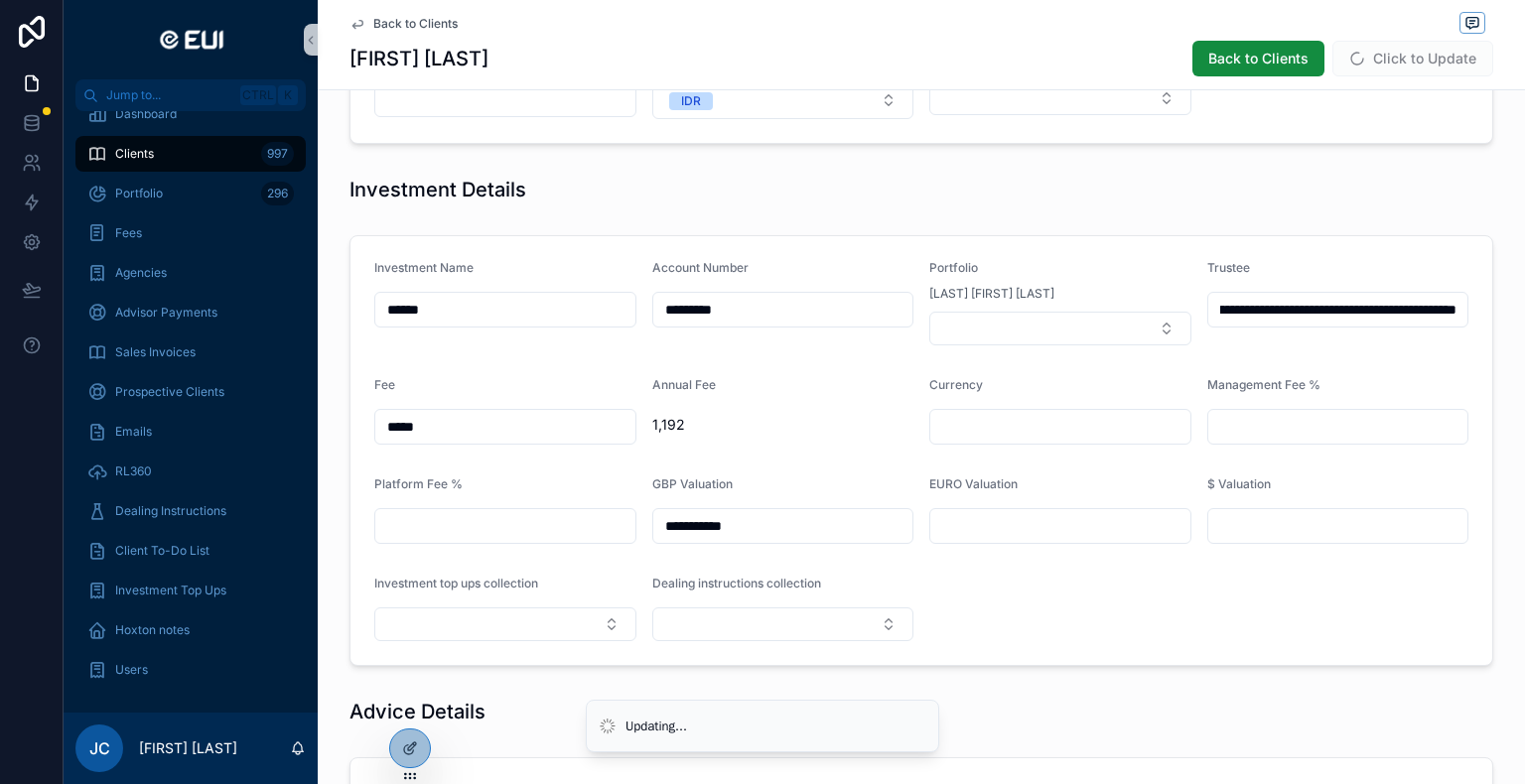 type on "**********" 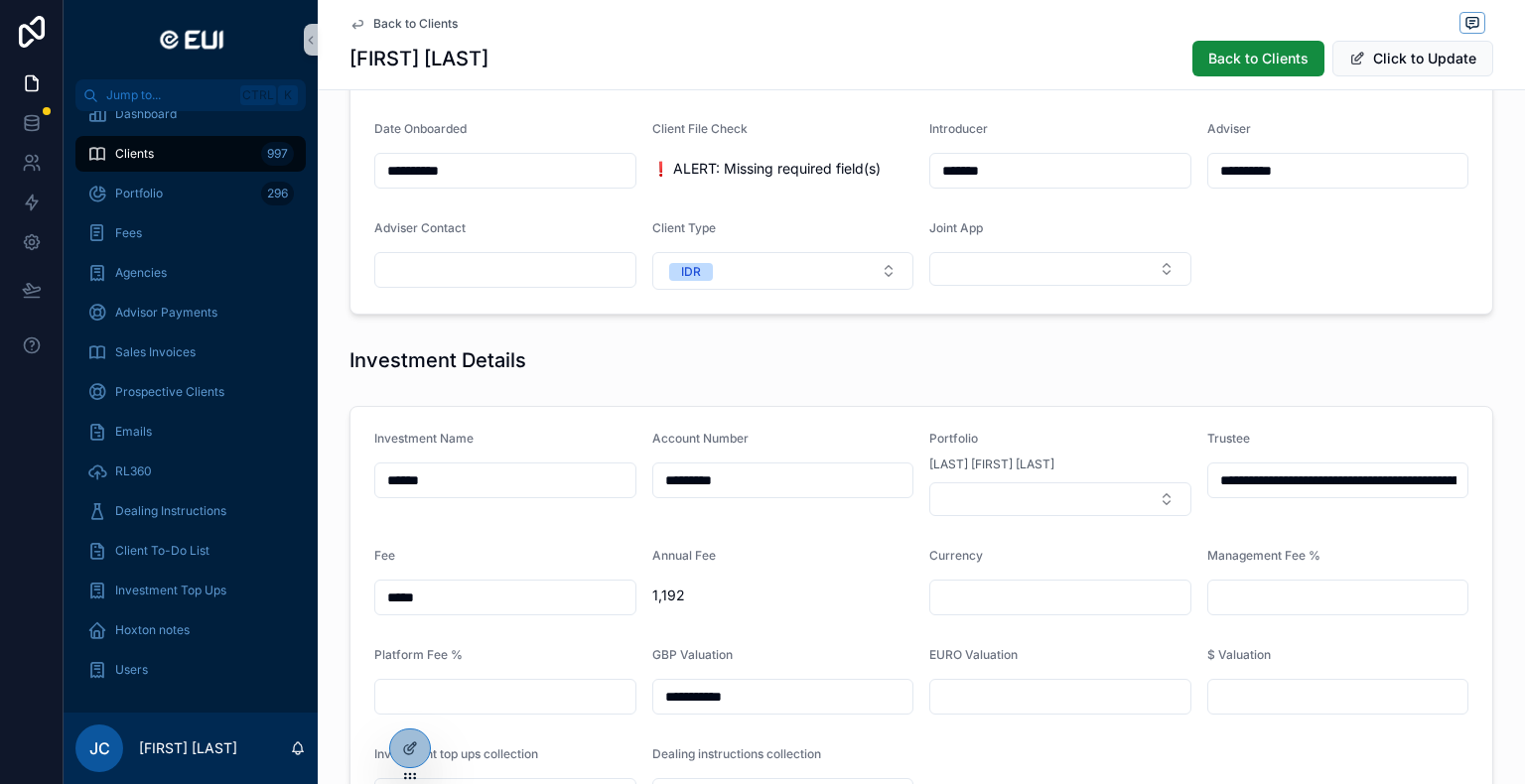 scroll, scrollTop: 0, scrollLeft: 0, axis: both 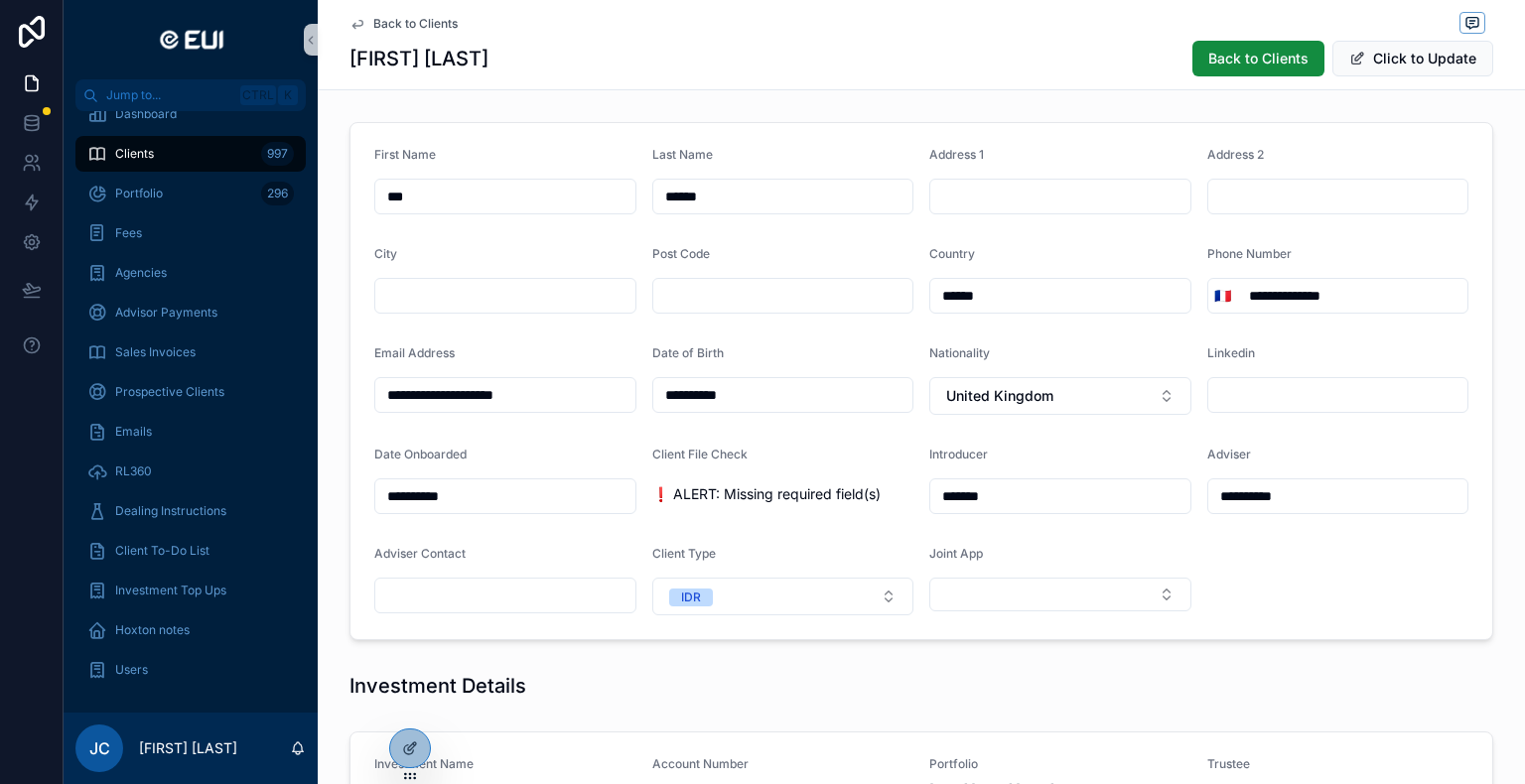 click at bounding box center [505, 296] 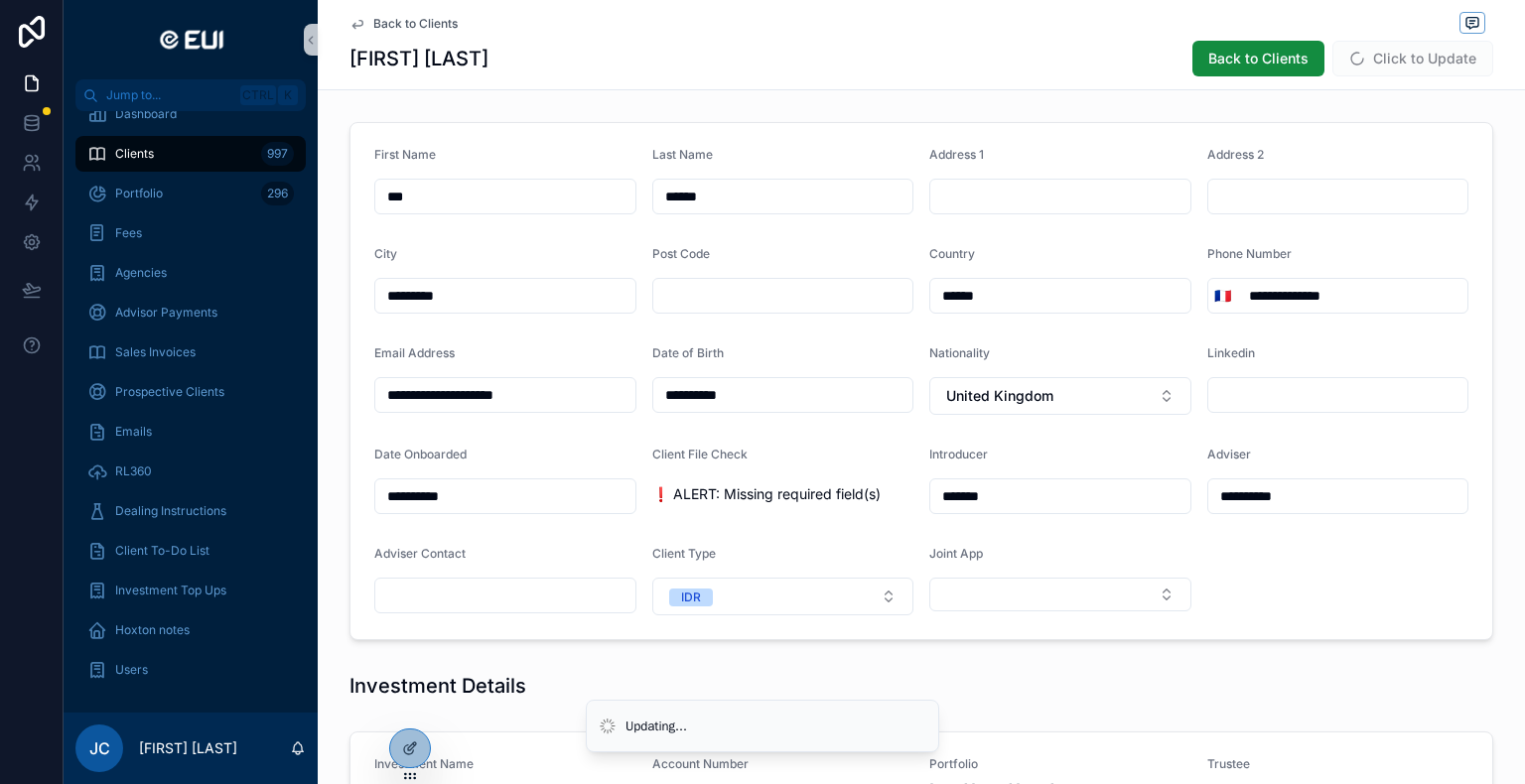 type on "*********" 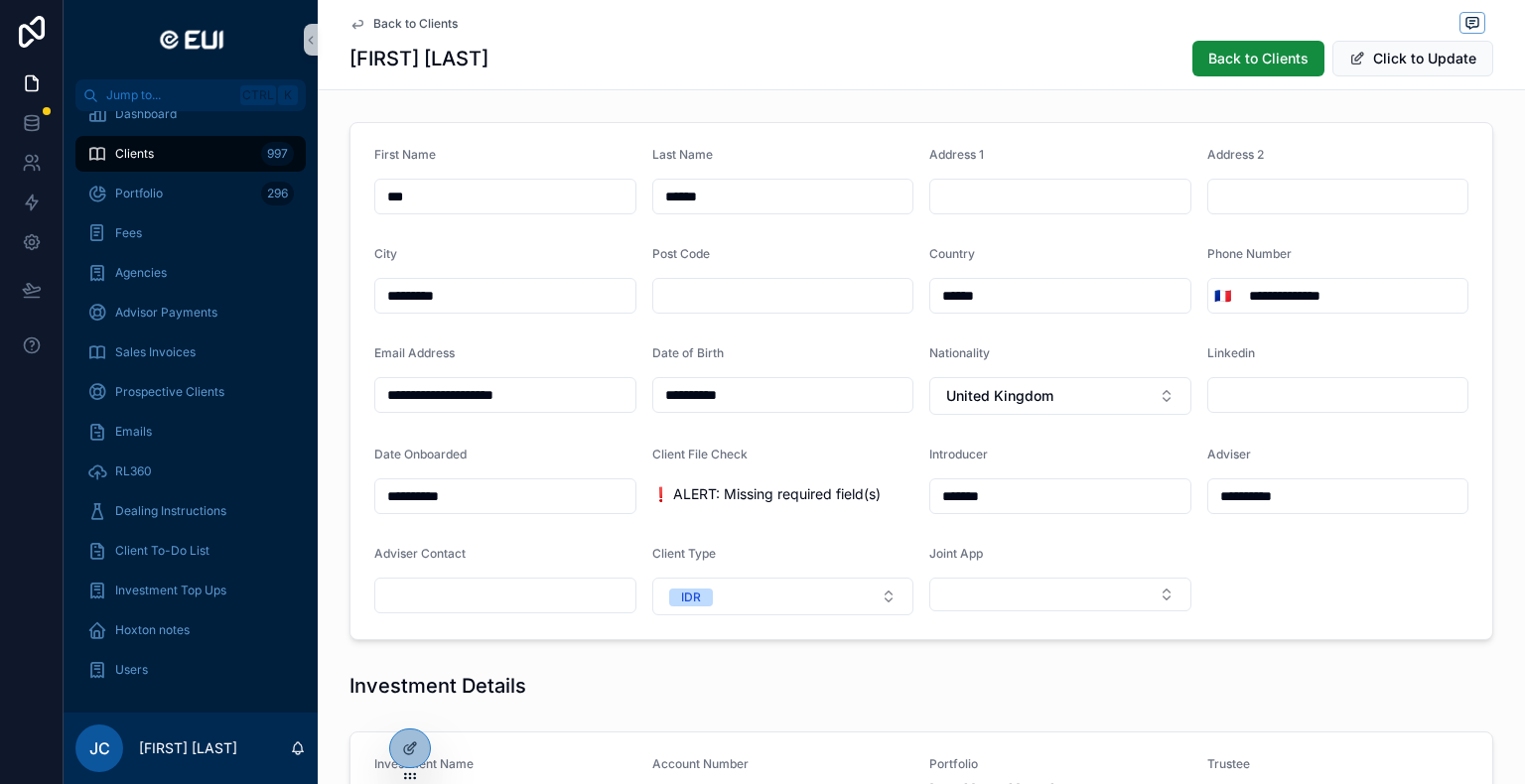 click at bounding box center [1060, 196] 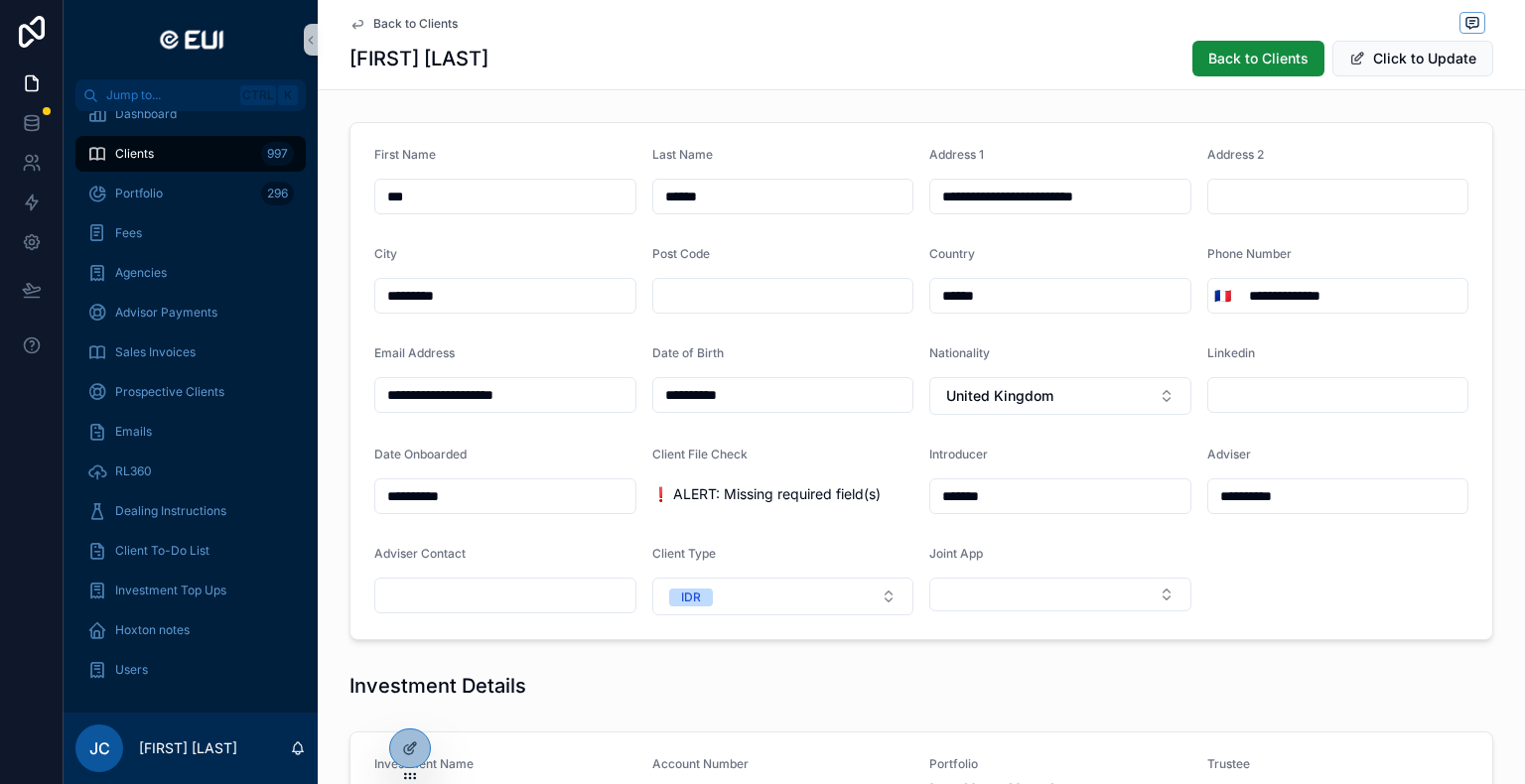 type on "**********" 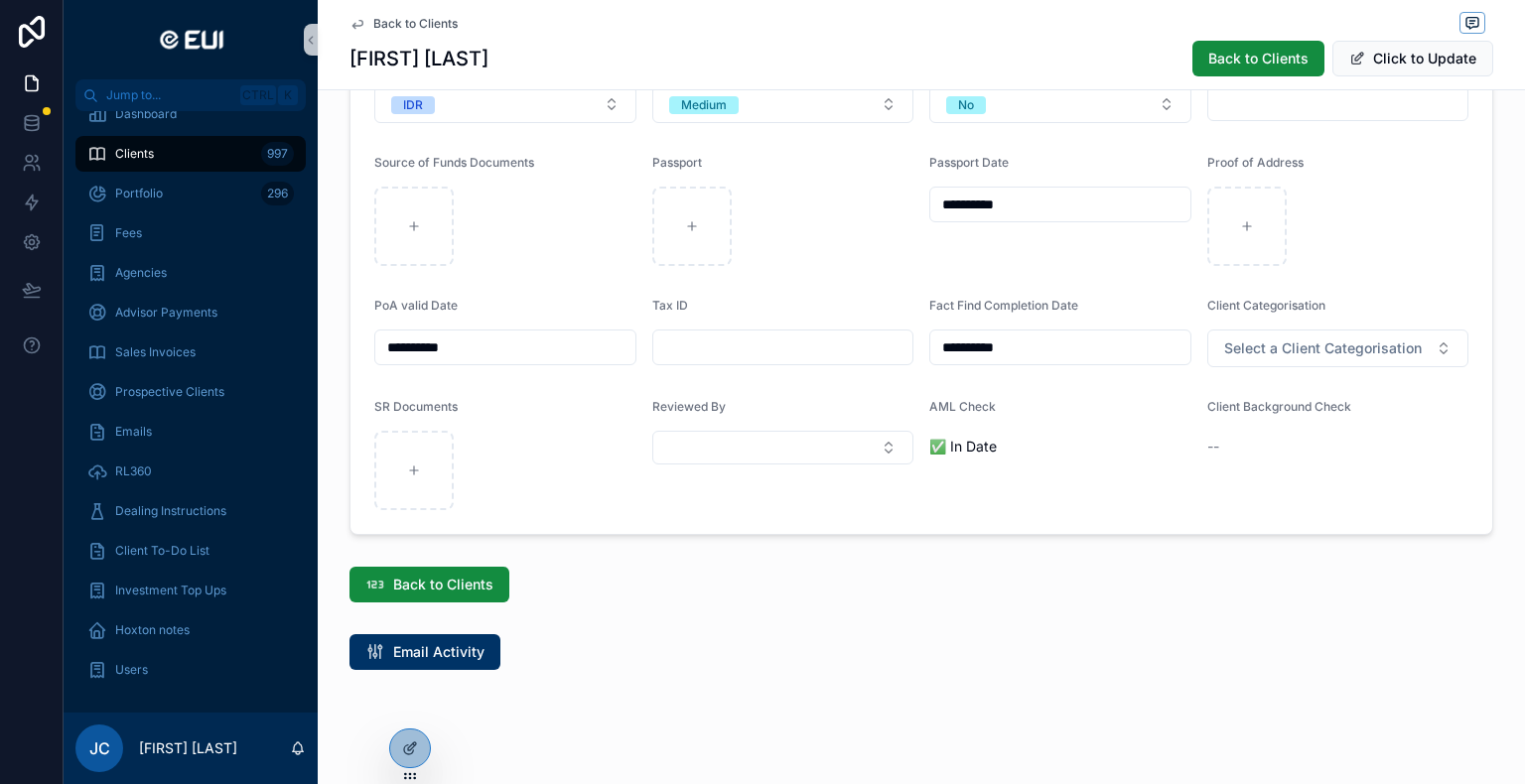 scroll, scrollTop: 1845, scrollLeft: 0, axis: vertical 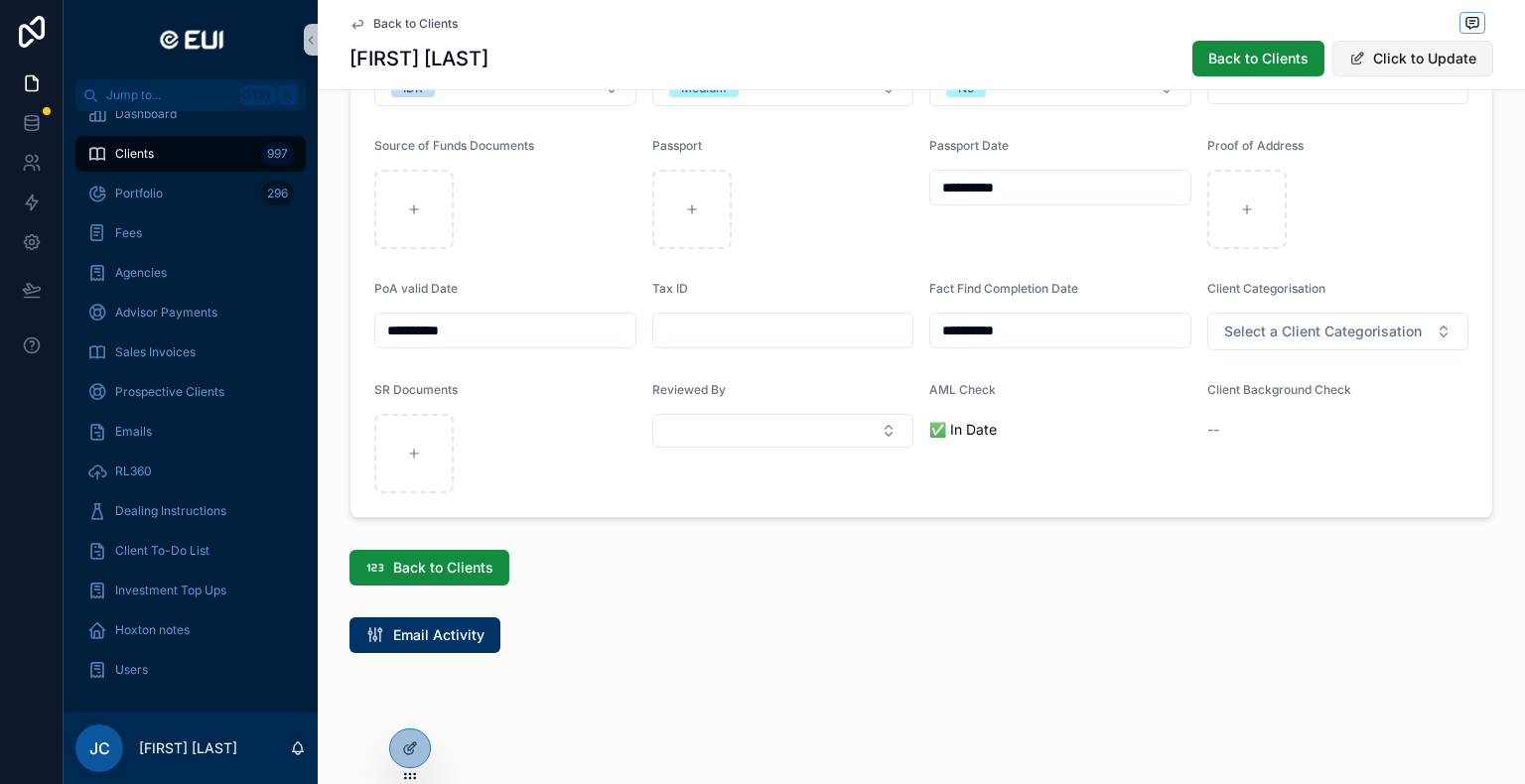 click on "Click to Update" at bounding box center (1413, 59) 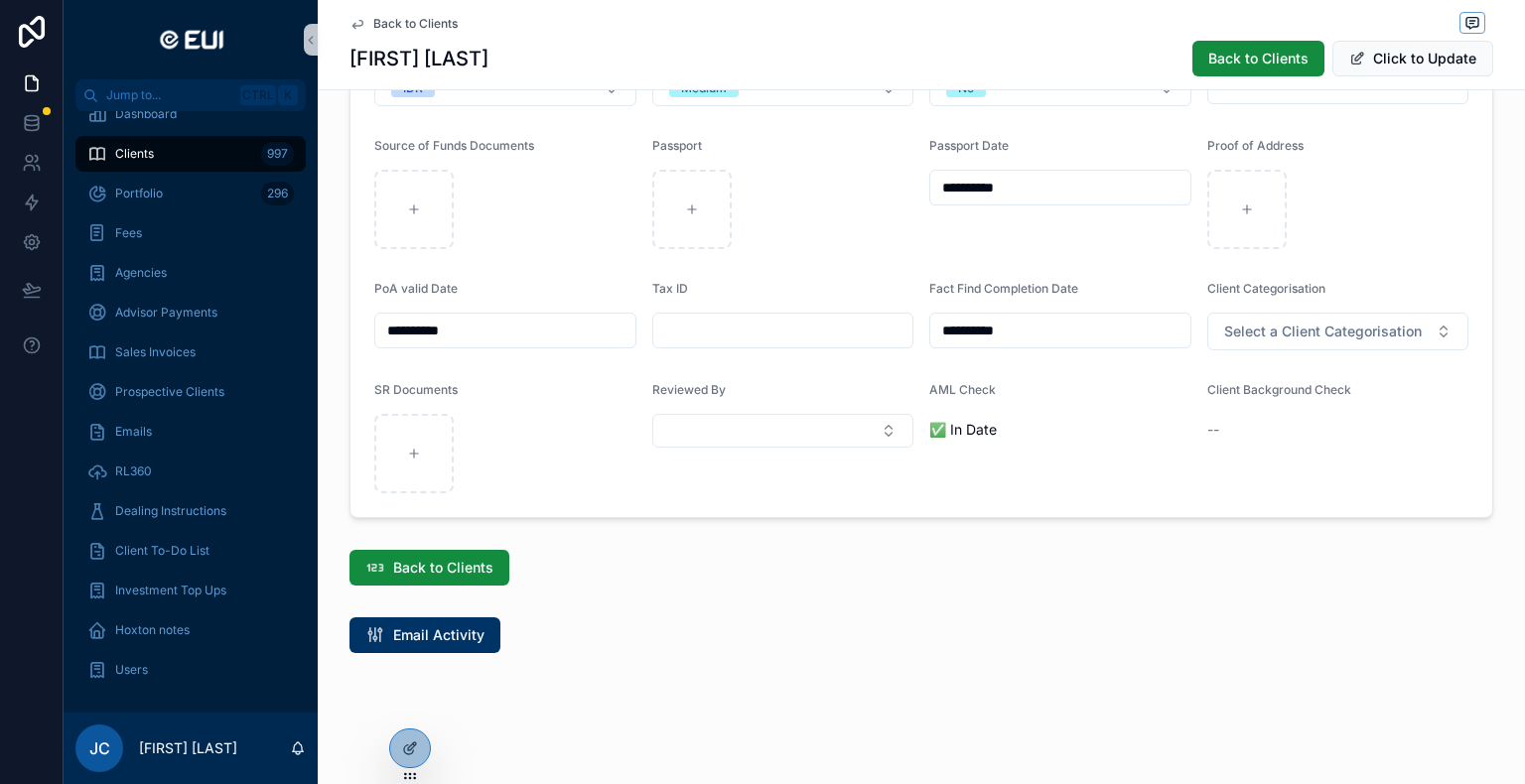 scroll, scrollTop: 1619, scrollLeft: 0, axis: vertical 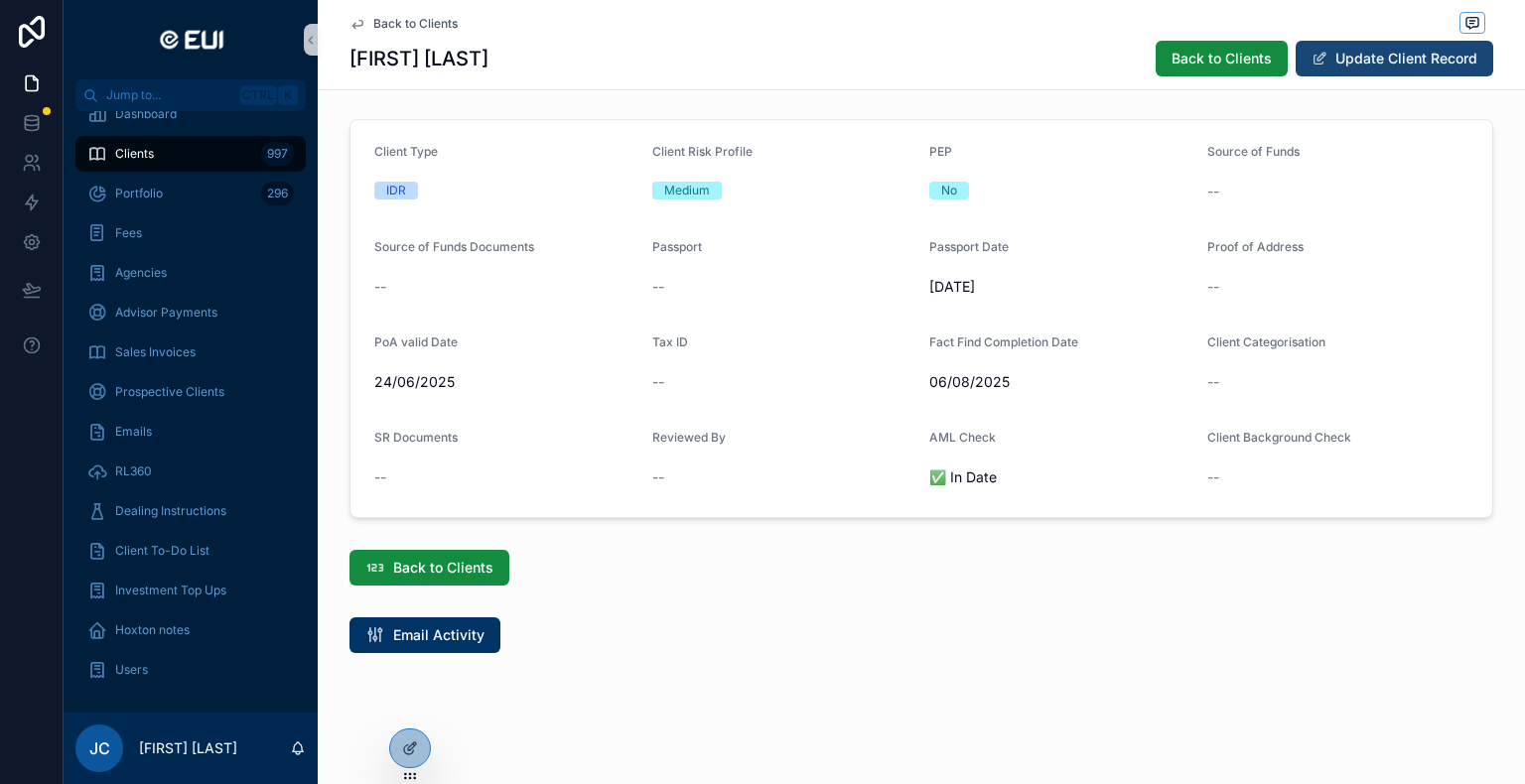 click on "Update Client Record" at bounding box center (1394, 59) 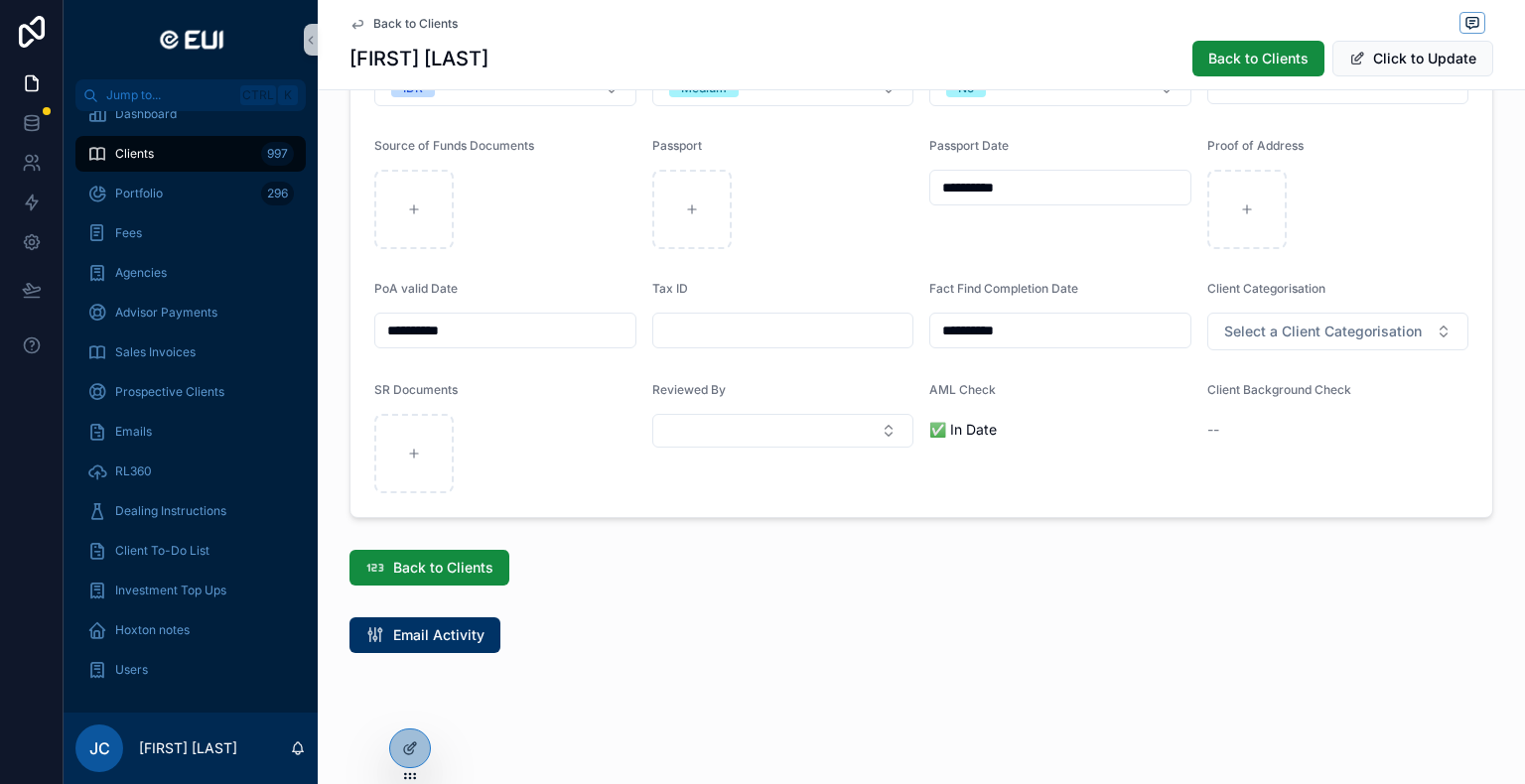 scroll, scrollTop: 1547, scrollLeft: 0, axis: vertical 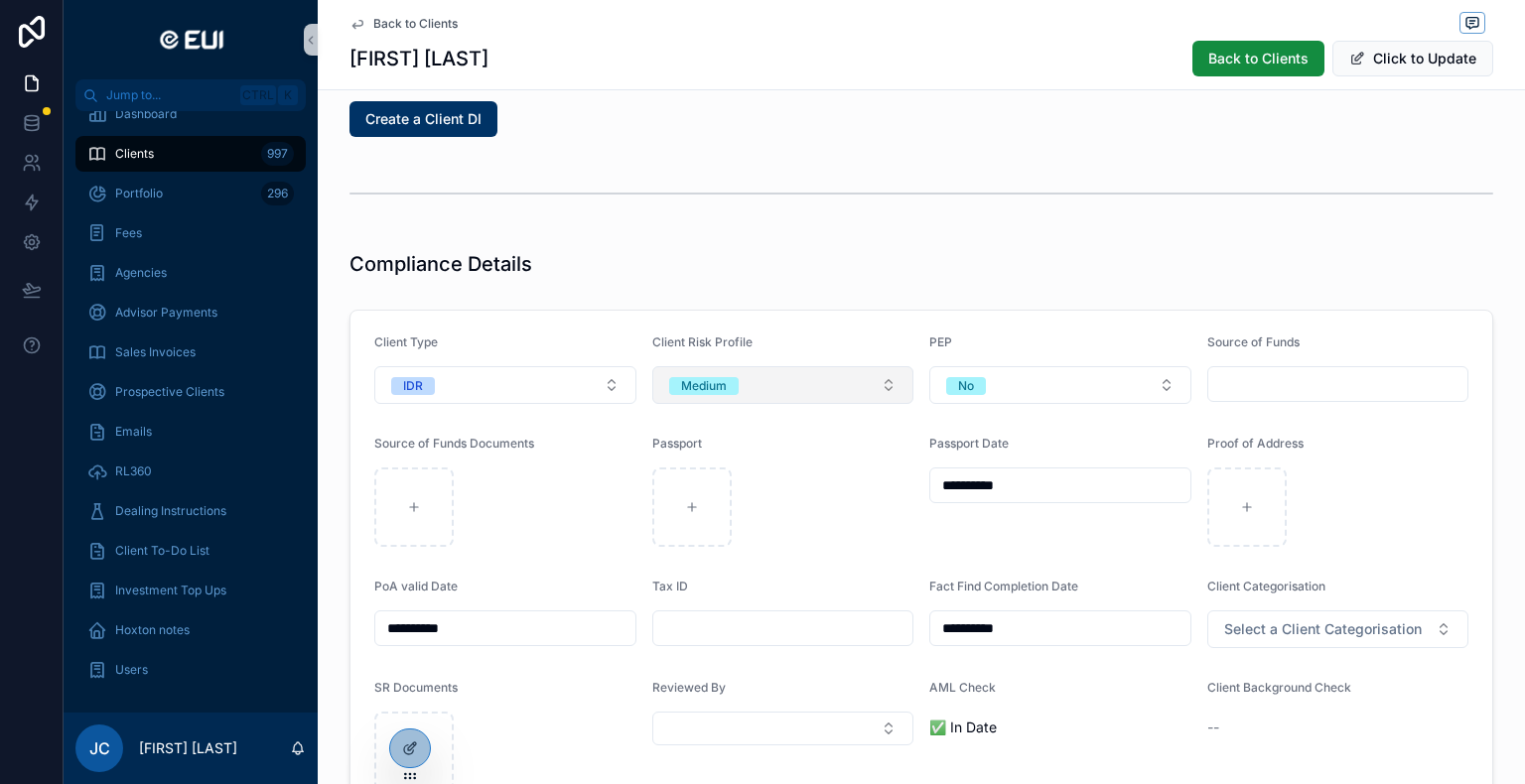 click on "Medium" at bounding box center (783, 385) 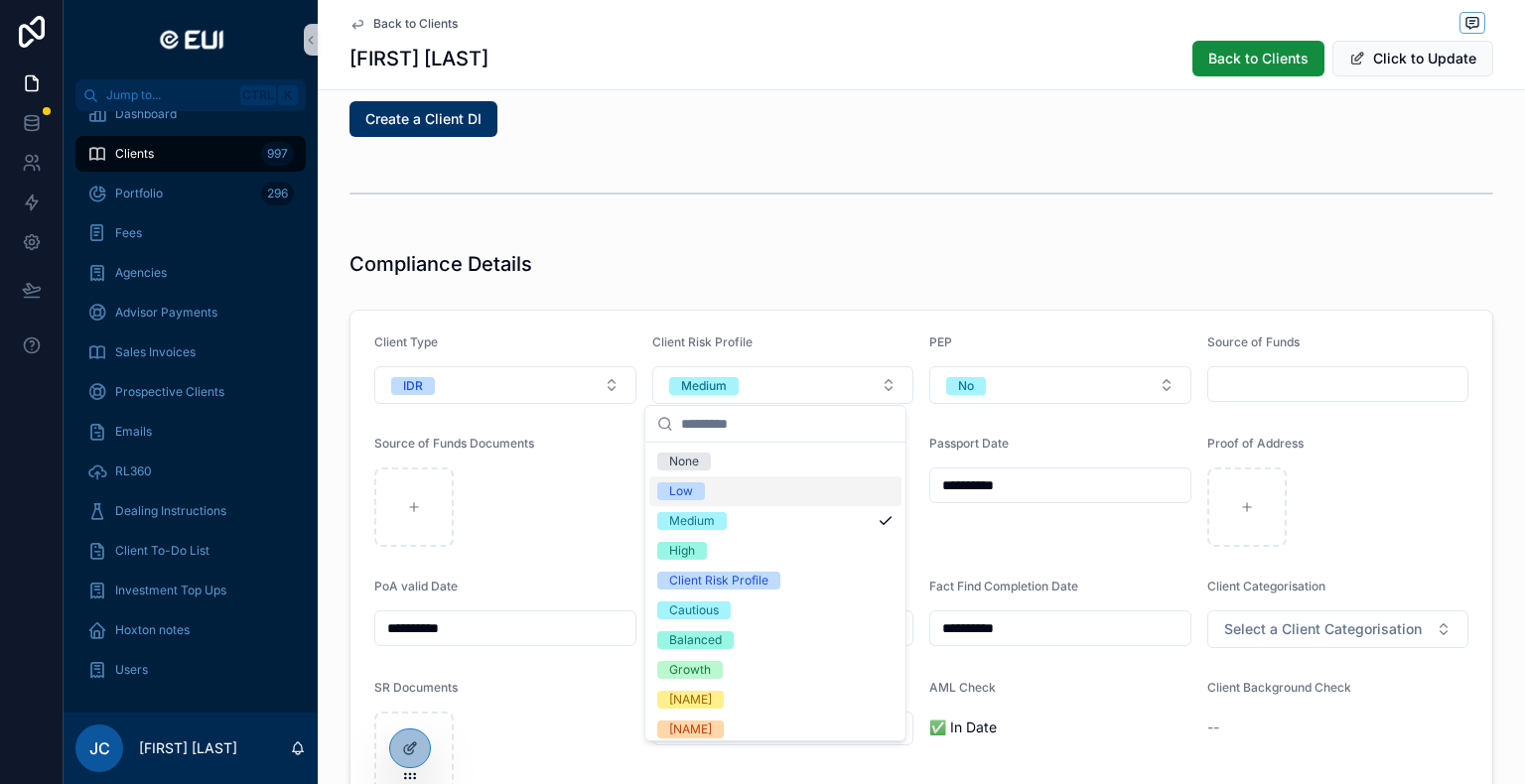 scroll, scrollTop: 38, scrollLeft: 0, axis: vertical 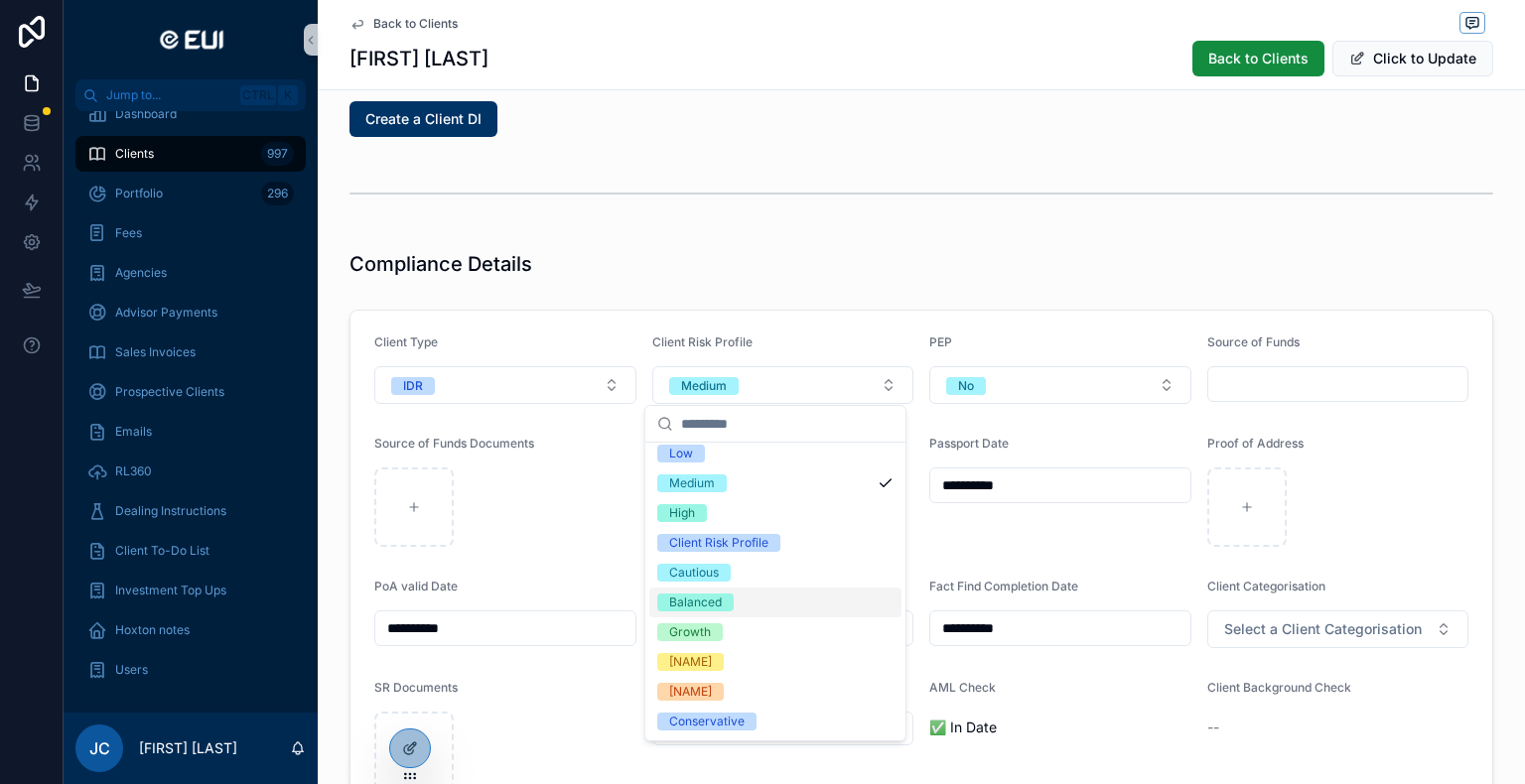 click on "✅ In Date" at bounding box center [1060, 727] 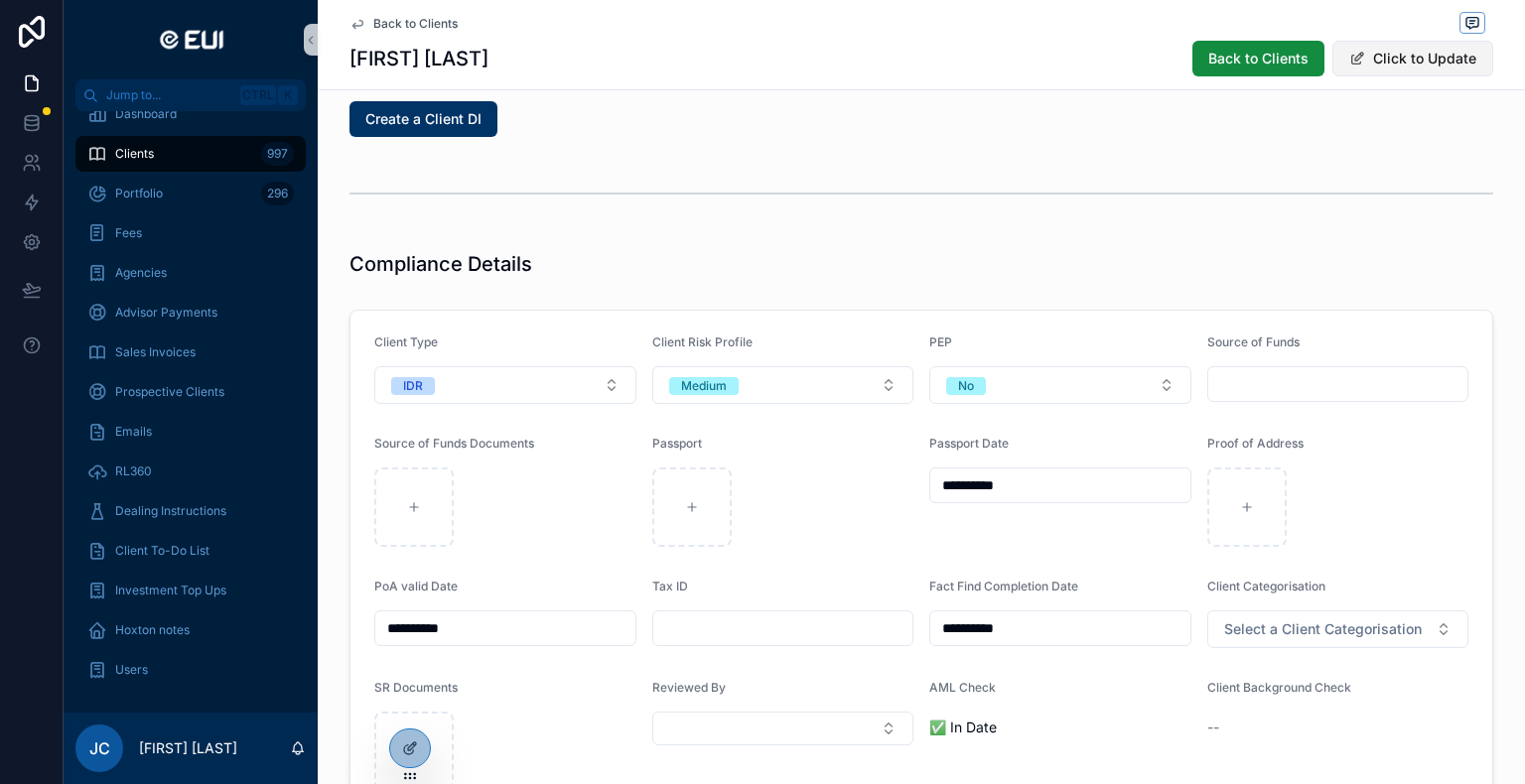 click on "Click to Update" at bounding box center [1413, 59] 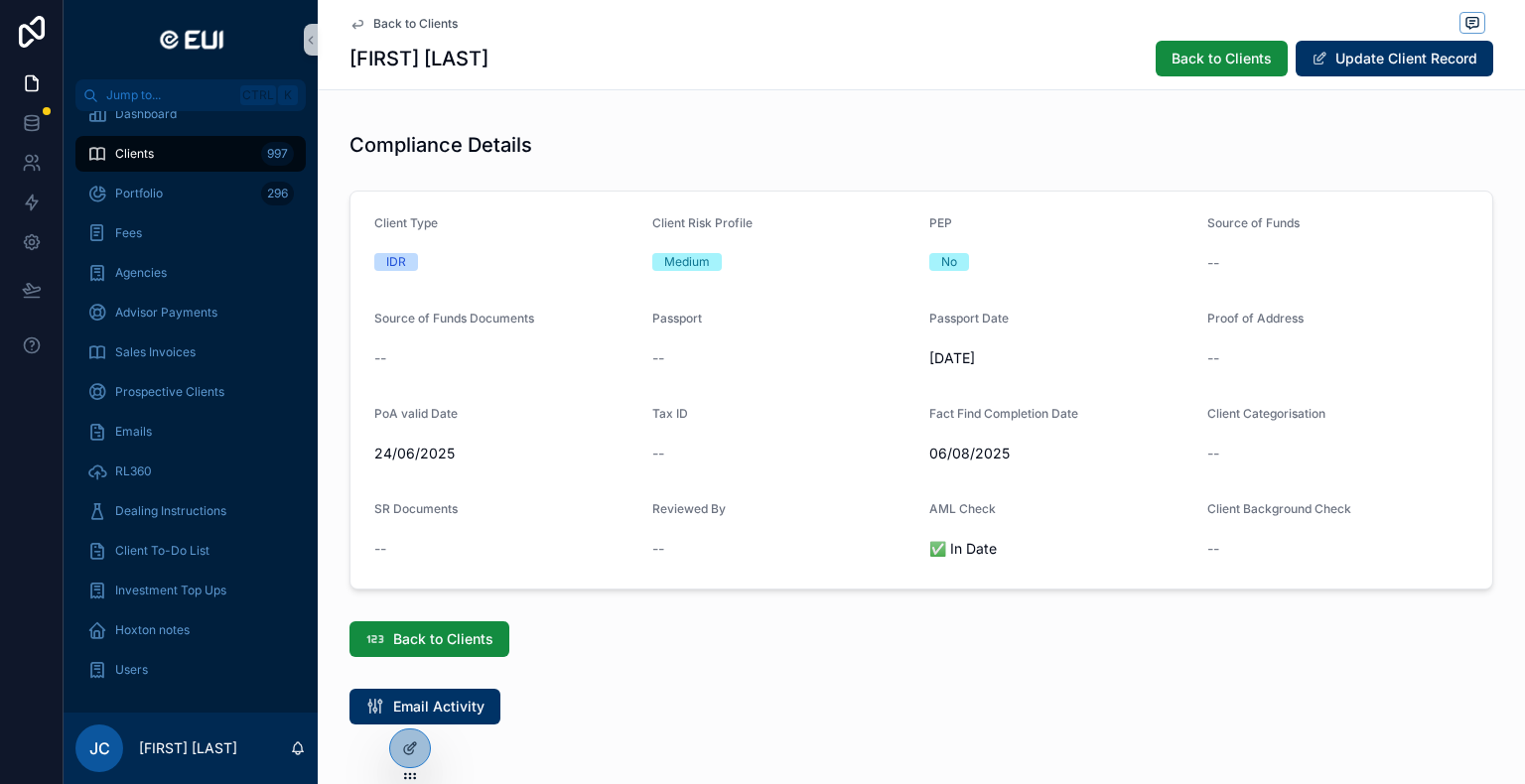 scroll, scrollTop: 1512, scrollLeft: 0, axis: vertical 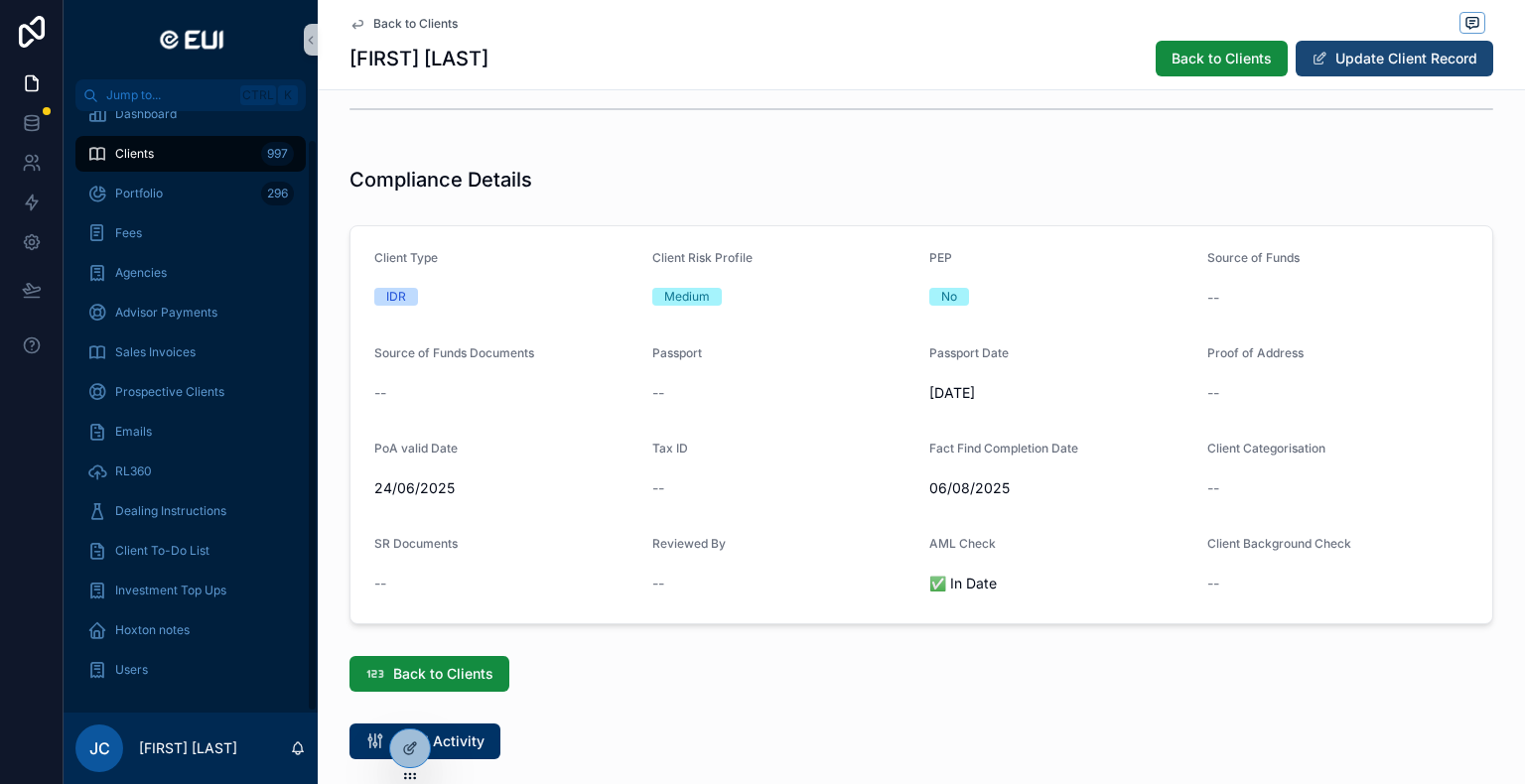 click on "Update Client Record" at bounding box center [1394, 59] 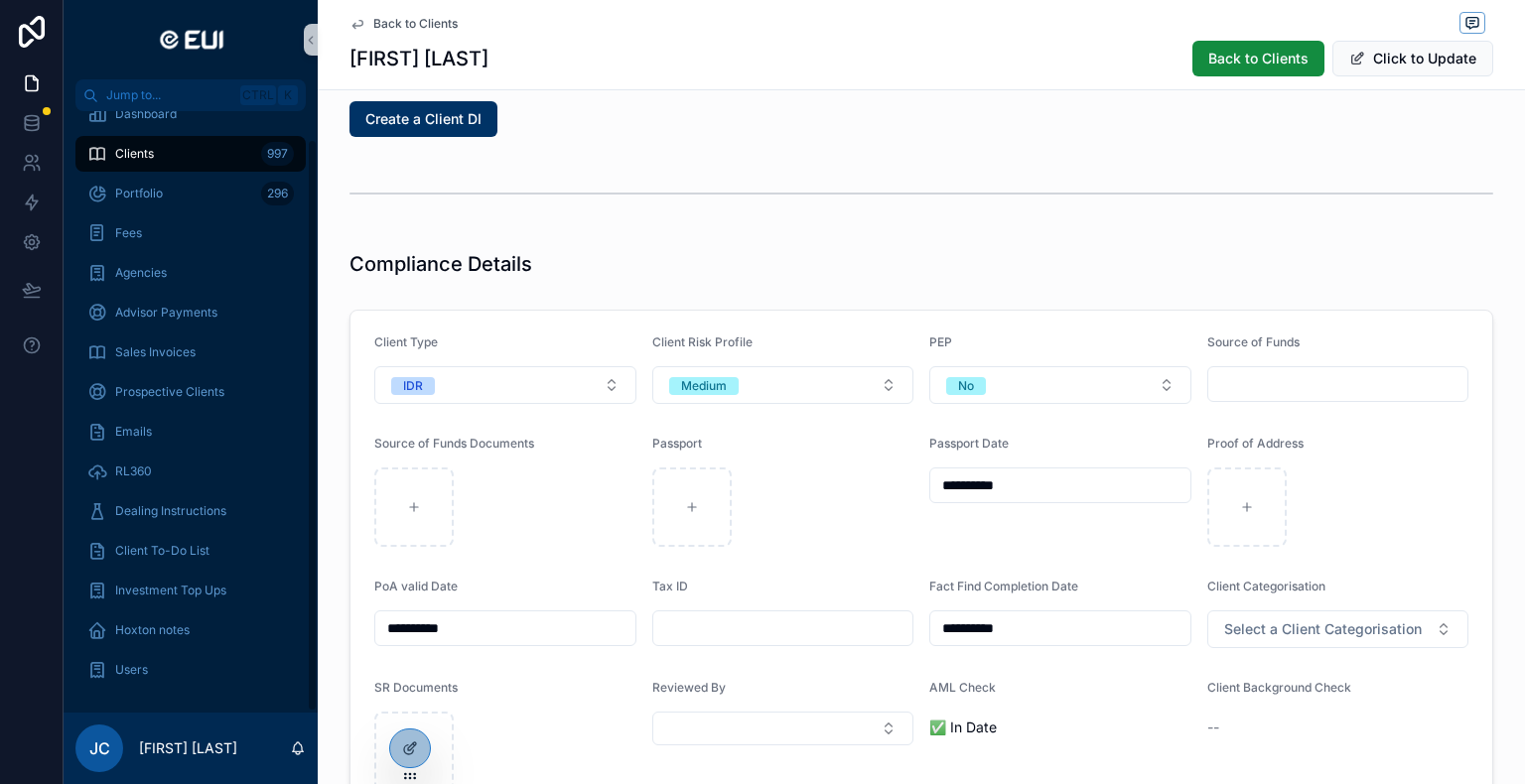 click on "Clients 997" at bounding box center (191, 154) 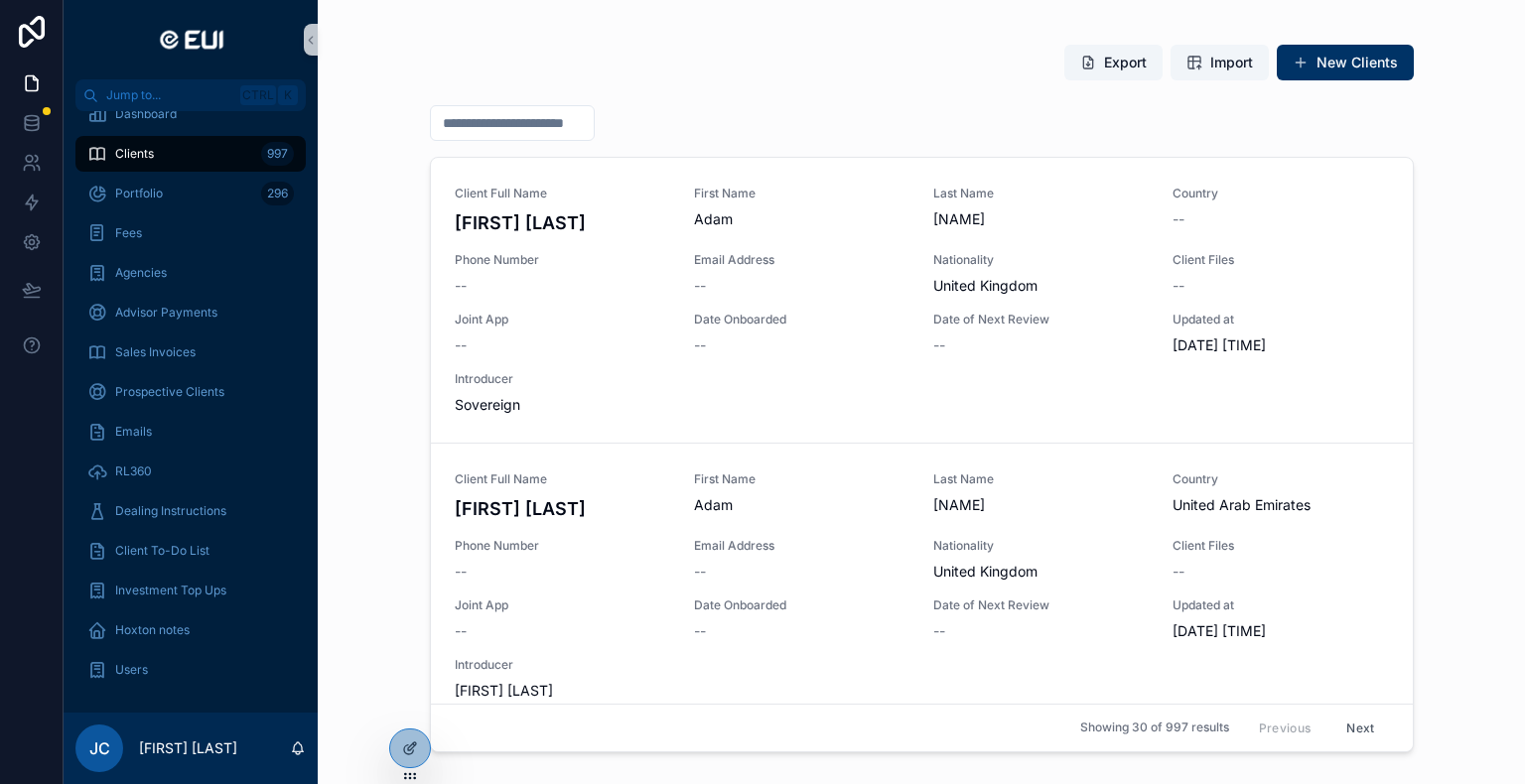 scroll, scrollTop: 0, scrollLeft: 0, axis: both 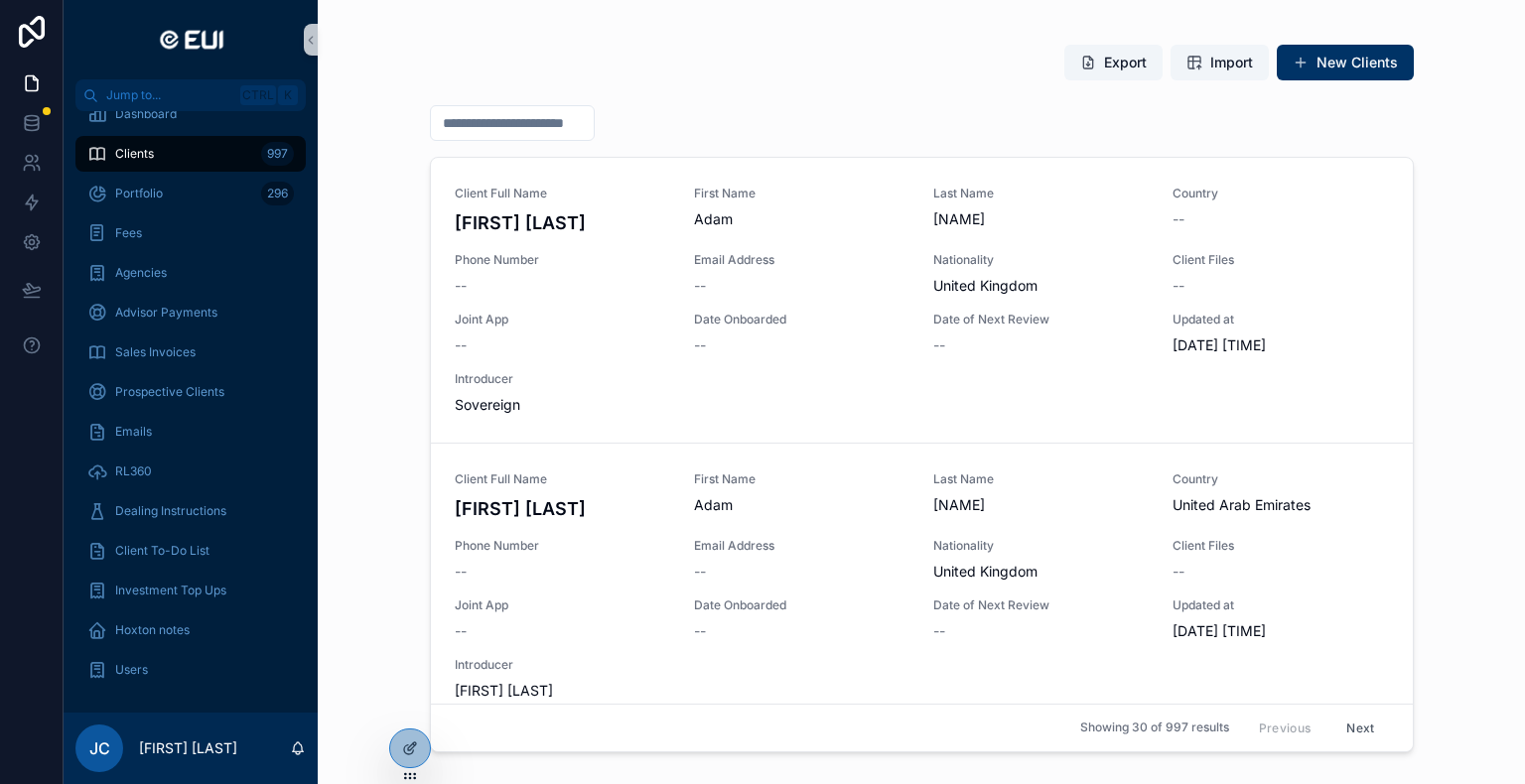click at bounding box center (512, 123) 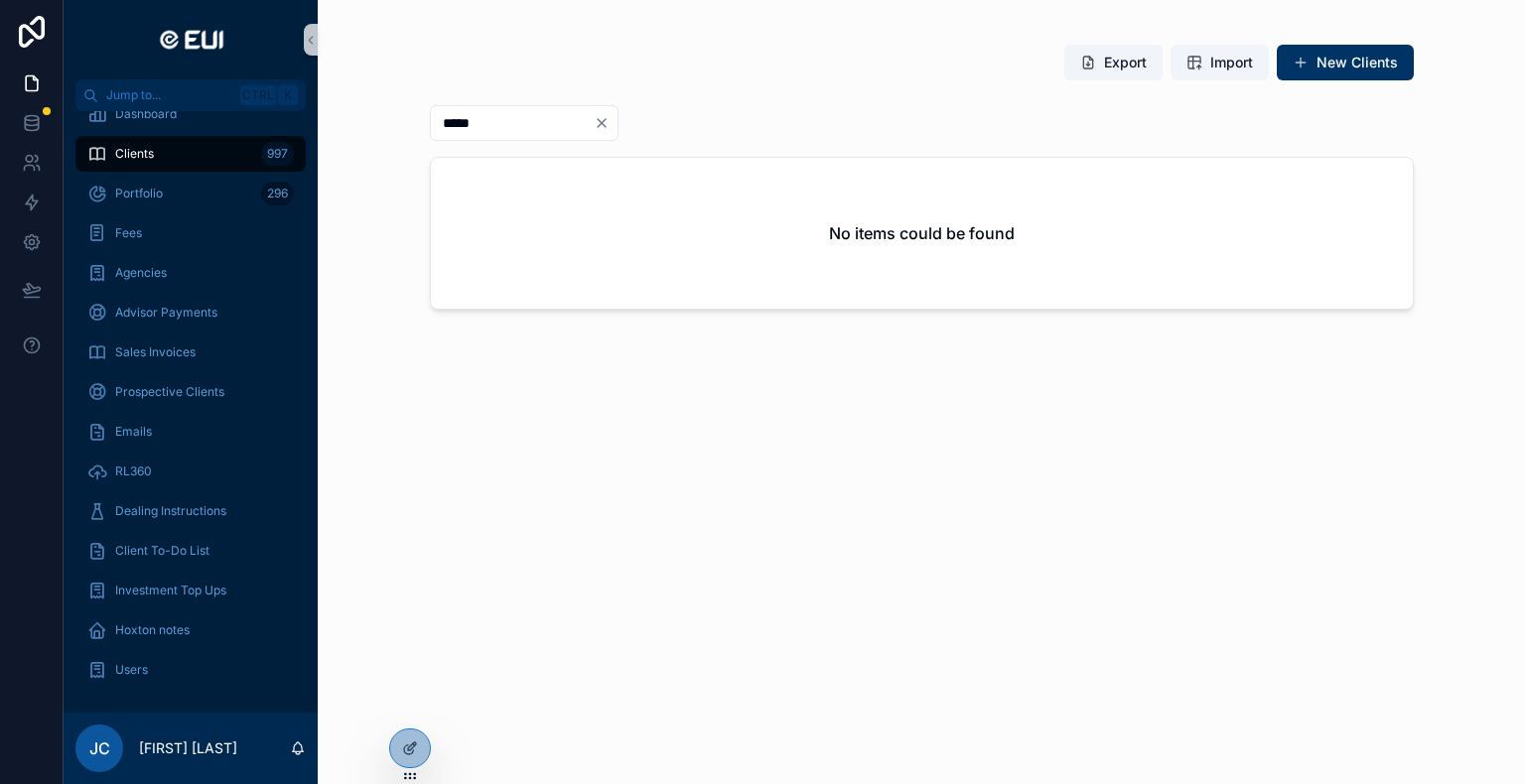 click on "*****" at bounding box center [512, 123] 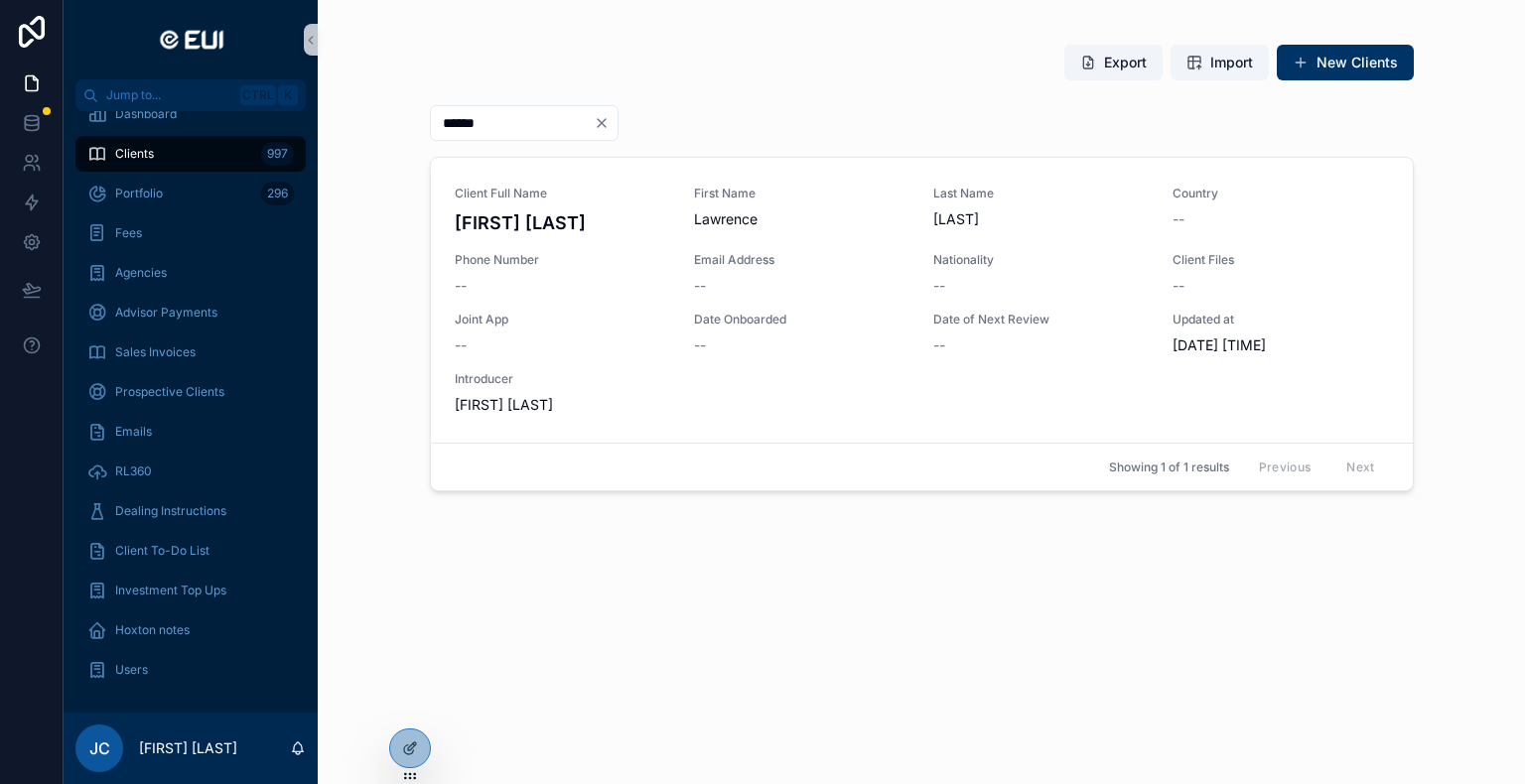 type on "******" 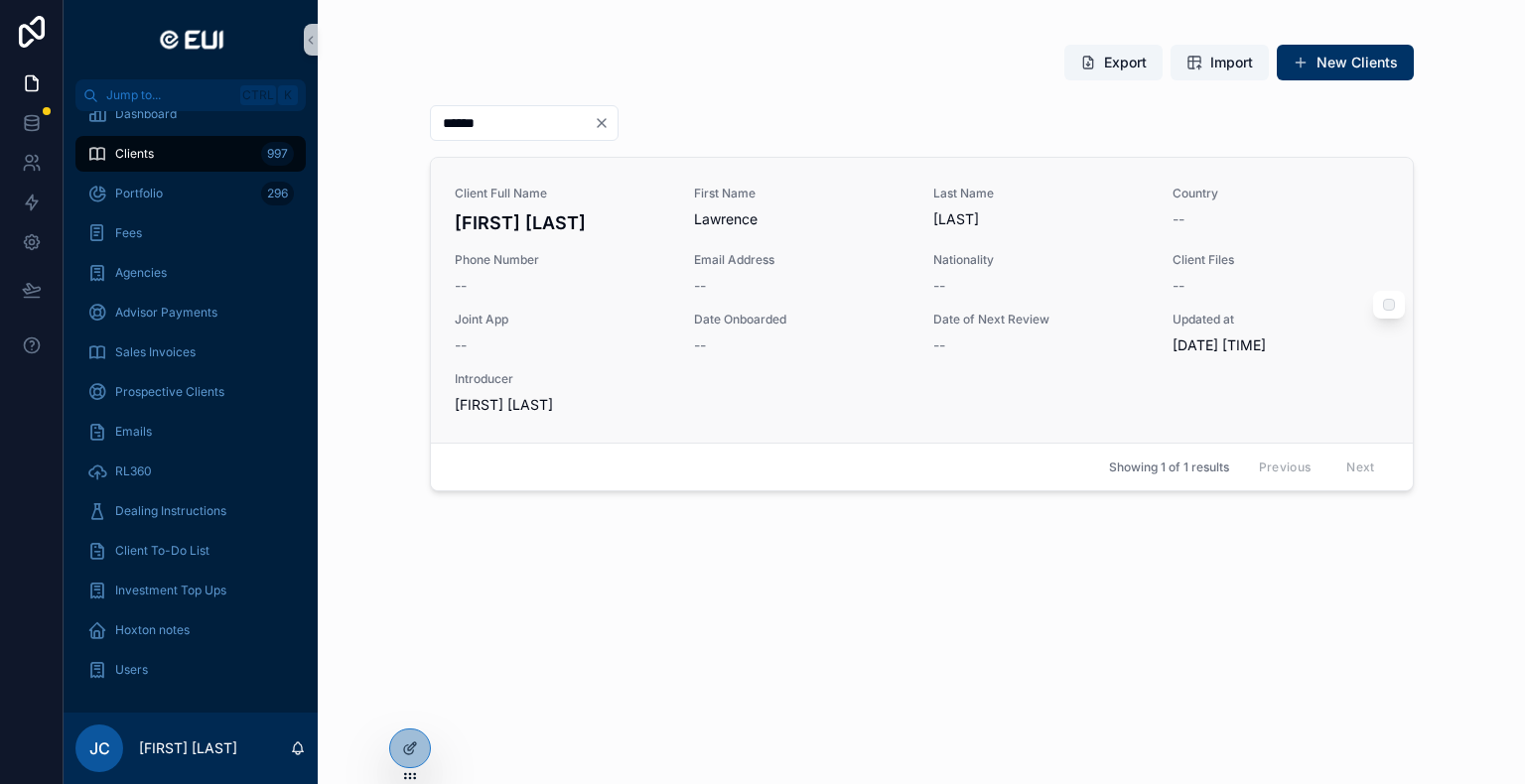 click on "Client Full  Name [FIRST] [LAST] First Name [FIRST] Last Name [LAST] Country -- Phone Number -- Email Address -- Nationality -- Client Files -- Joint App -- Date Onboarded -- Date of Next Review -- Updated at [DATE] [TIME] Introducer [FIRST] [LAST]" at bounding box center (921, 300) 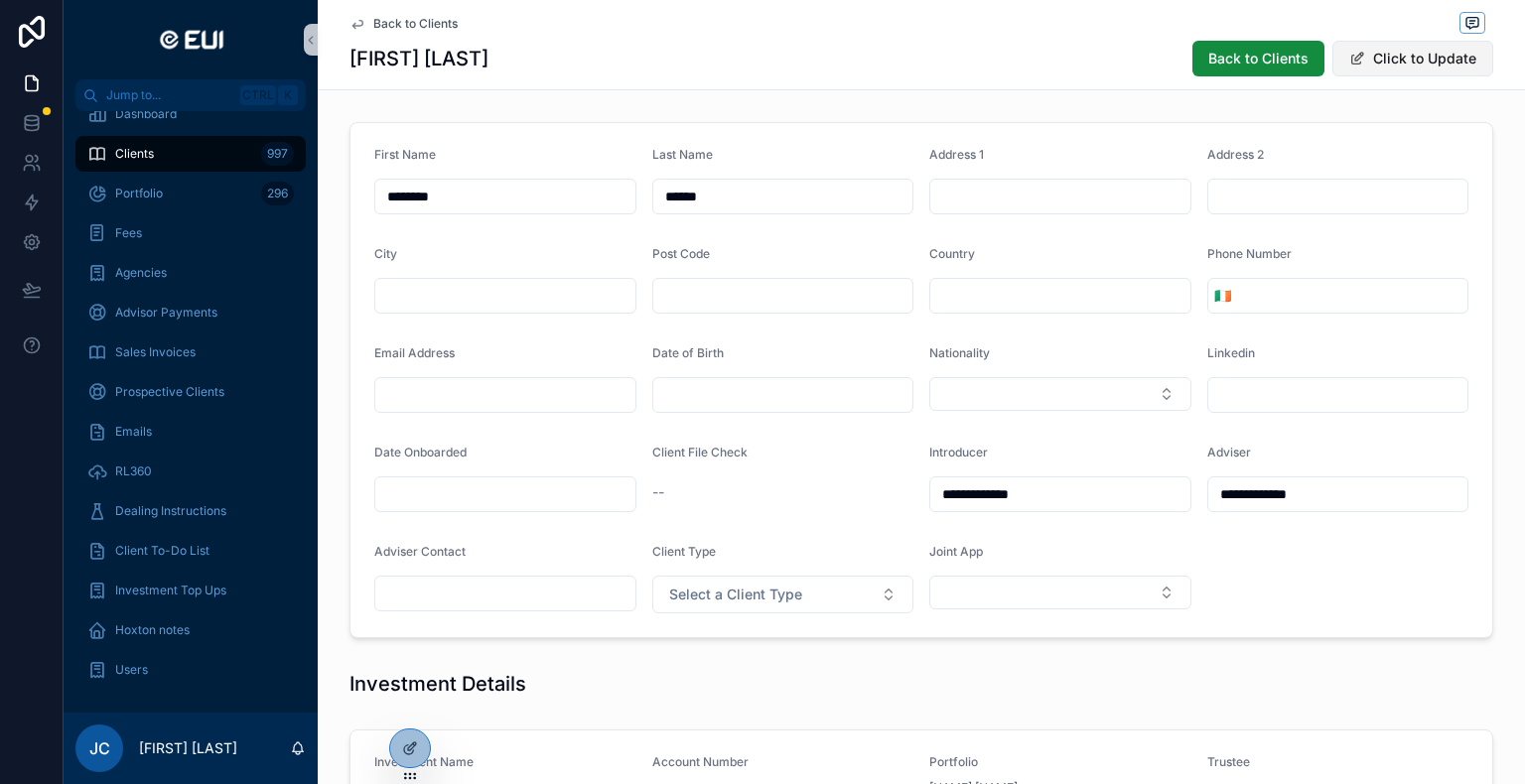 click on "Click to Update" at bounding box center [1413, 59] 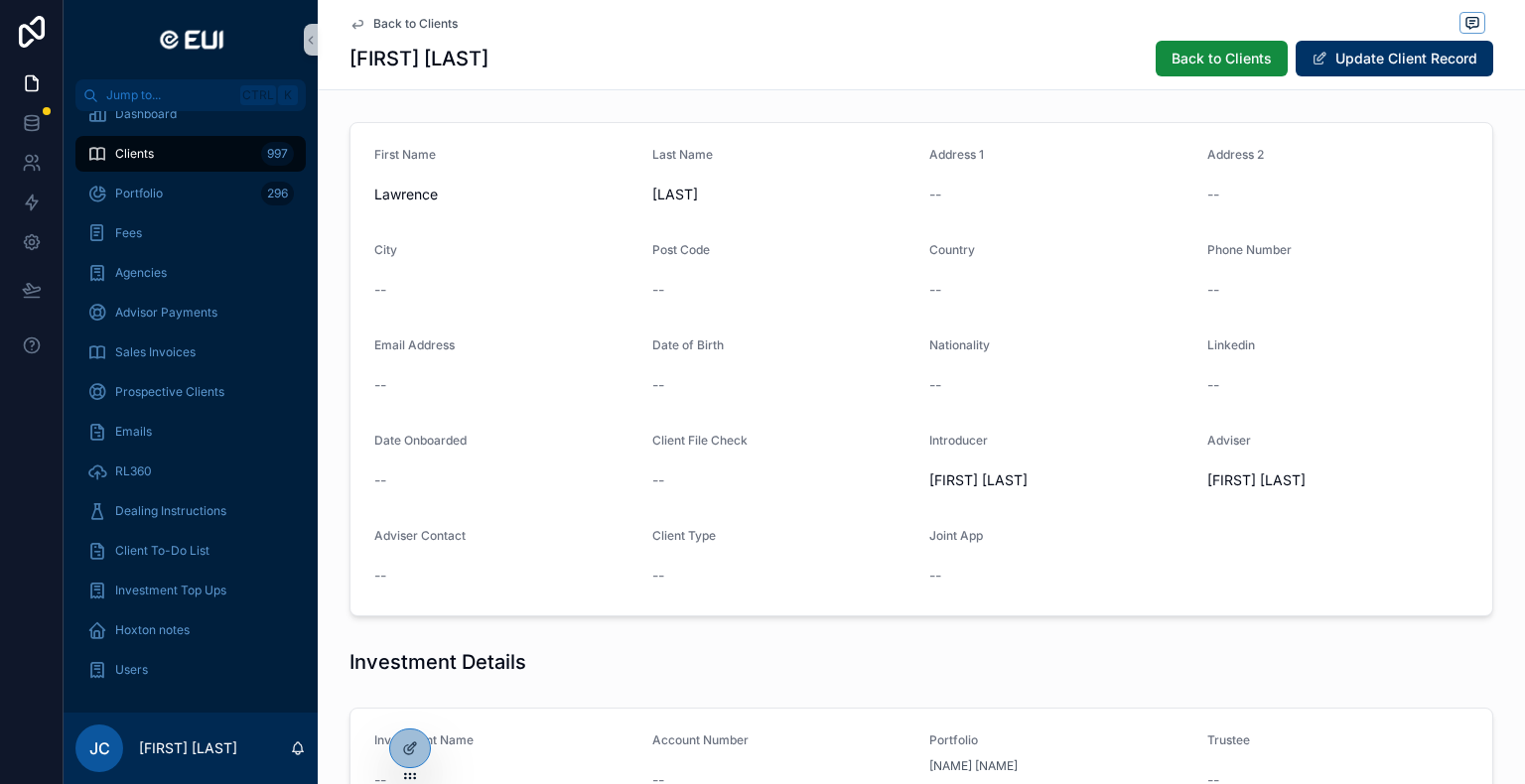 click on "[FIRST] [LAST]" at bounding box center [1060, 480] 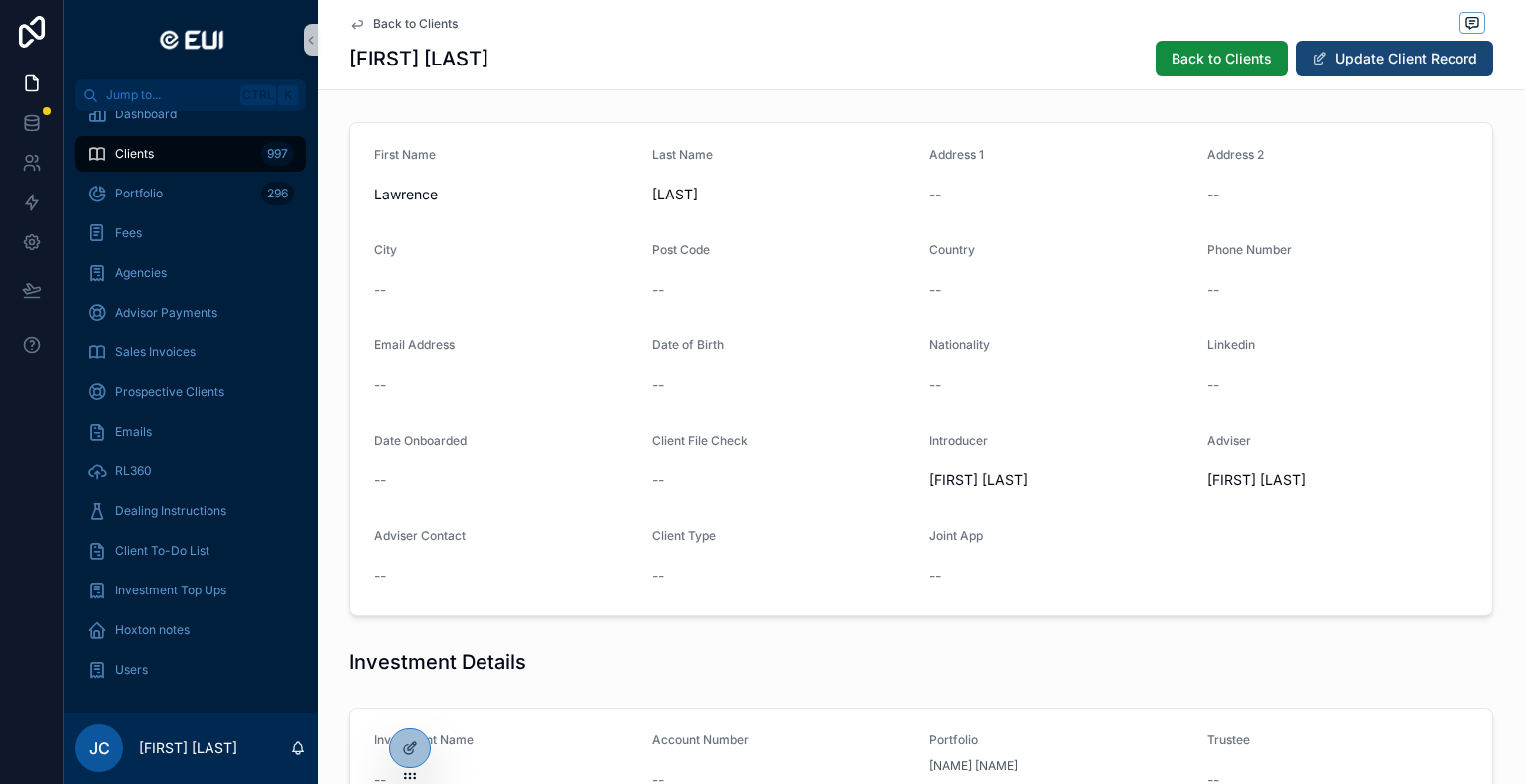 click on "Update Client Record" at bounding box center (1394, 59) 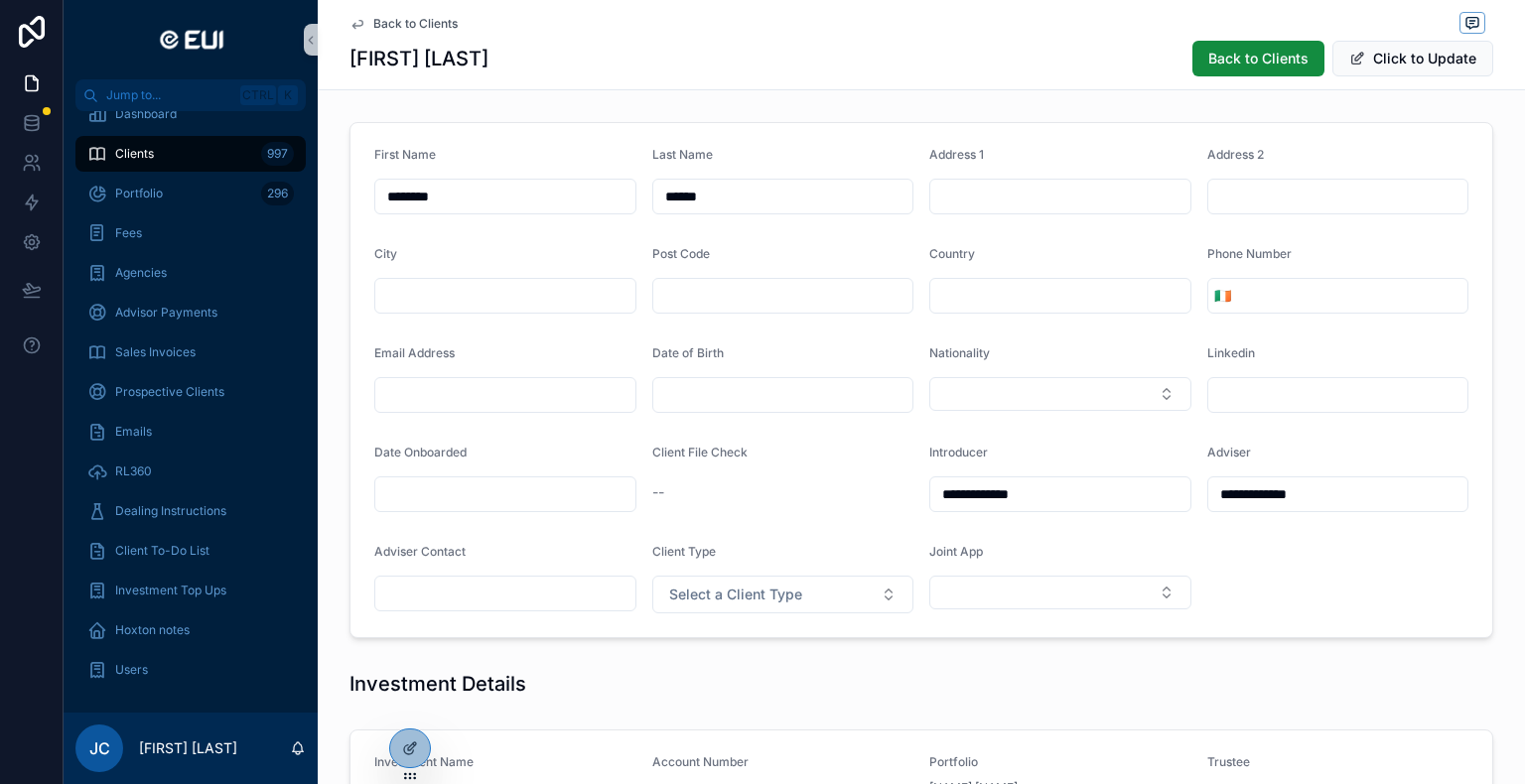 drag, startPoint x: 1052, startPoint y: 494, endPoint x: 901, endPoint y: 490, distance: 151.05297 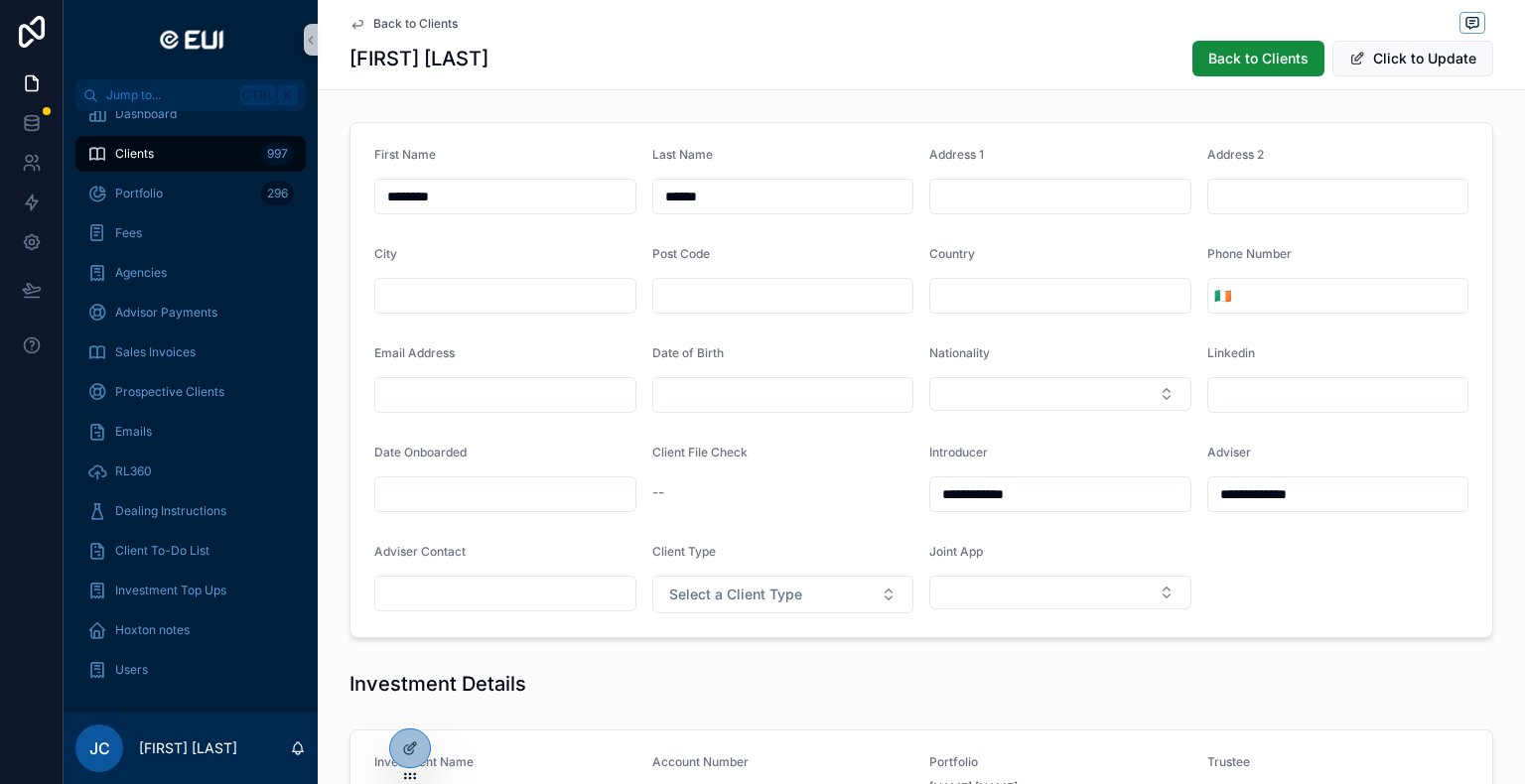 type on "**********" 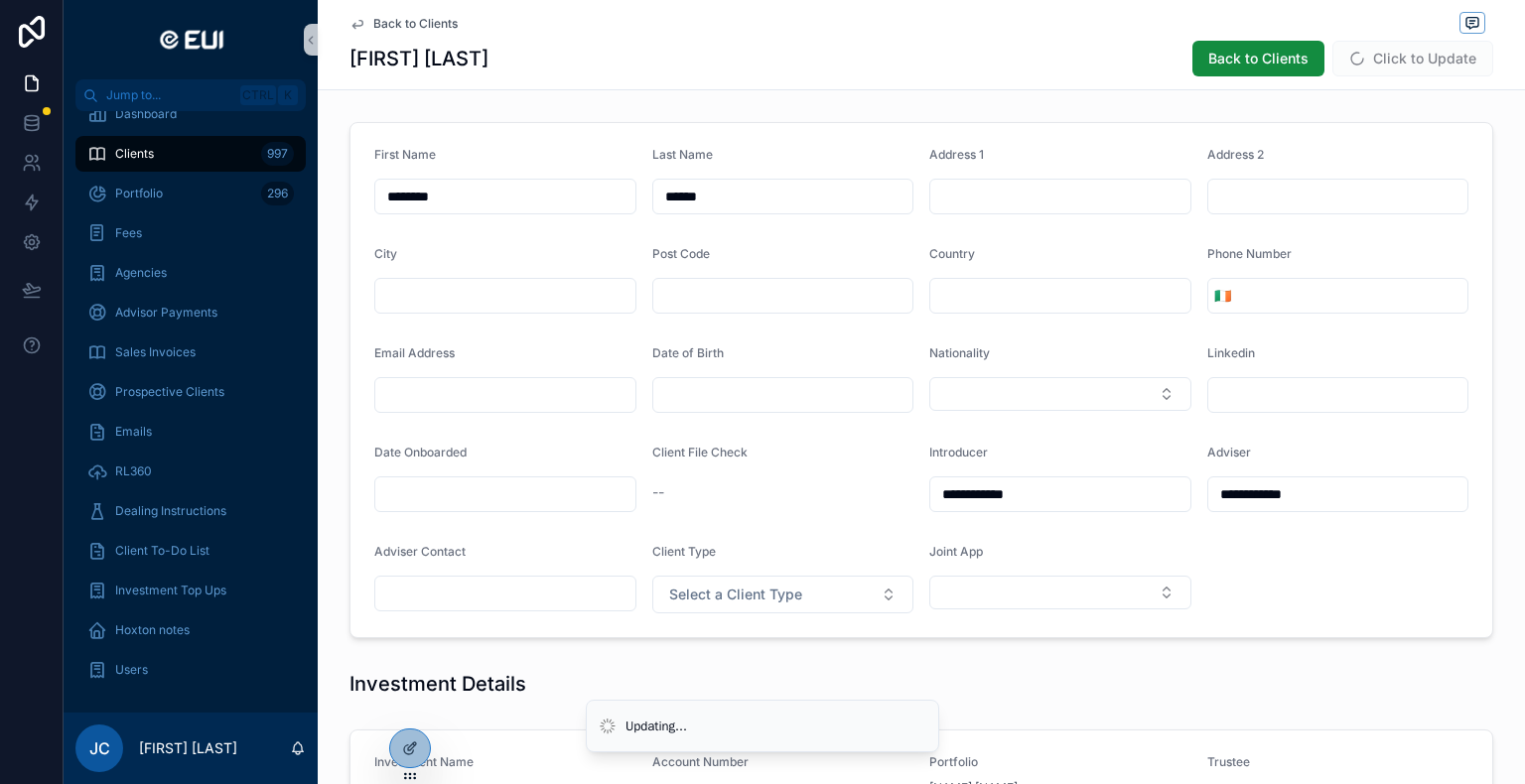 type on "**********" 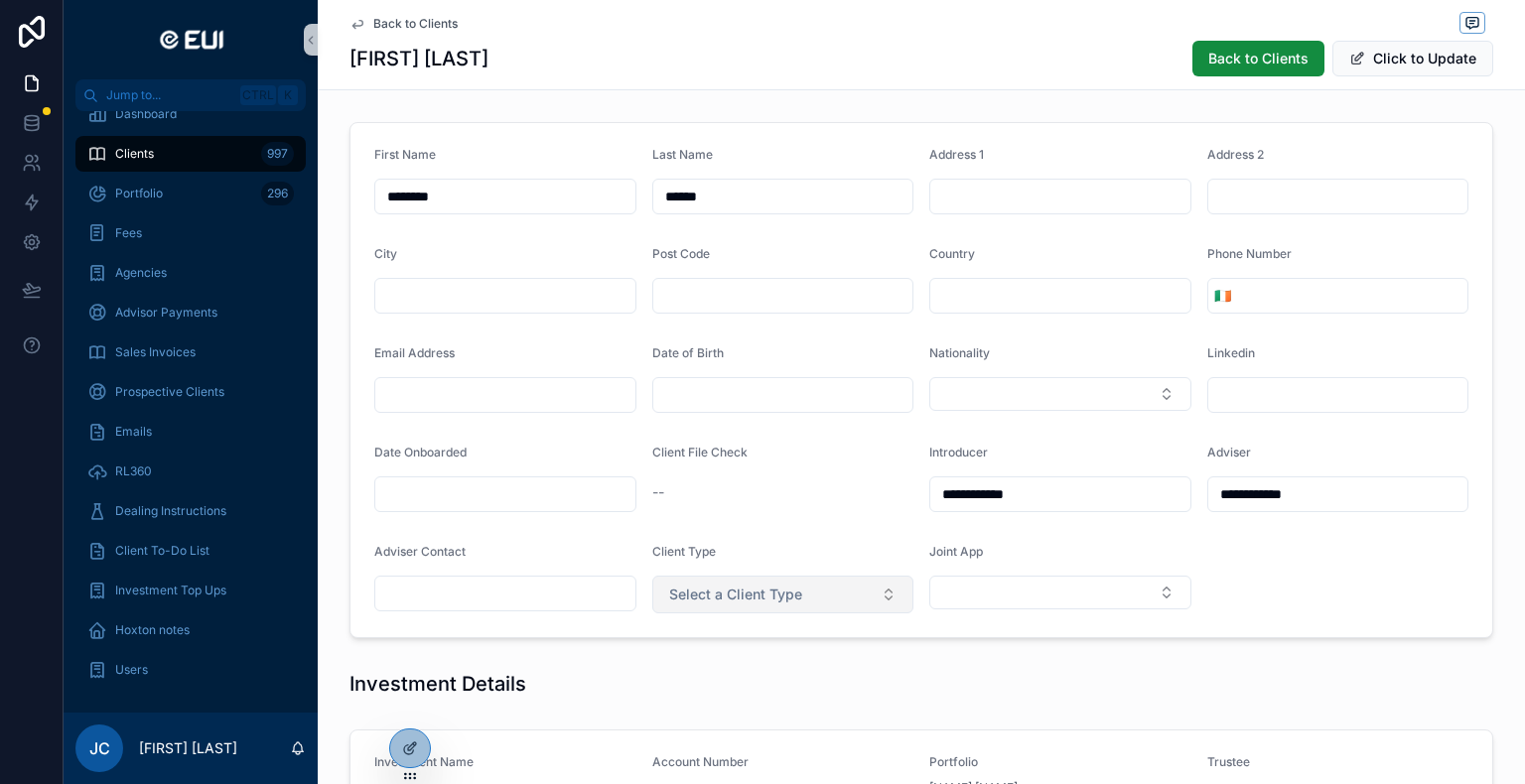 click on "Select a Client Type" at bounding box center [736, 594] 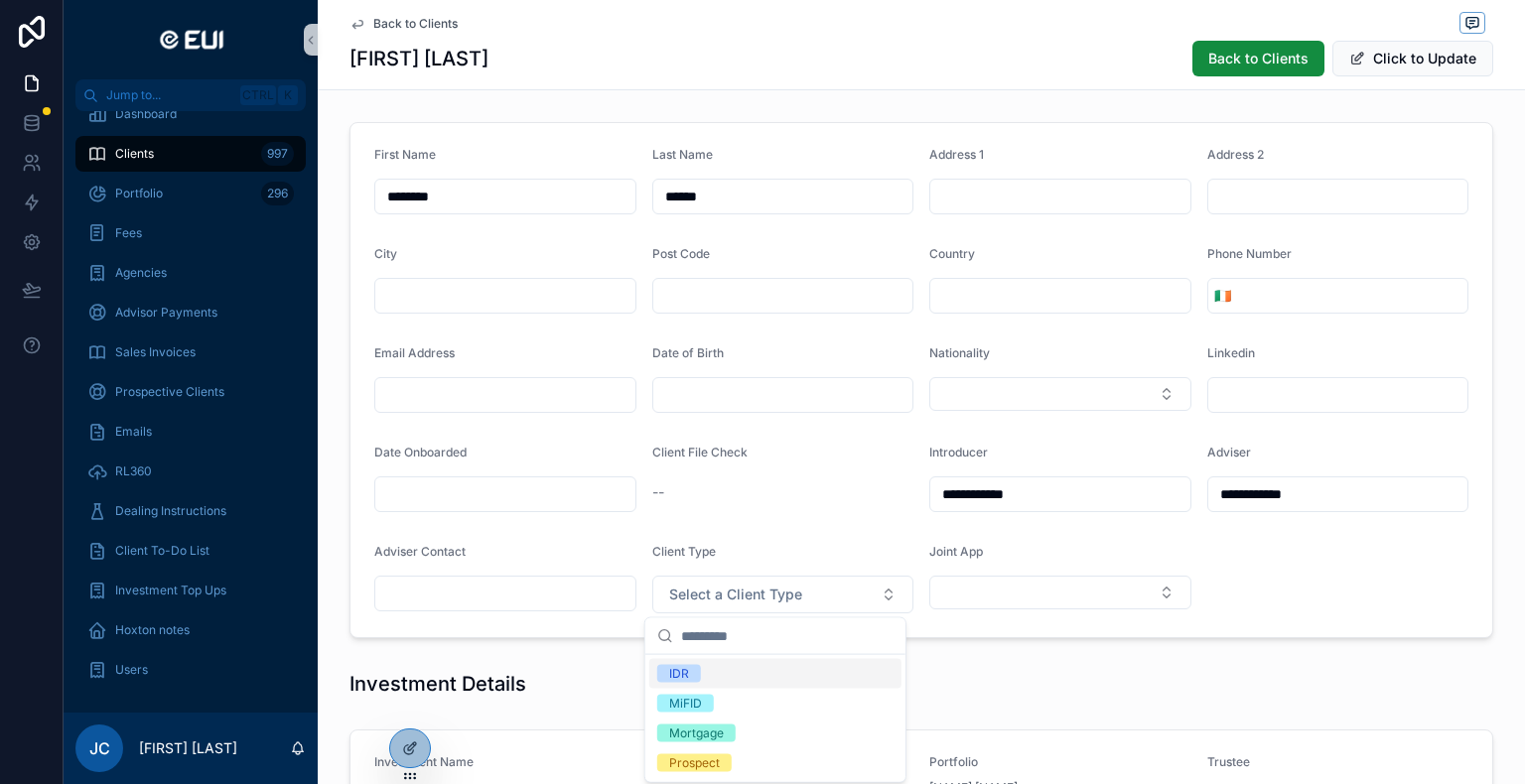click on "IDR" at bounding box center [679, 674] 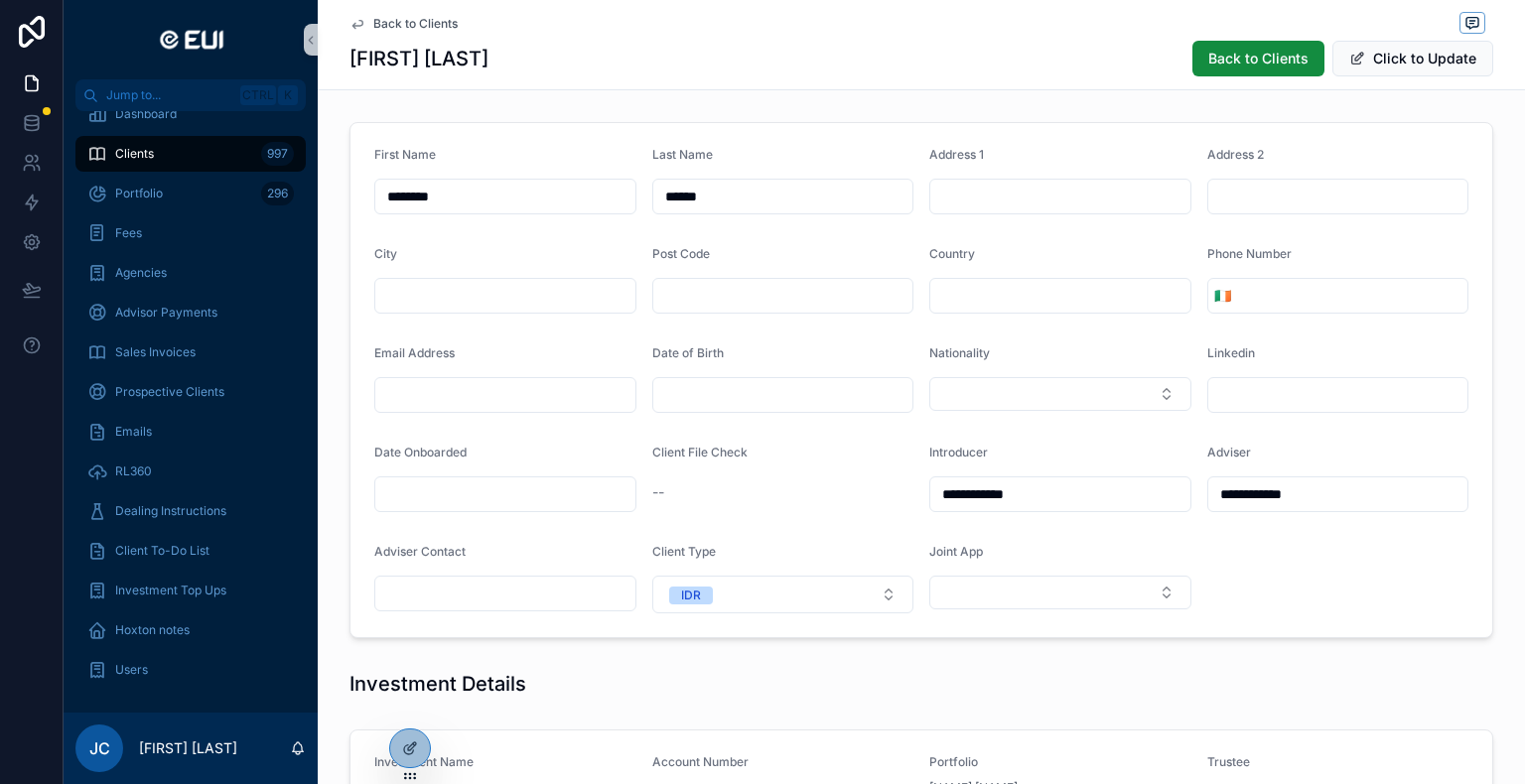 click on "Country" at bounding box center (1060, 280) 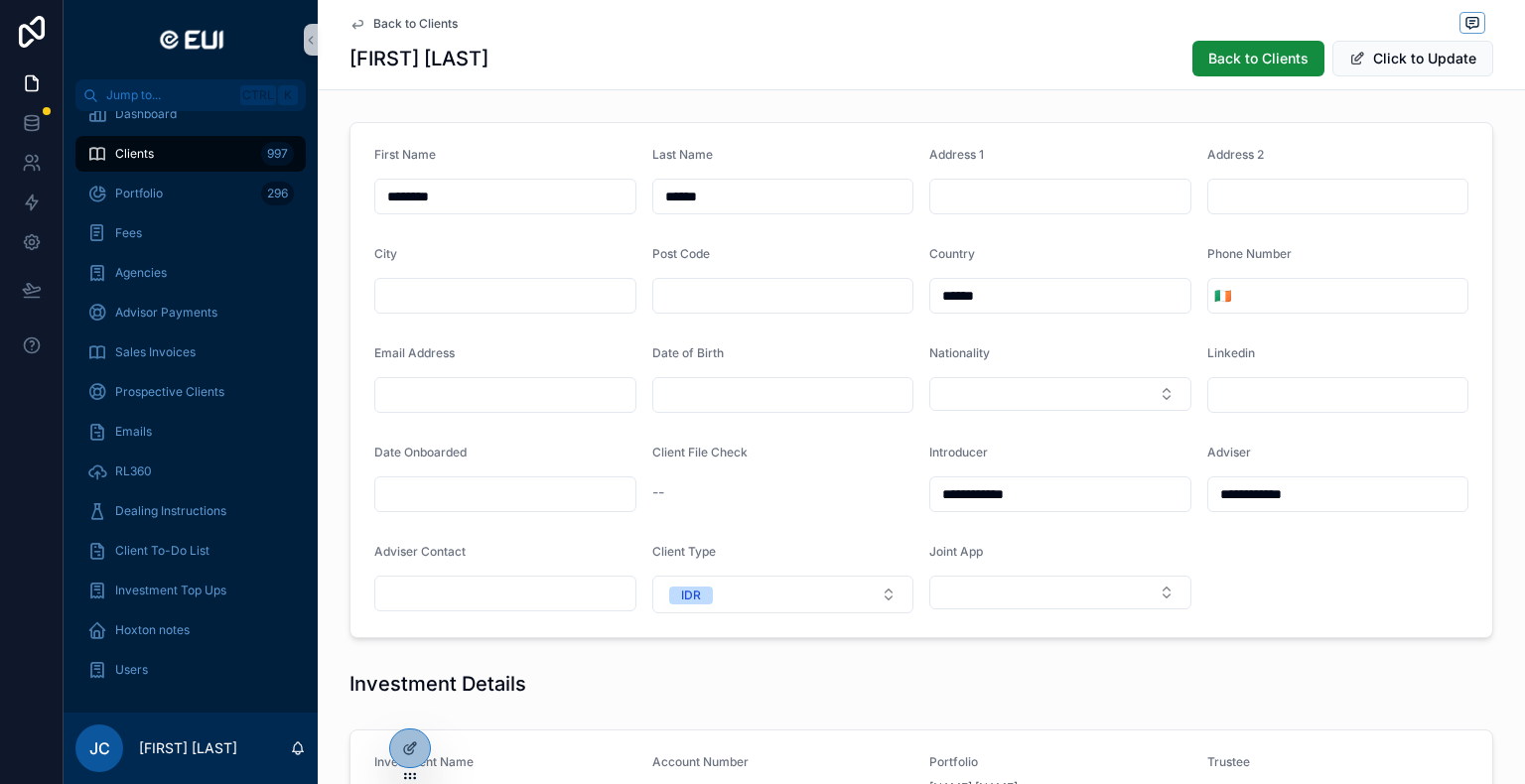 type on "******" 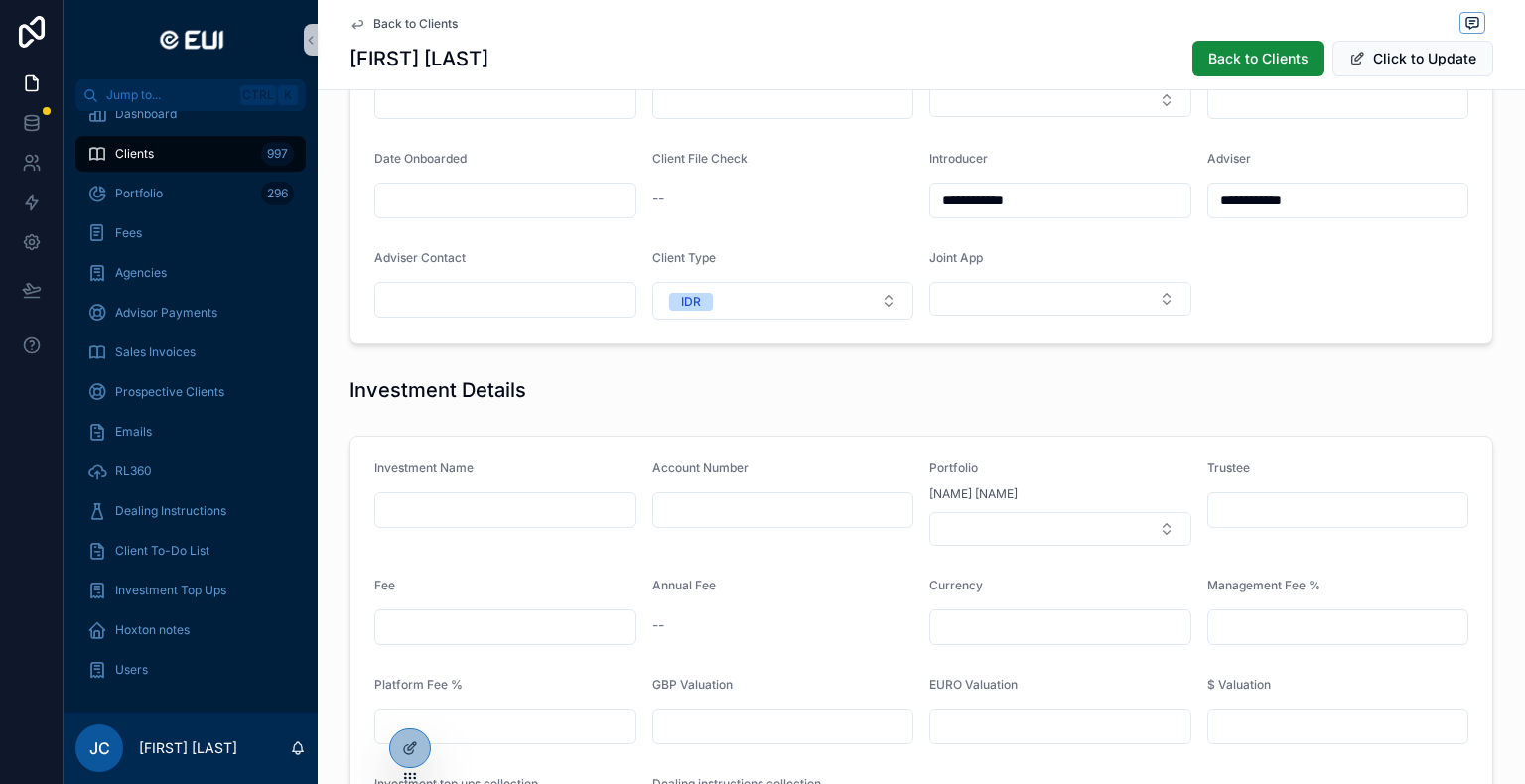 scroll, scrollTop: 298, scrollLeft: 0, axis: vertical 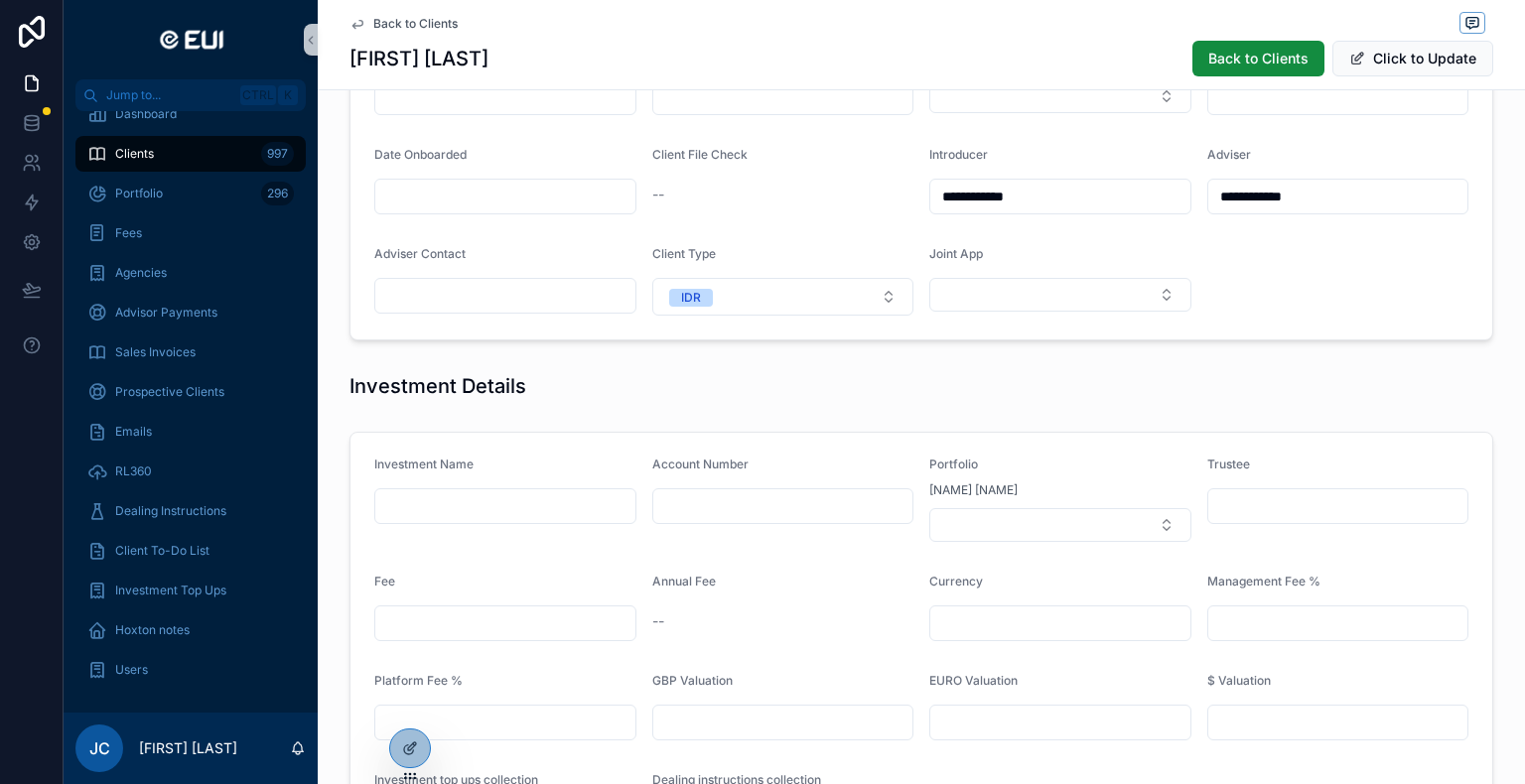 click at bounding box center [505, 506] 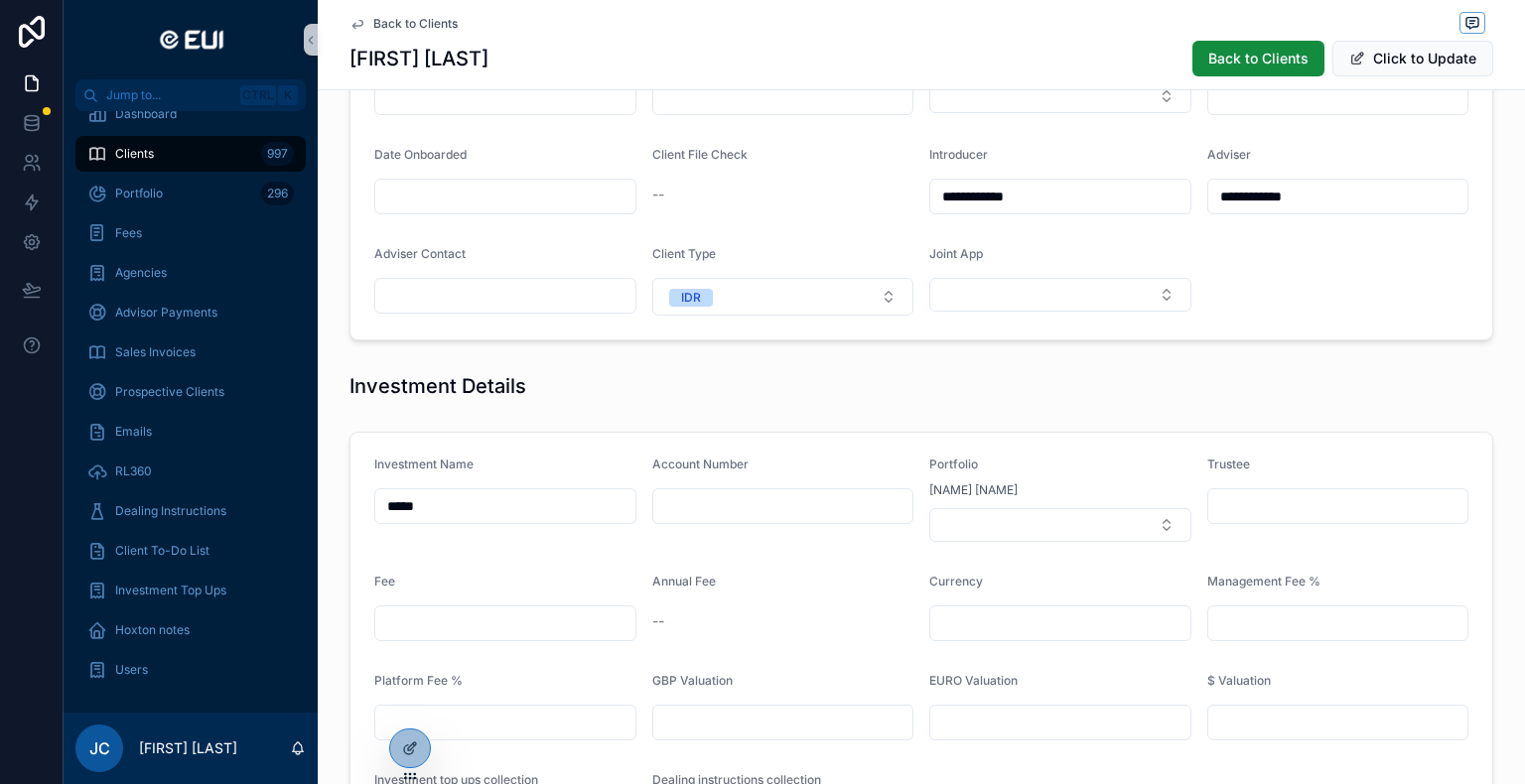 drag, startPoint x: 710, startPoint y: 496, endPoint x: 723, endPoint y: 494, distance: 13.152946 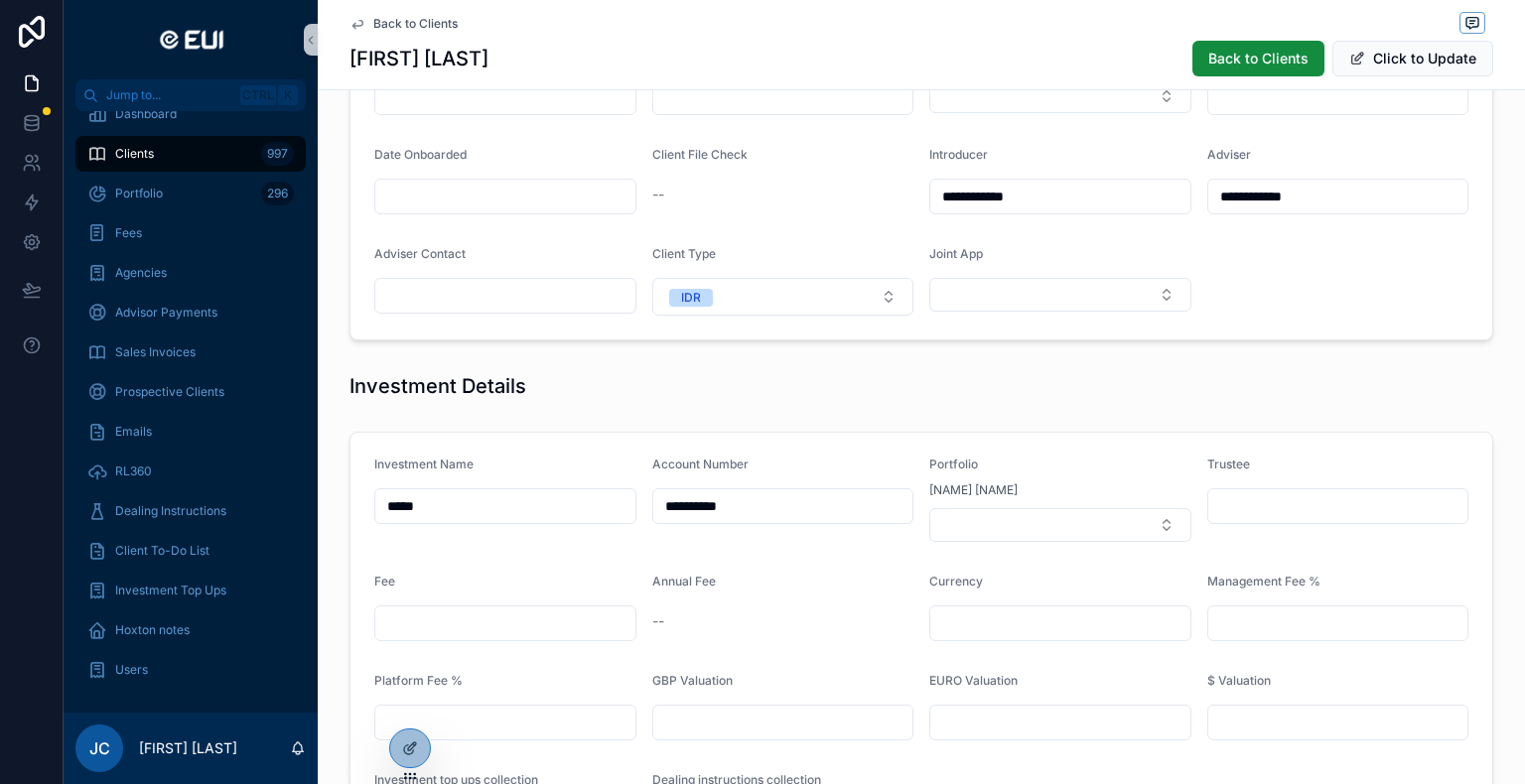 type on "**********" 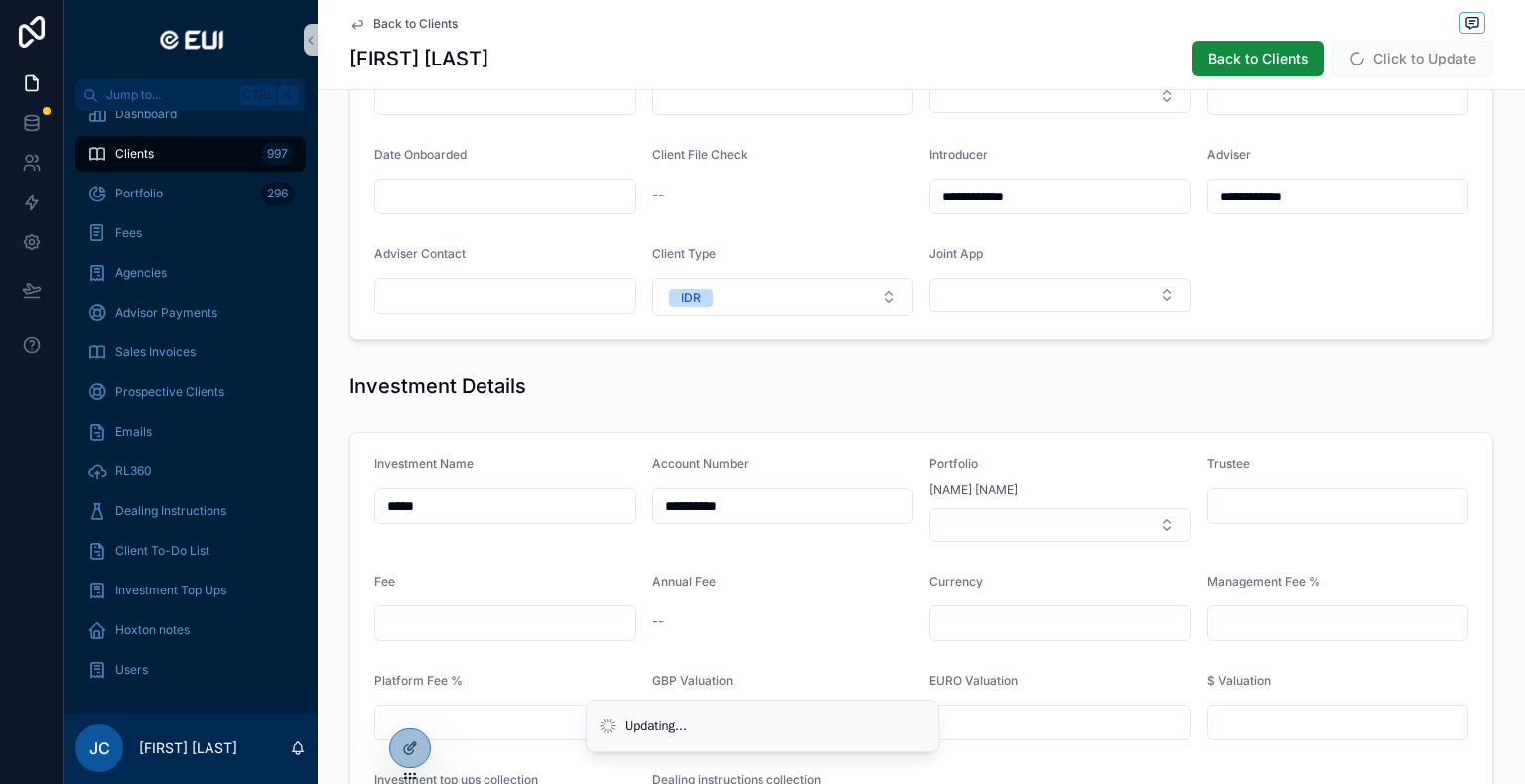 type on "**********" 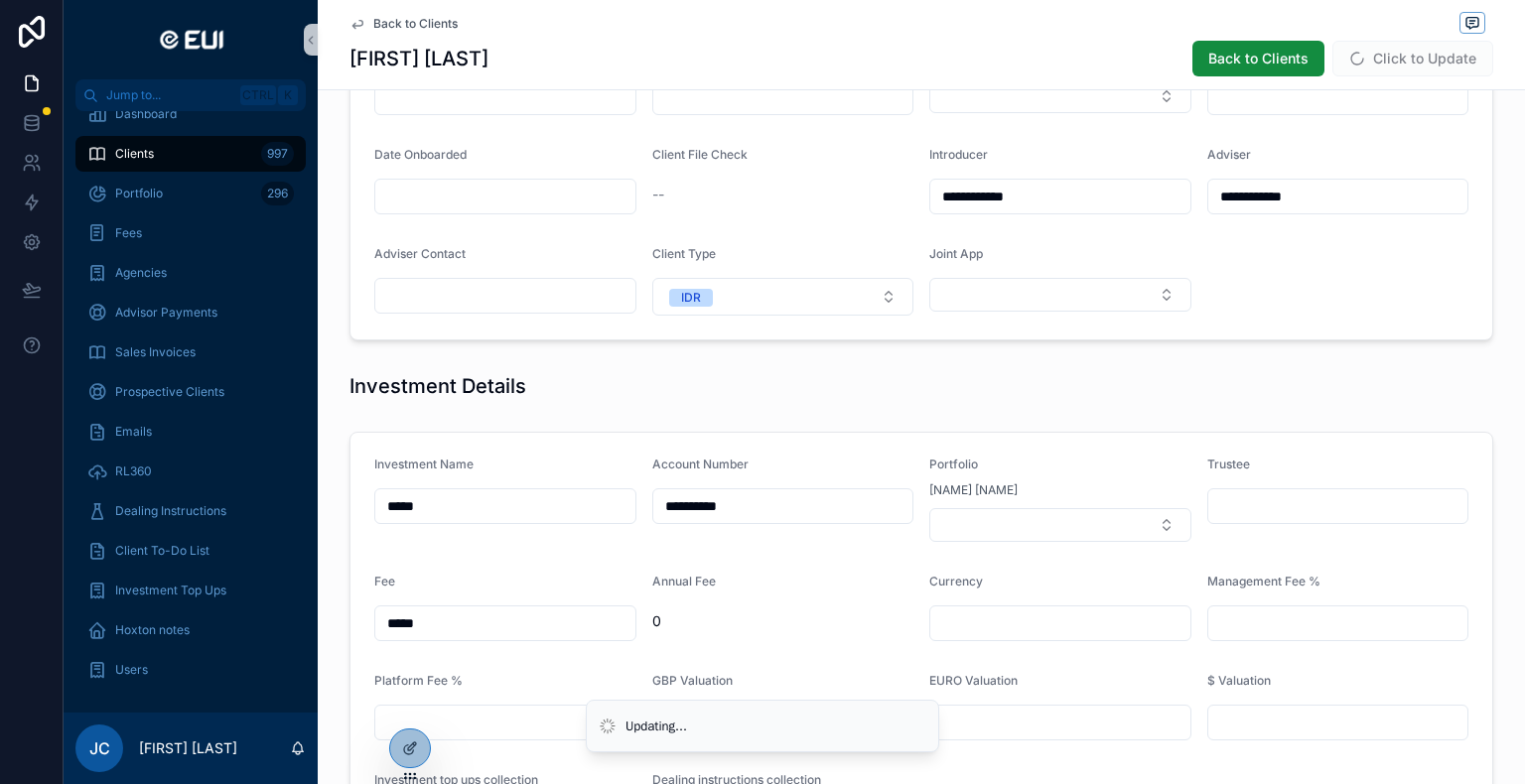 type on "*****" 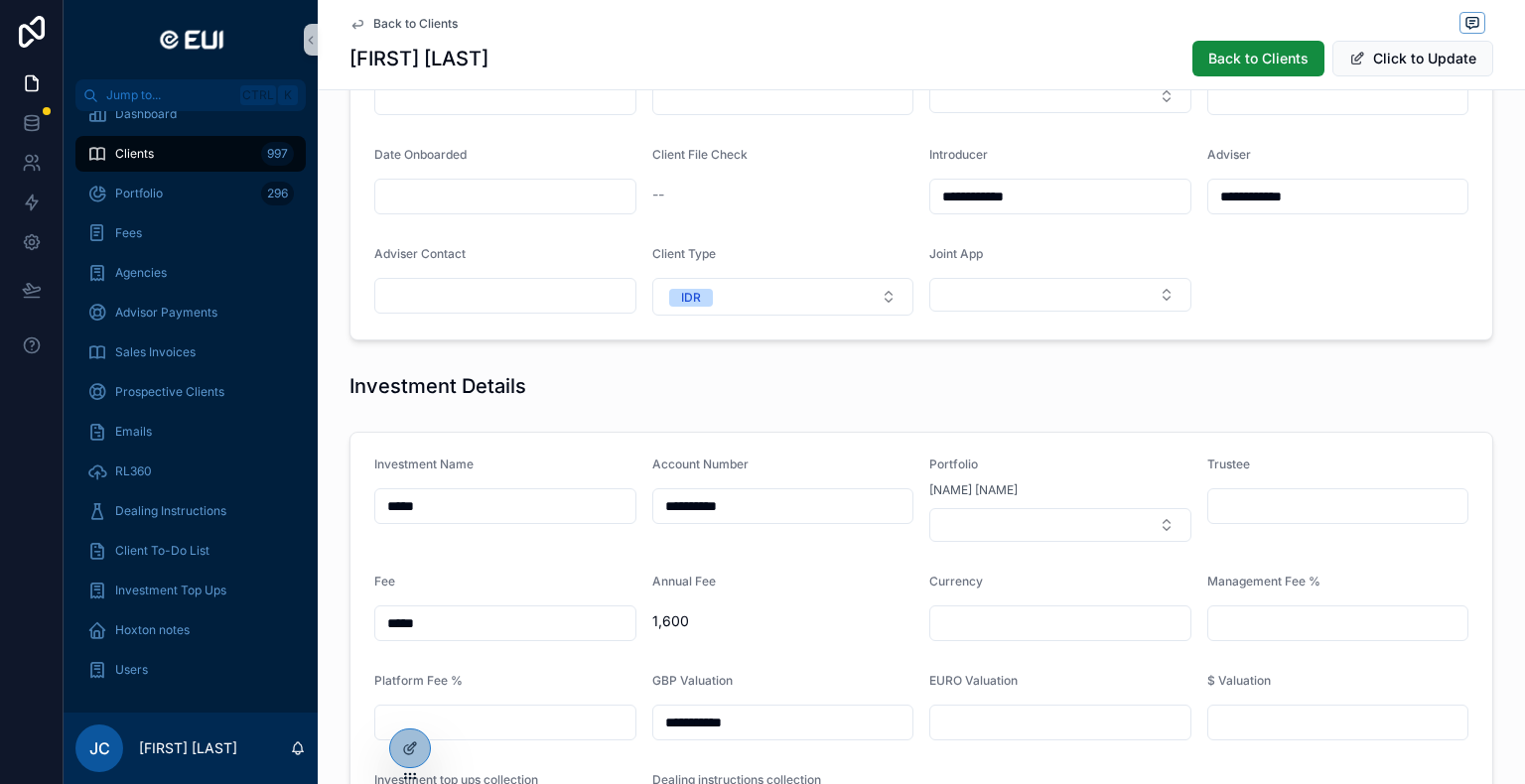 click on "Investment Details" at bounding box center (921, 386) 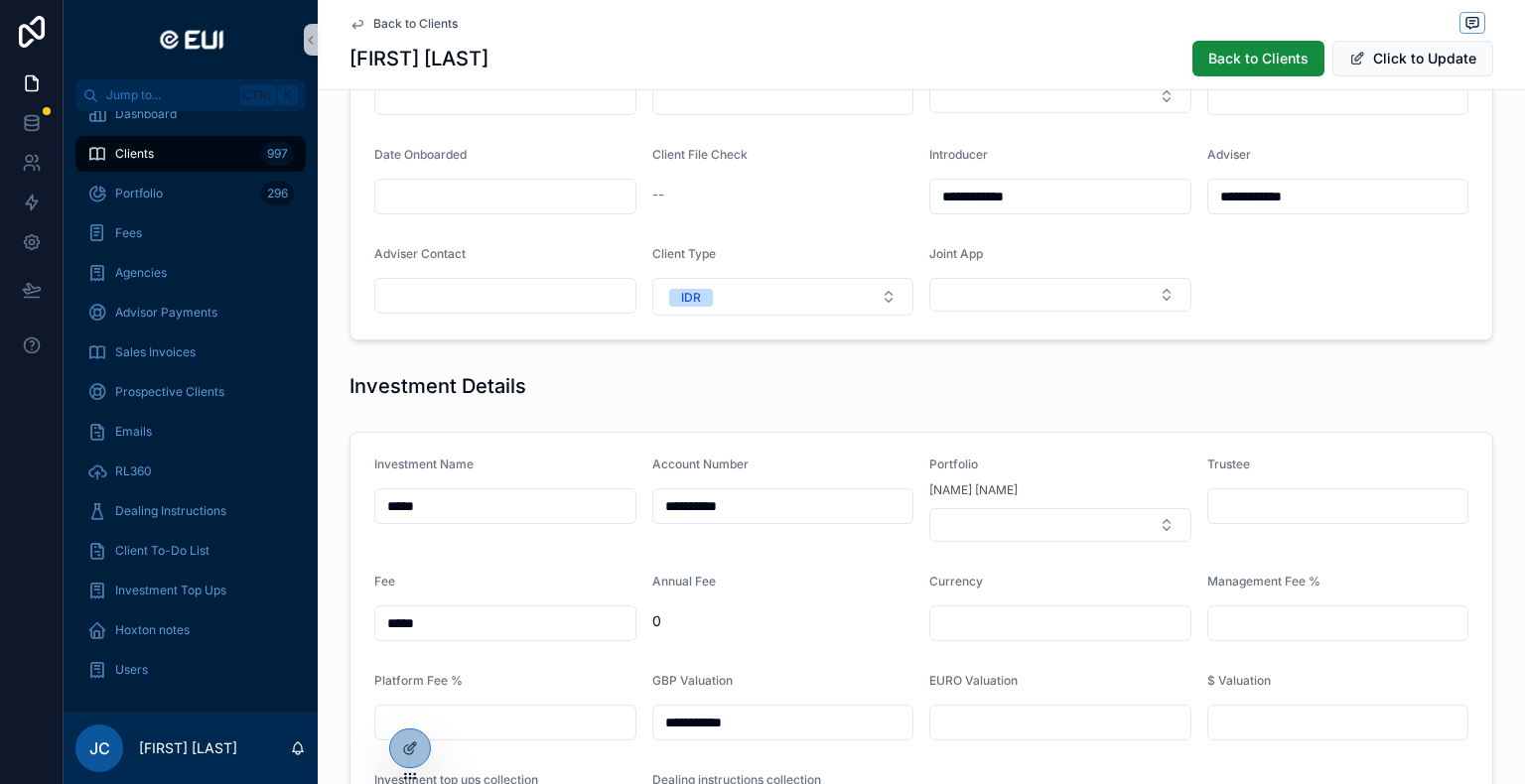 scroll, scrollTop: 496, scrollLeft: 0, axis: vertical 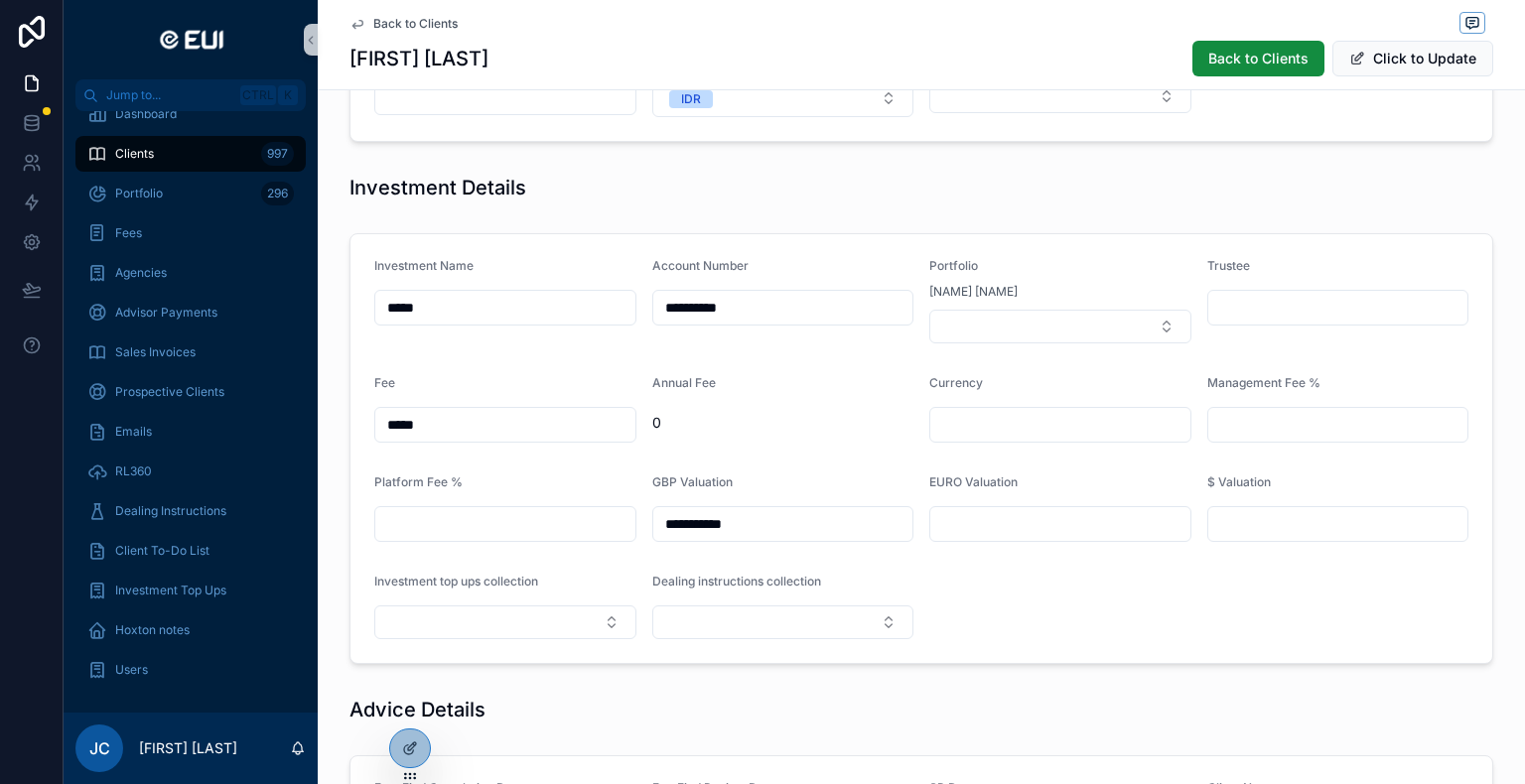 click on "**********" at bounding box center (921, 449) 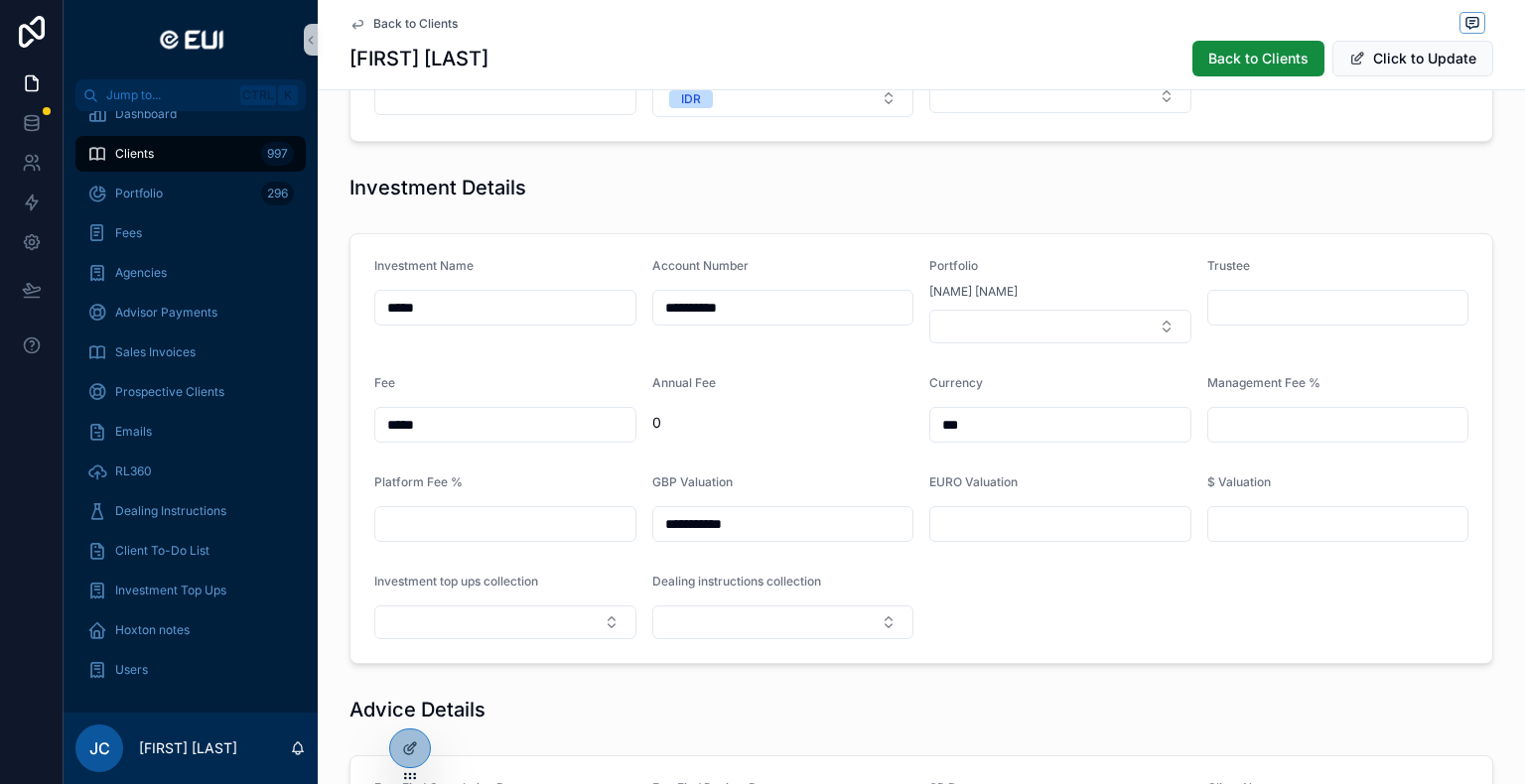 click on "**********" at bounding box center (921, 449) 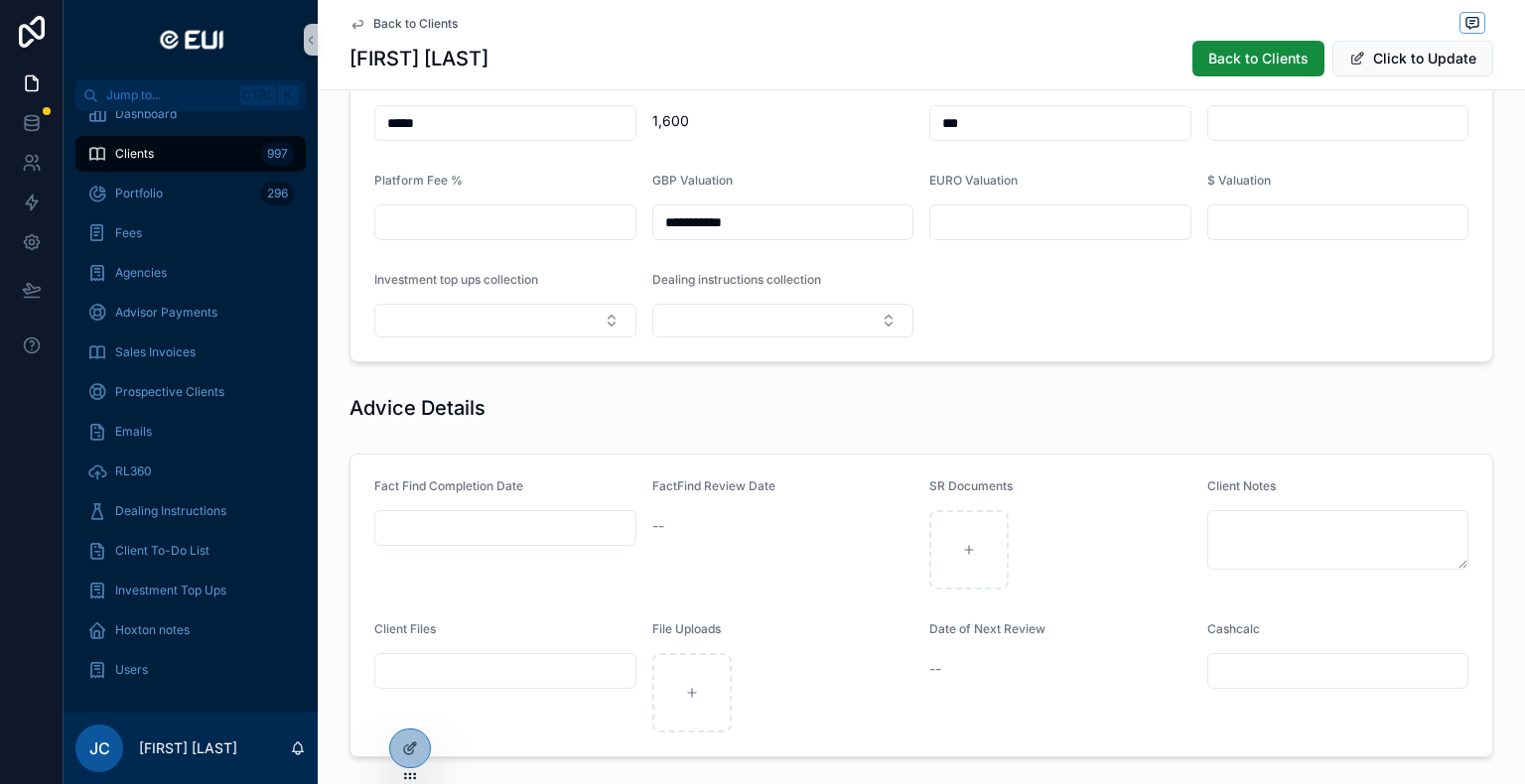 scroll, scrollTop: 893, scrollLeft: 0, axis: vertical 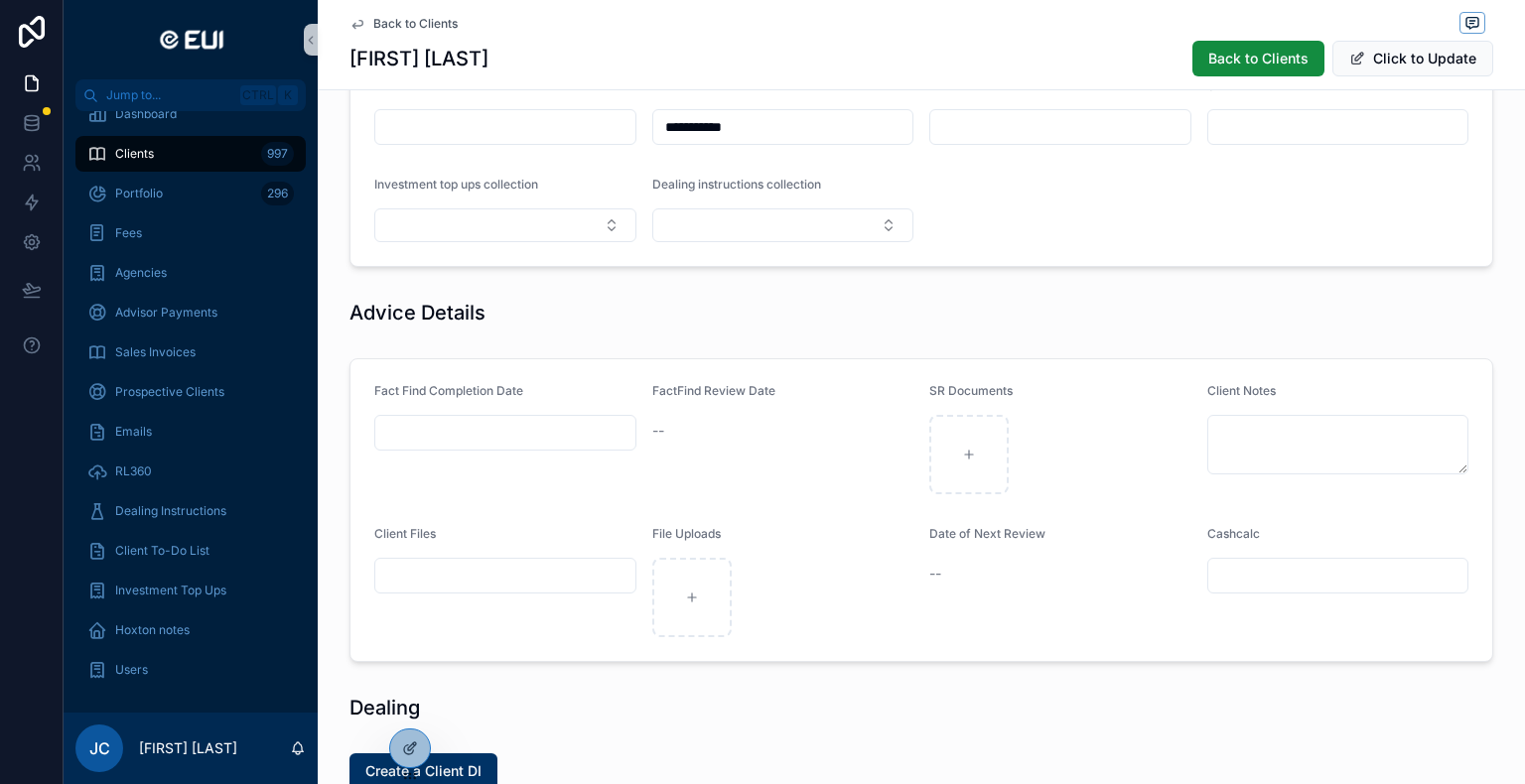 click at bounding box center (505, 576) 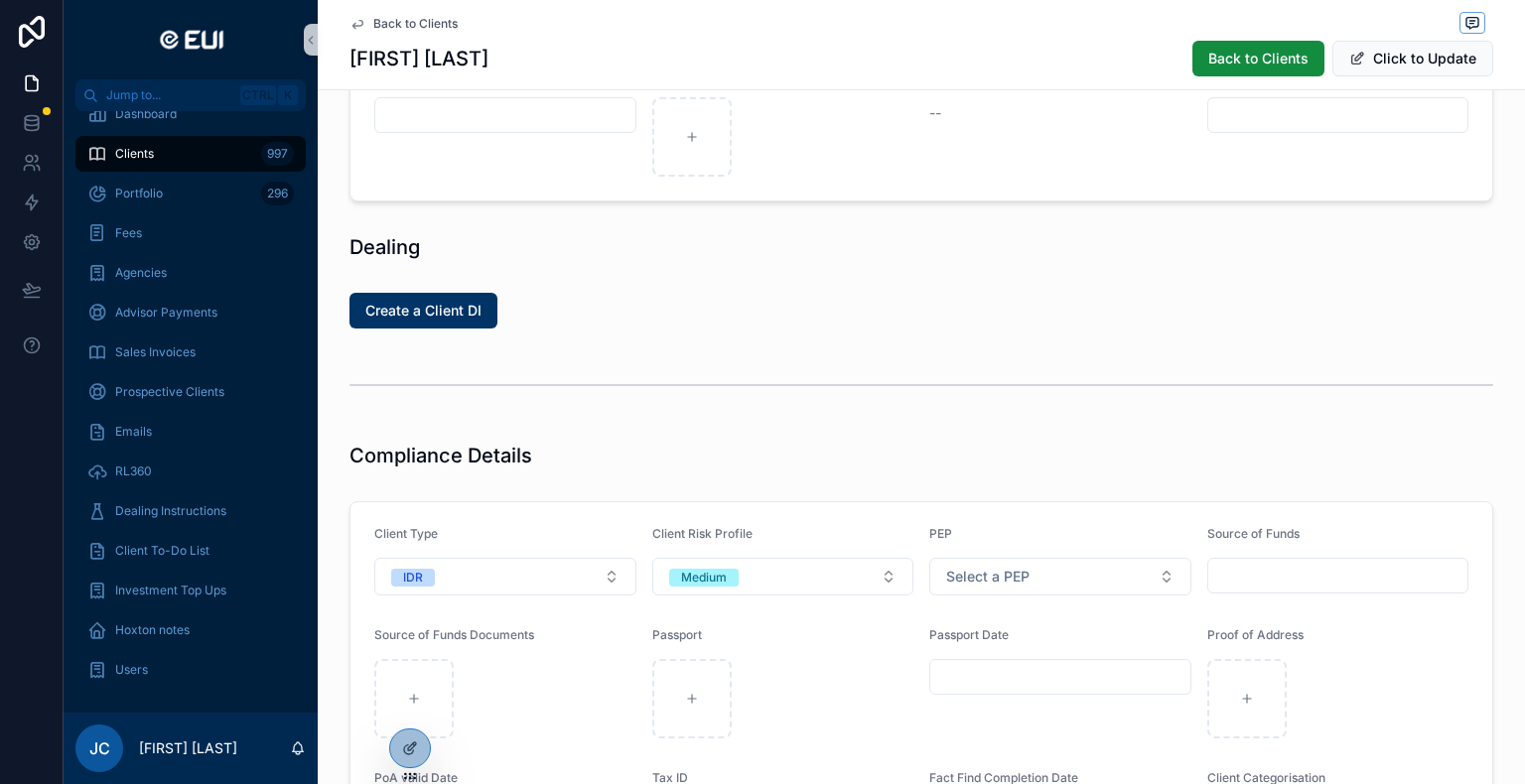 scroll, scrollTop: 1389, scrollLeft: 0, axis: vertical 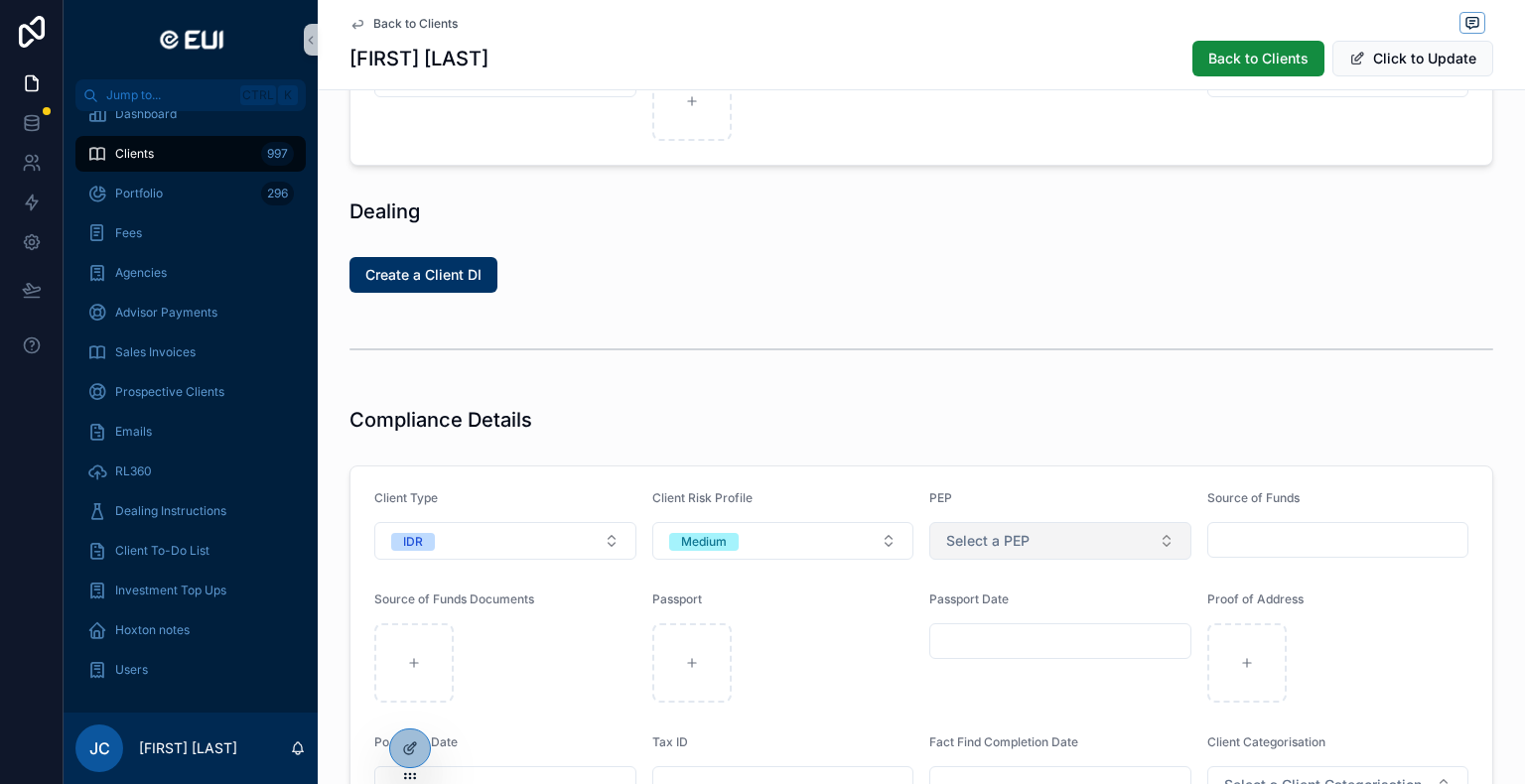click on "Select a PEP" at bounding box center (1060, 541) 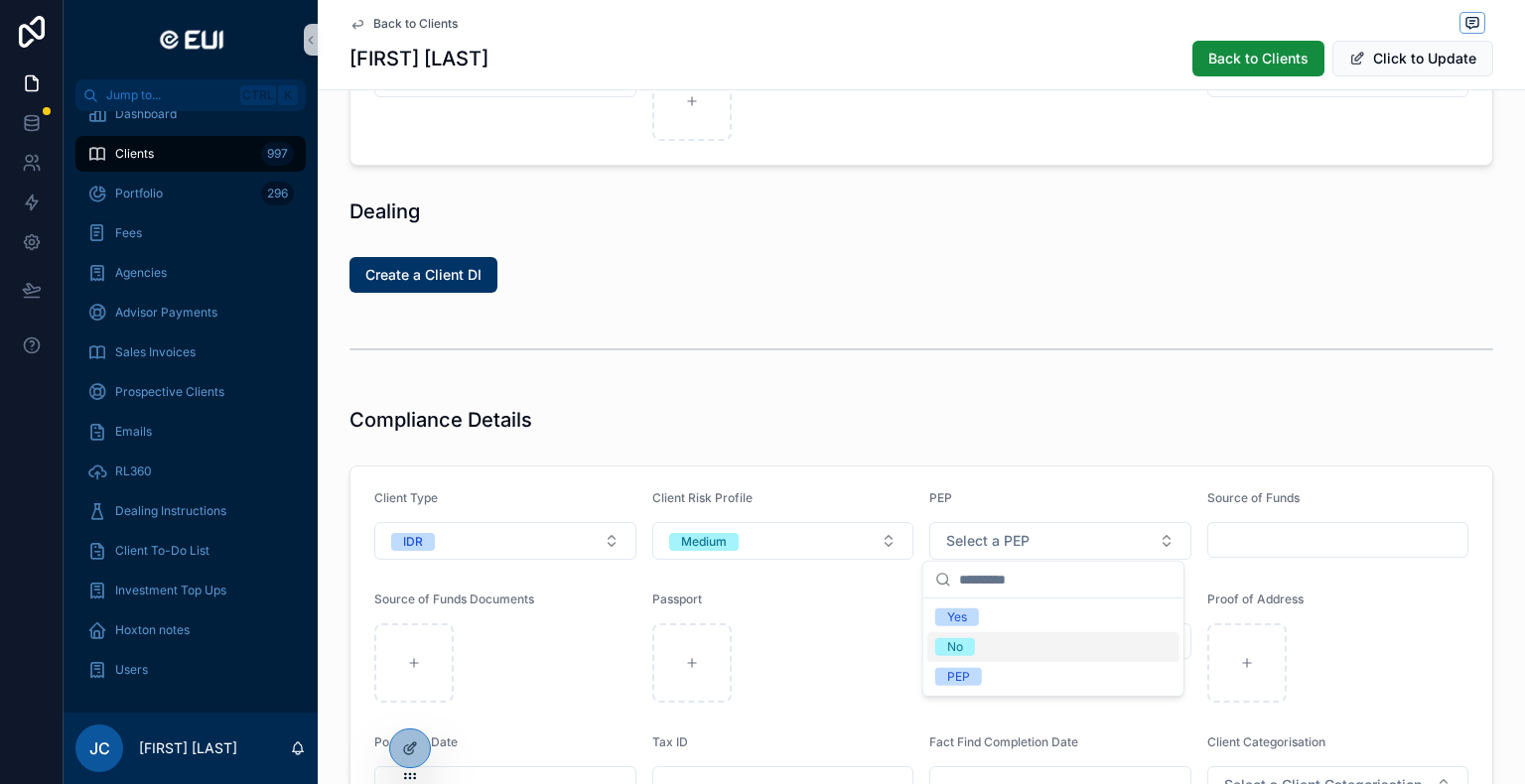 click on "No" at bounding box center [955, 647] 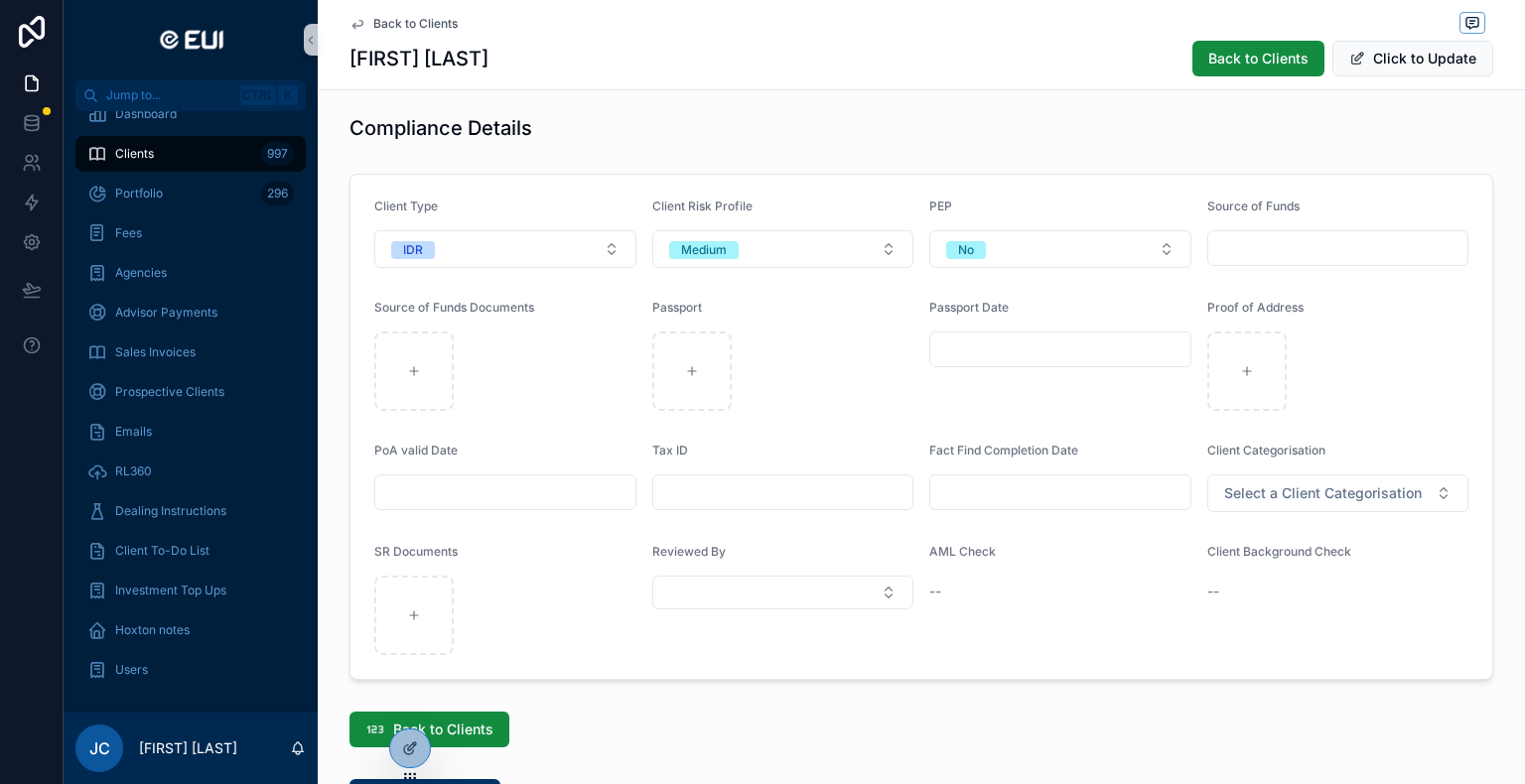 scroll, scrollTop: 1687, scrollLeft: 0, axis: vertical 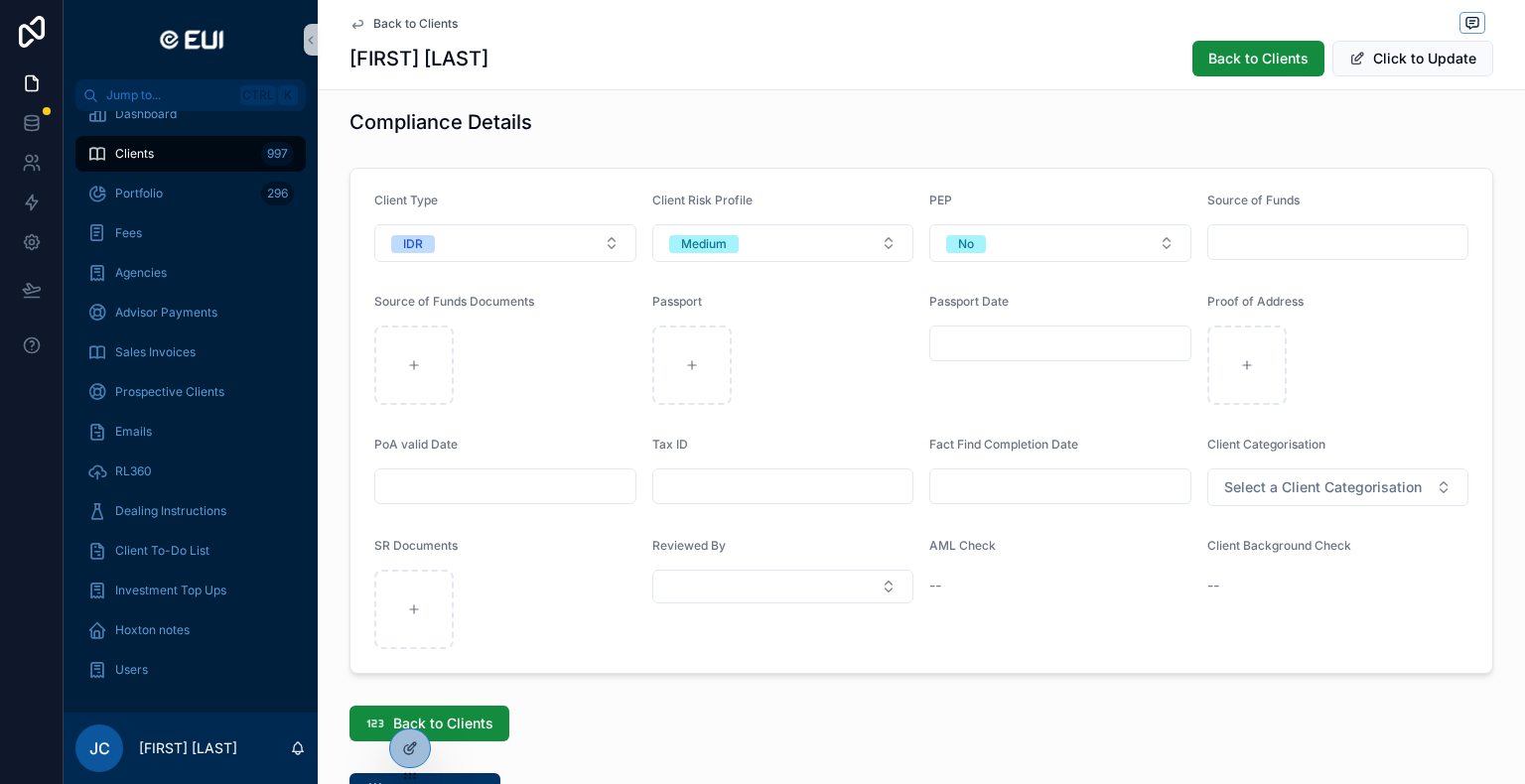 click at bounding box center [1060, 343] 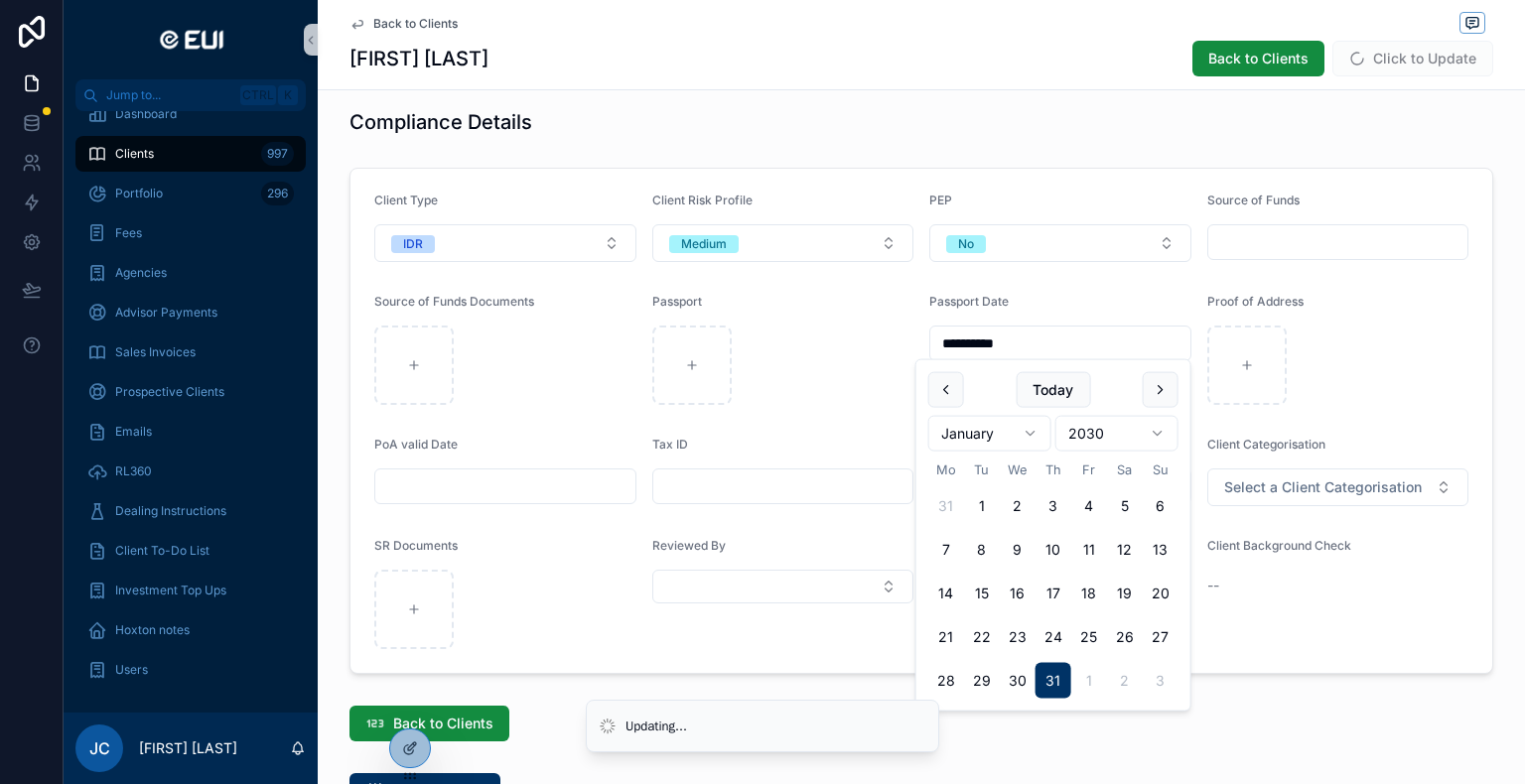 type on "**********" 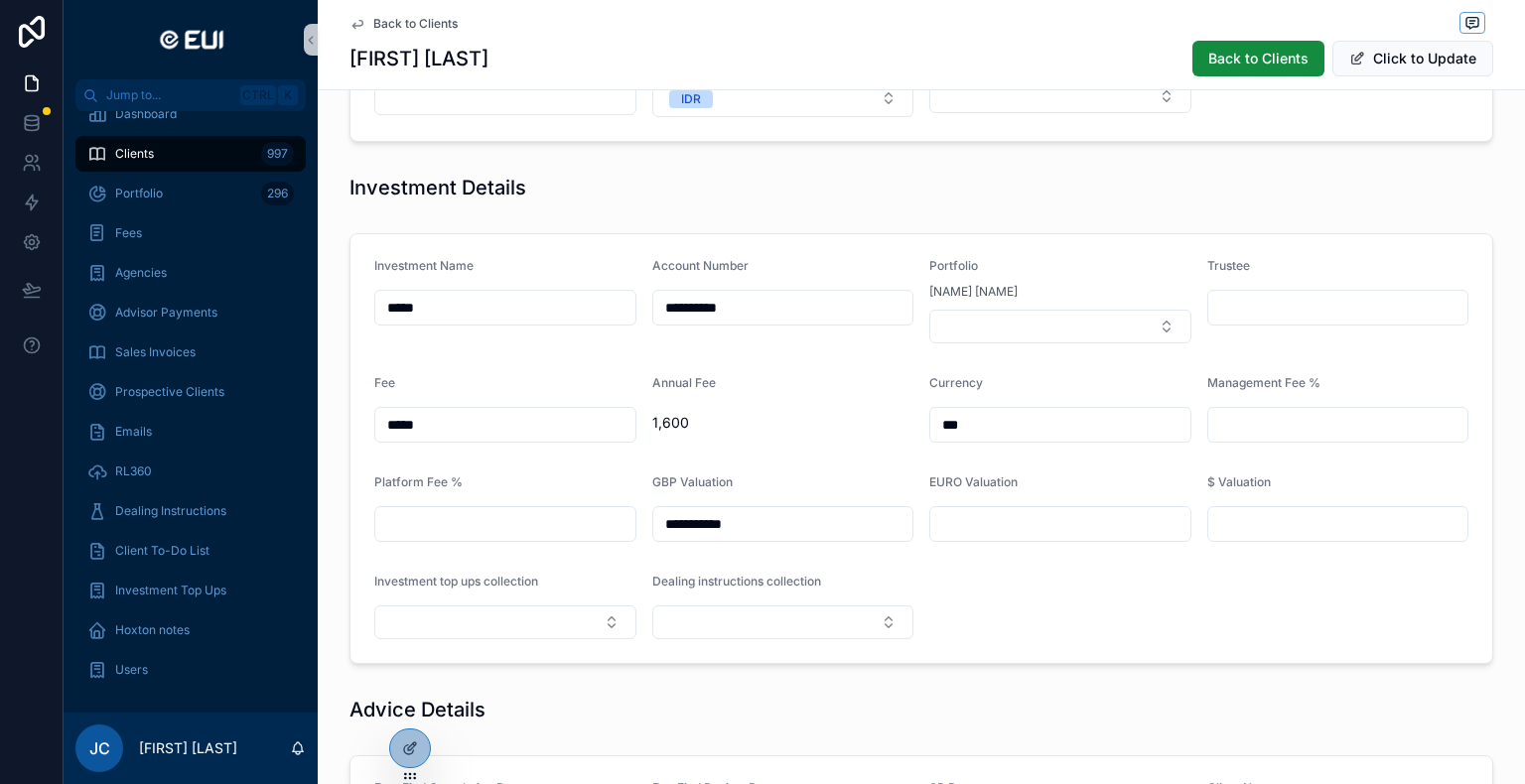 scroll, scrollTop: 0, scrollLeft: 0, axis: both 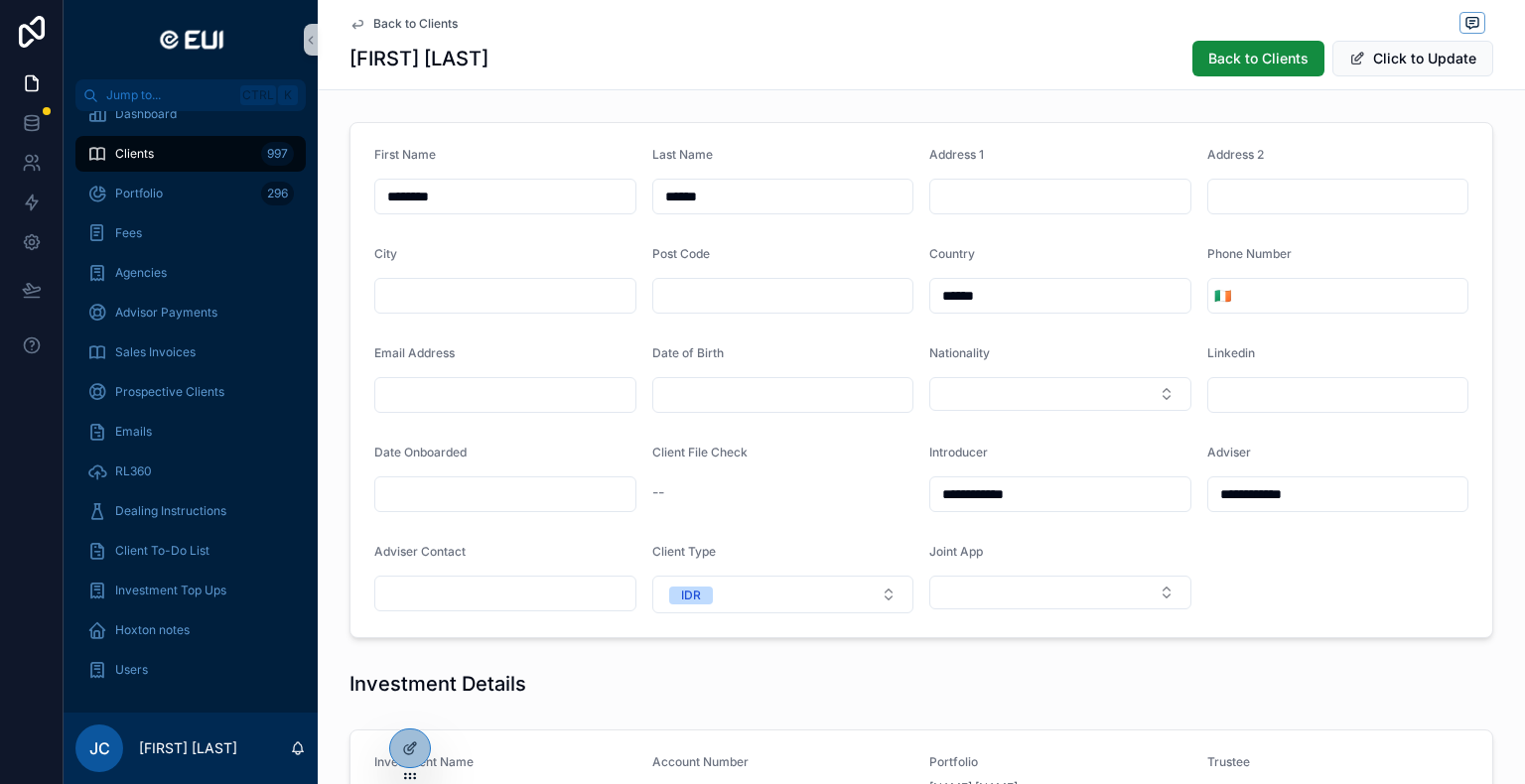 click at bounding box center (783, 395) 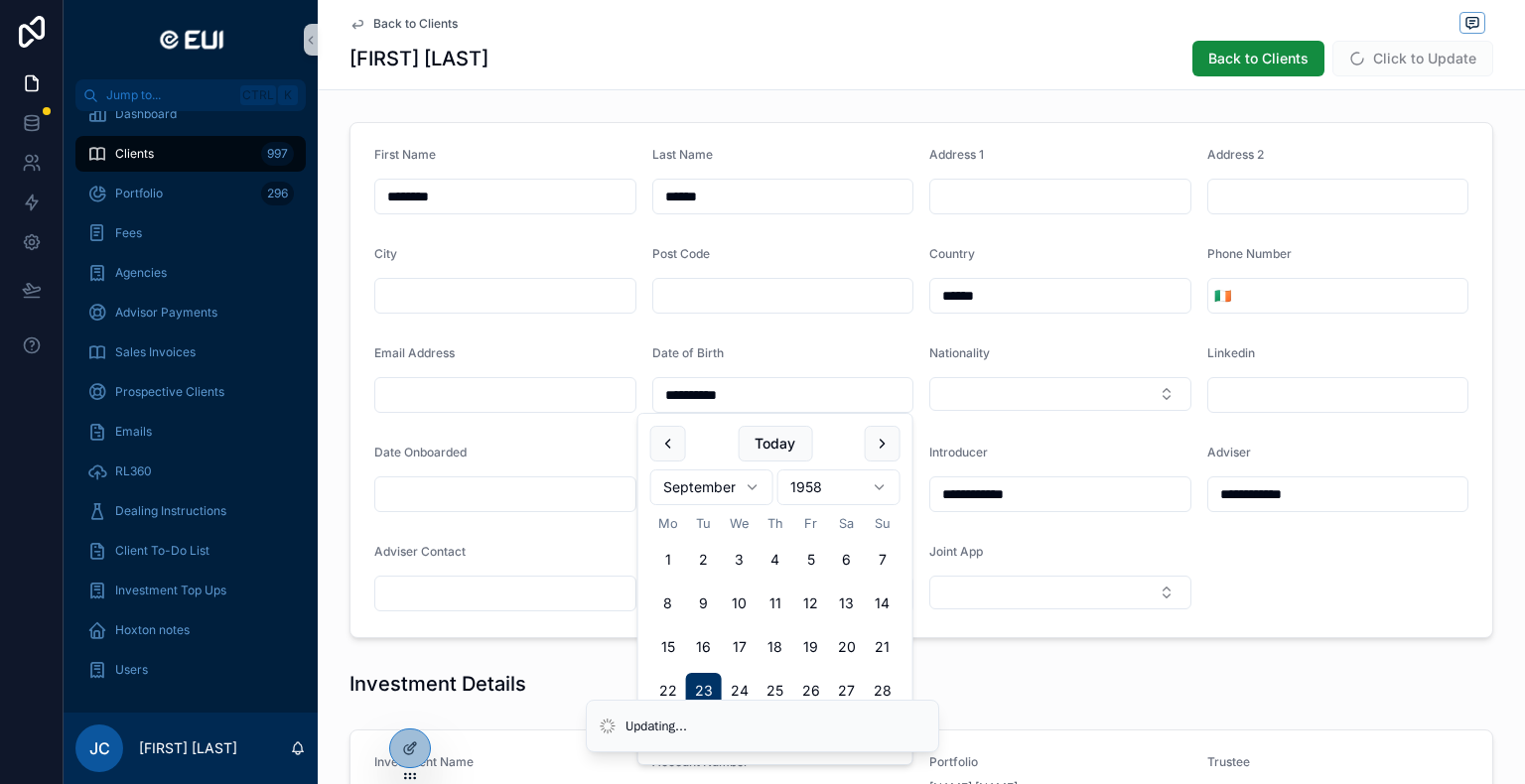 type on "**********" 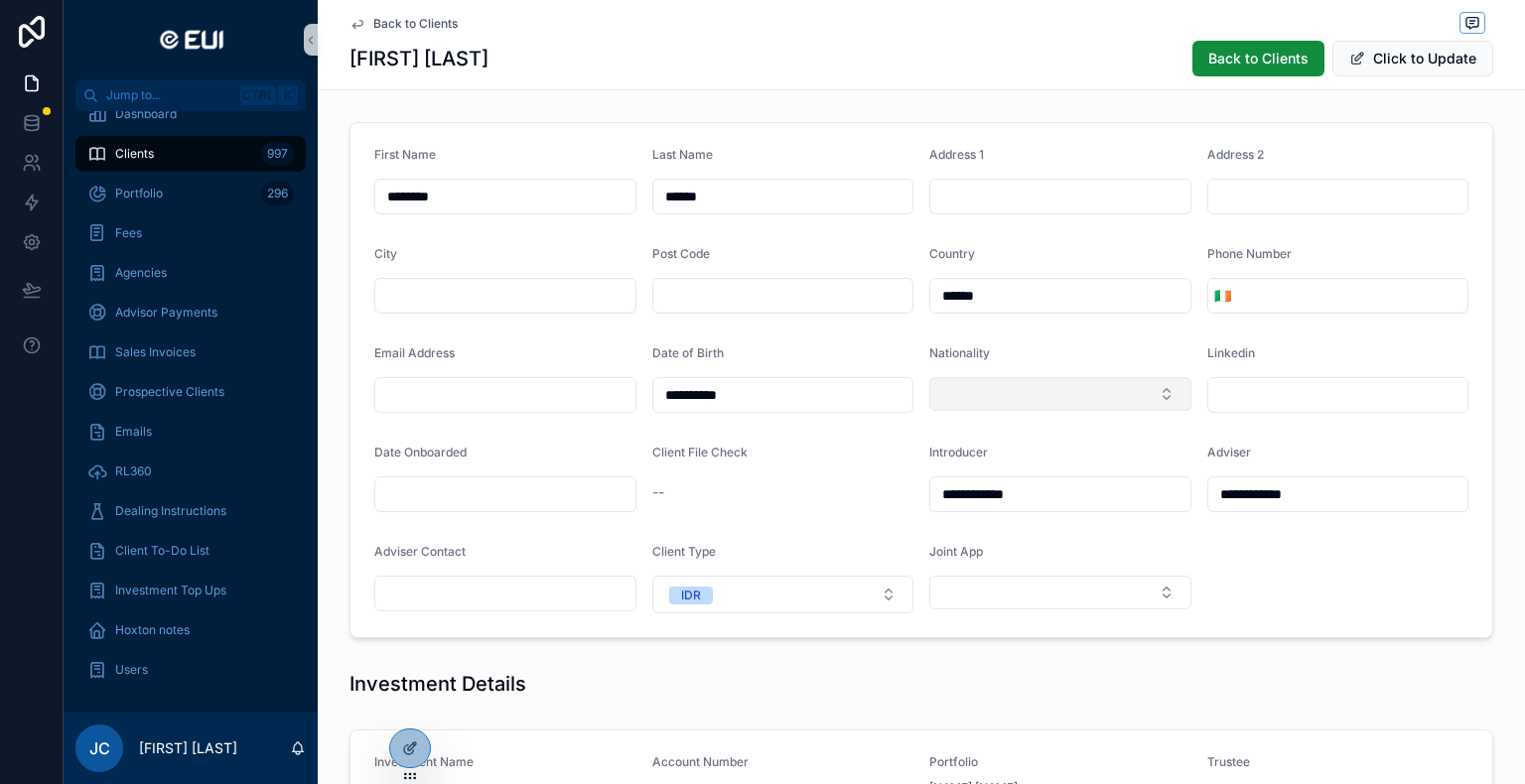 click at bounding box center [1060, 394] 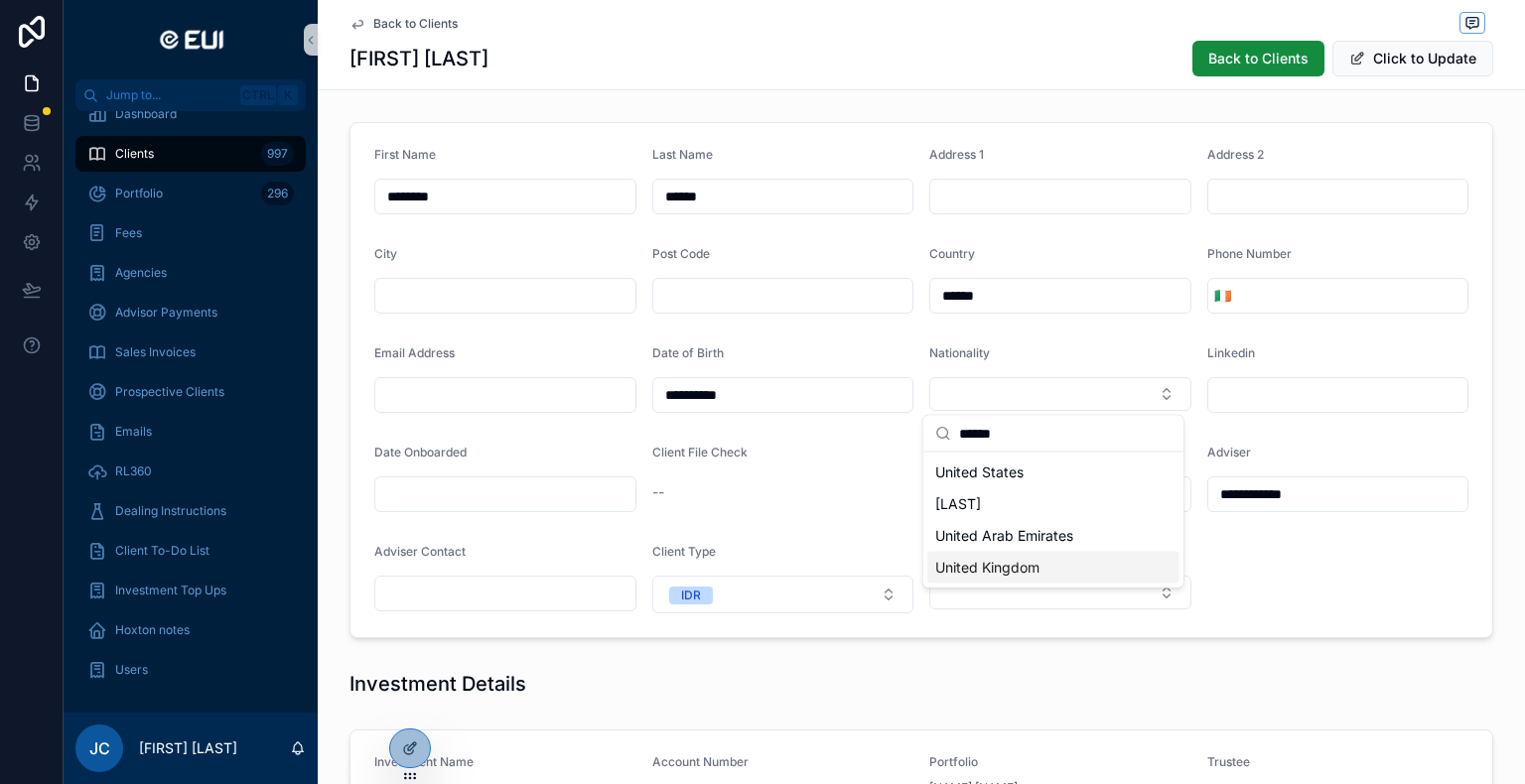 type on "******" 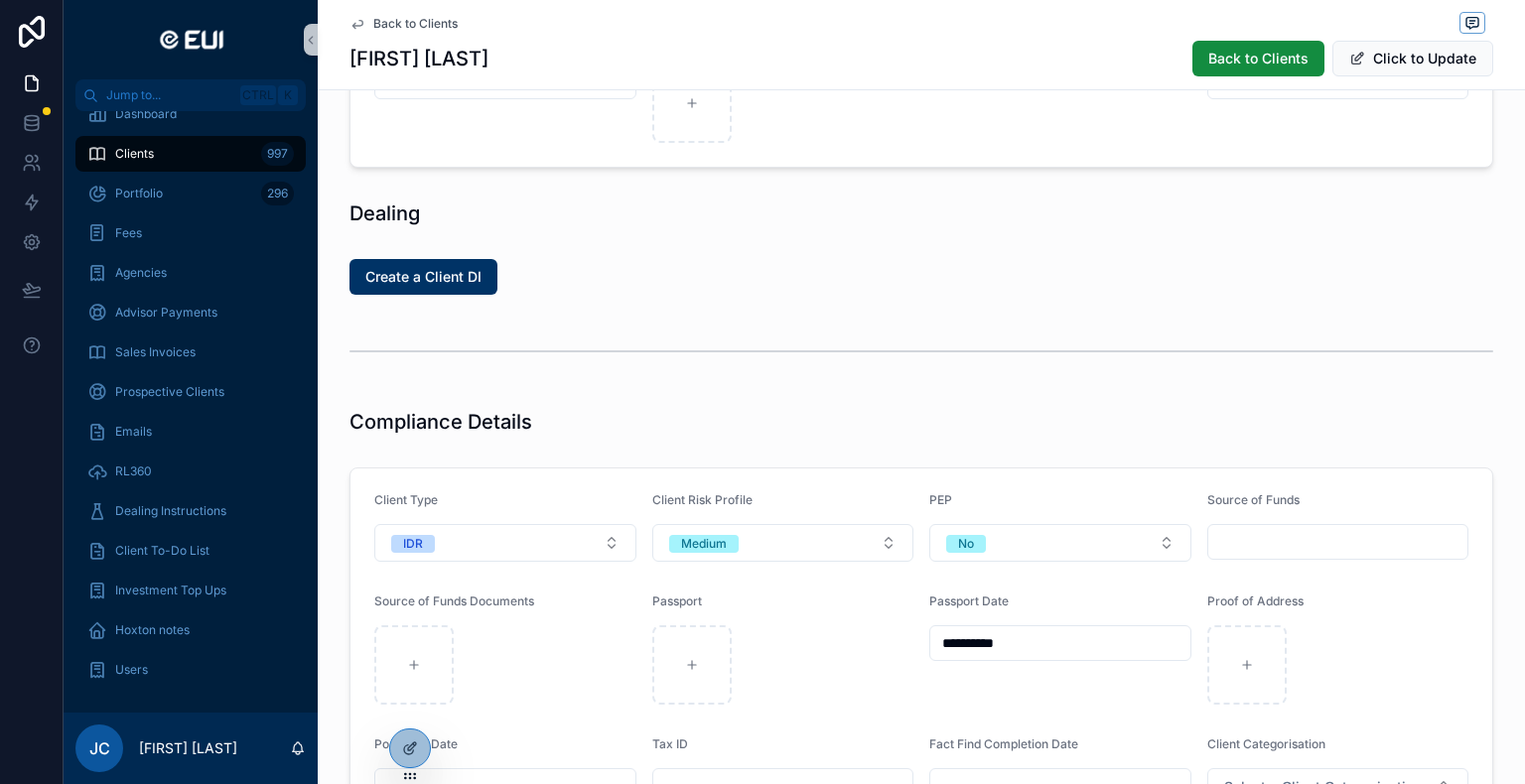 scroll, scrollTop: 1588, scrollLeft: 0, axis: vertical 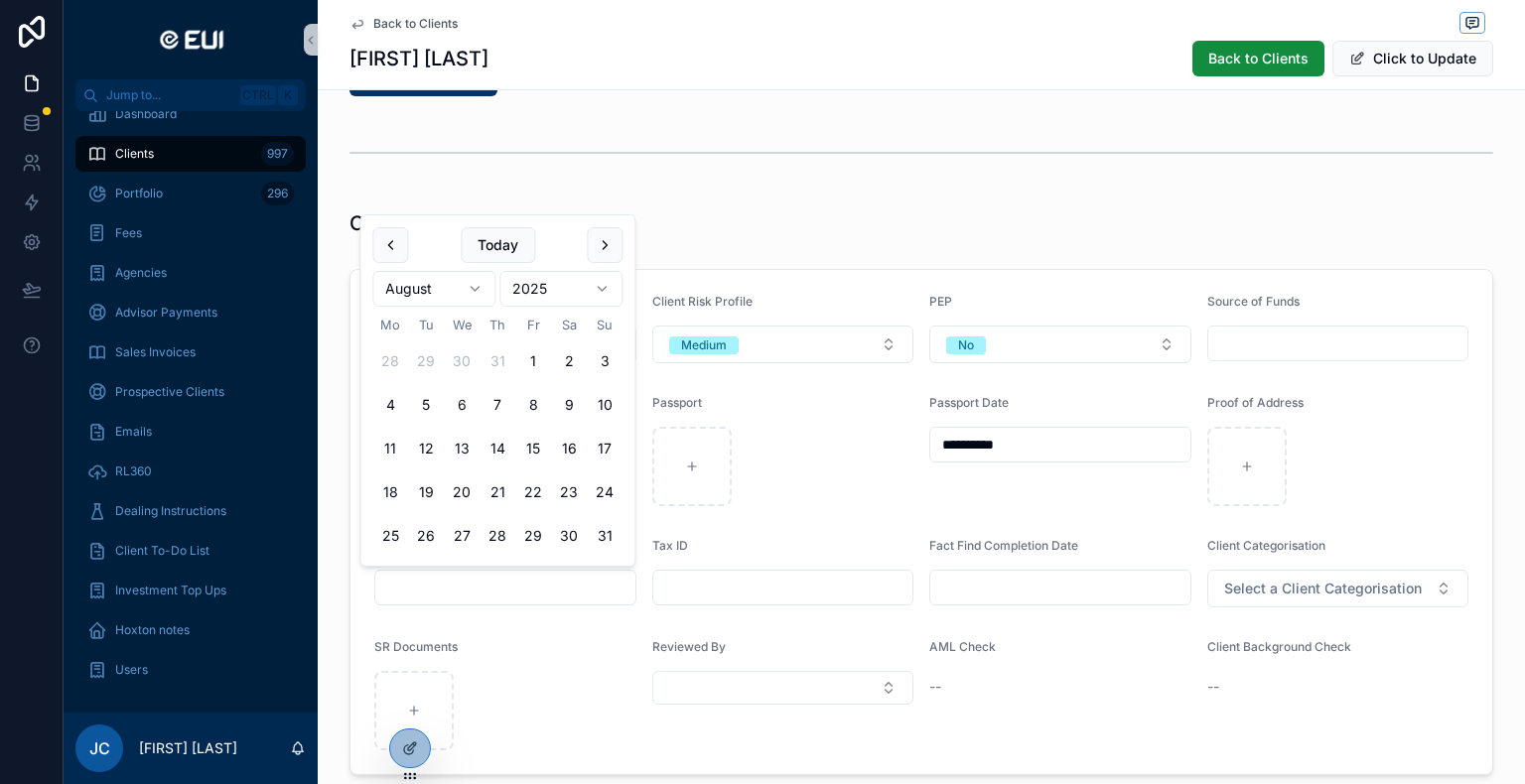 click at bounding box center [505, 588] 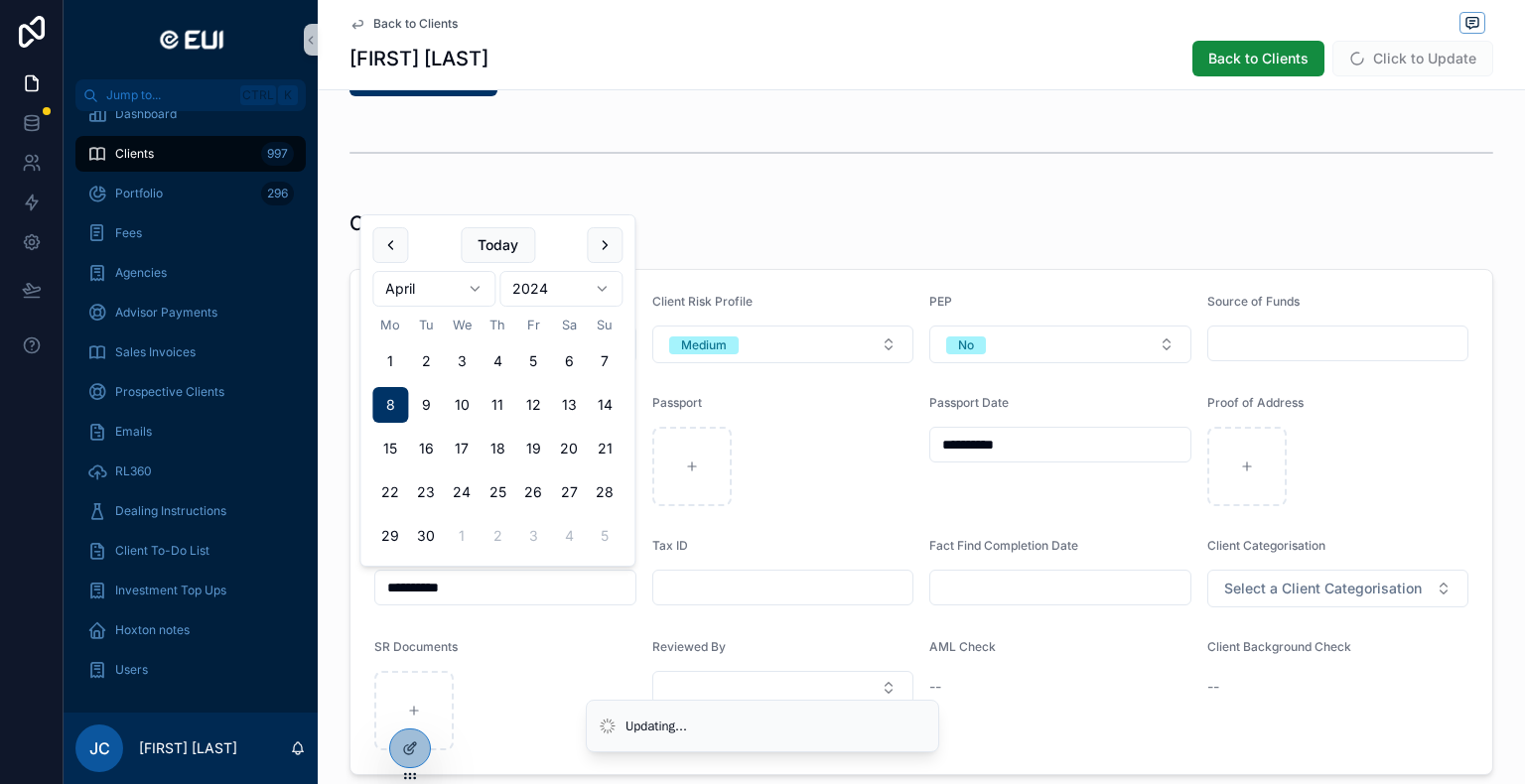 type on "**********" 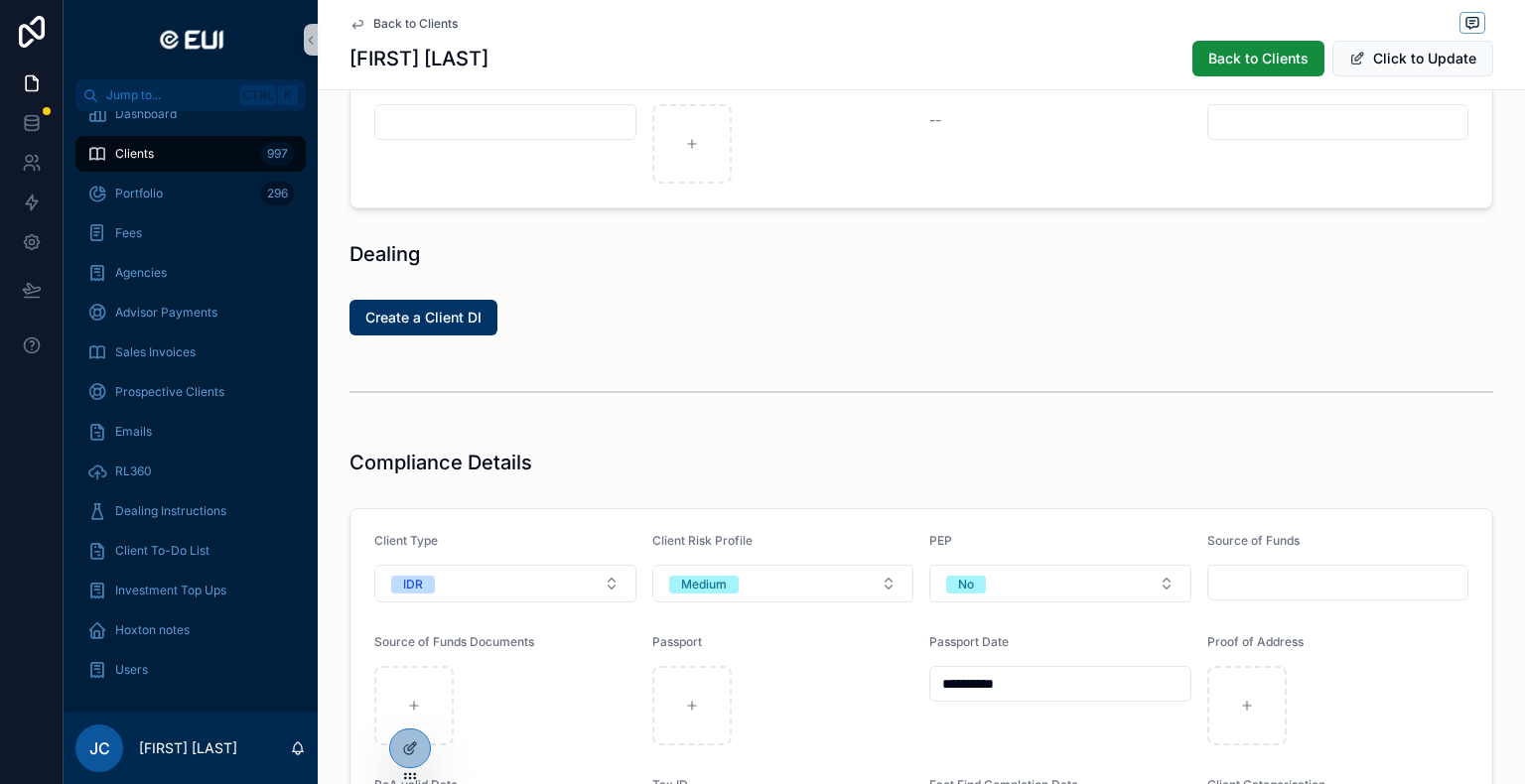 scroll, scrollTop: 1646, scrollLeft: 0, axis: vertical 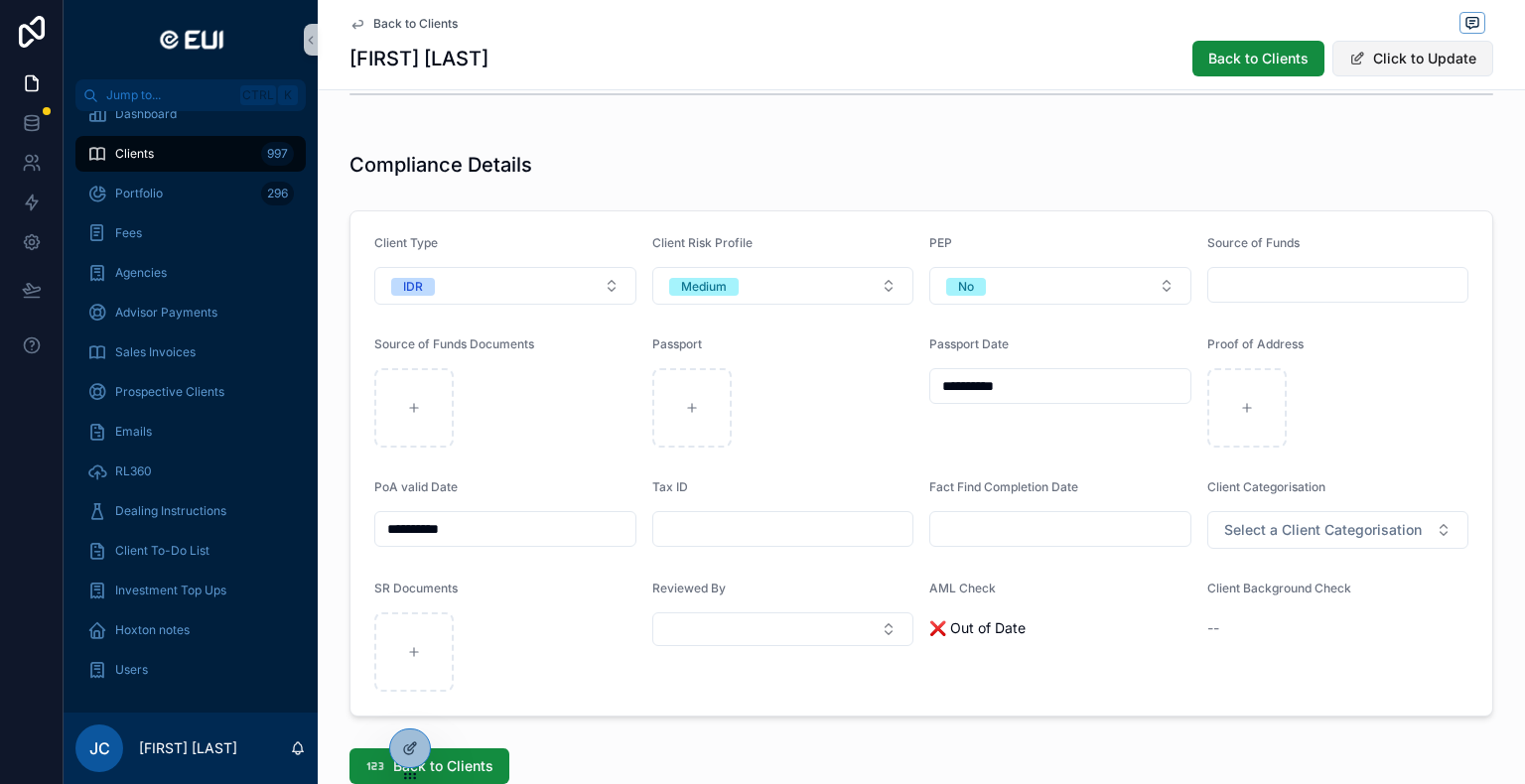 click on "Click to Update" at bounding box center (1413, 59) 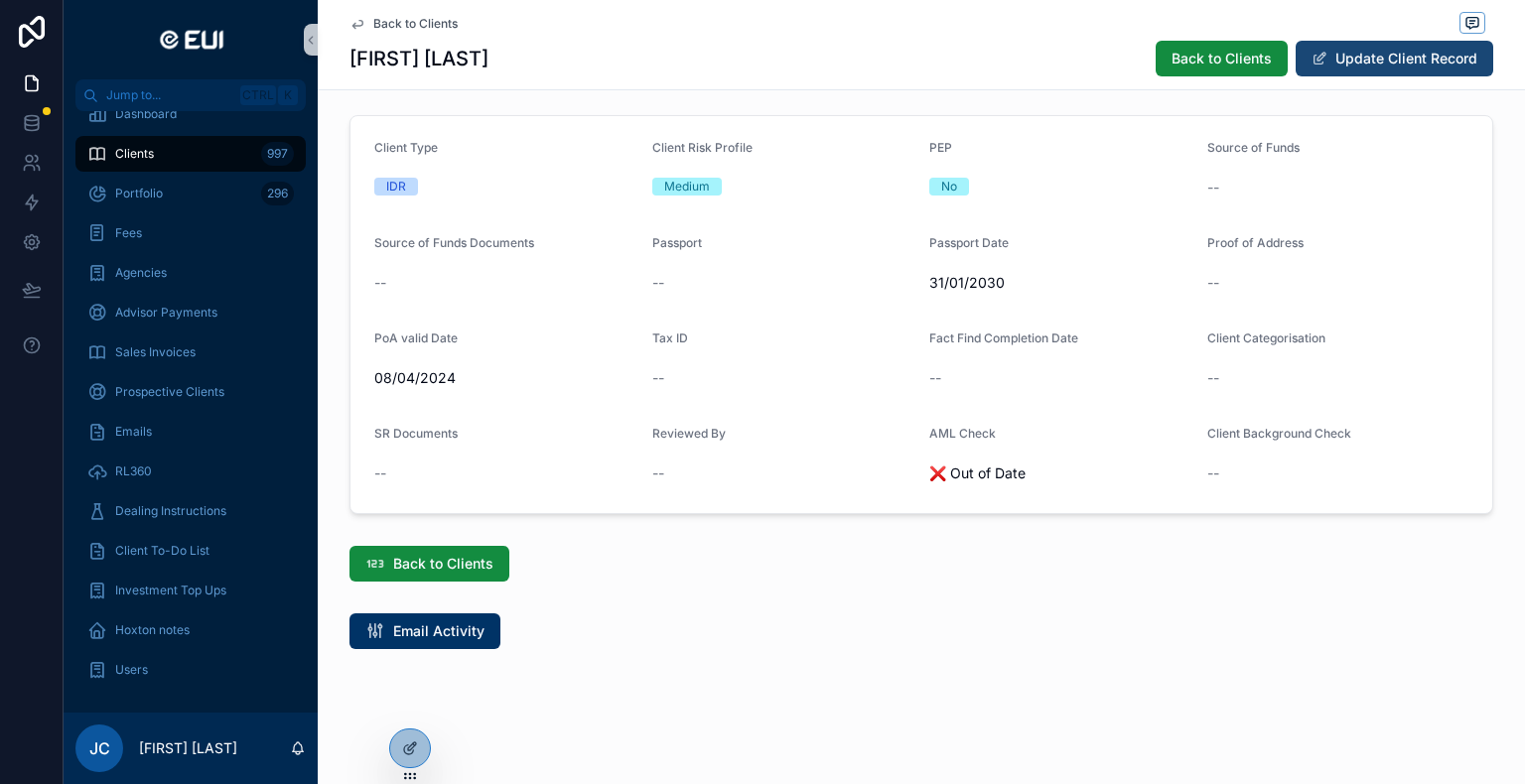 scroll, scrollTop: 1516, scrollLeft: 0, axis: vertical 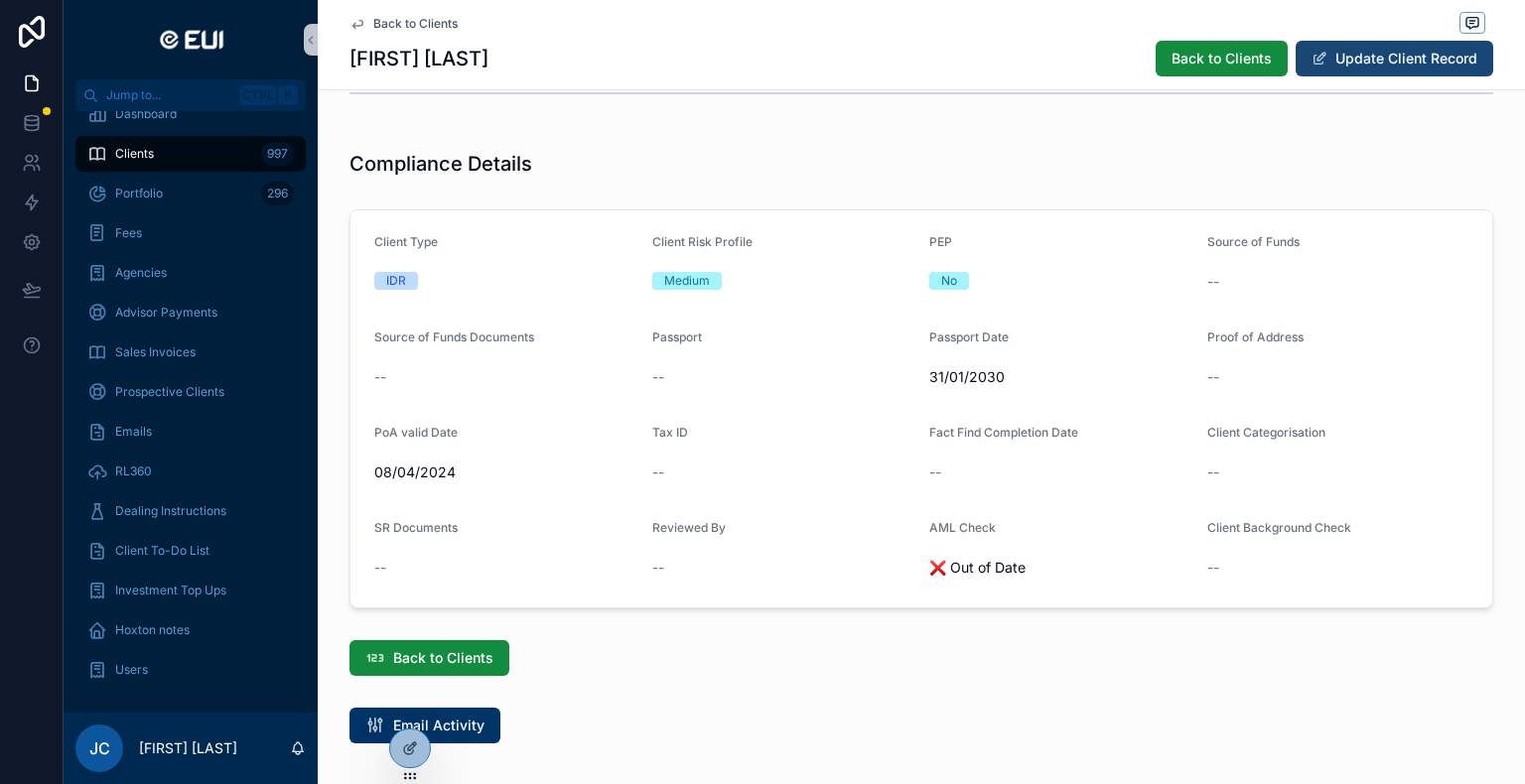 click on "Update Client Record" at bounding box center [1394, 59] 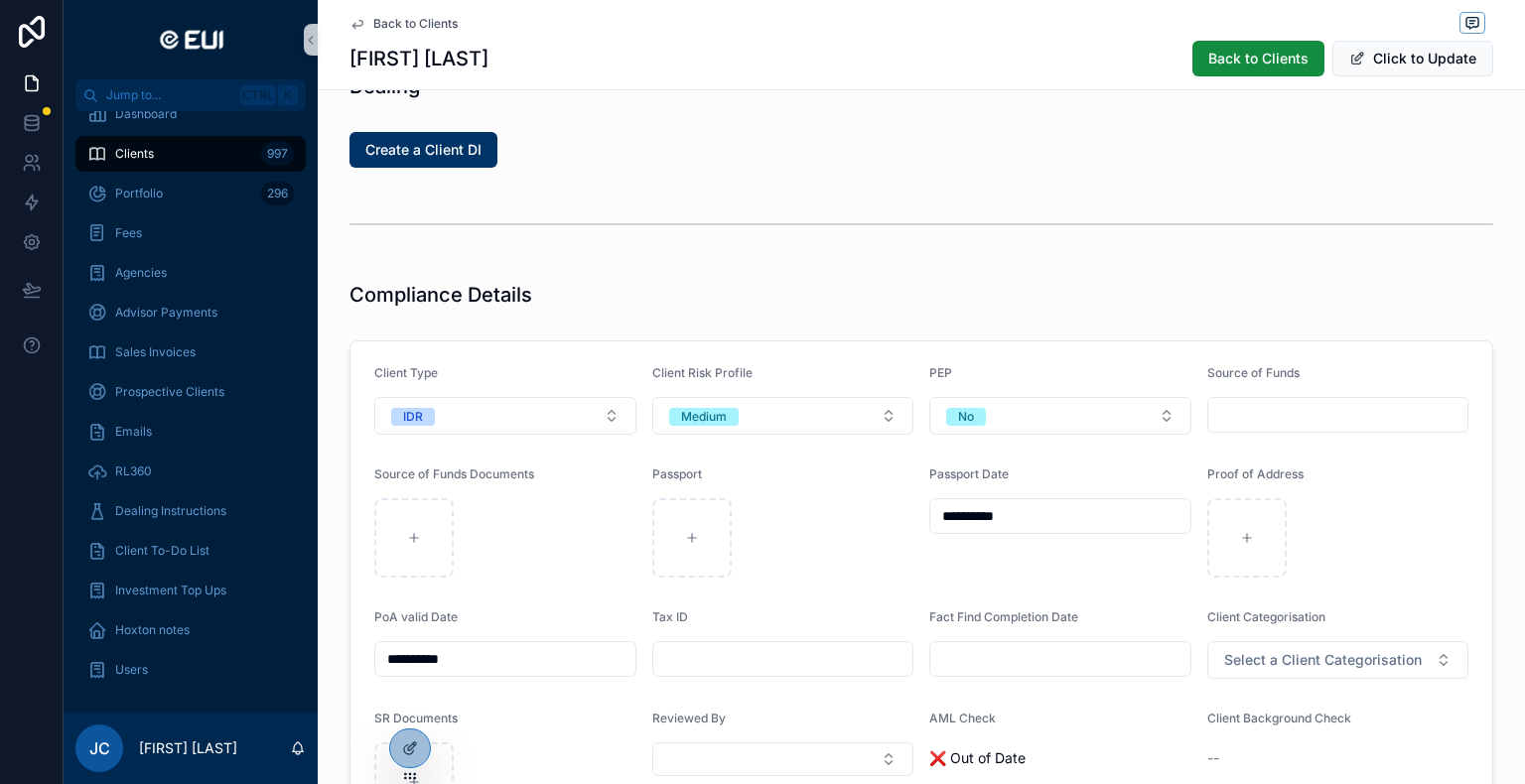 scroll, scrollTop: 1646, scrollLeft: 0, axis: vertical 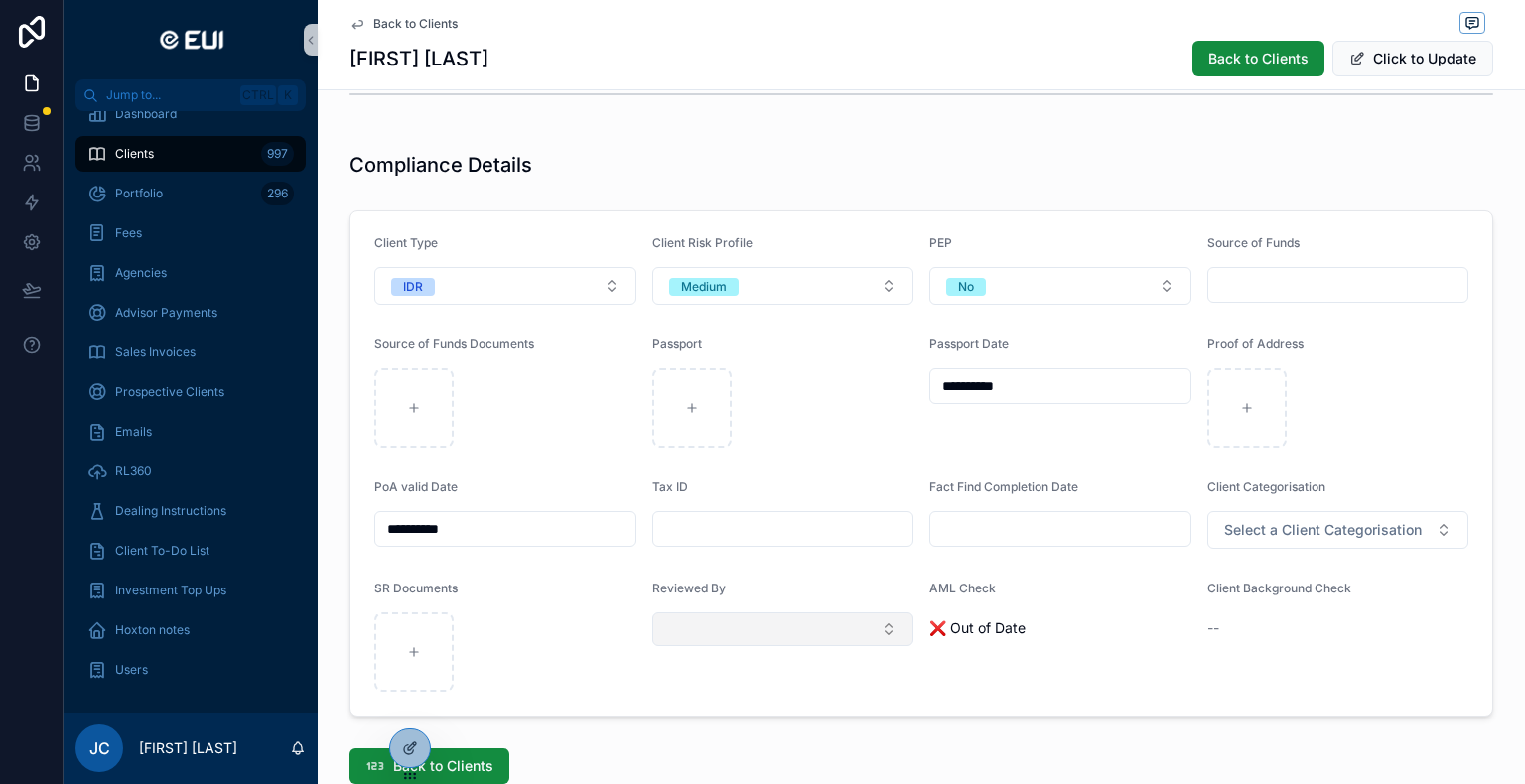 click at bounding box center [783, 629] 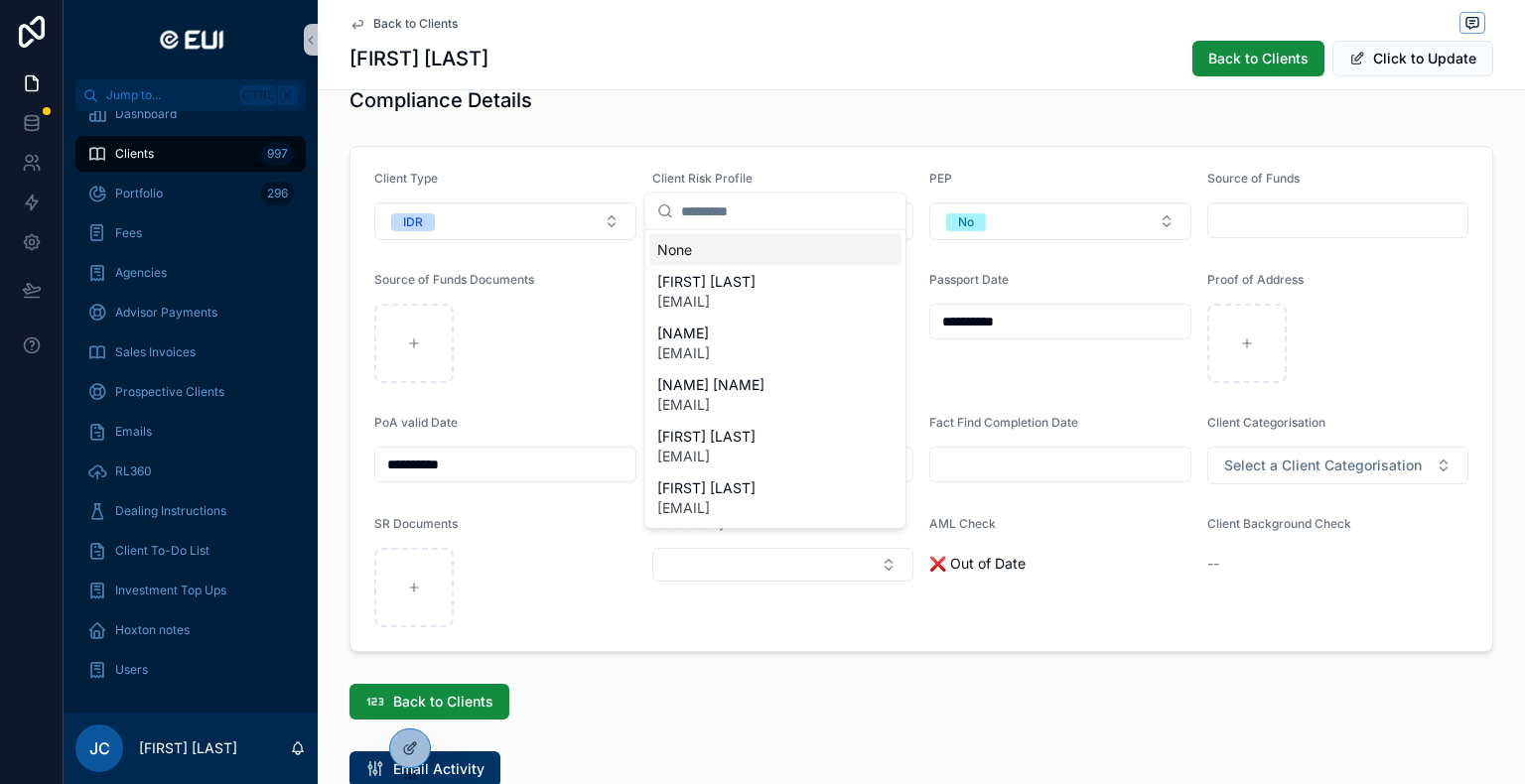 scroll, scrollTop: 1746, scrollLeft: 0, axis: vertical 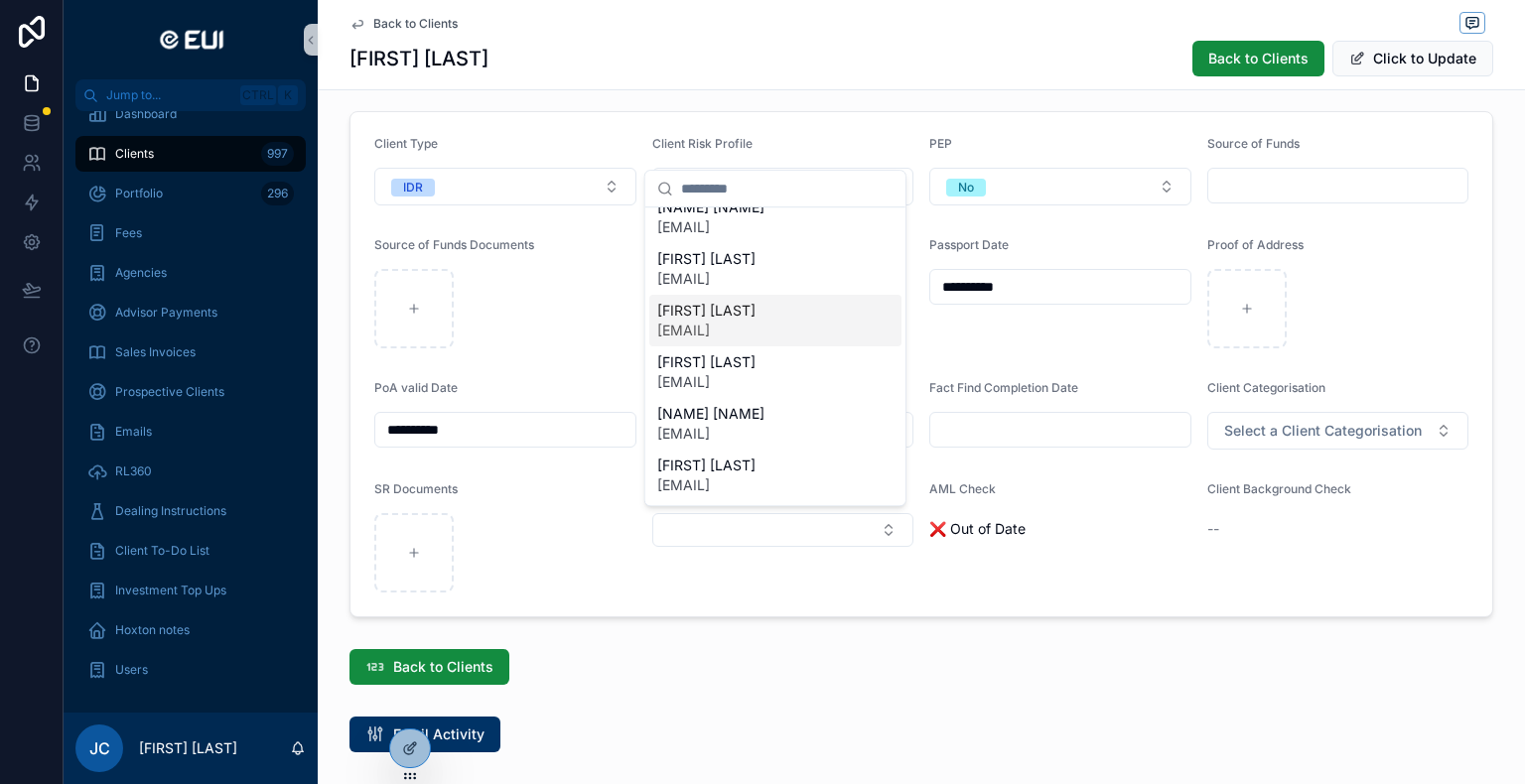 click on "[EMAIL]" at bounding box center [706, 330] 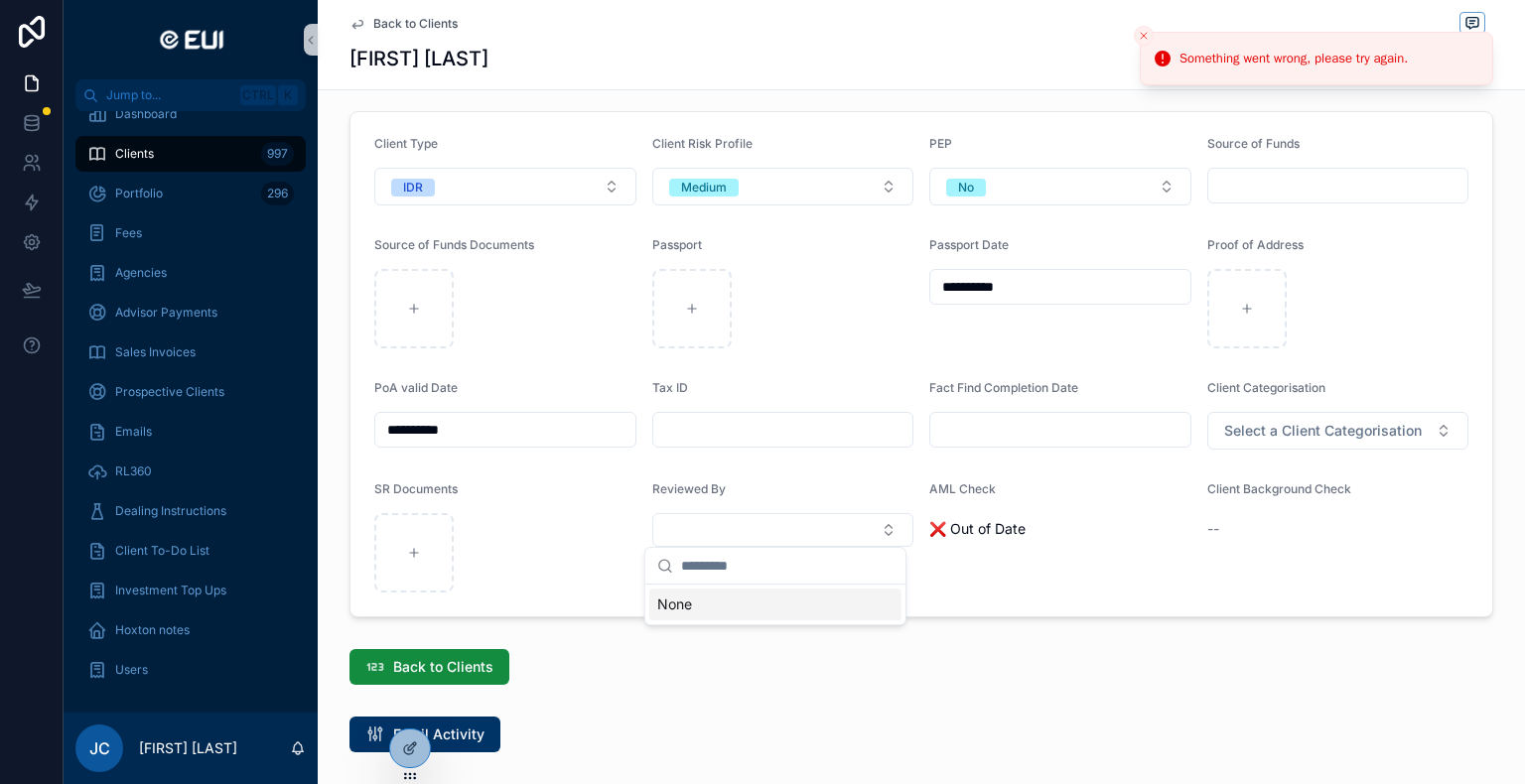 scroll, scrollTop: 0, scrollLeft: 0, axis: both 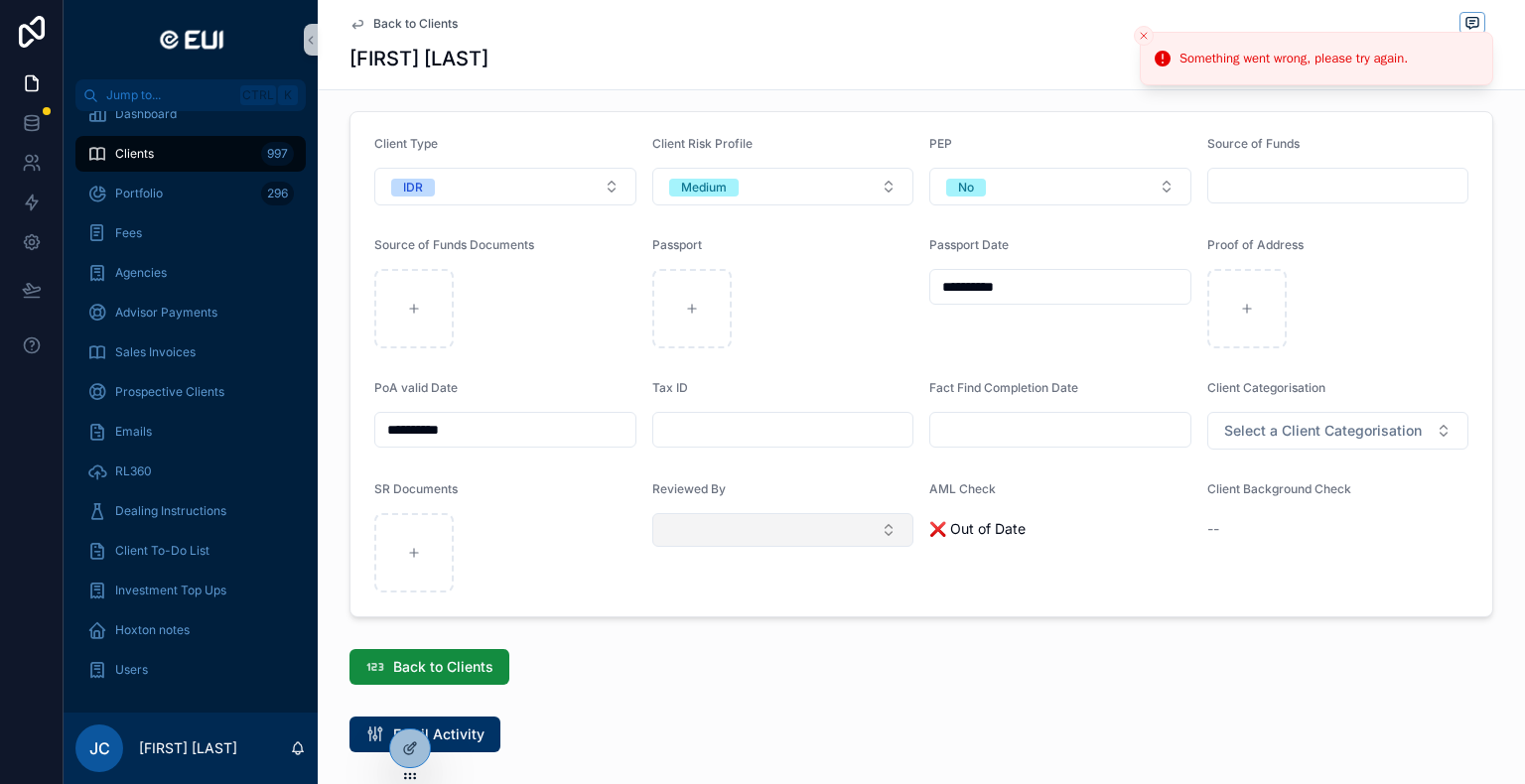 click at bounding box center [783, 530] 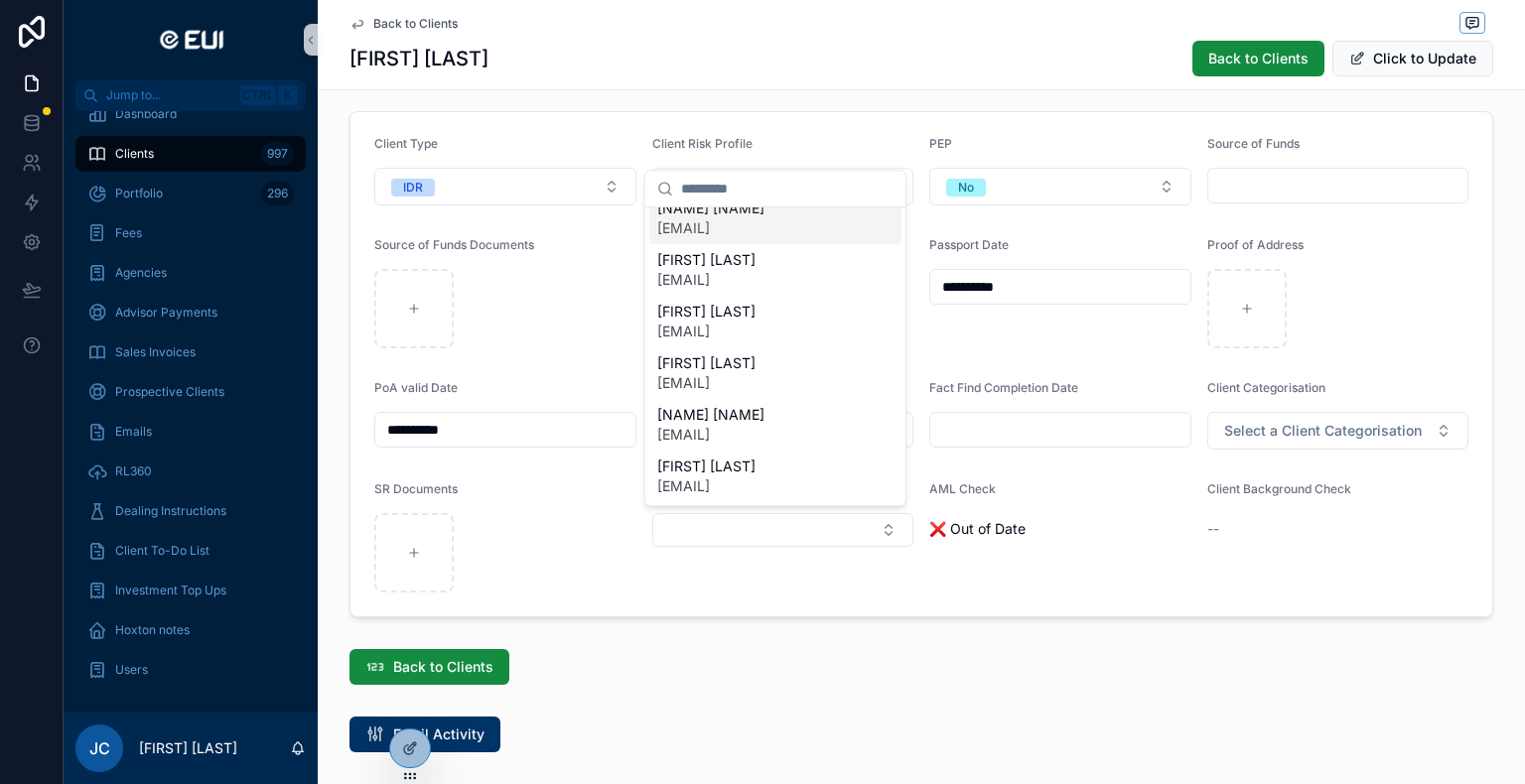 scroll, scrollTop: 155, scrollLeft: 0, axis: vertical 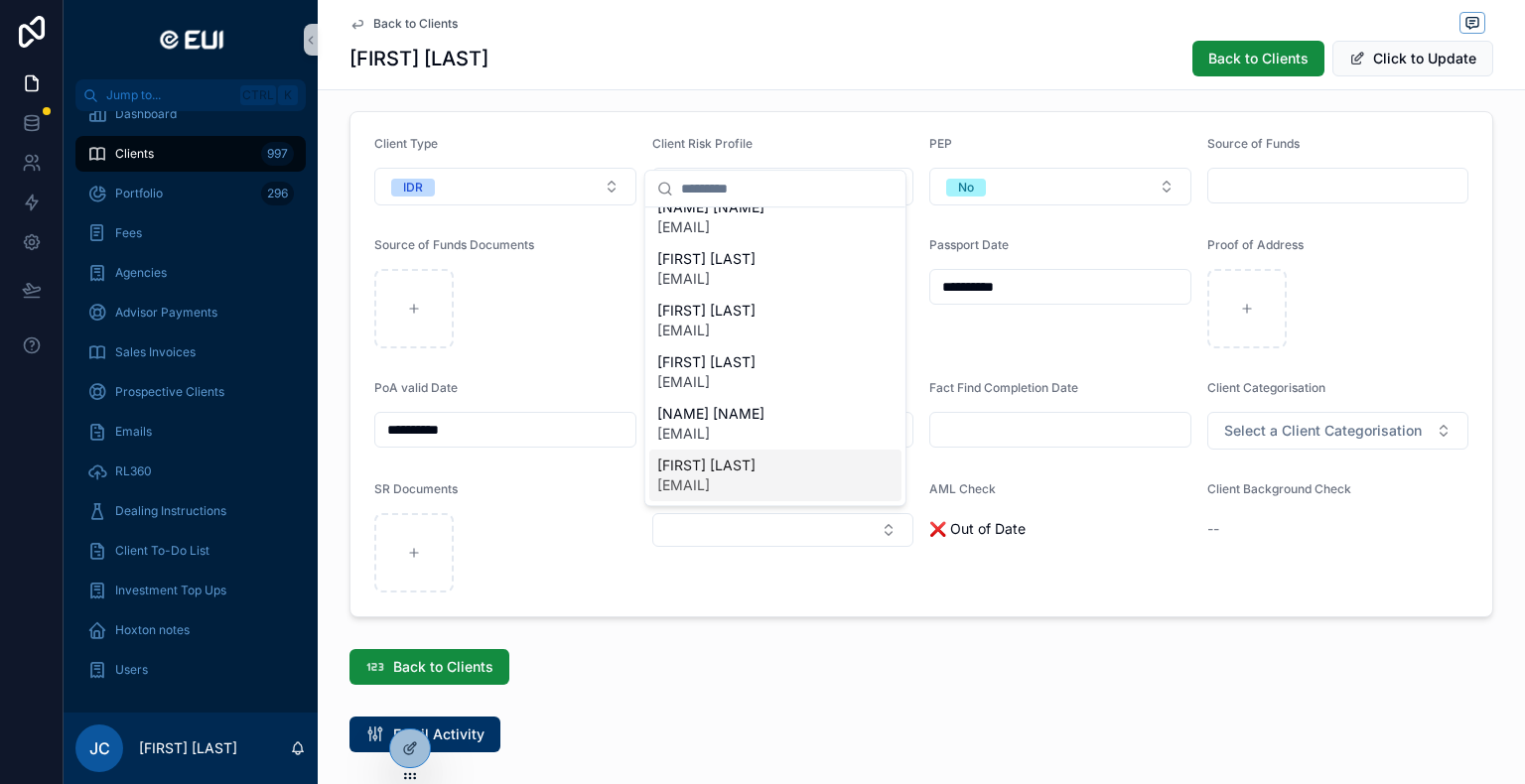 click on "[FIRST] [LAST]" at bounding box center (706, 465) 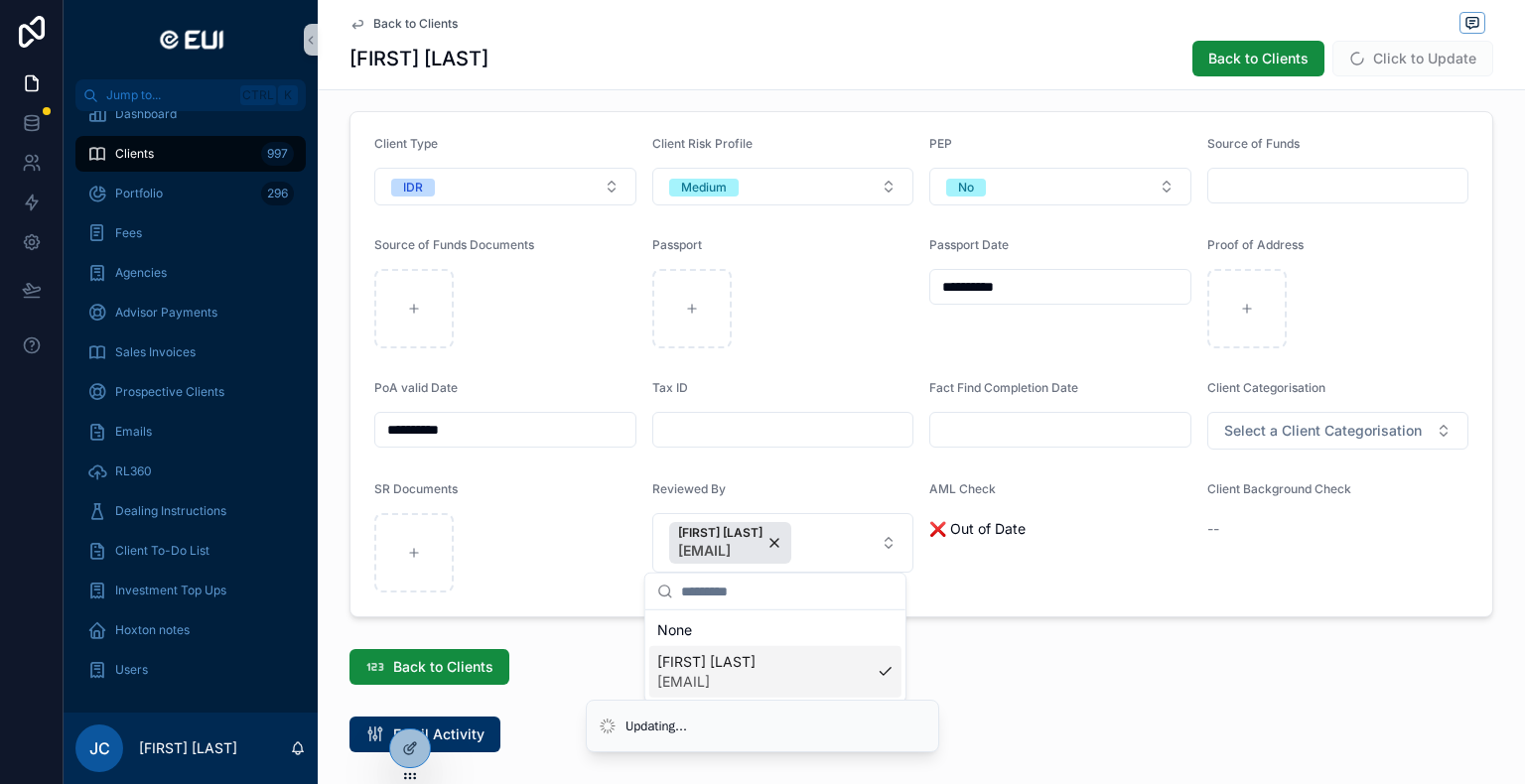 scroll, scrollTop: 0, scrollLeft: 0, axis: both 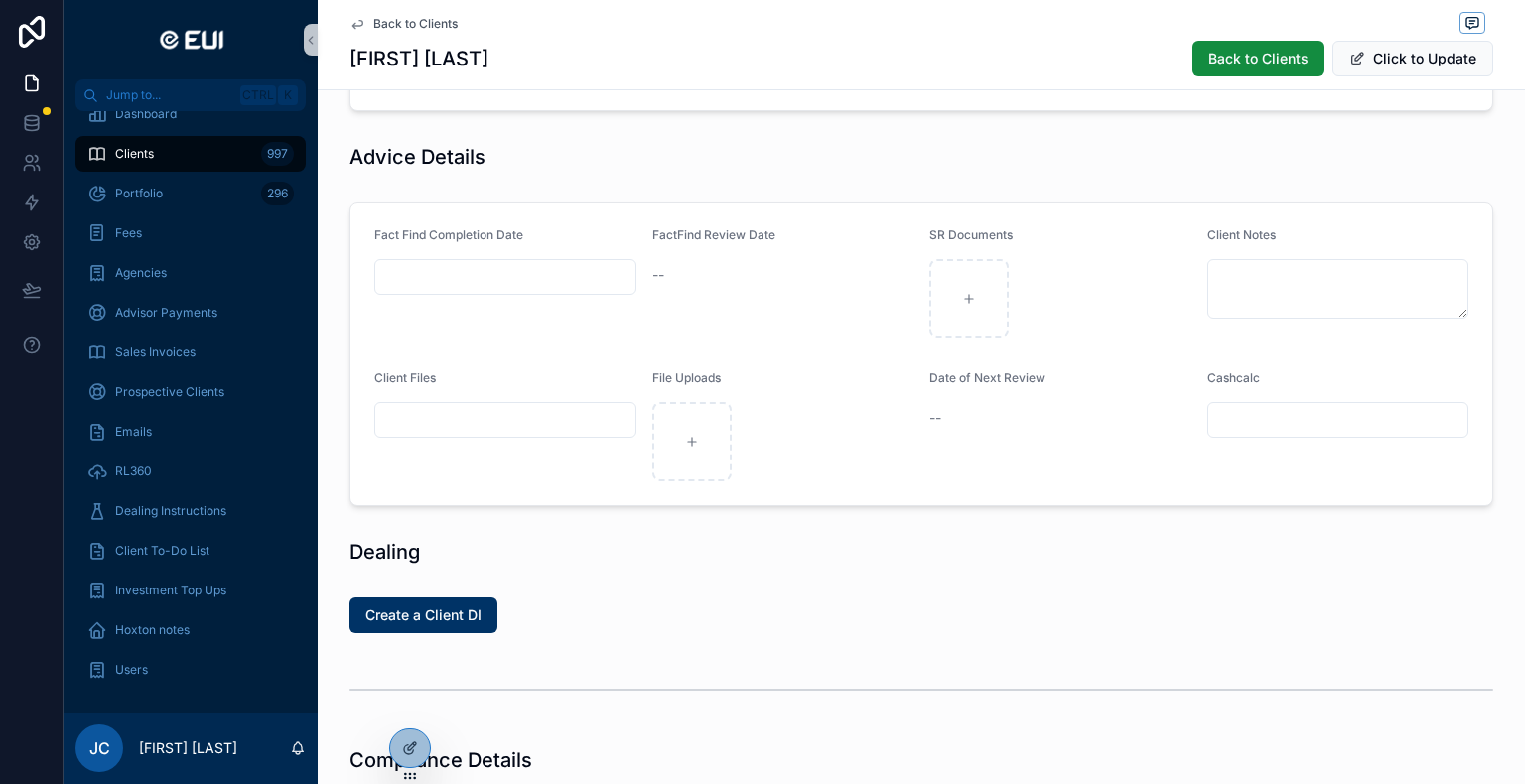 click at bounding box center [505, 420] 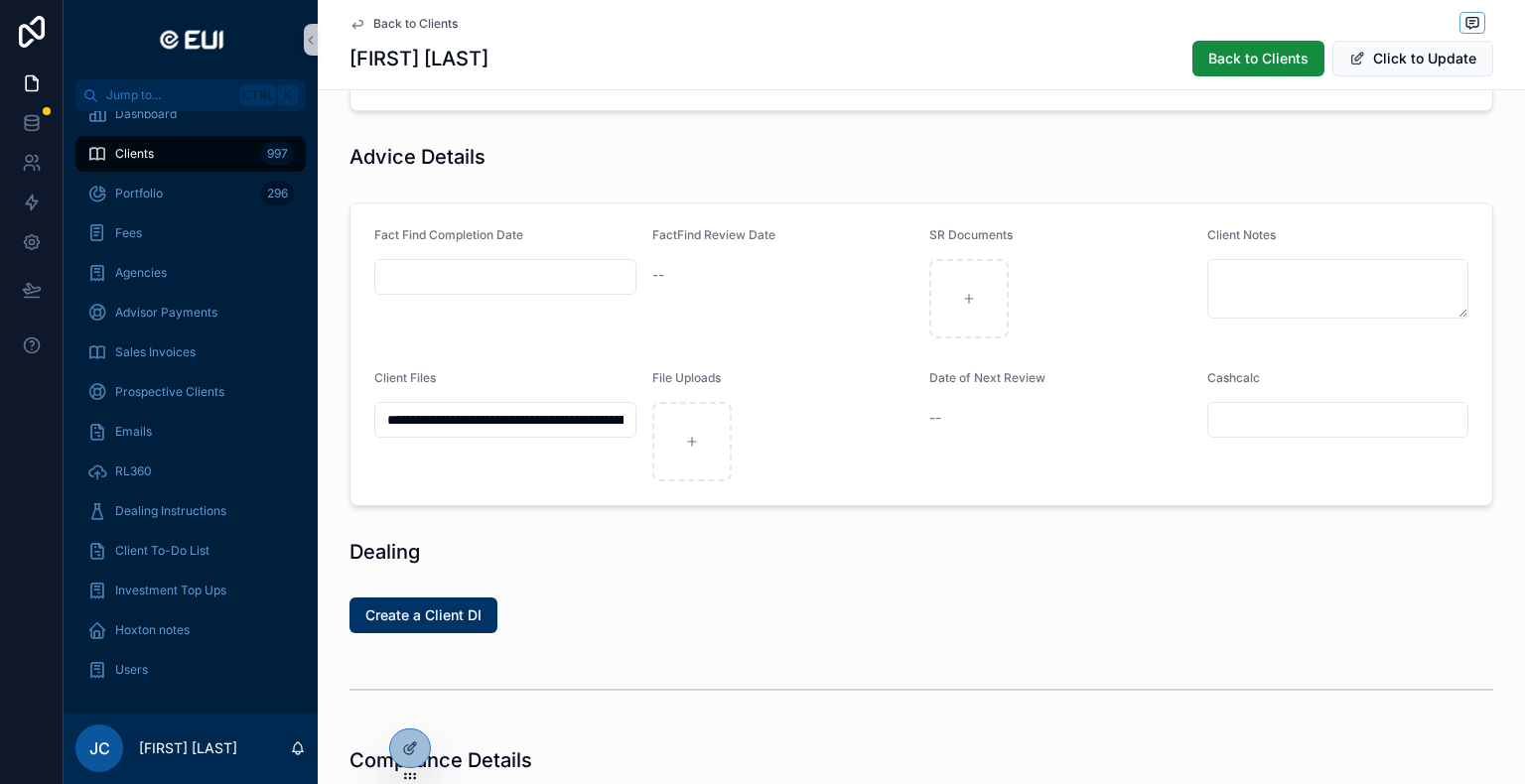 scroll, scrollTop: 0, scrollLeft: 500, axis: horizontal 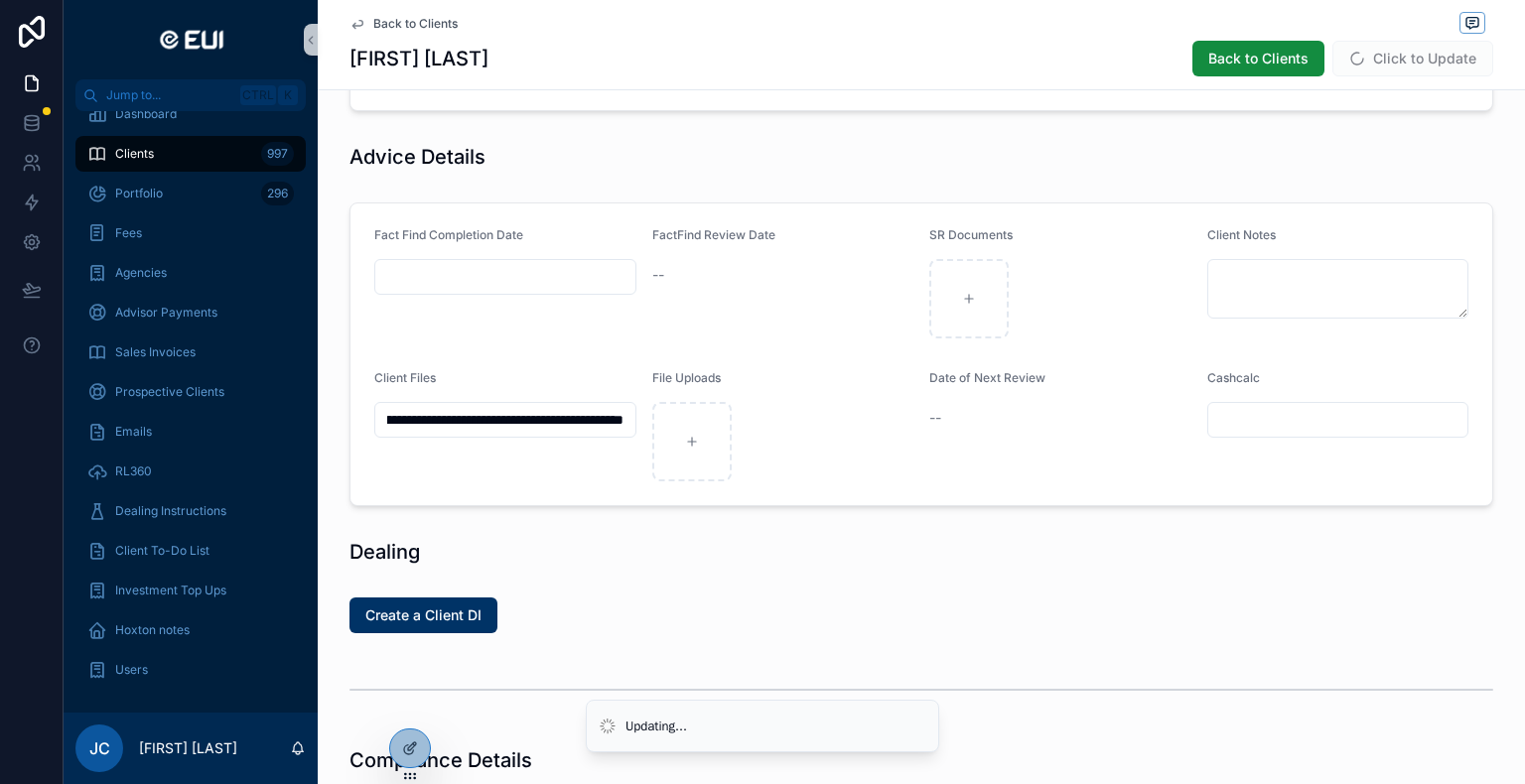 type on "**********" 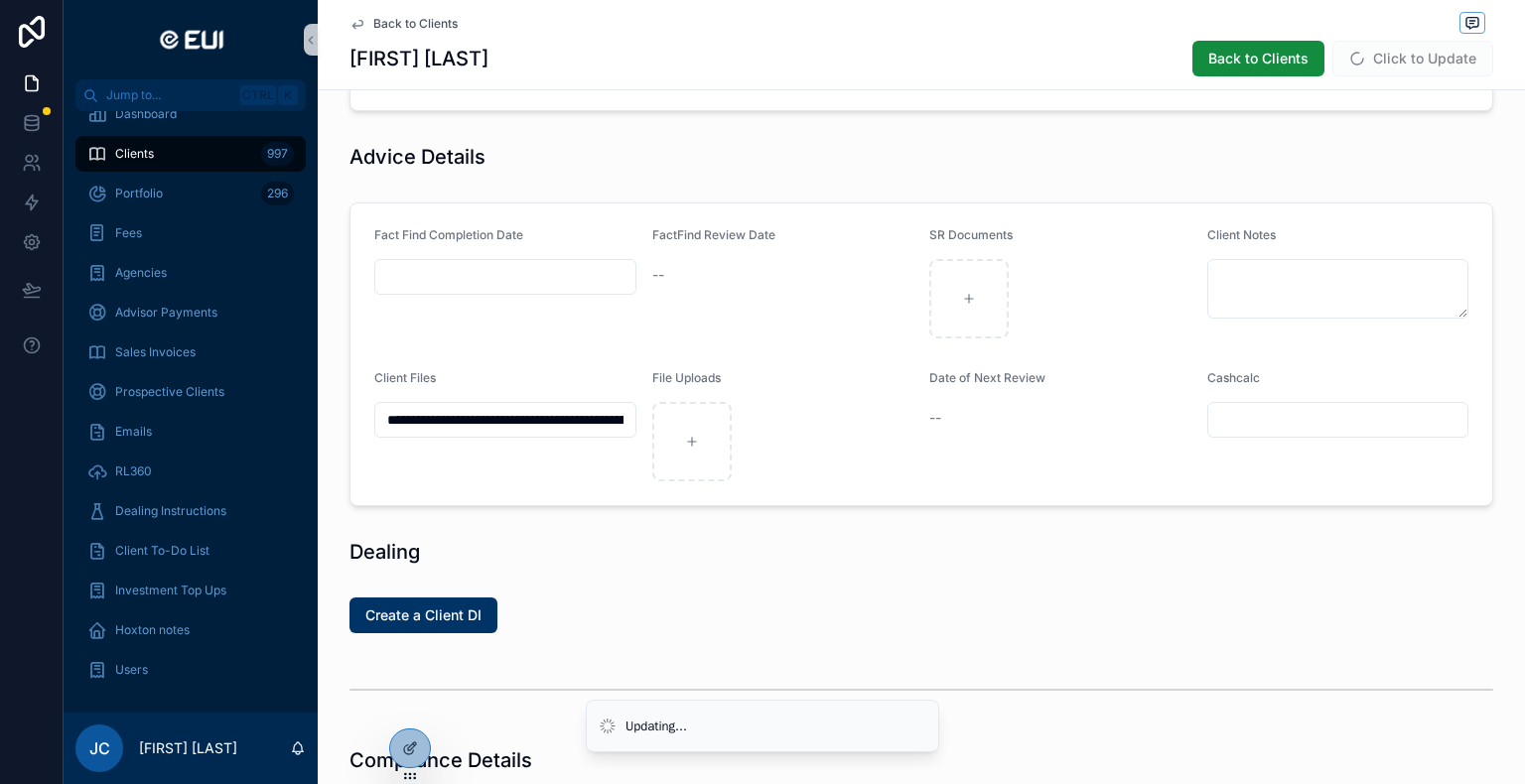 click on "Click to Update" at bounding box center (1413, 59) 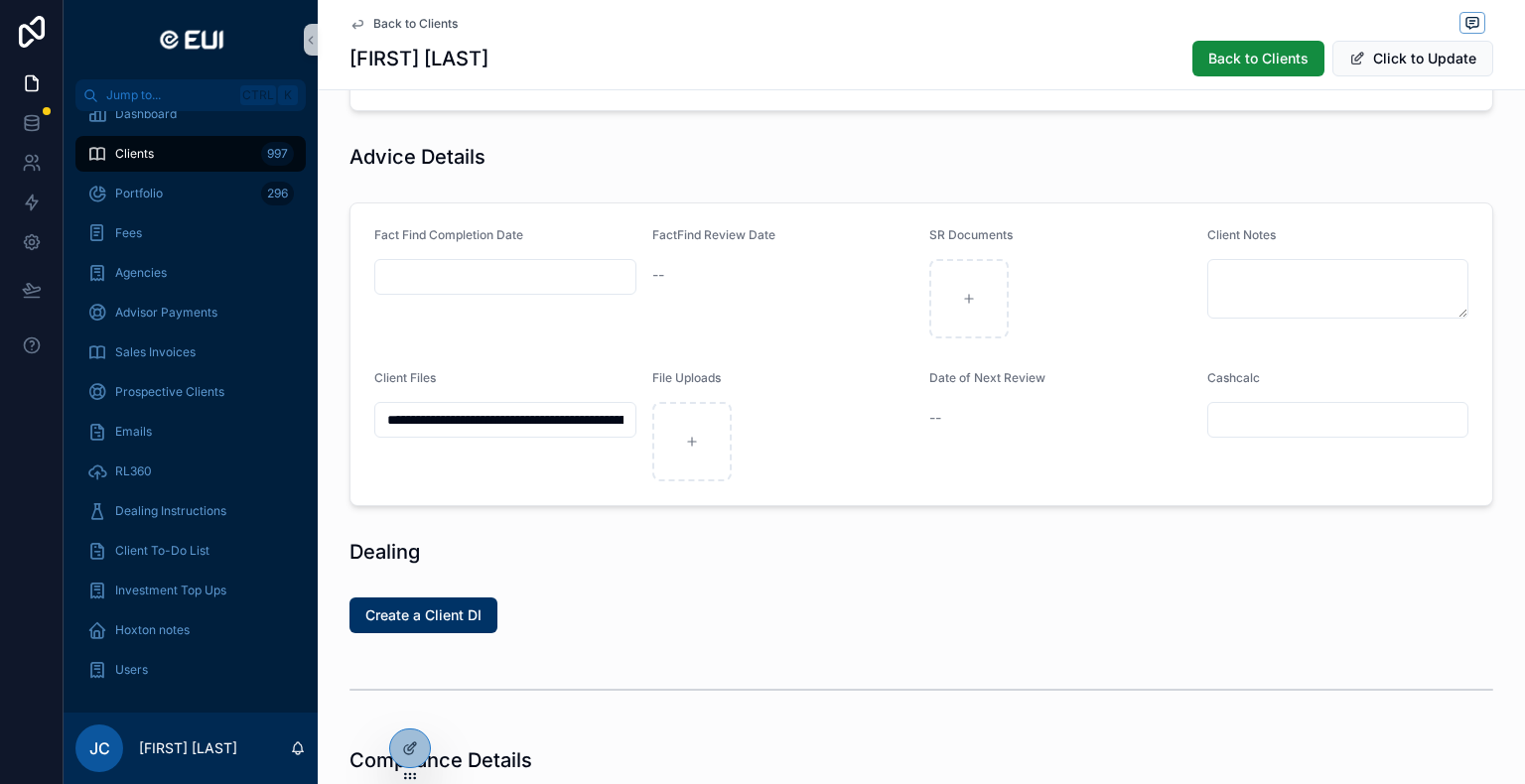 click on "Back to Clients" at bounding box center [415, 24] 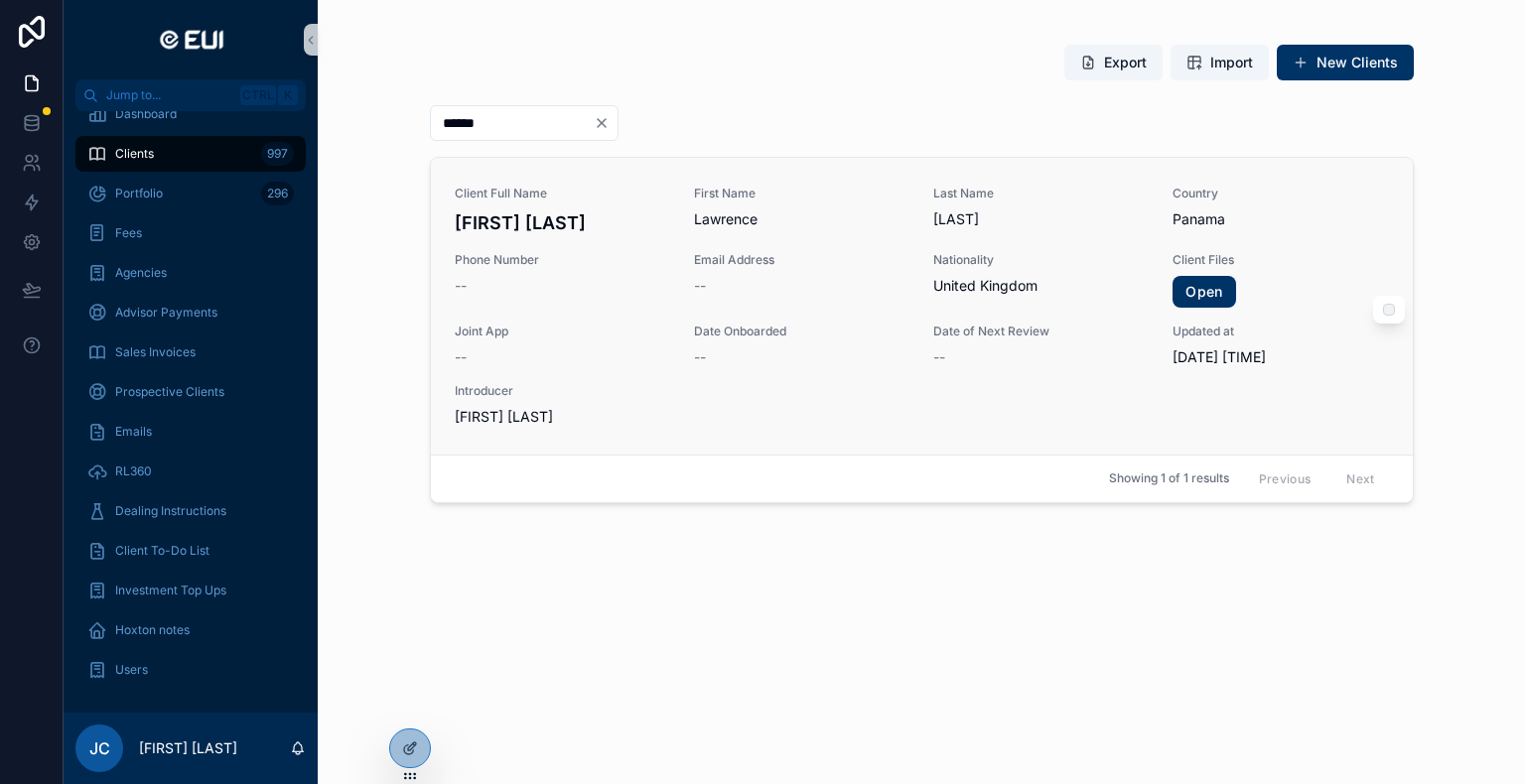 scroll, scrollTop: 0, scrollLeft: 0, axis: both 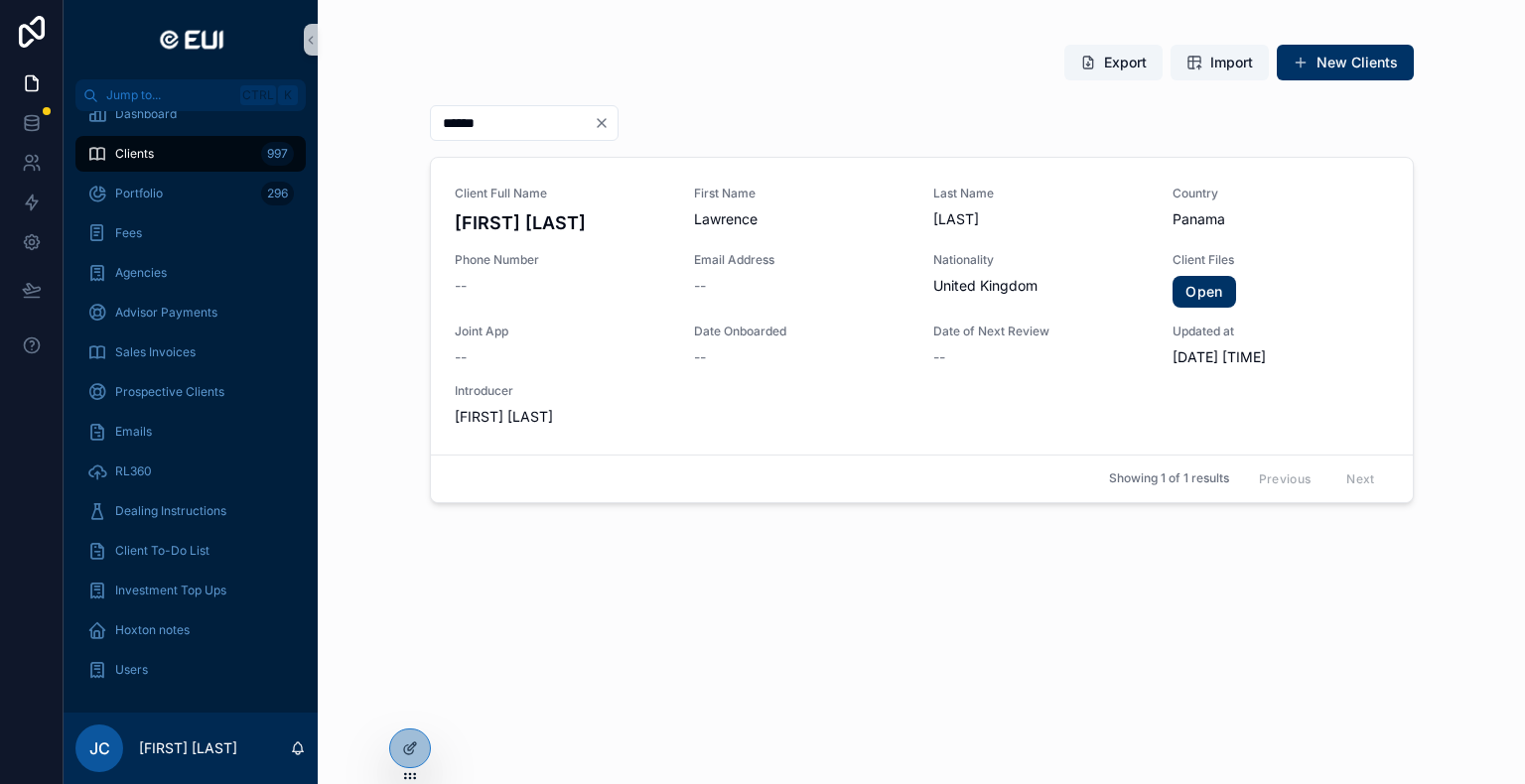 drag, startPoint x: 513, startPoint y: 125, endPoint x: 352, endPoint y: 155, distance: 163.77118 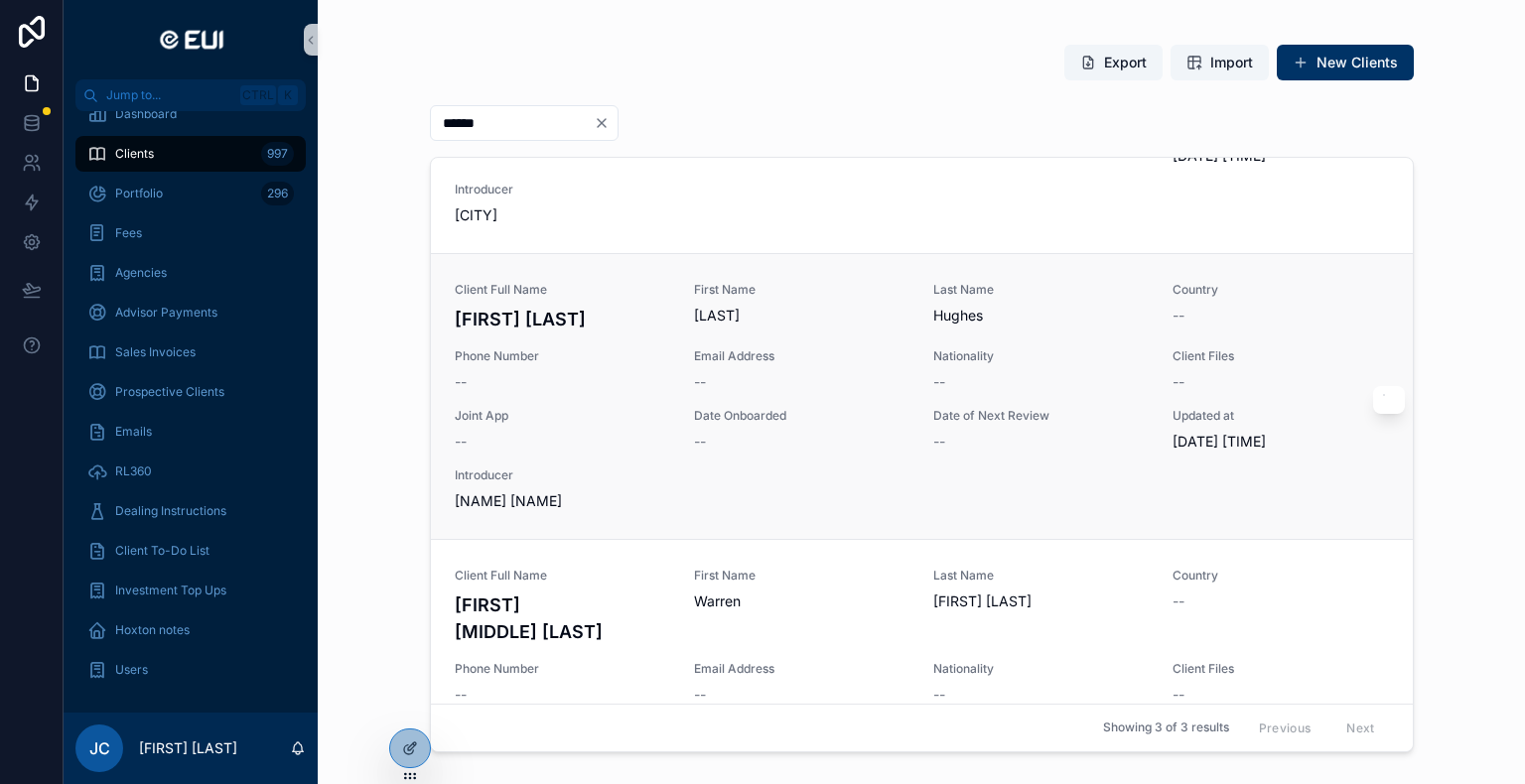 scroll, scrollTop: 21, scrollLeft: 0, axis: vertical 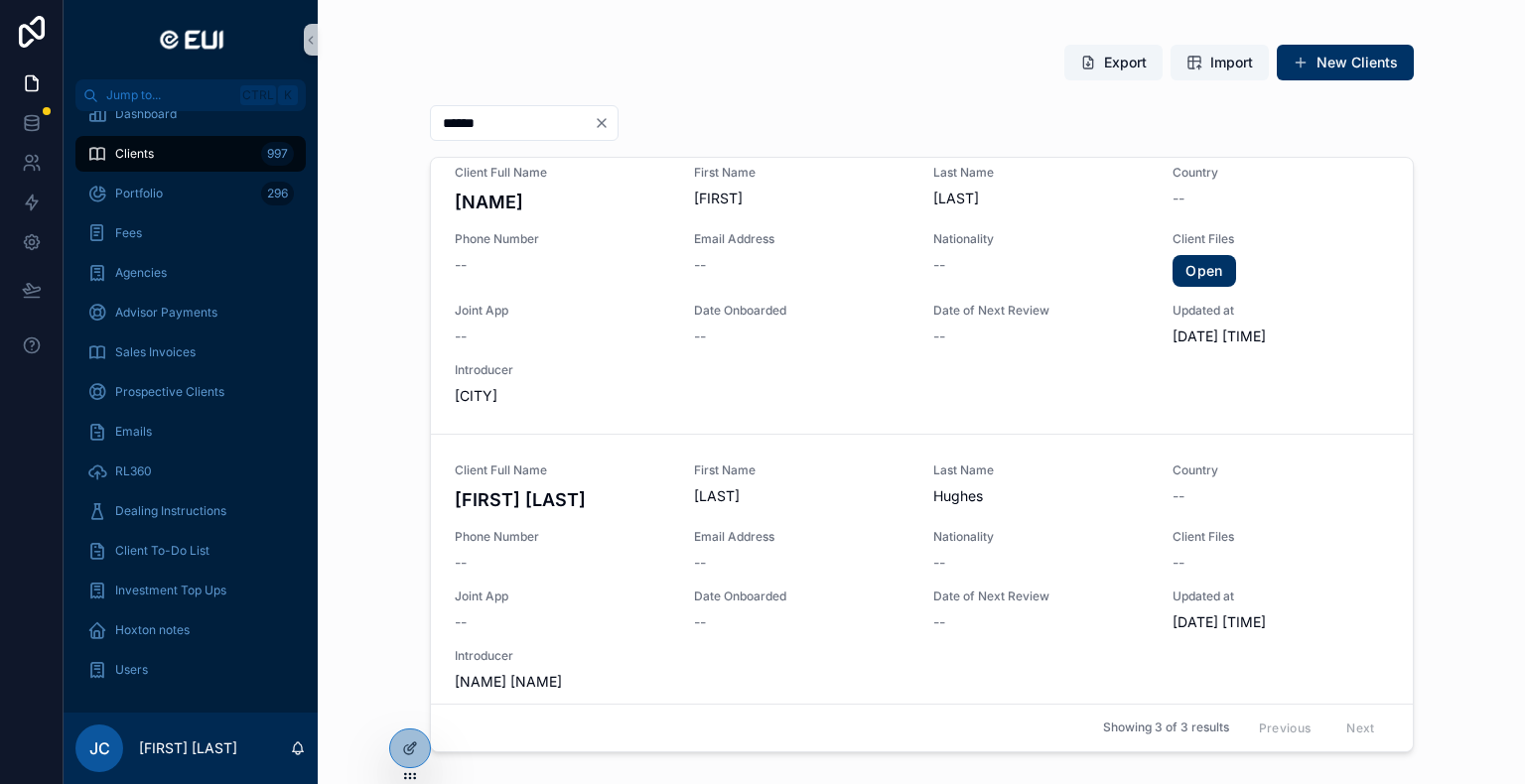 drag, startPoint x: 539, startPoint y: 118, endPoint x: 353, endPoint y: 129, distance: 186.32498 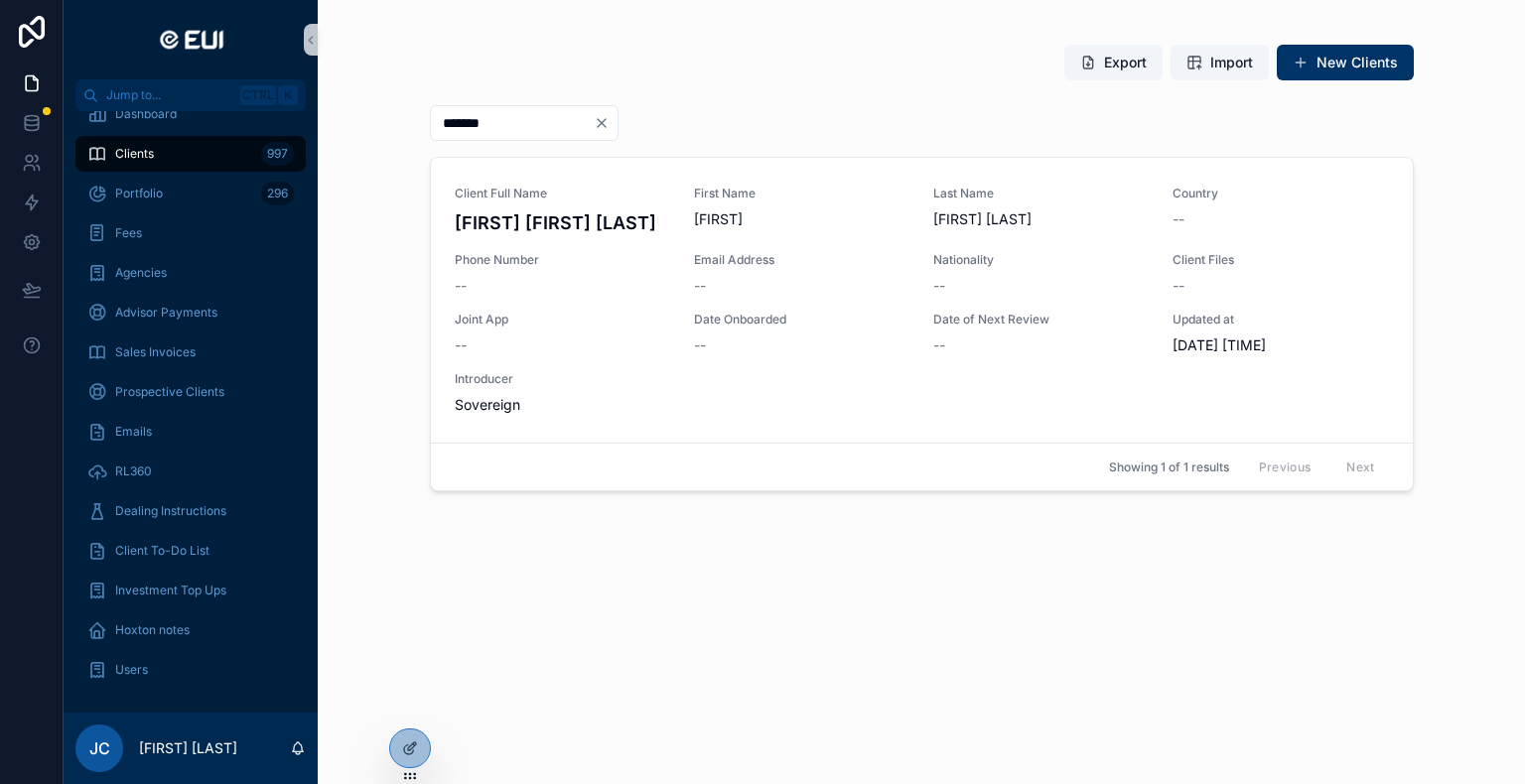 type on "*******" 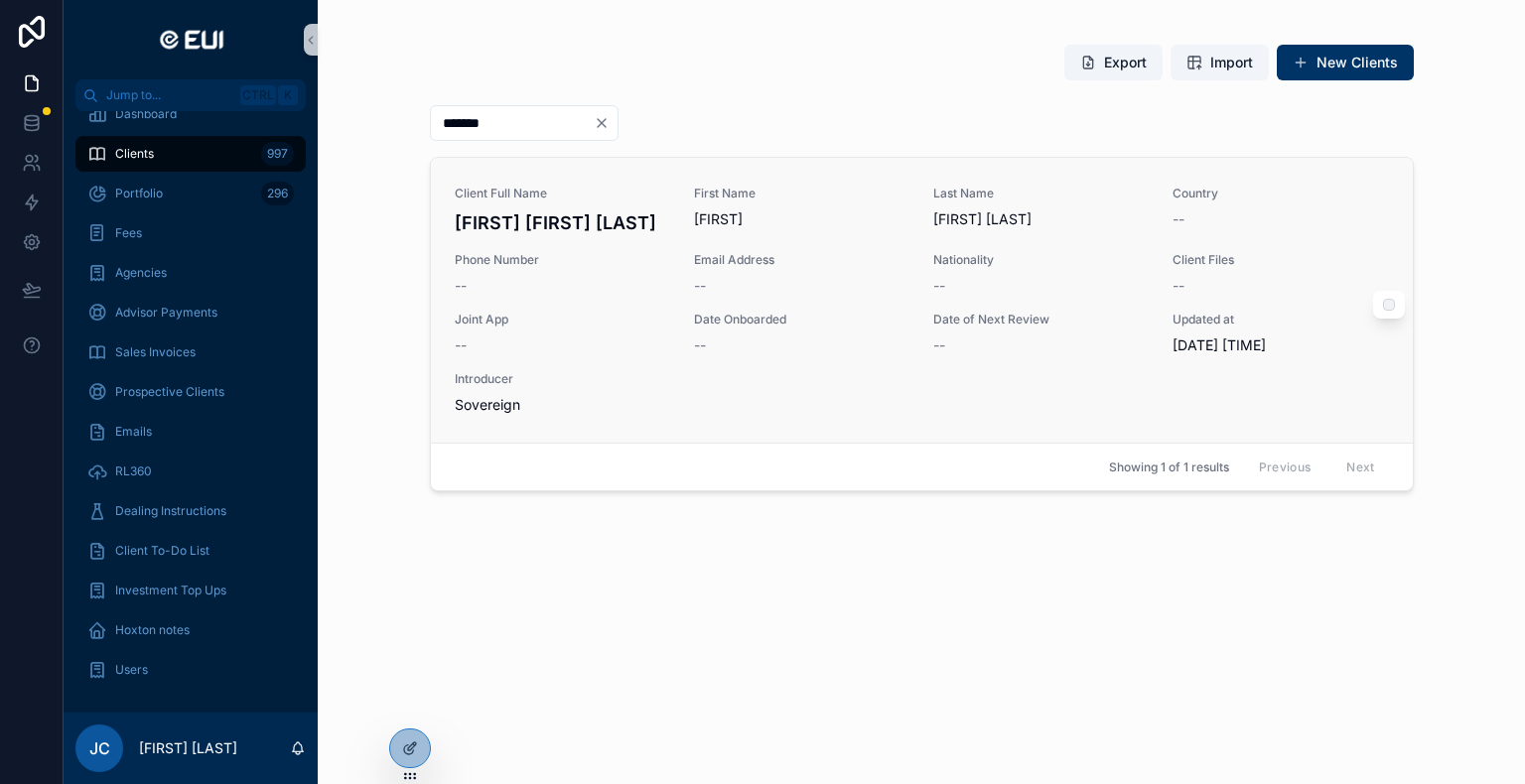 click on "Client Full  Name [FIRST] [LAST] First Name [FIRST] Last Name [LAST] Country -- Phone Number -- Email Address -- Nationality -- Client Files -- Joint App -- Date Onboarded -- Date of Next Review -- Updated at [DATE] [TIME] Introducer Sovereign" at bounding box center (921, 300) 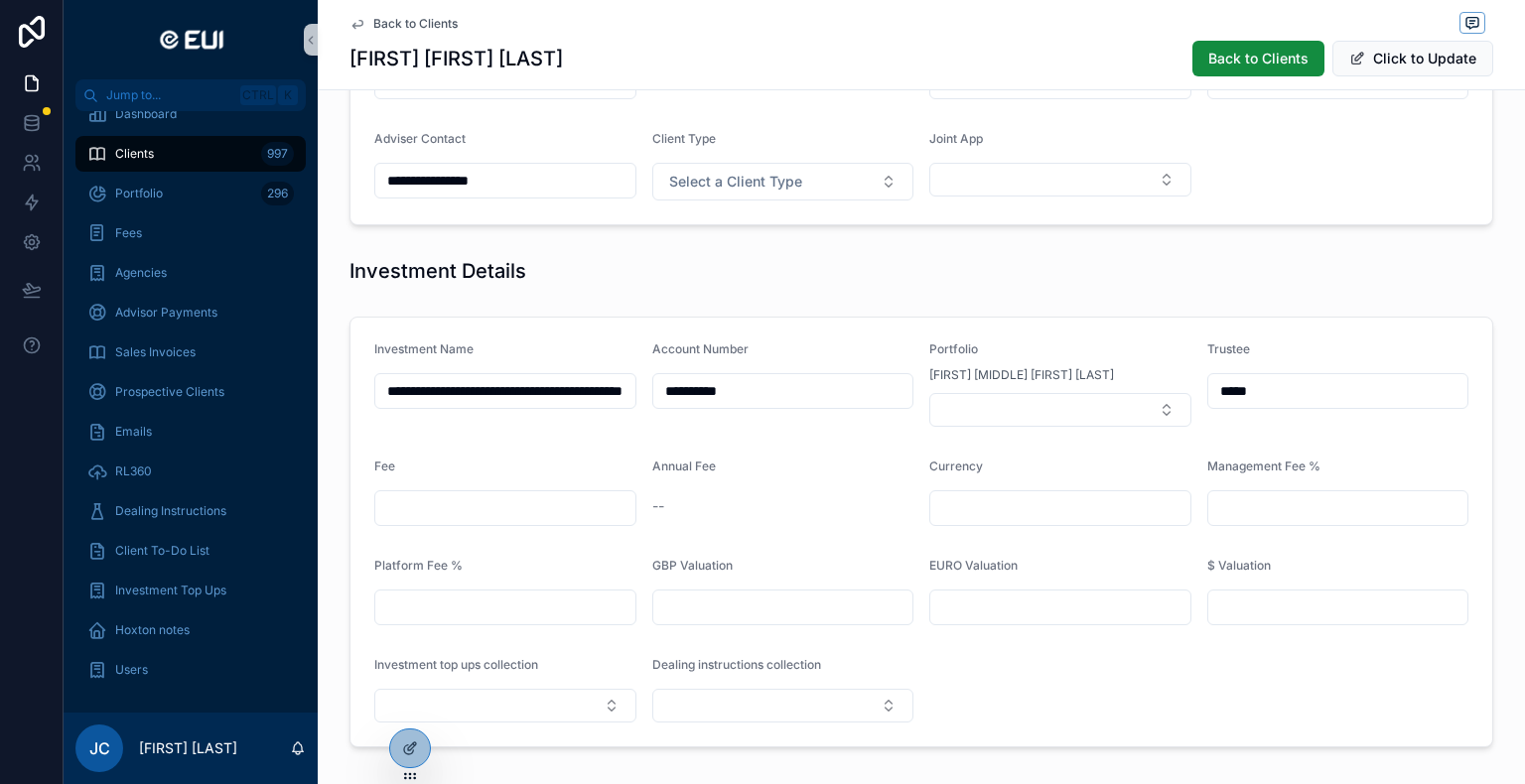 scroll, scrollTop: 496, scrollLeft: 0, axis: vertical 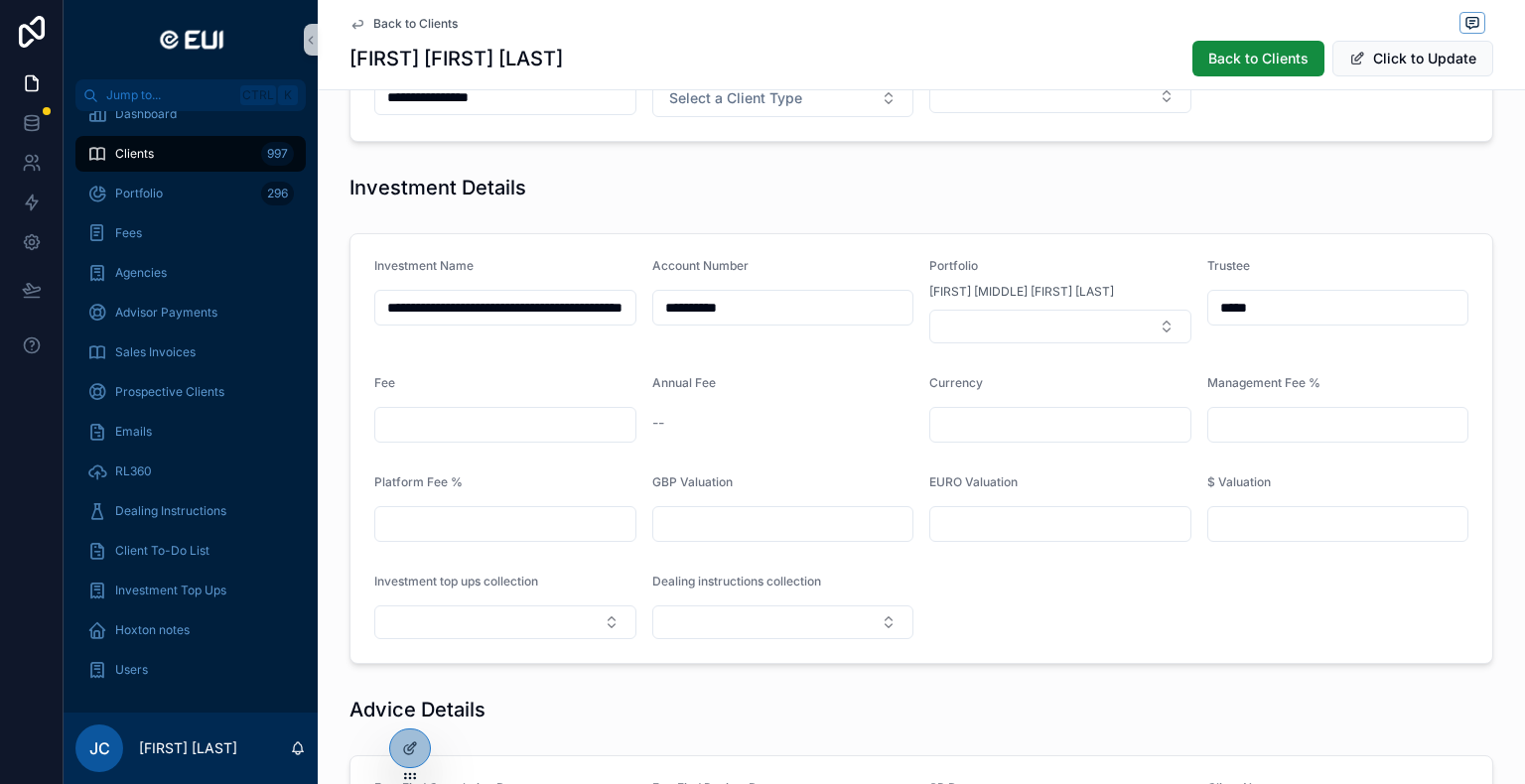 drag, startPoint x: 1297, startPoint y: 311, endPoint x: 1187, endPoint y: 319, distance: 110.29053 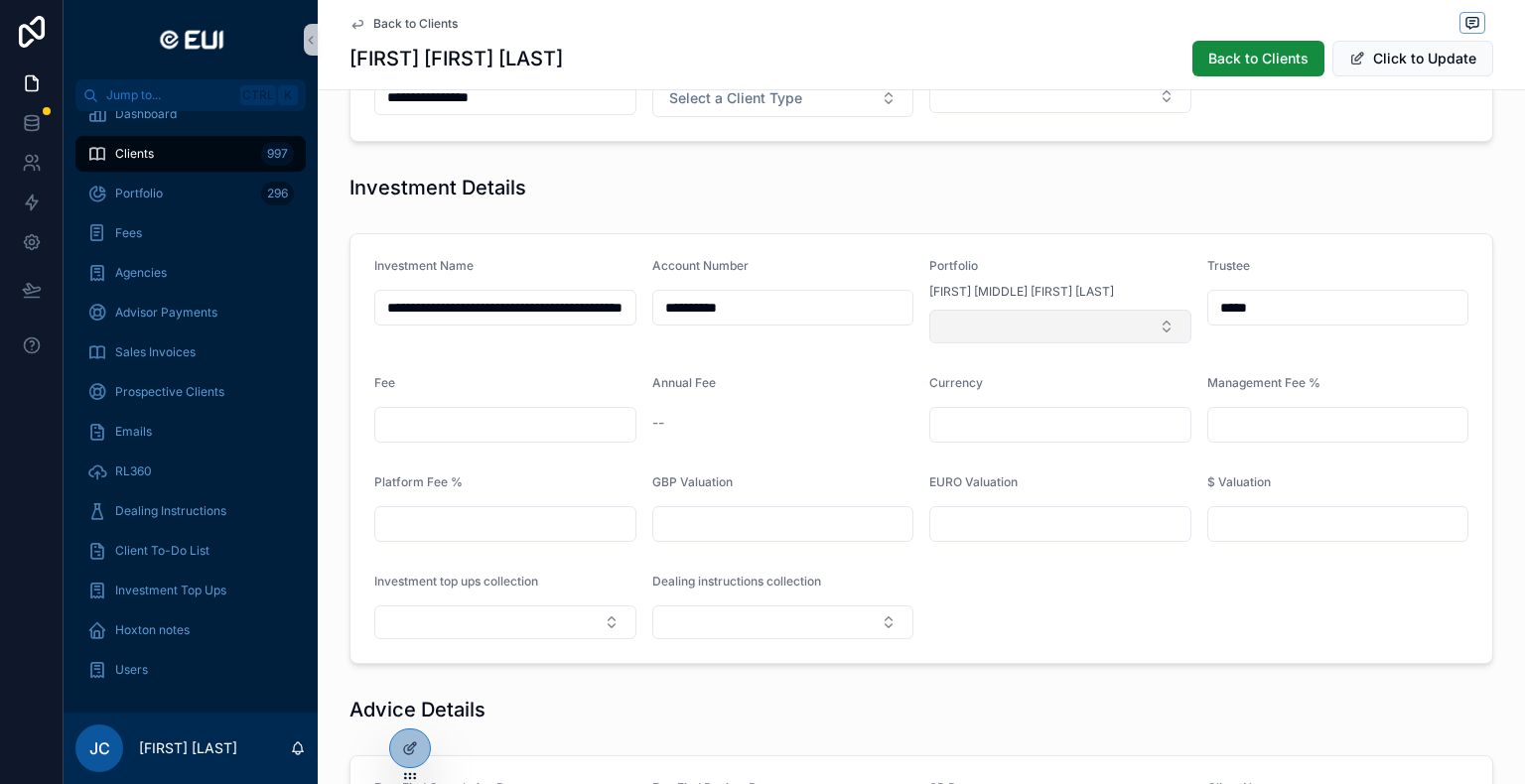 paste on "**********" 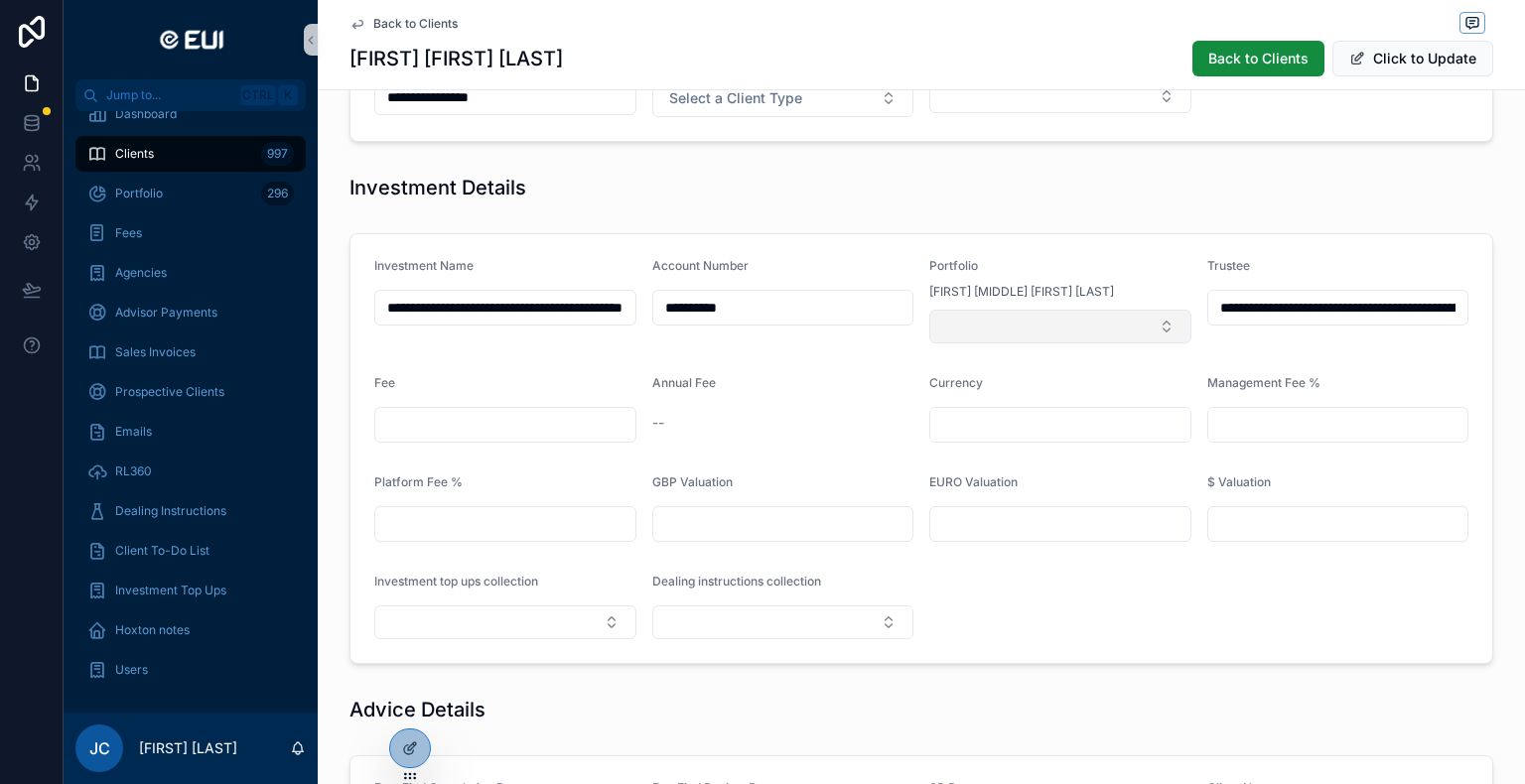 scroll, scrollTop: 0, scrollLeft: 275, axis: horizontal 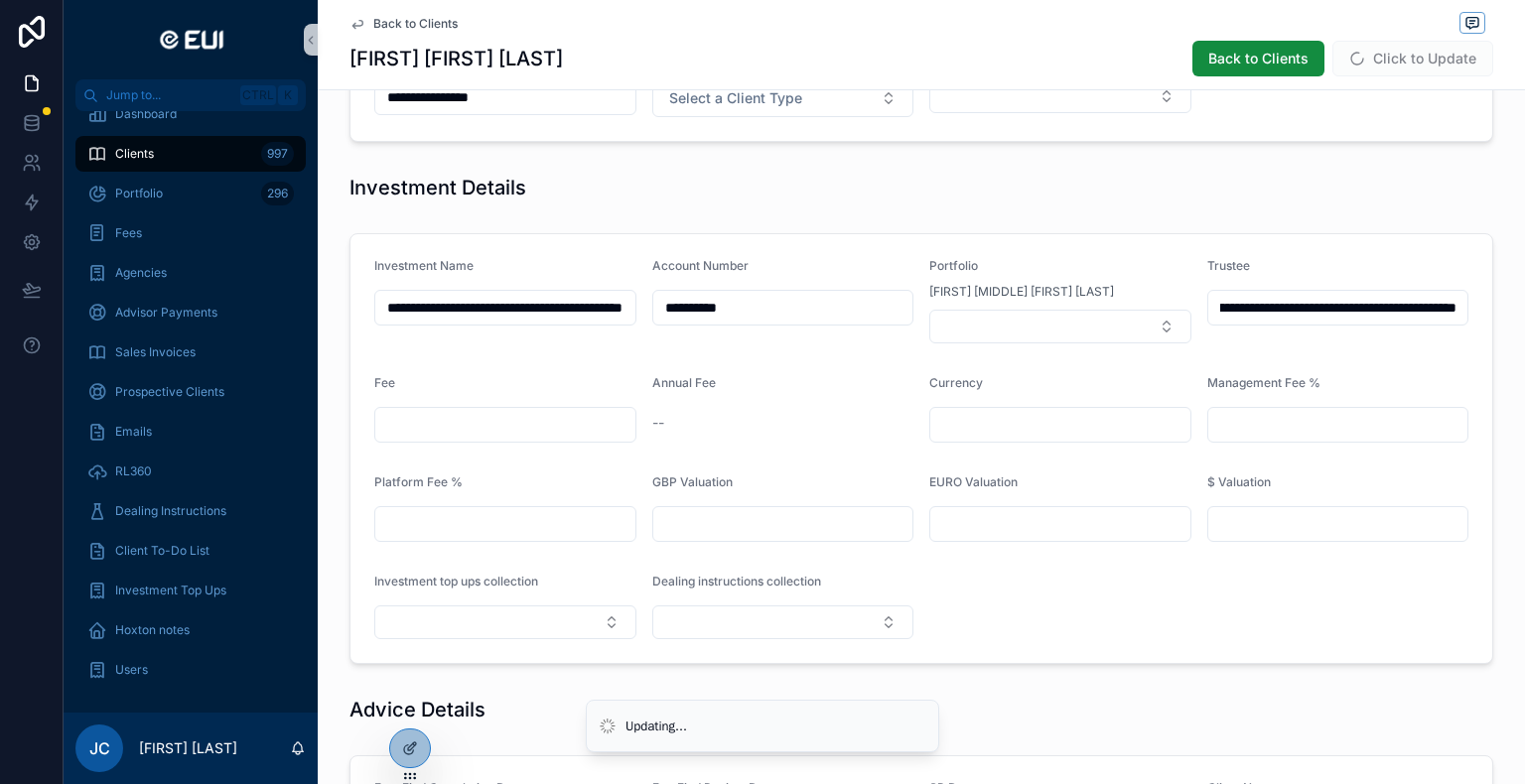 type on "**********" 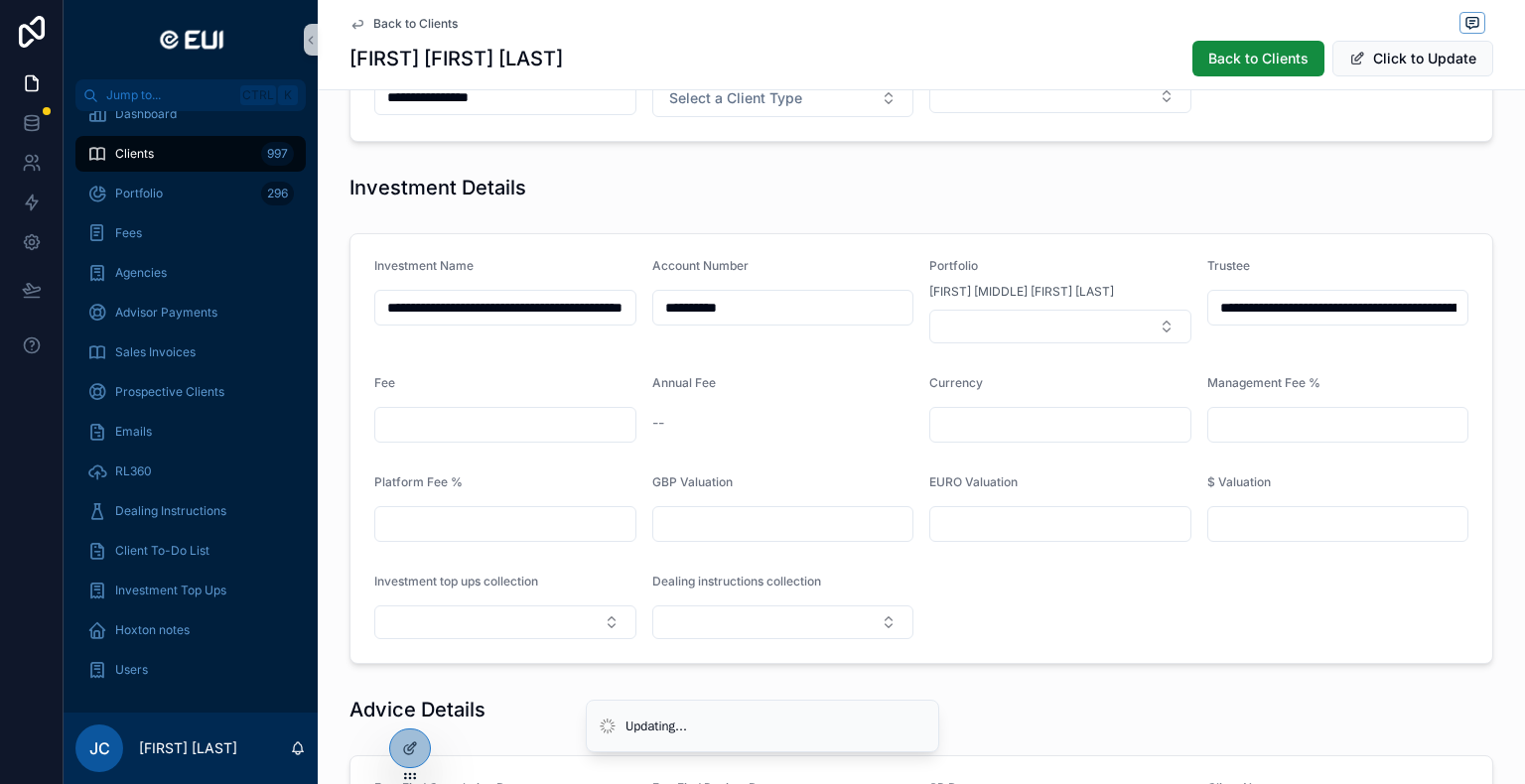 scroll, scrollTop: 0, scrollLeft: 93, axis: horizontal 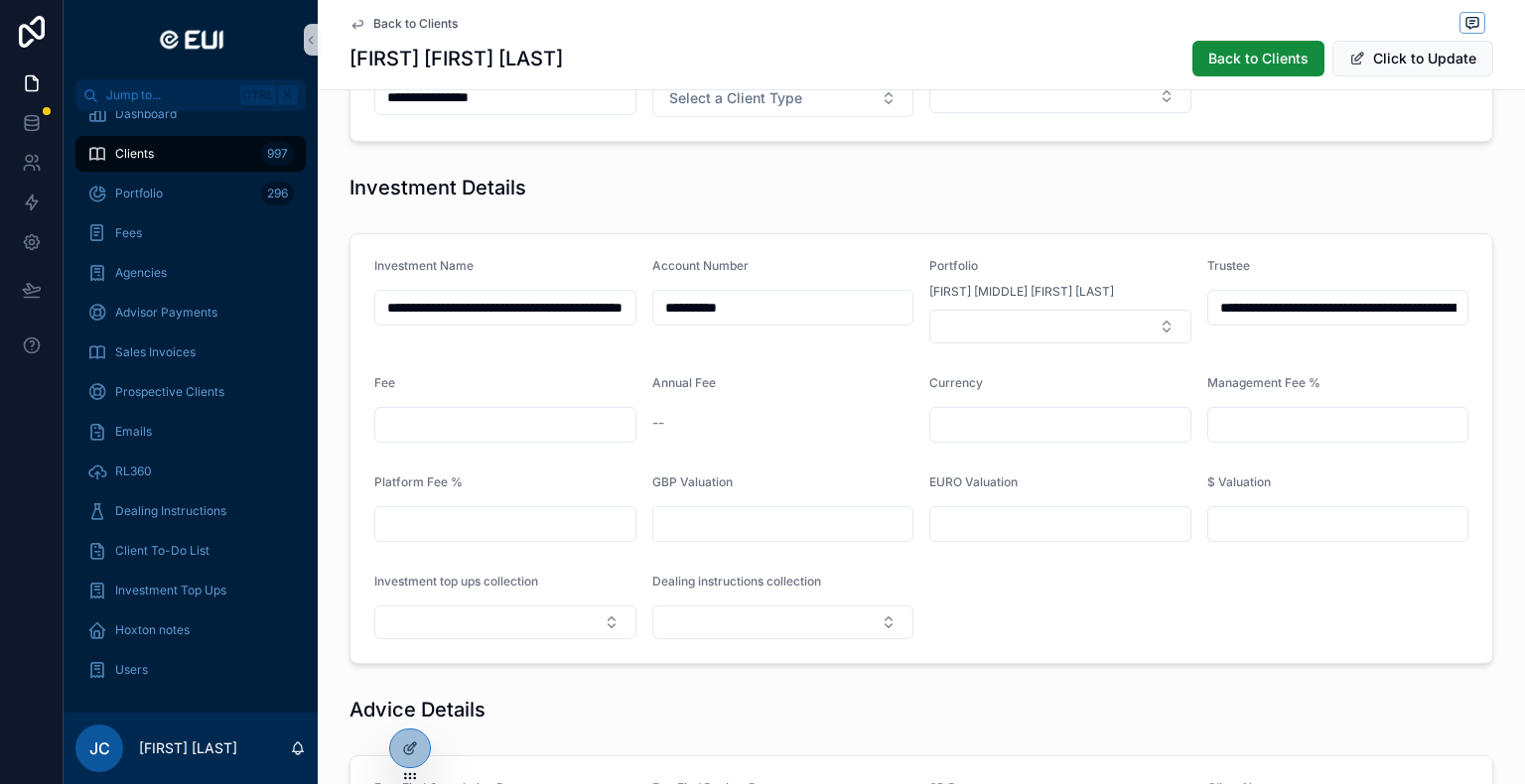 drag, startPoint x: 375, startPoint y: 306, endPoint x: 824, endPoint y: 300, distance: 449.04009 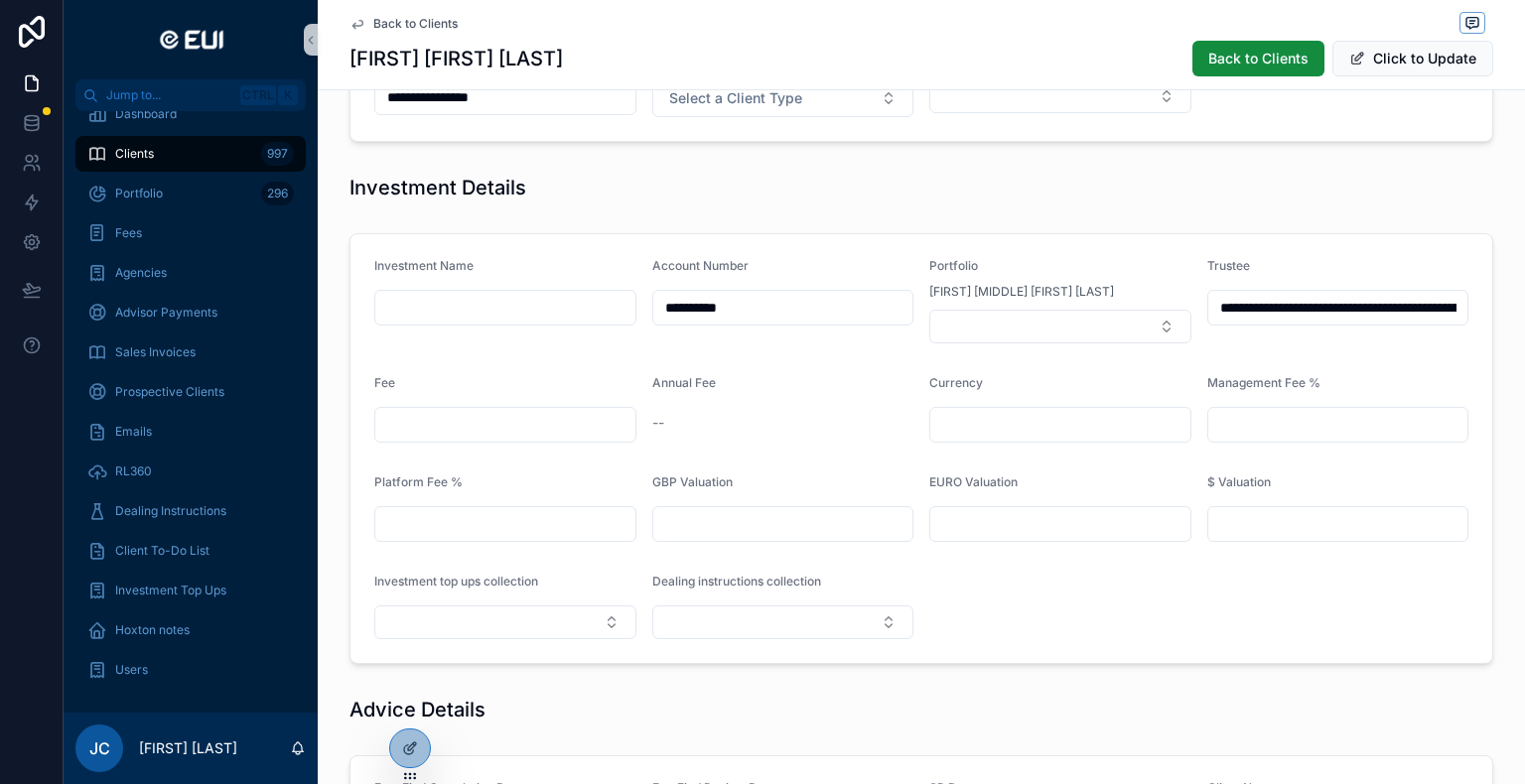 scroll, scrollTop: 0, scrollLeft: 0, axis: both 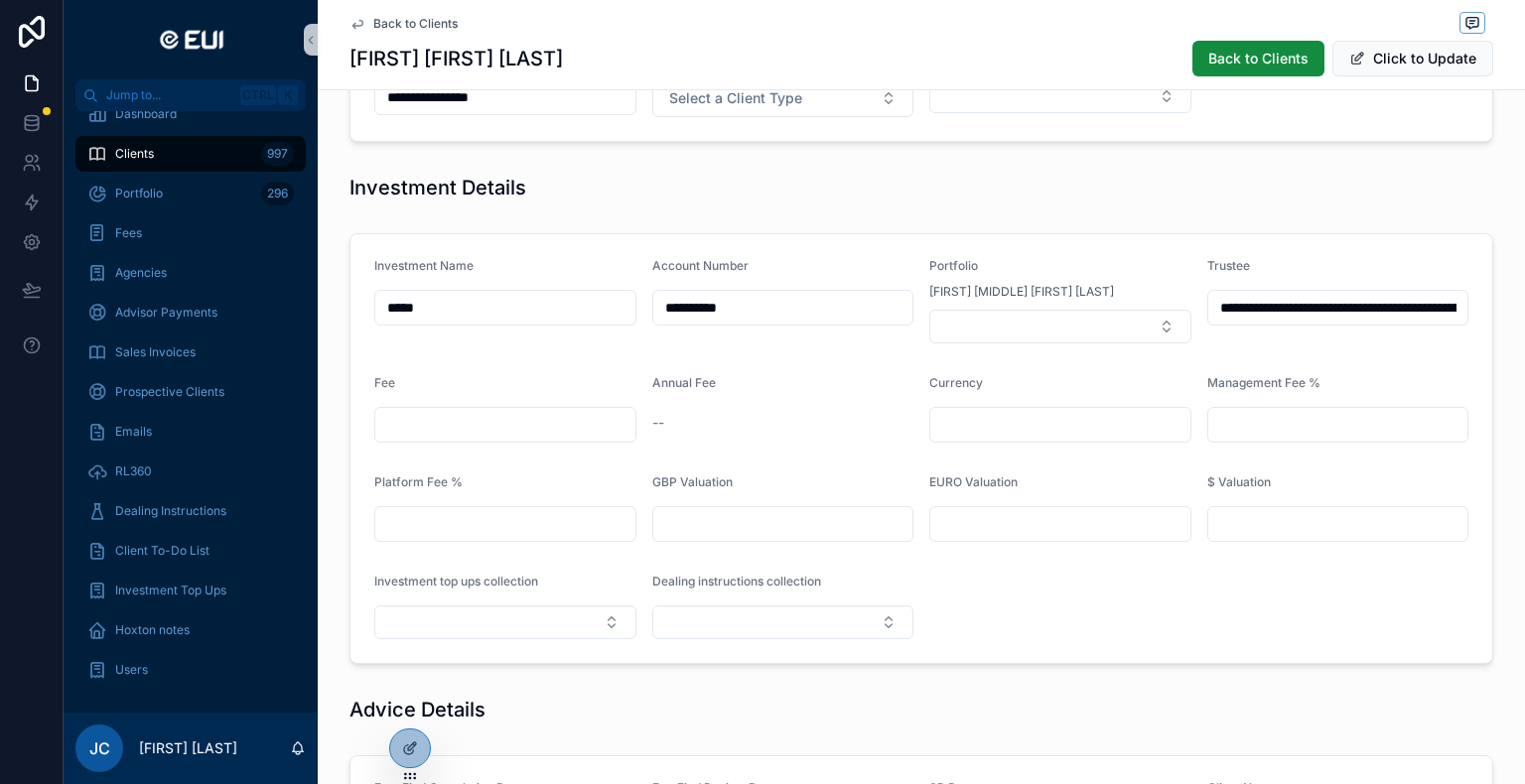 type on "*****" 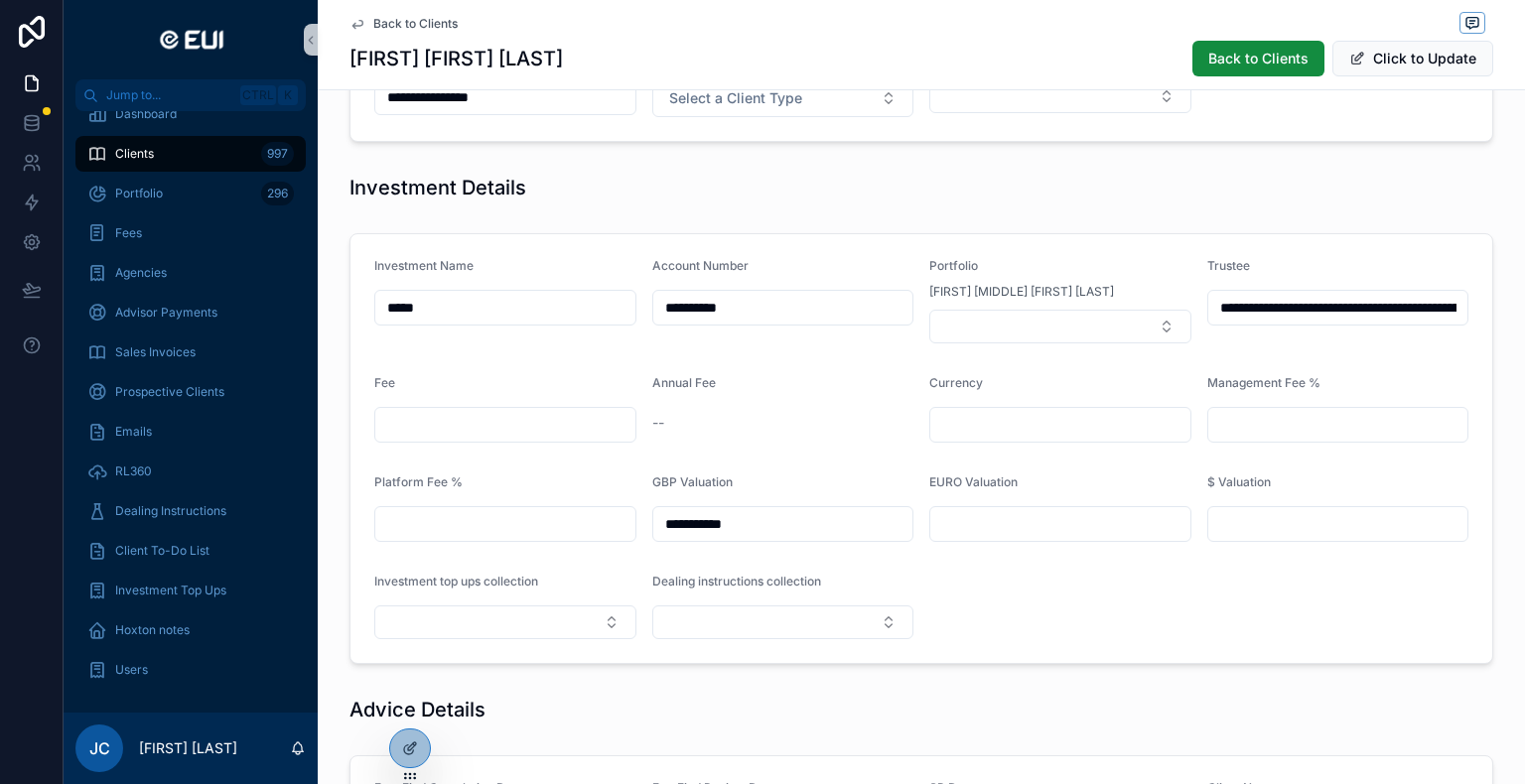 type on "**********" 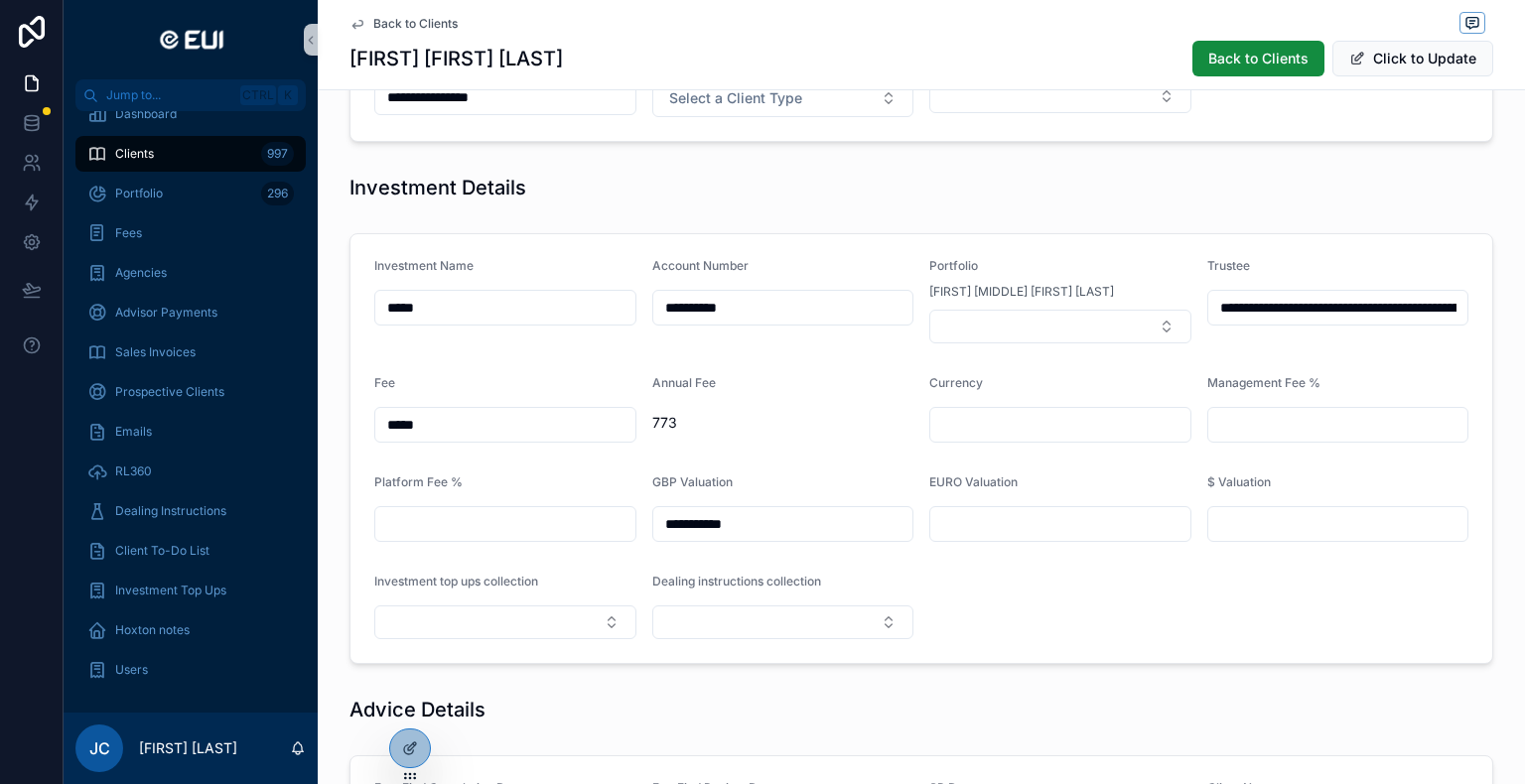 type on "*****" 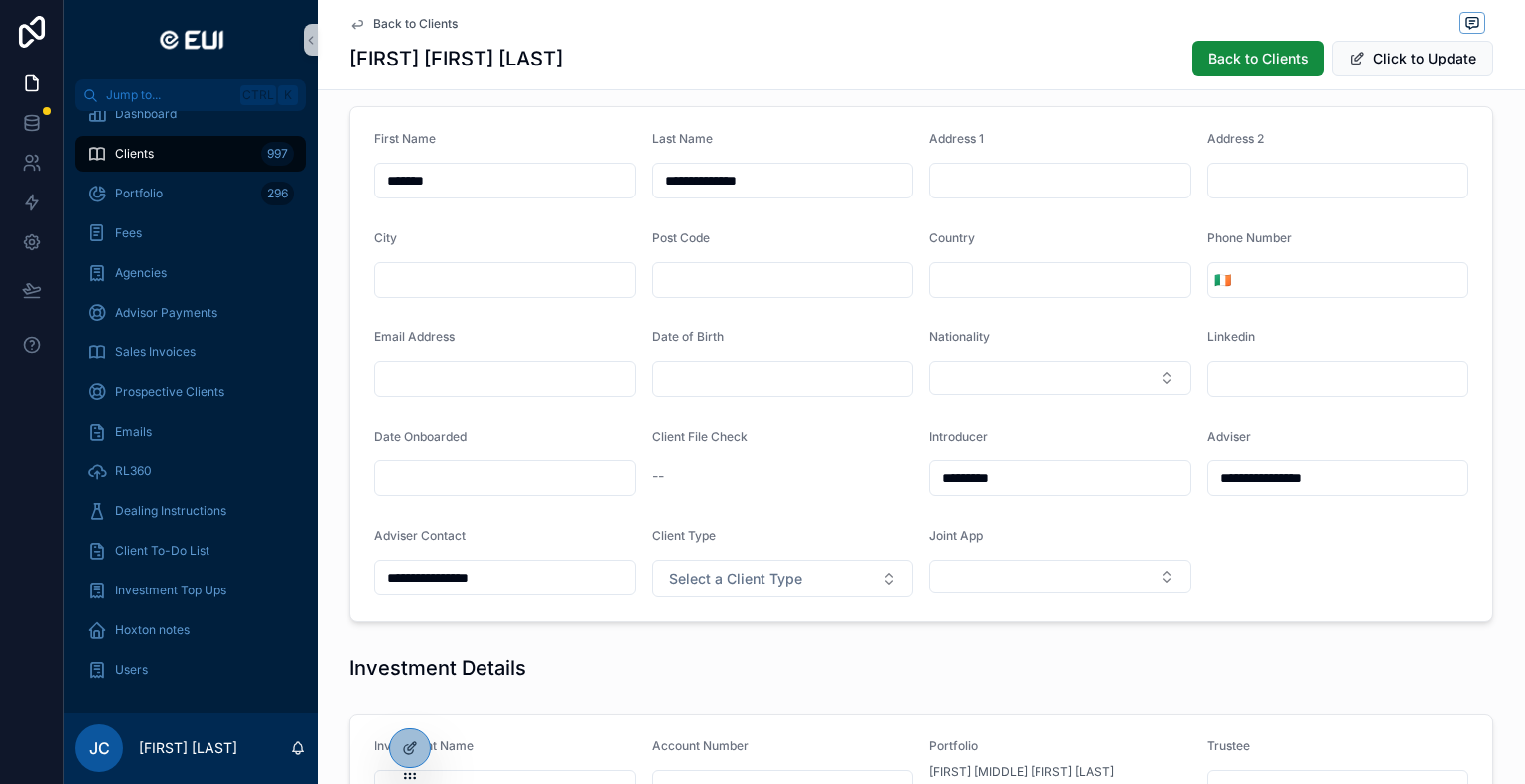 scroll, scrollTop: 0, scrollLeft: 0, axis: both 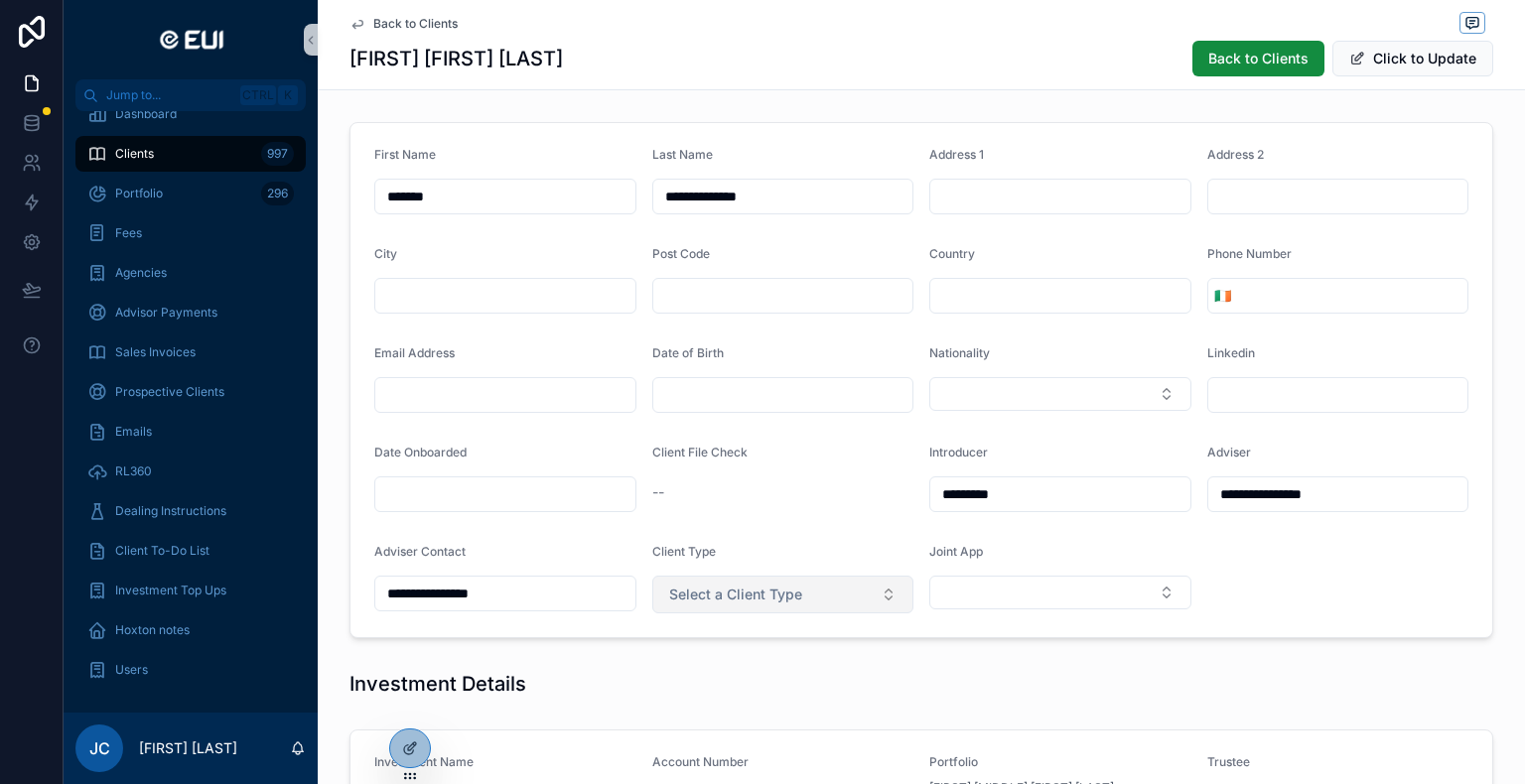 click on "Select a Client Type" at bounding box center (783, 594) 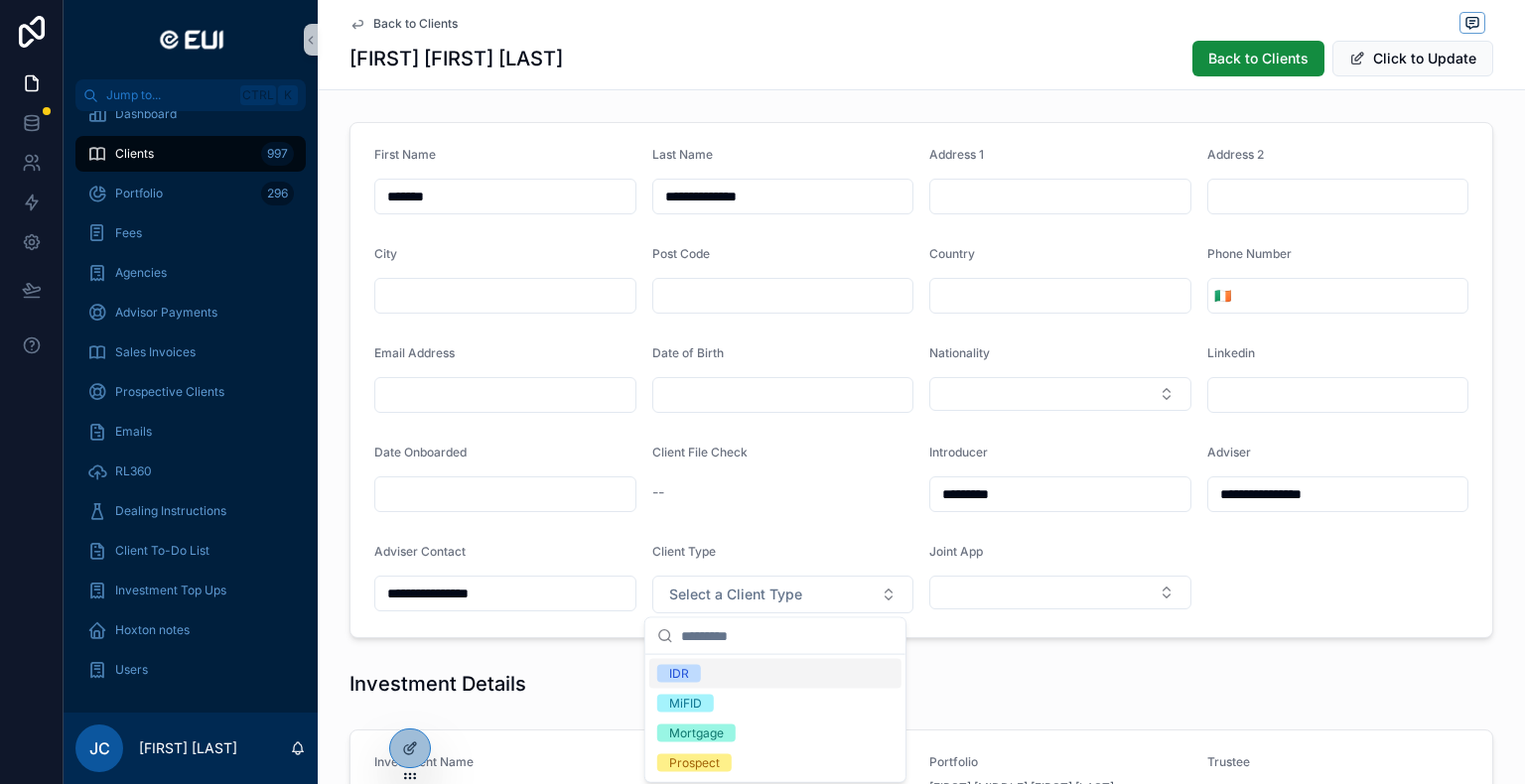 click on "IDR" at bounding box center (679, 674) 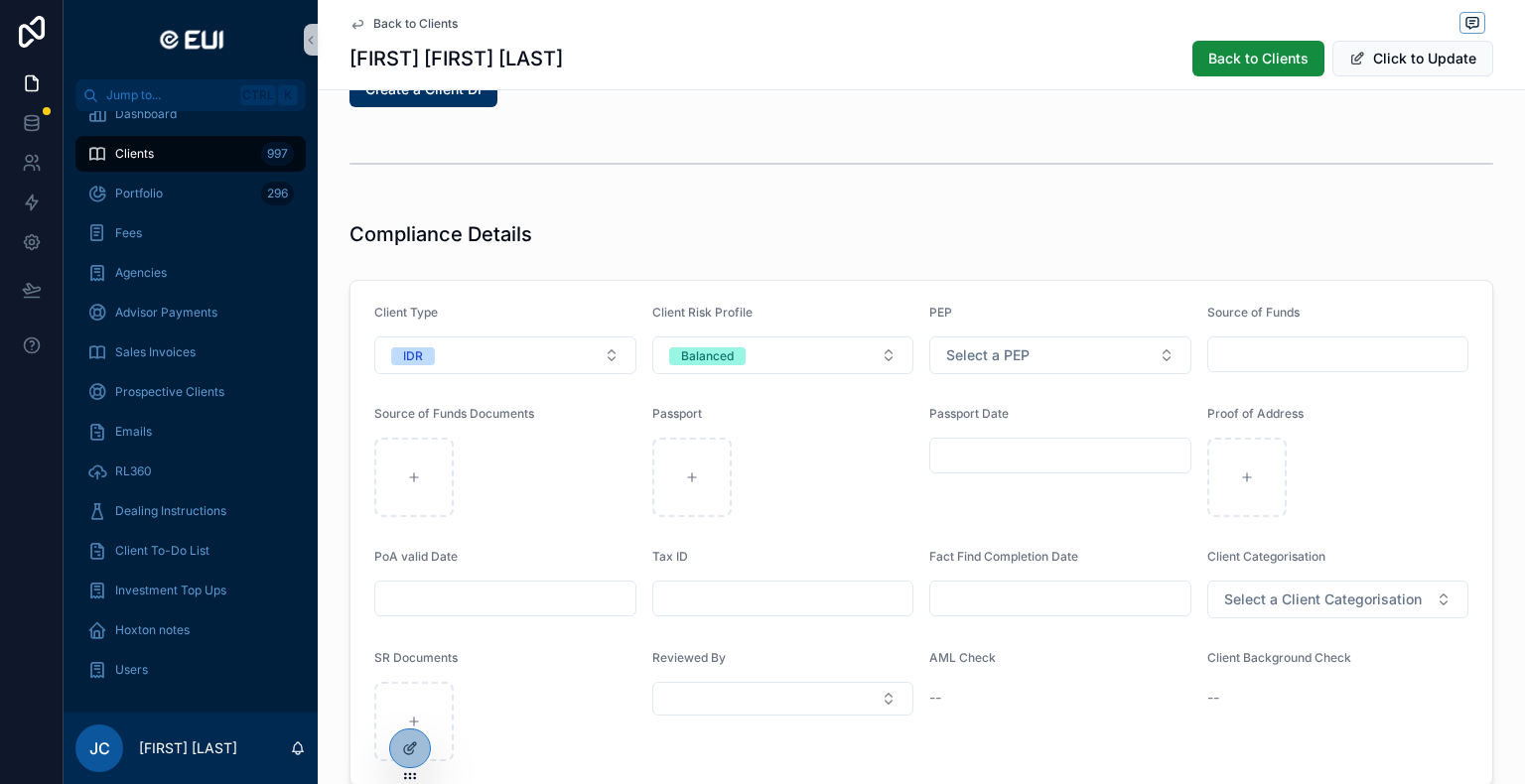 scroll, scrollTop: 1588, scrollLeft: 0, axis: vertical 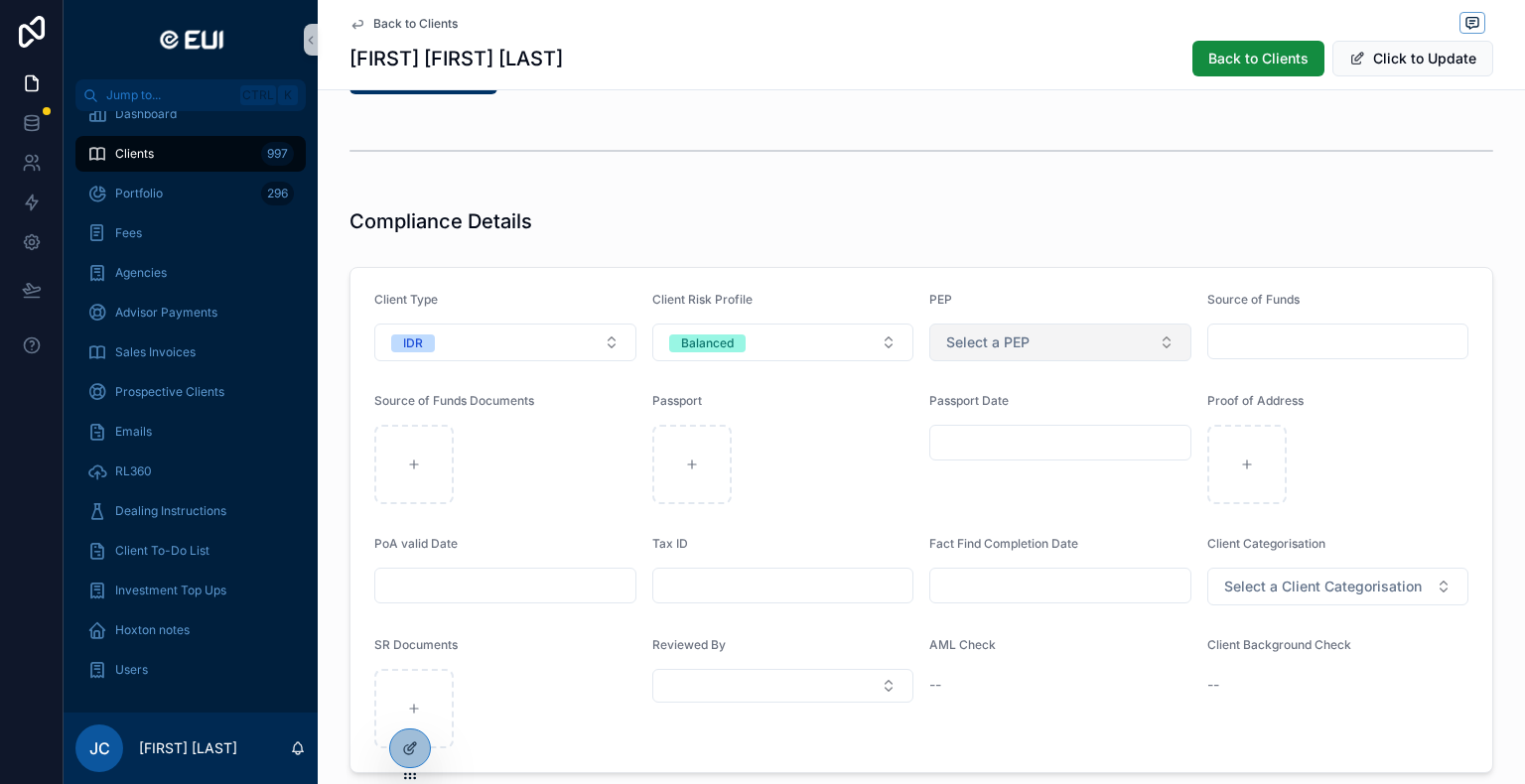 click on "Select a PEP" at bounding box center (1060, 342) 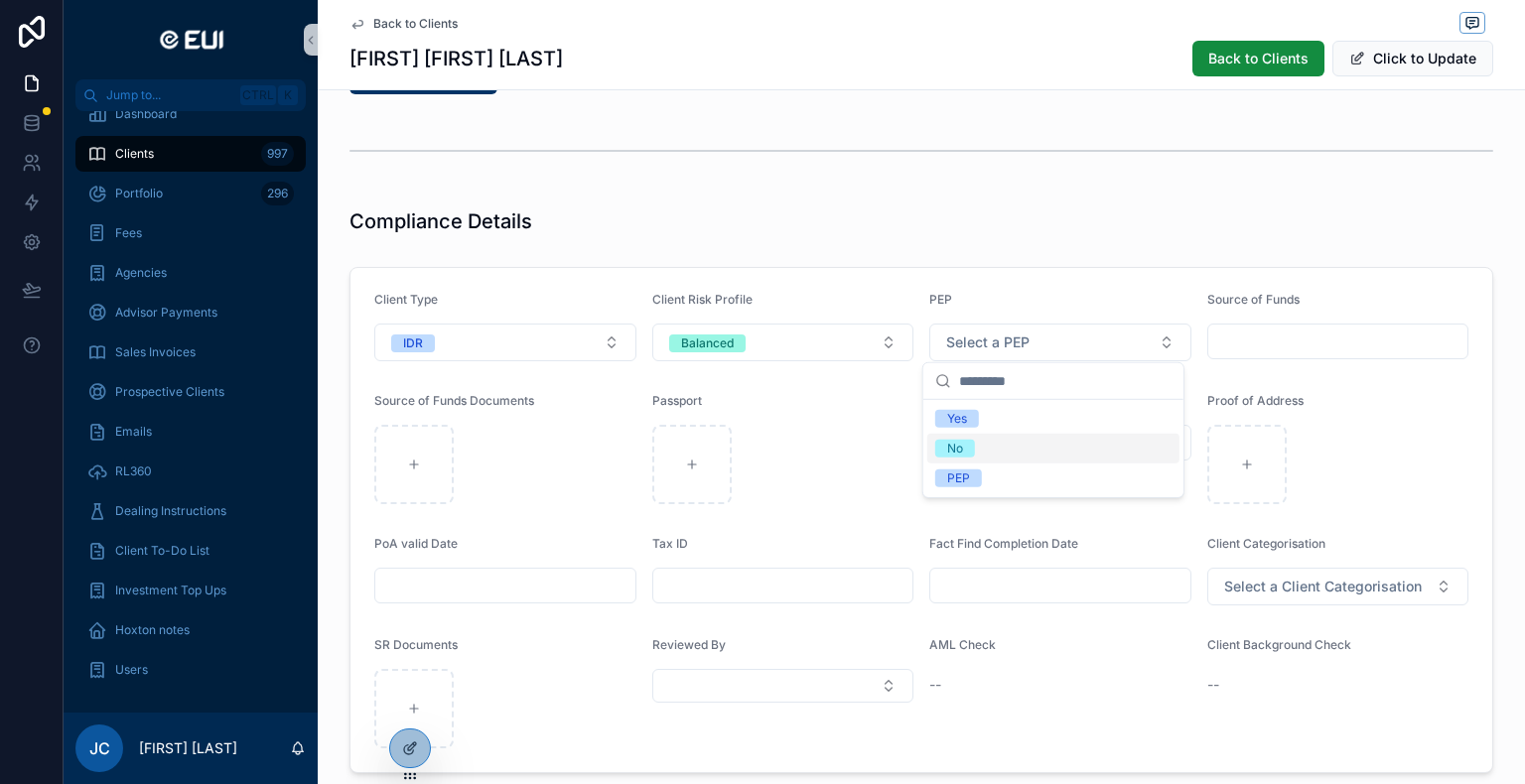 click on "No" at bounding box center (955, 449) 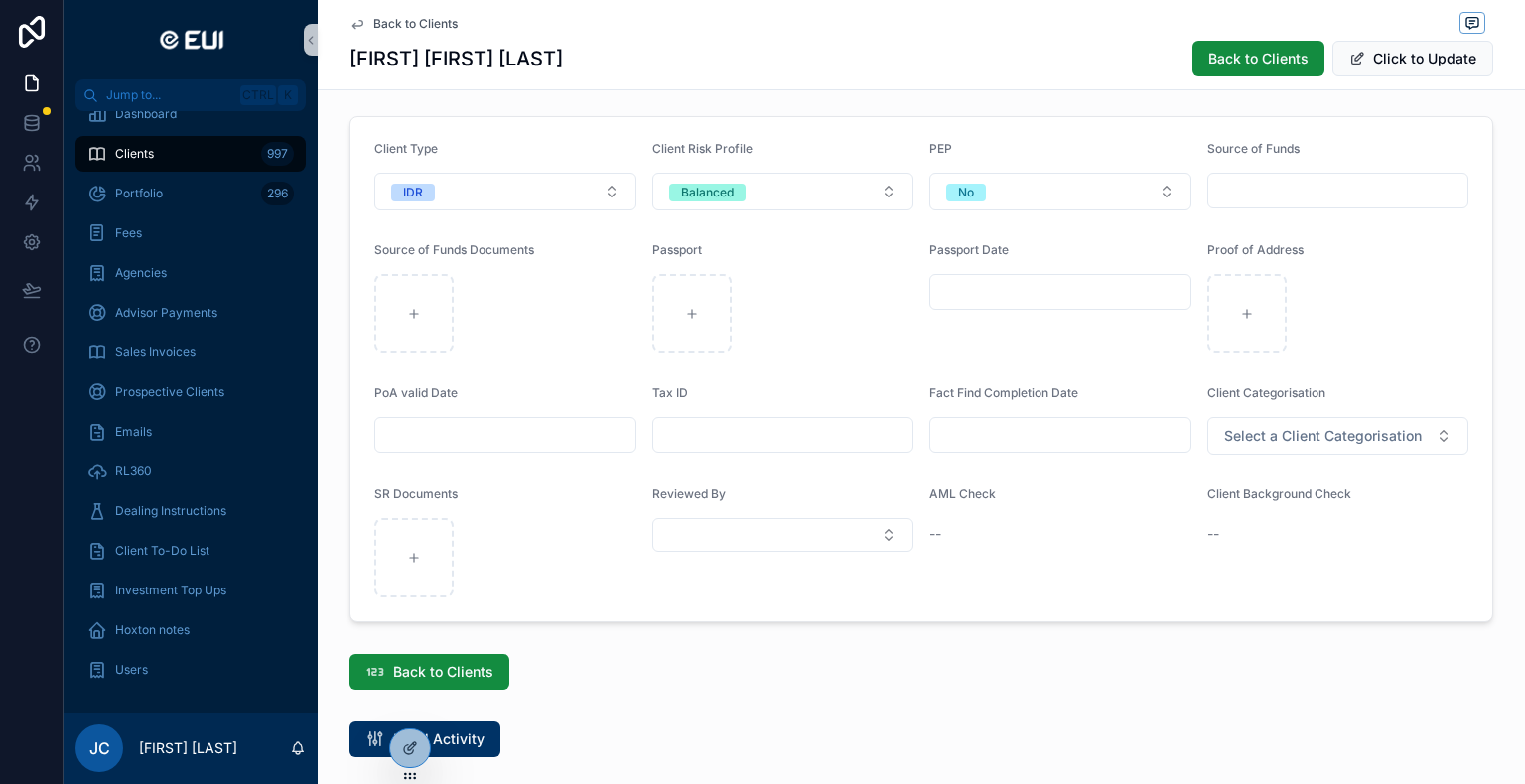 scroll, scrollTop: 1786, scrollLeft: 0, axis: vertical 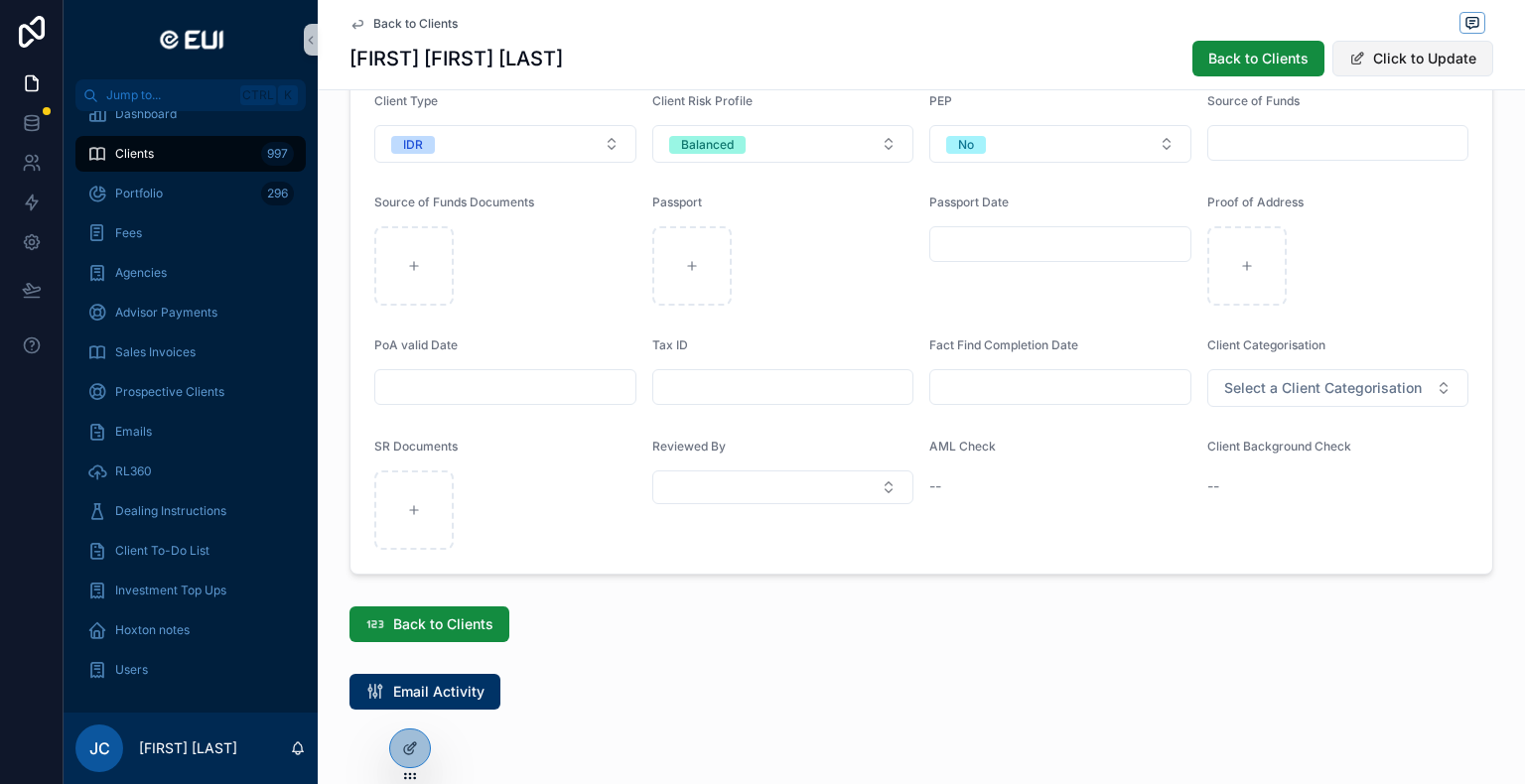 click on "Click to Update" at bounding box center (1413, 59) 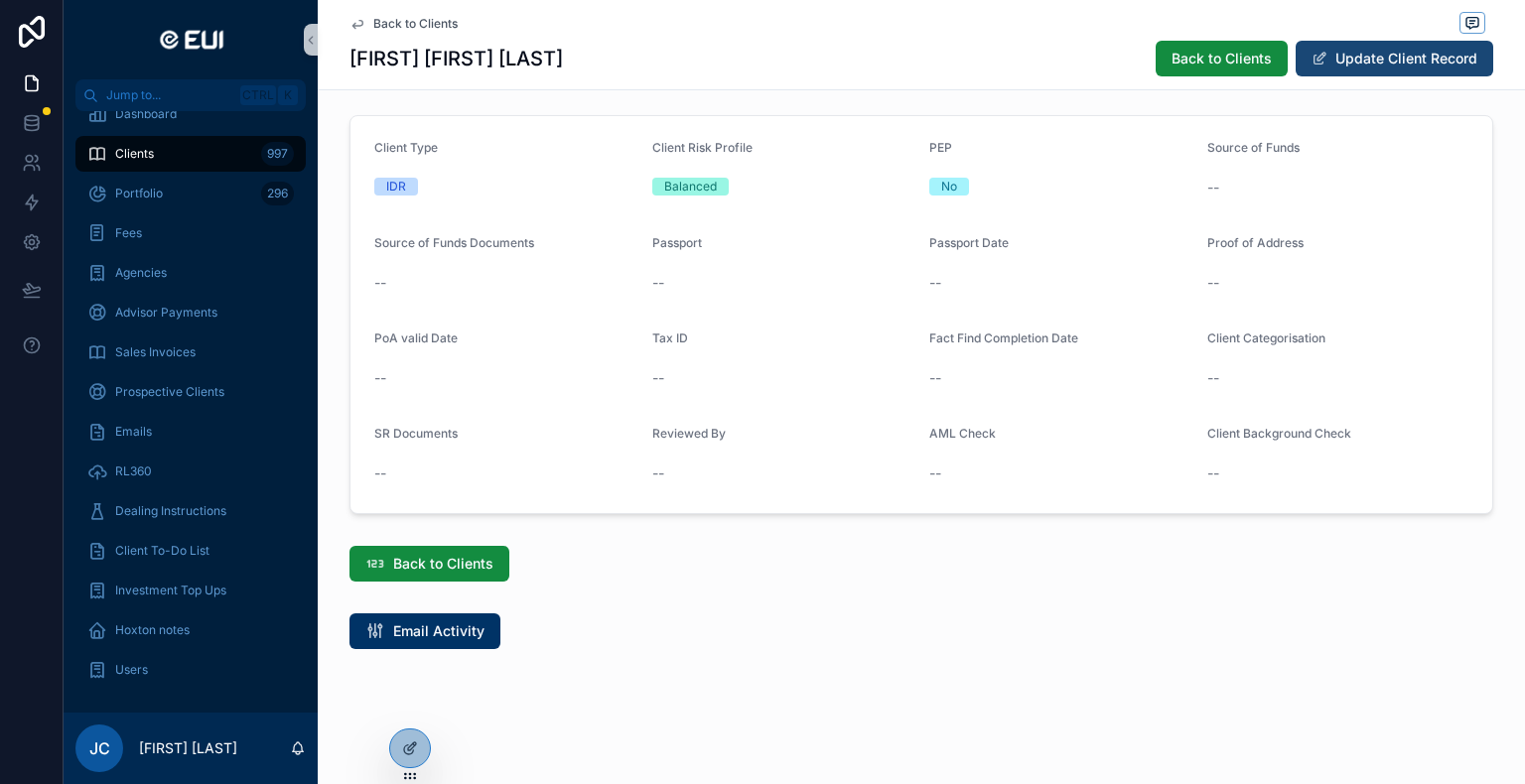 scroll, scrollTop: 1608, scrollLeft: 0, axis: vertical 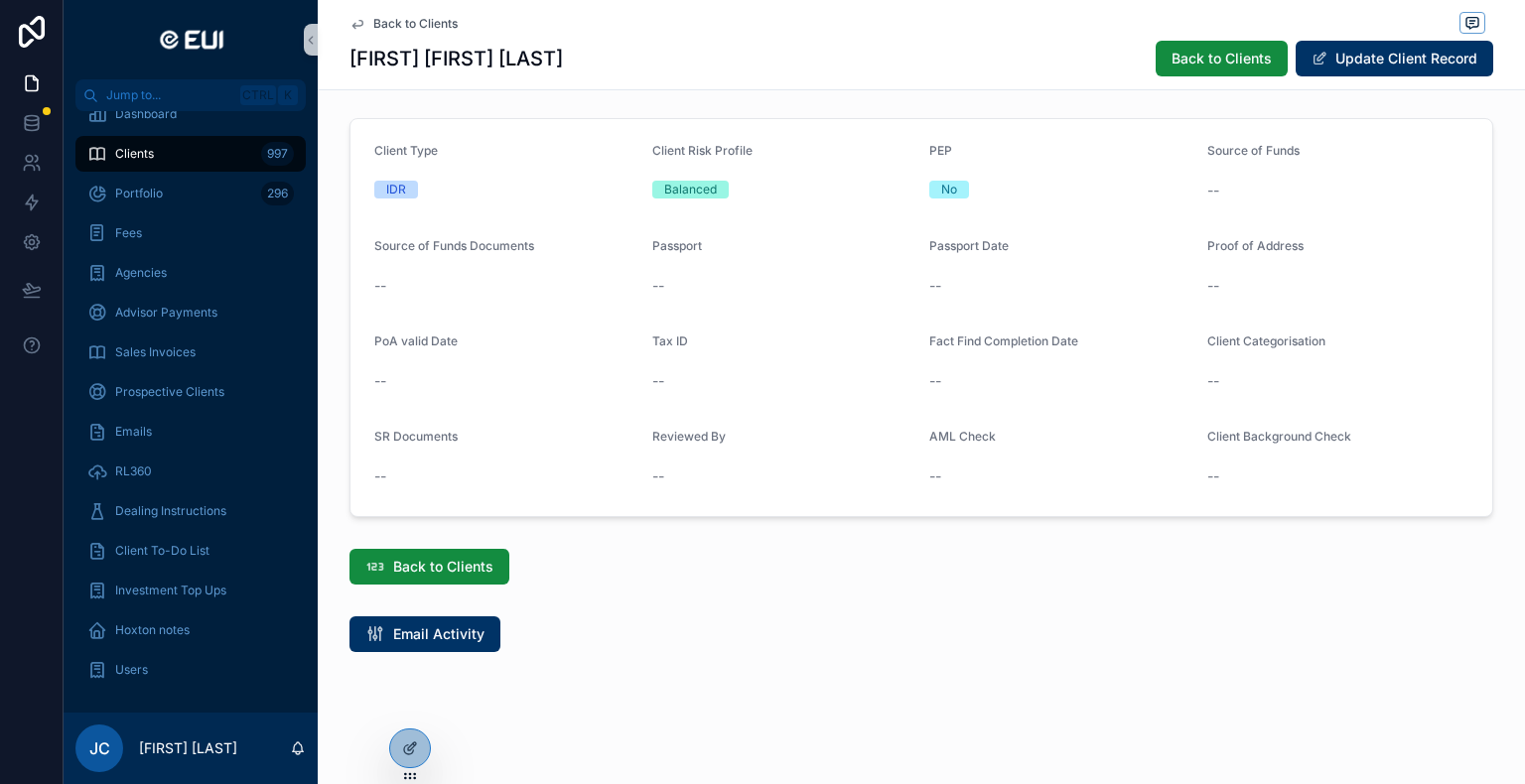 click on "Back to Clients [FIRST] [FIRST] [LAST] Back to Clients Update Client Record" at bounding box center (921, 45) 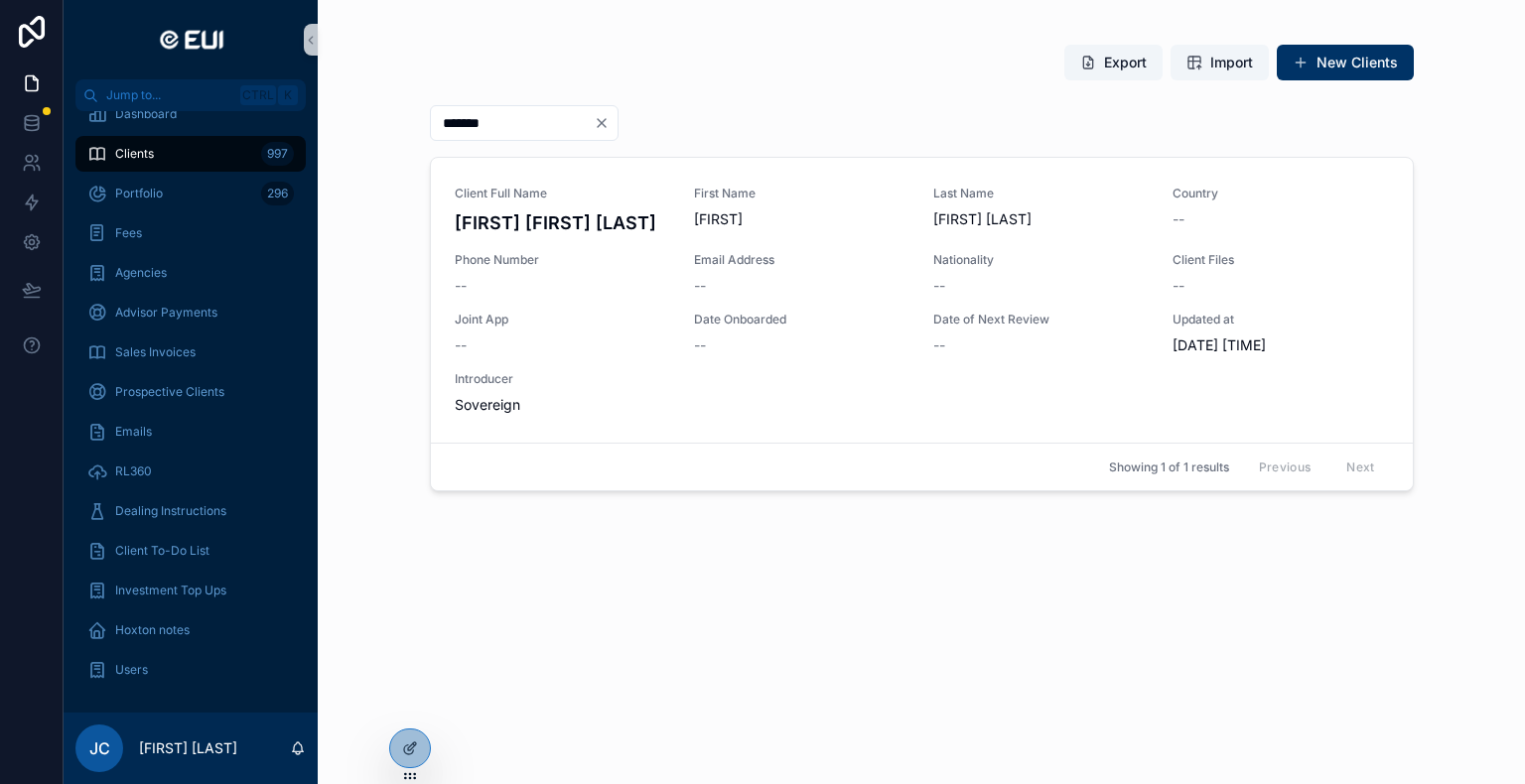 click on "*******" at bounding box center (512, 123) 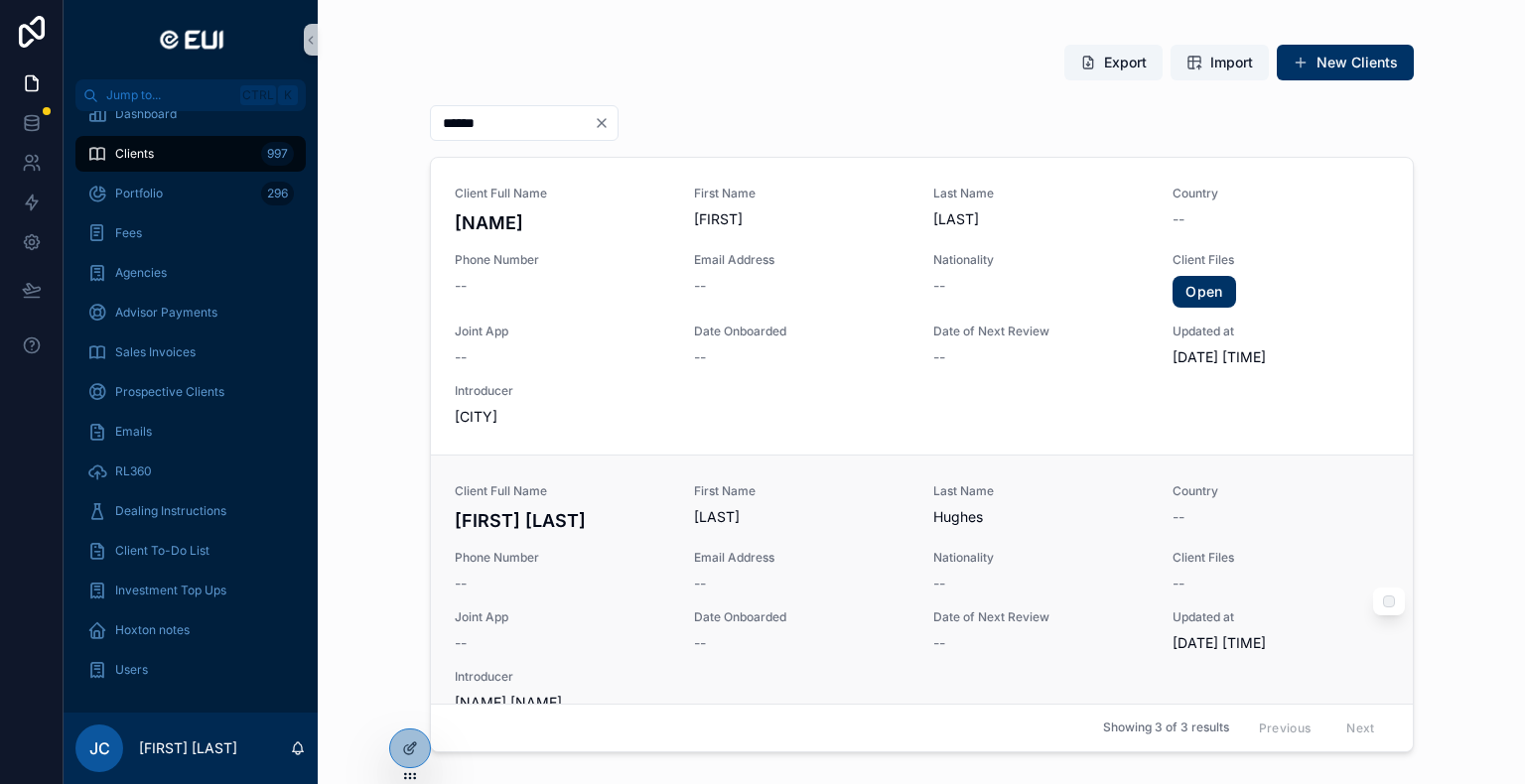 scroll, scrollTop: 0, scrollLeft: 0, axis: both 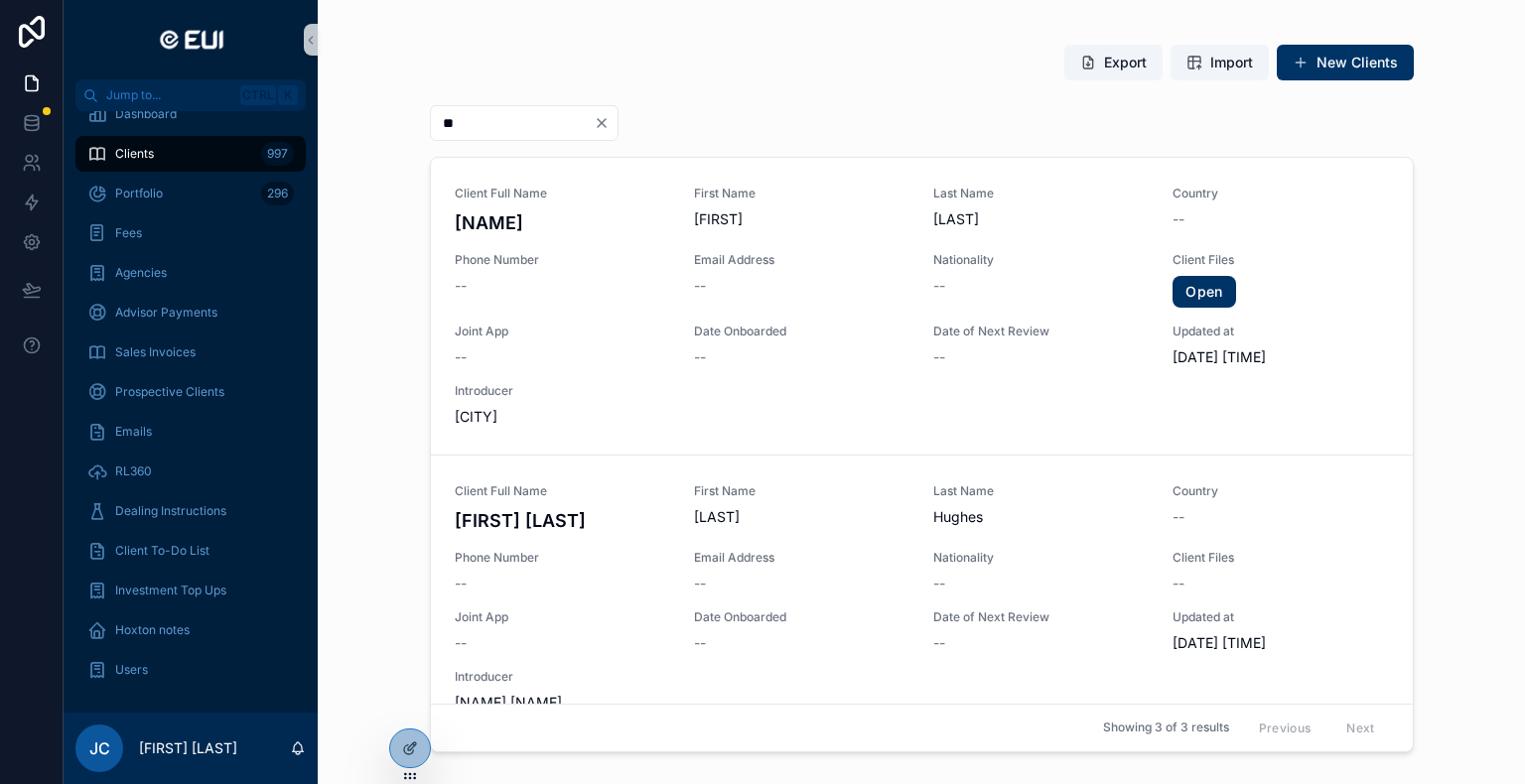 type on "*" 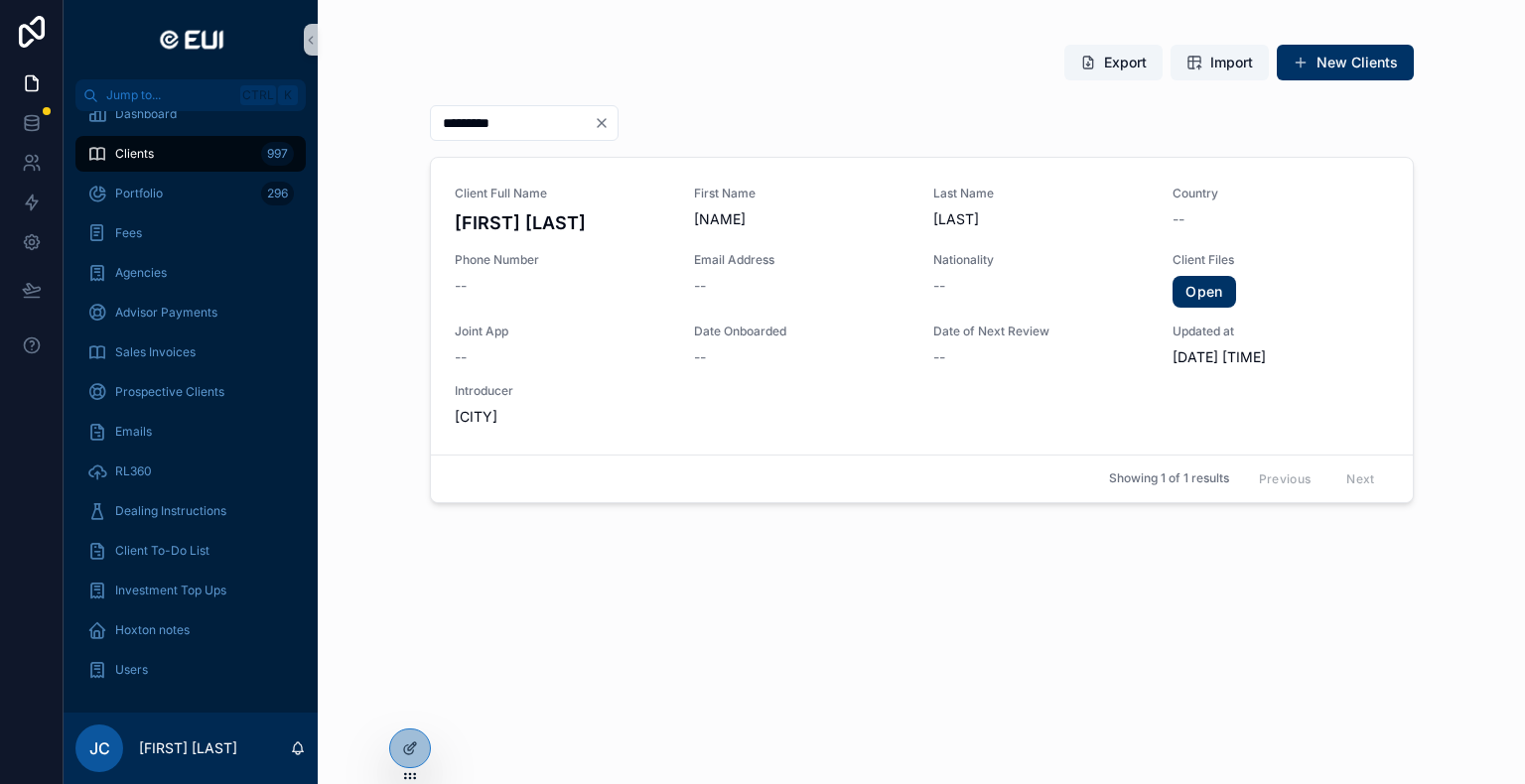 type on "*********" 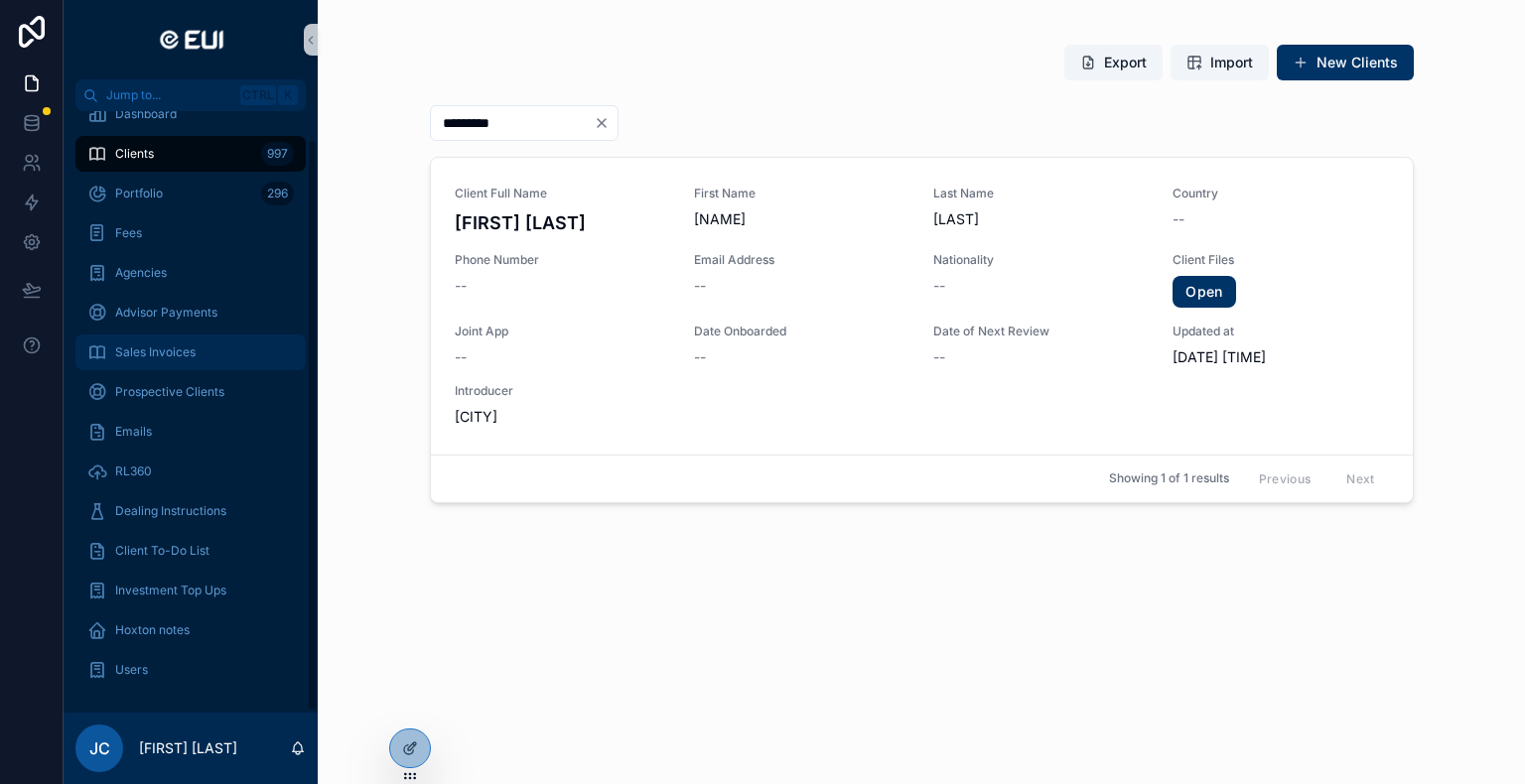 click on "Sales Invoices" at bounding box center [155, 352] 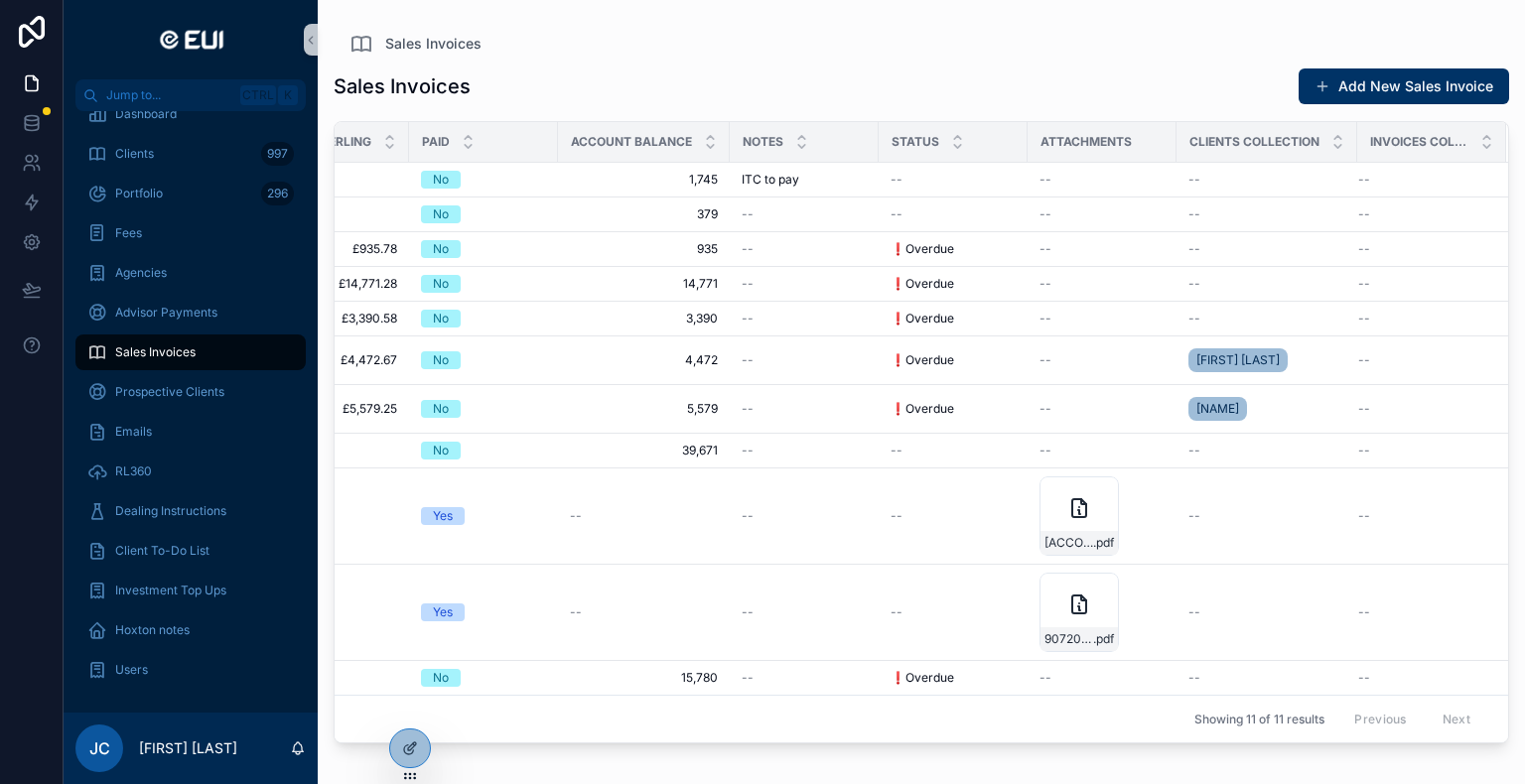 scroll, scrollTop: 0, scrollLeft: 0, axis: both 